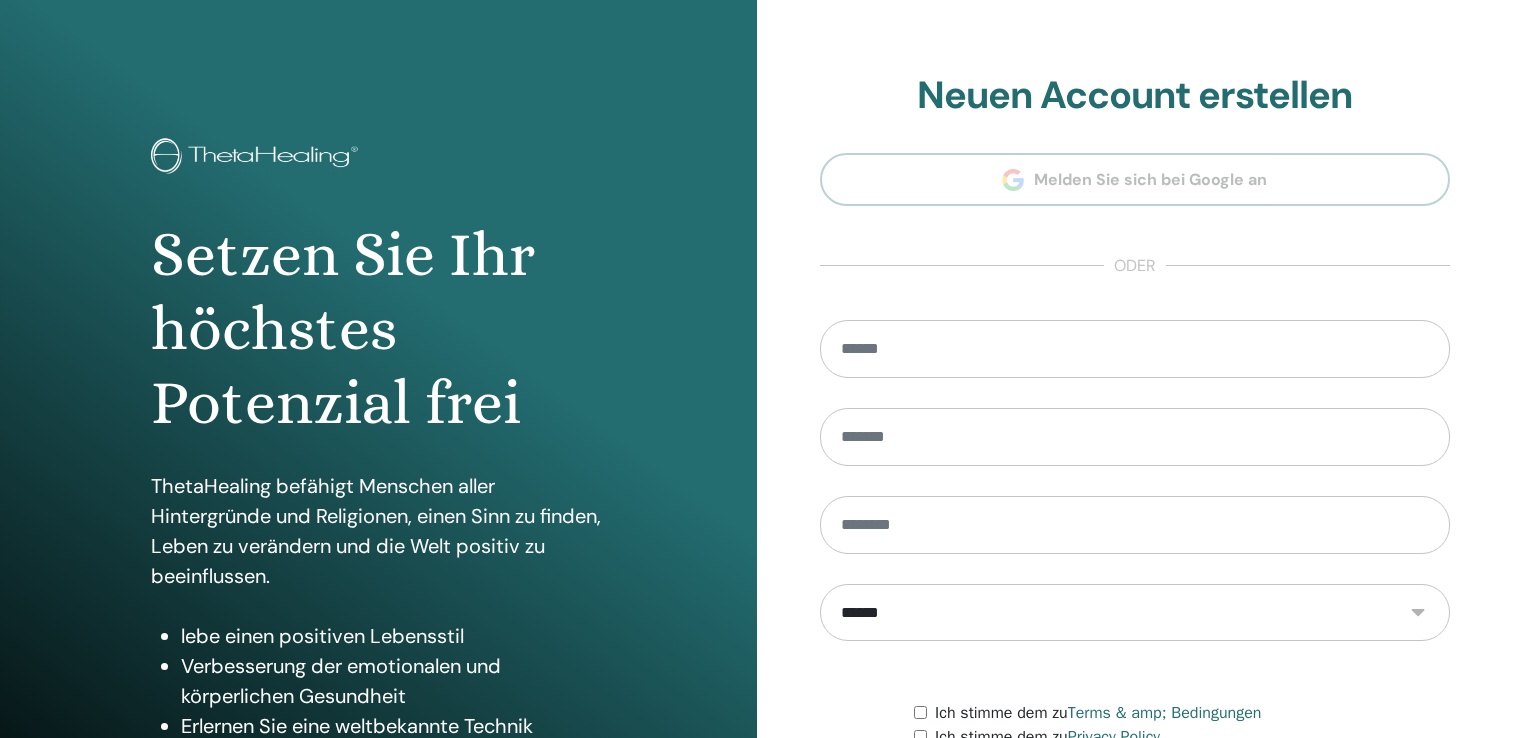 scroll, scrollTop: 0, scrollLeft: 0, axis: both 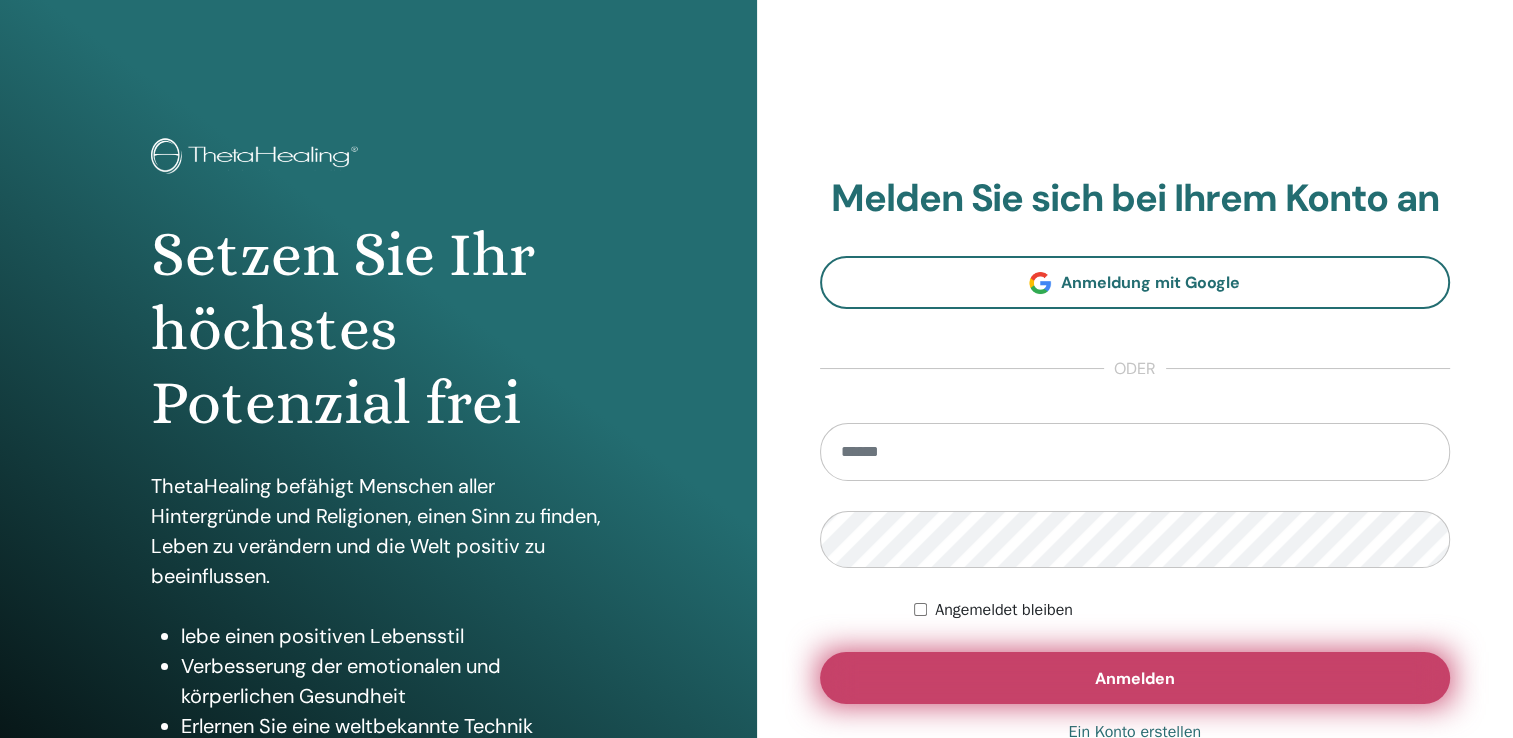 type on "**********" 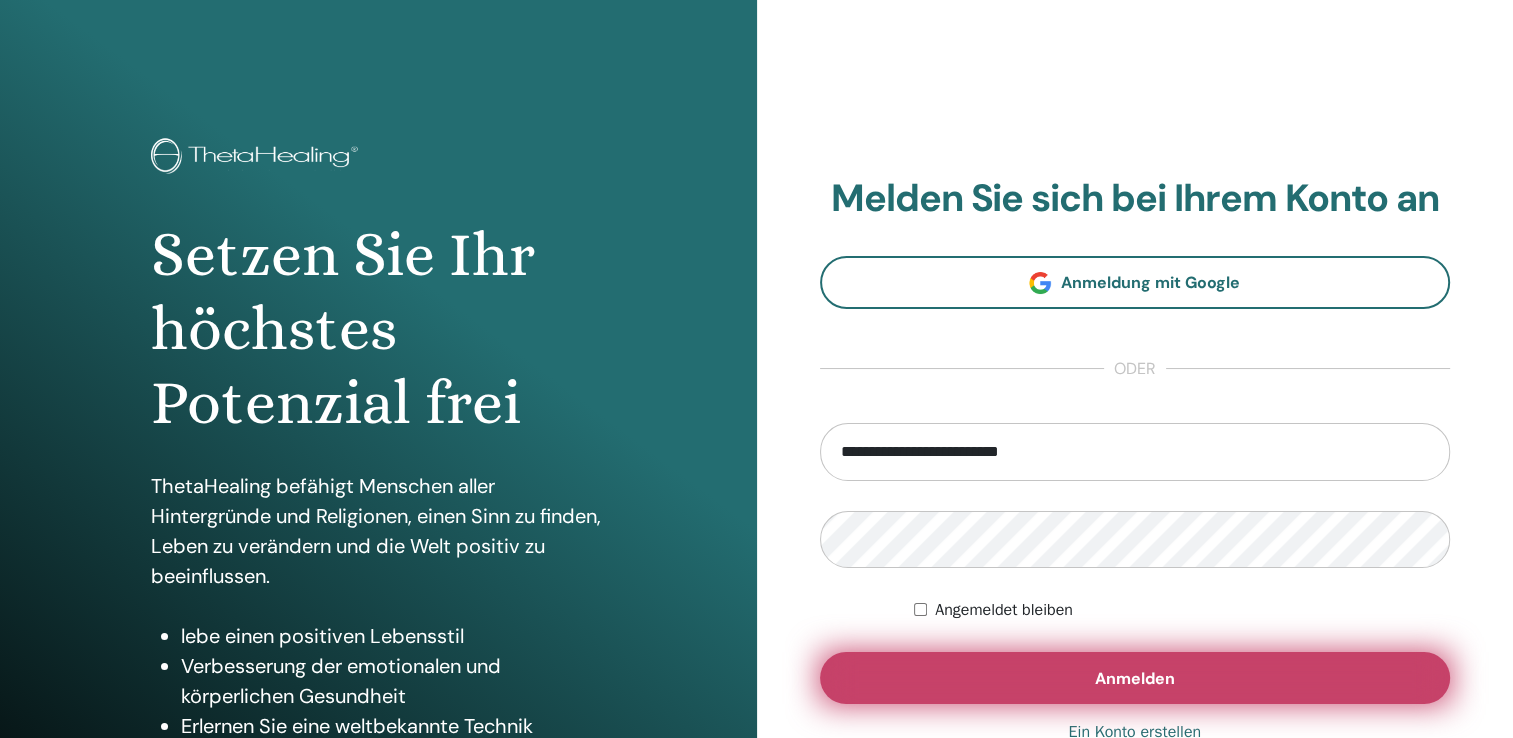 click on "Anmelden" at bounding box center (1135, 678) 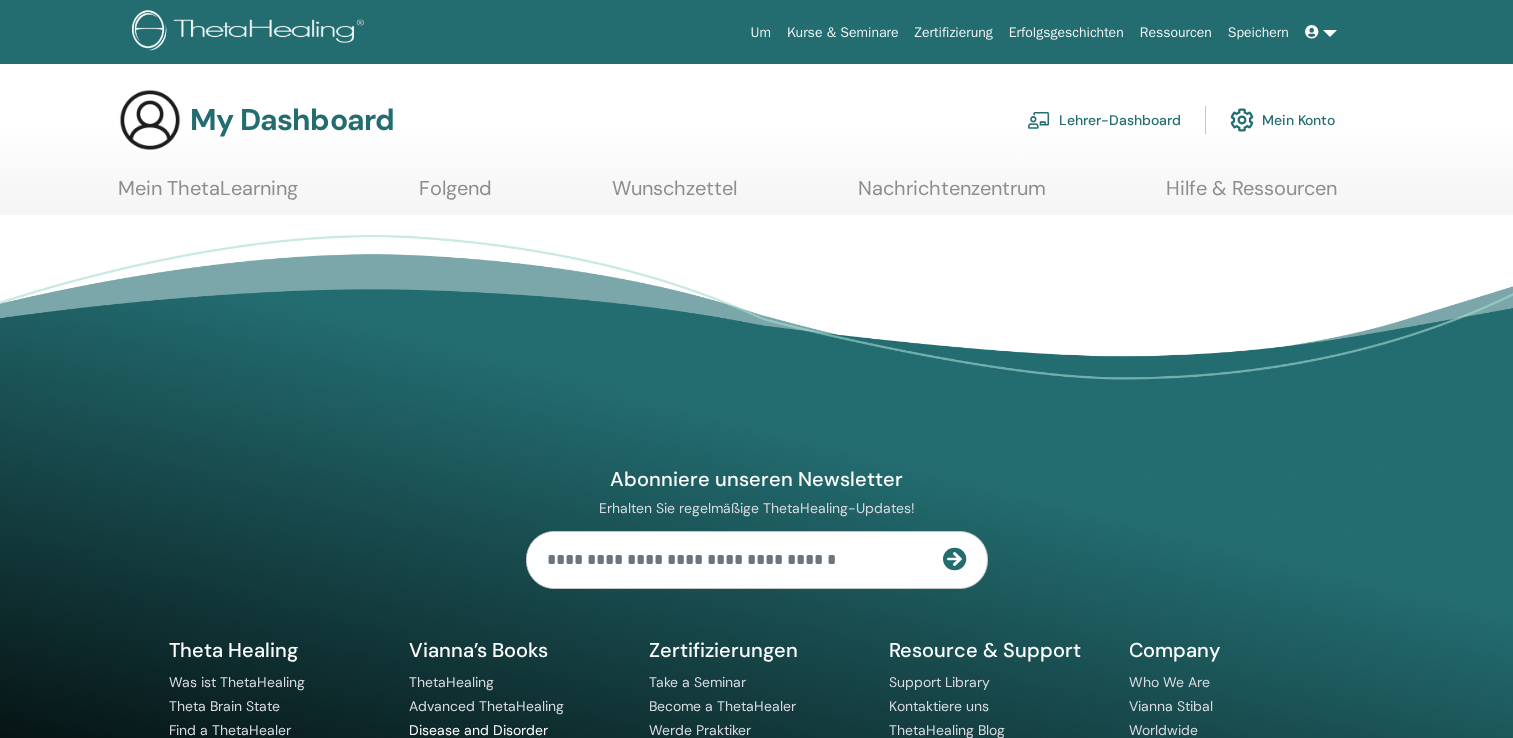 scroll, scrollTop: 0, scrollLeft: 0, axis: both 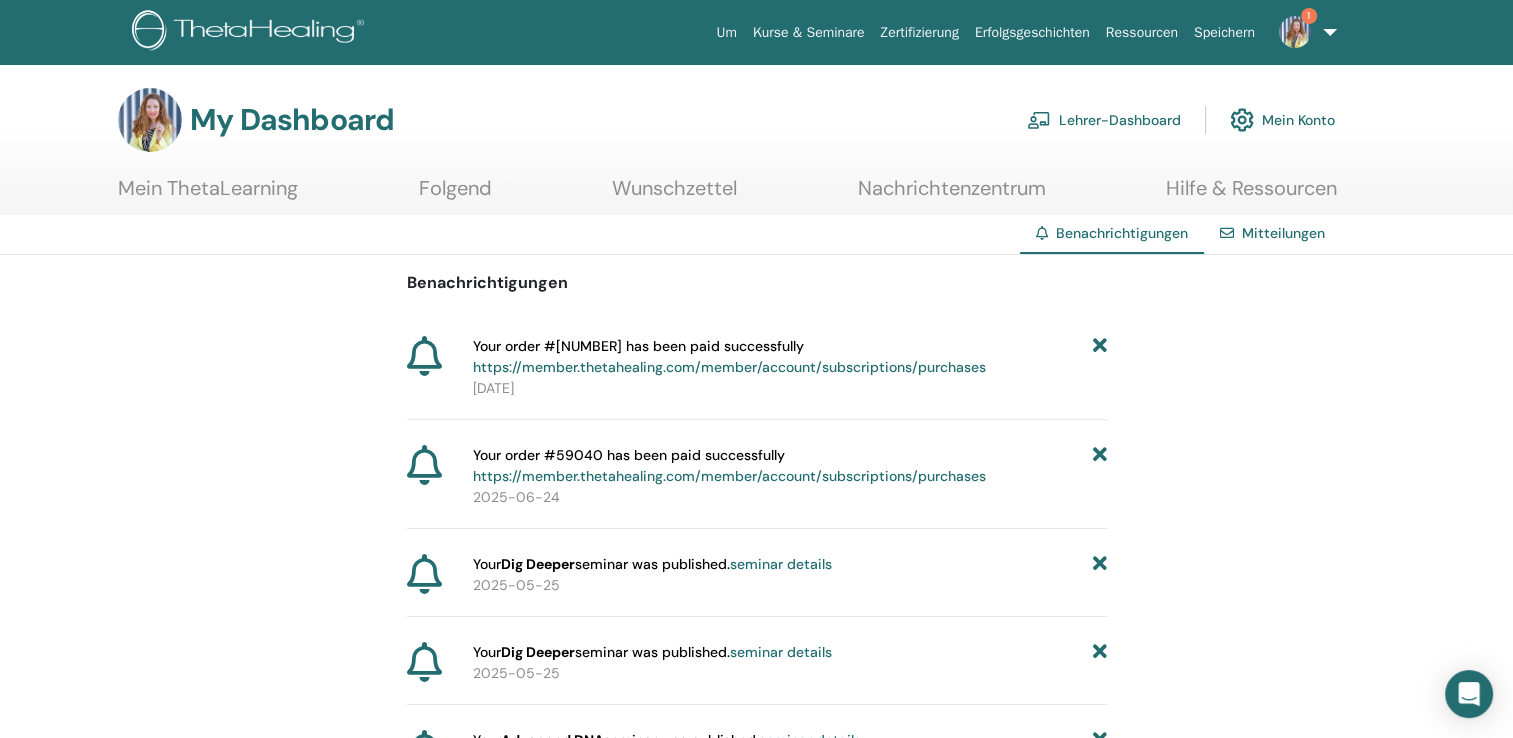 click on "Your order #[NUMBER] has been paid successfully
https://member.thetahealing.com/member/account/subscriptions/purchases" at bounding box center (729, 357) 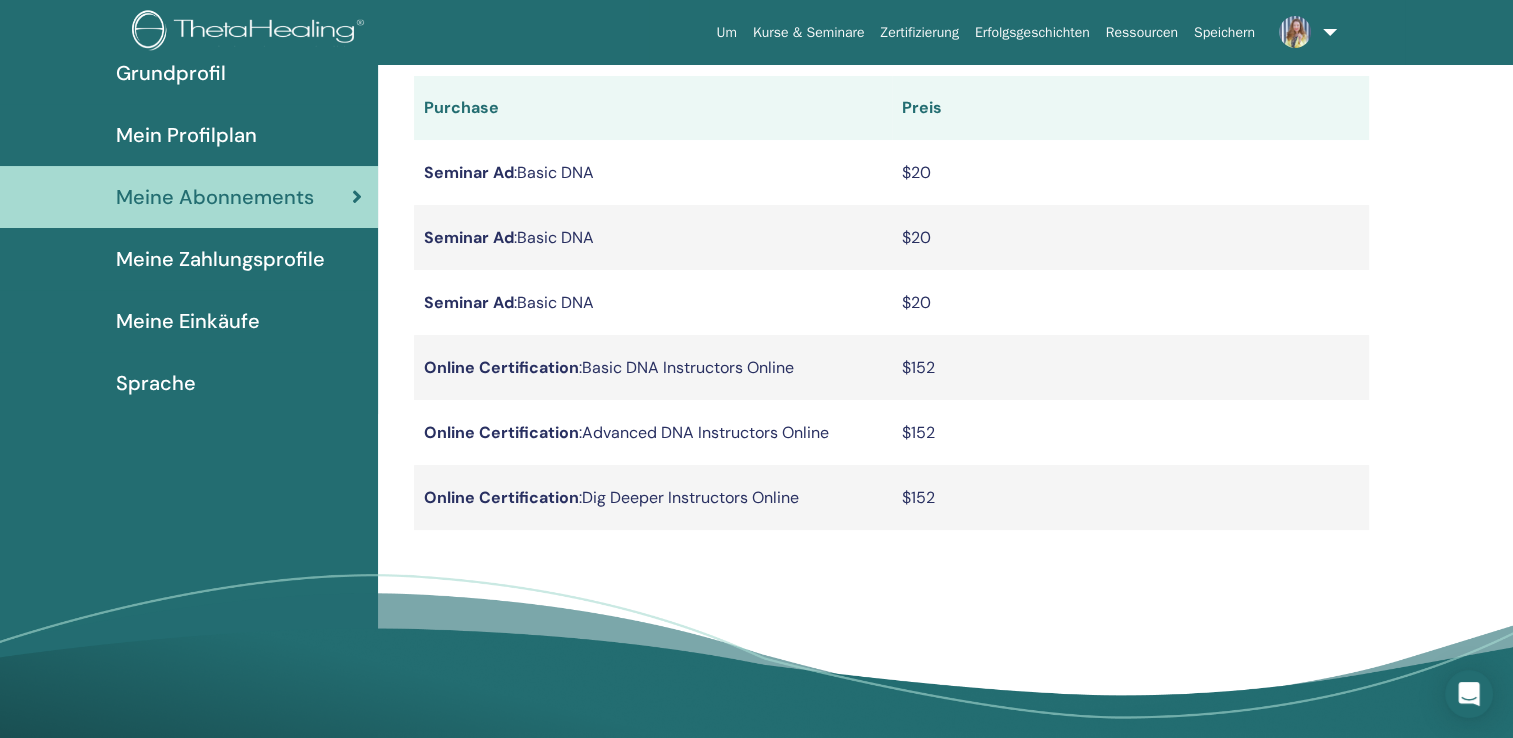scroll, scrollTop: 0, scrollLeft: 0, axis: both 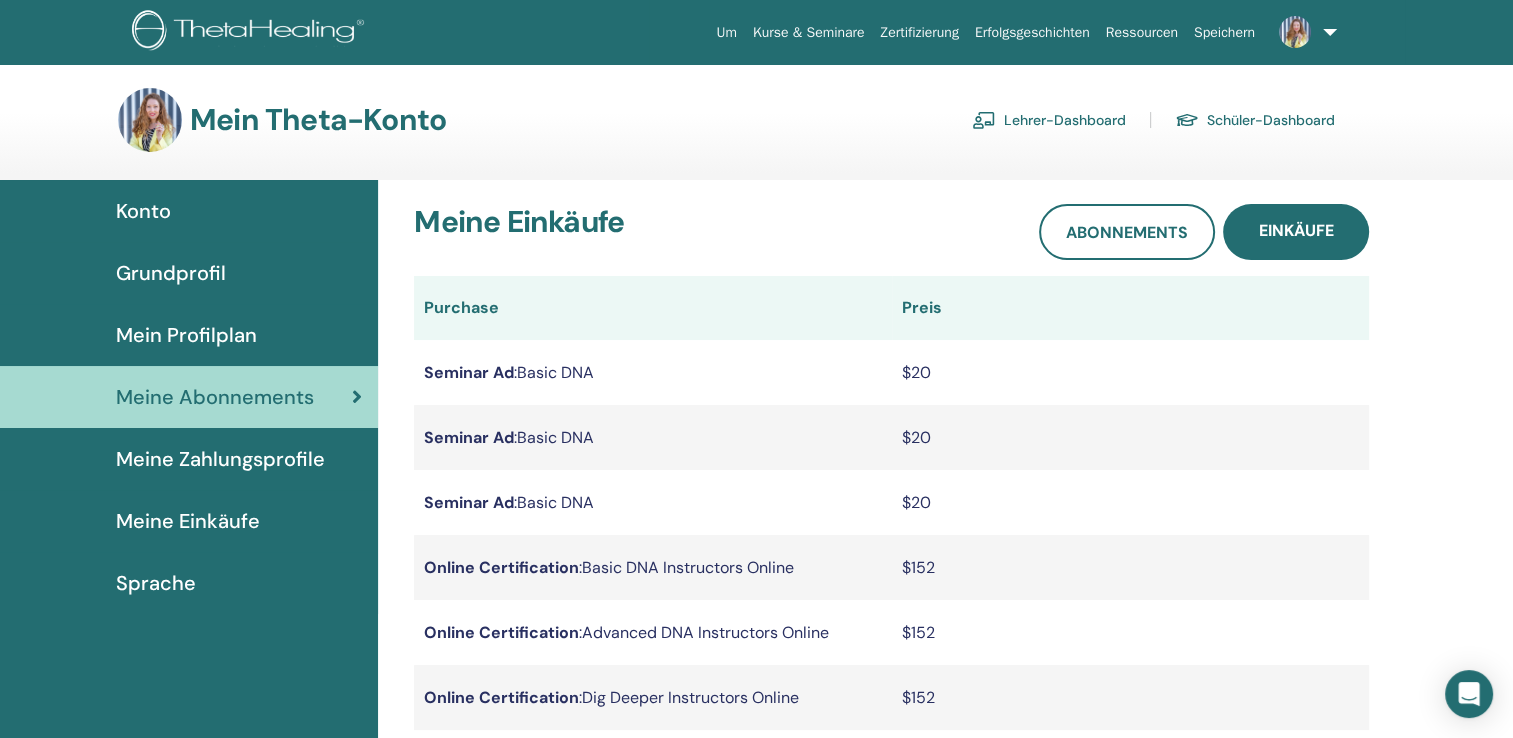 click on "Meine Zahlungsprofile" at bounding box center (220, 459) 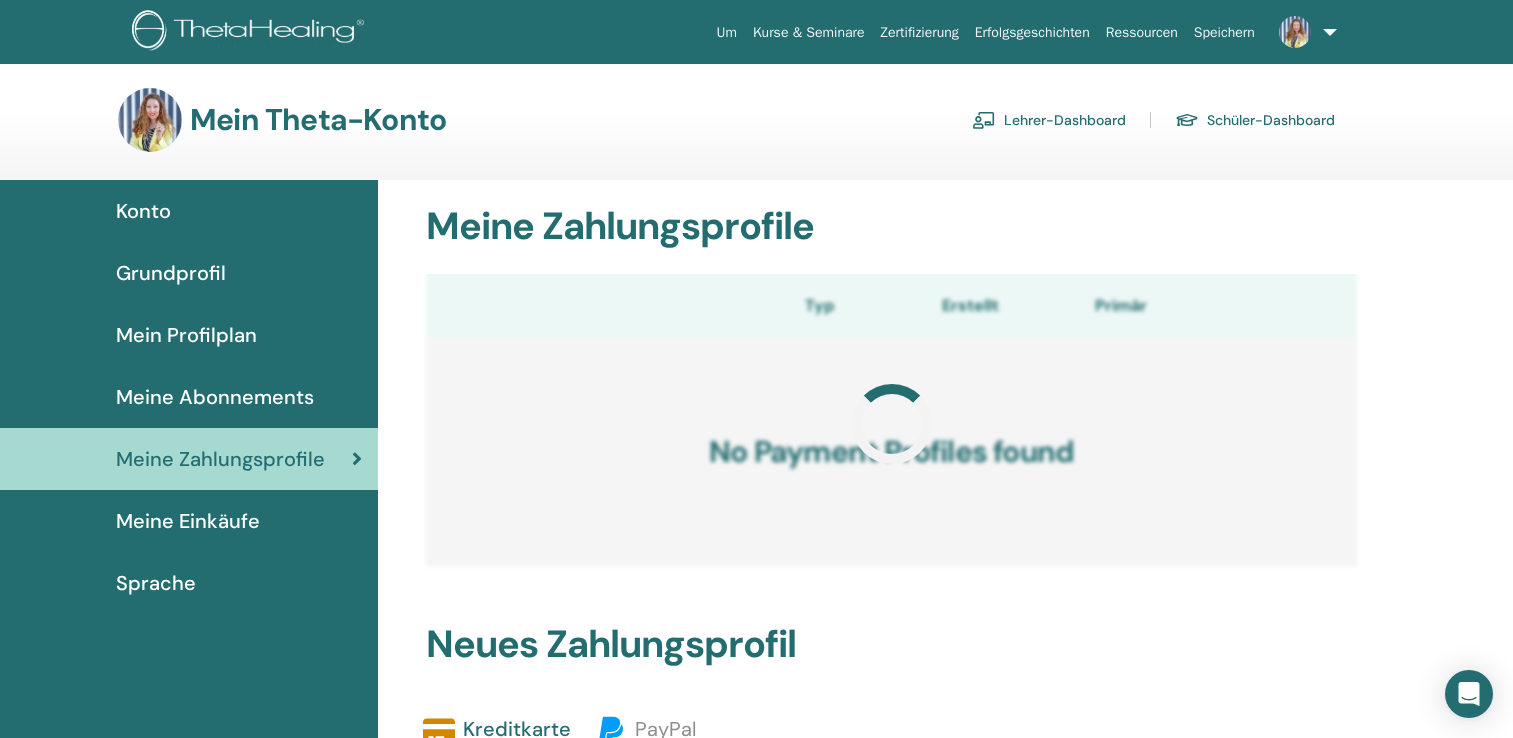 scroll, scrollTop: 0, scrollLeft: 0, axis: both 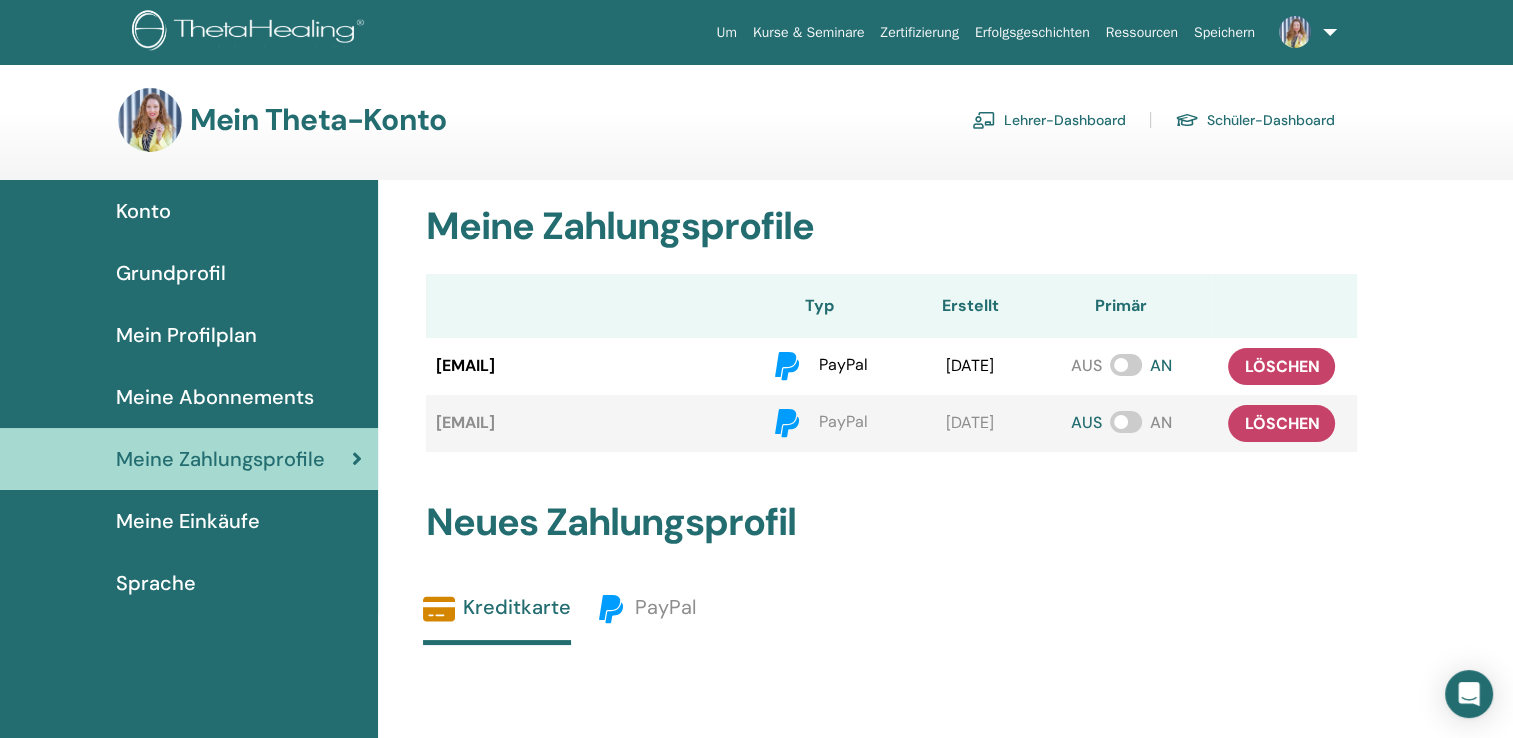 click on "Meine Einkäufe" at bounding box center [188, 521] 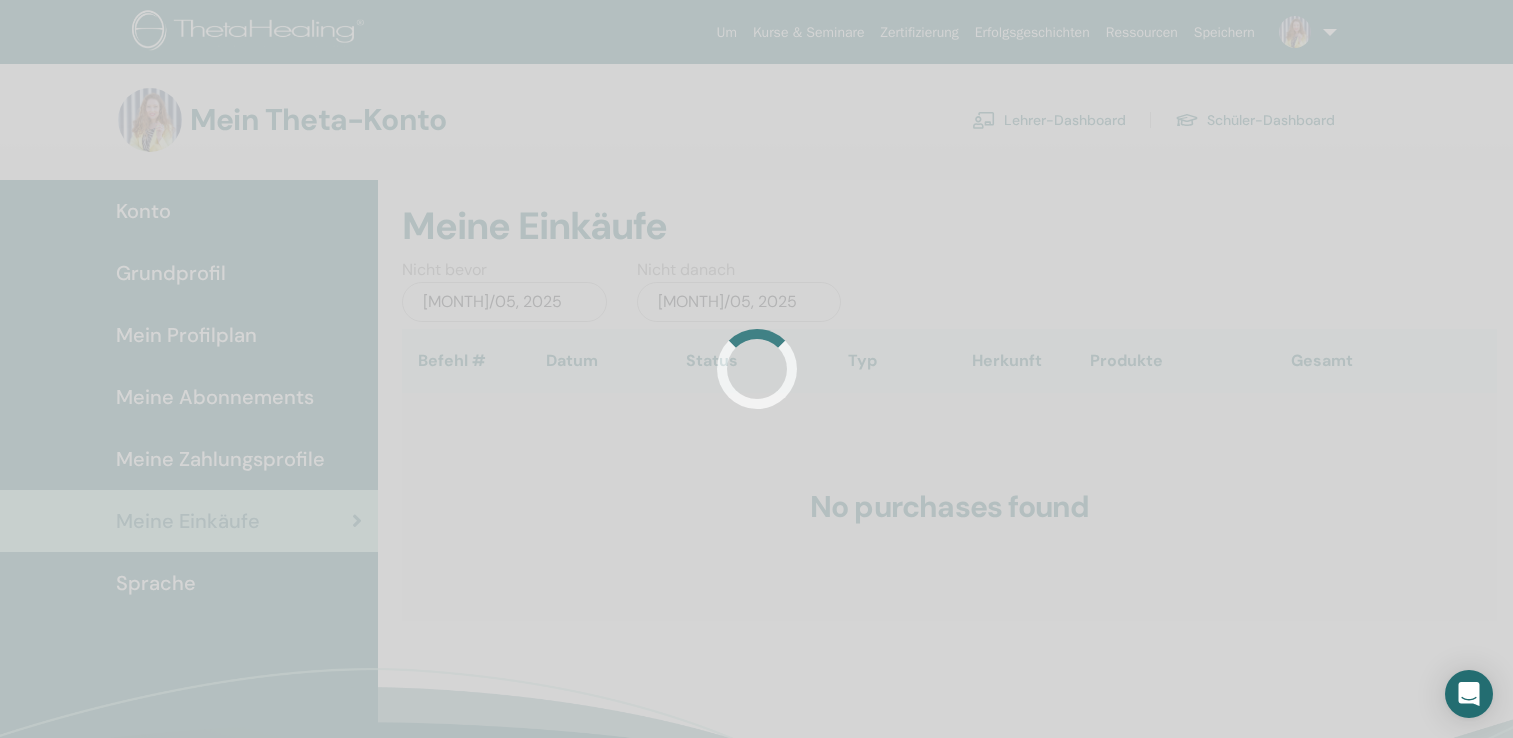 scroll, scrollTop: 0, scrollLeft: 0, axis: both 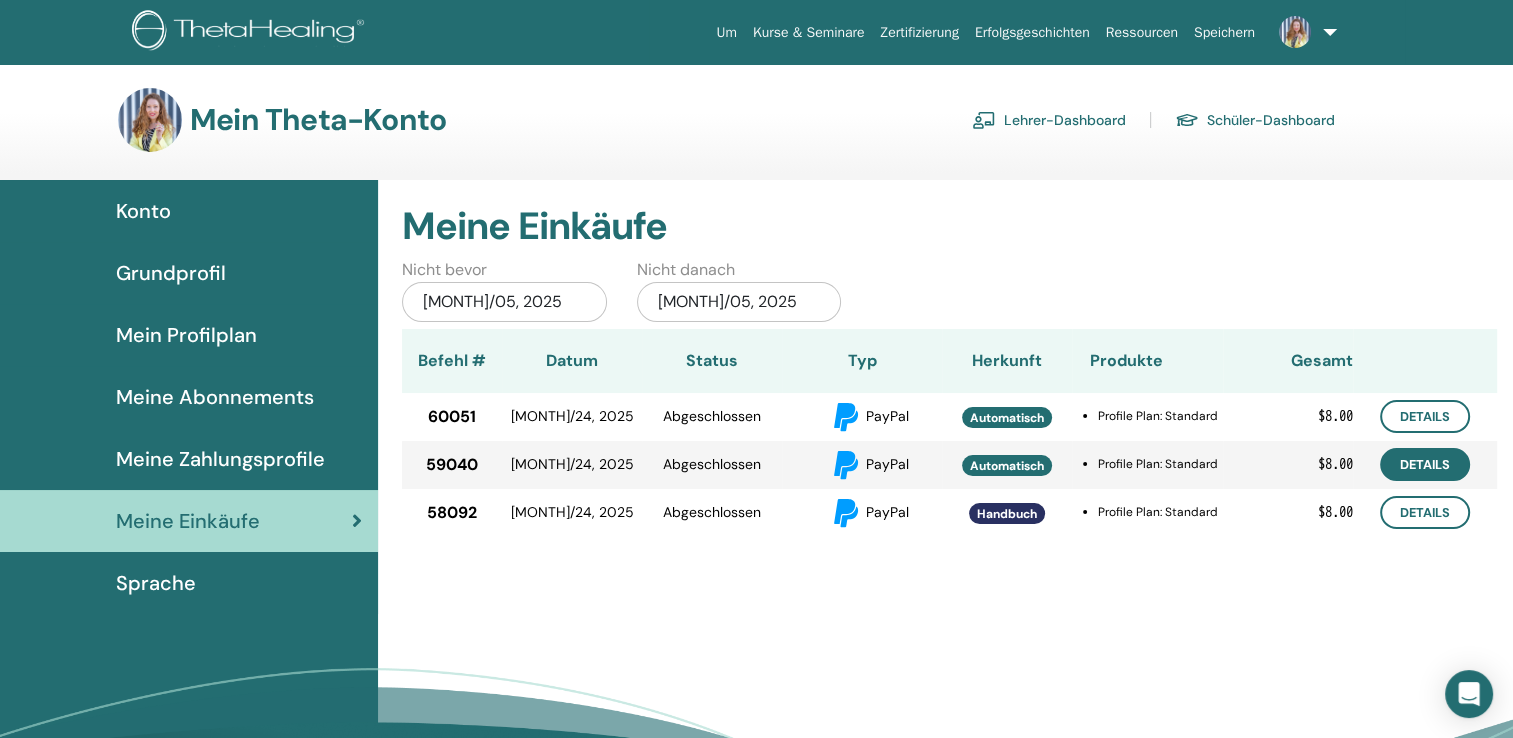 click on "Details" at bounding box center (1425, 464) 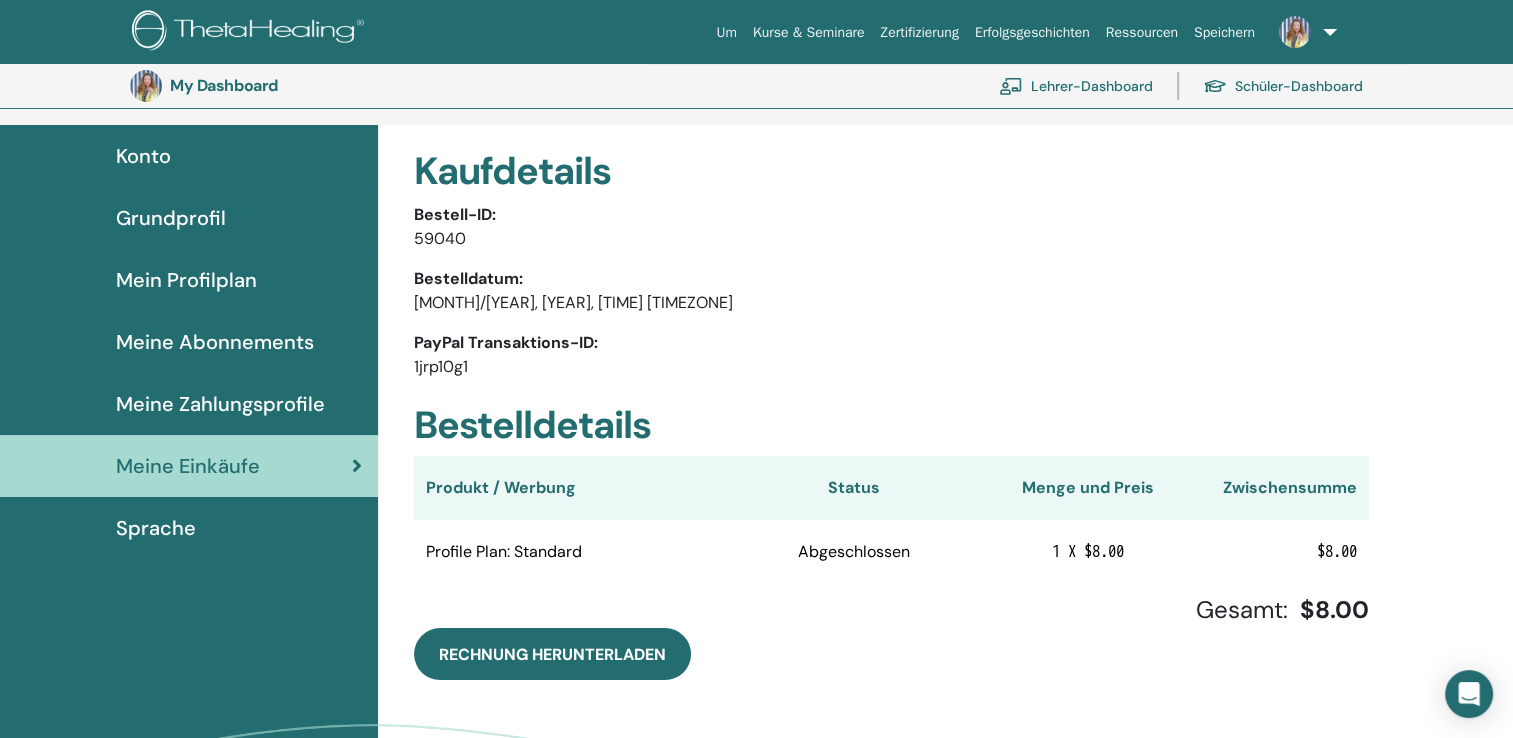 scroll, scrollTop: 244, scrollLeft: 0, axis: vertical 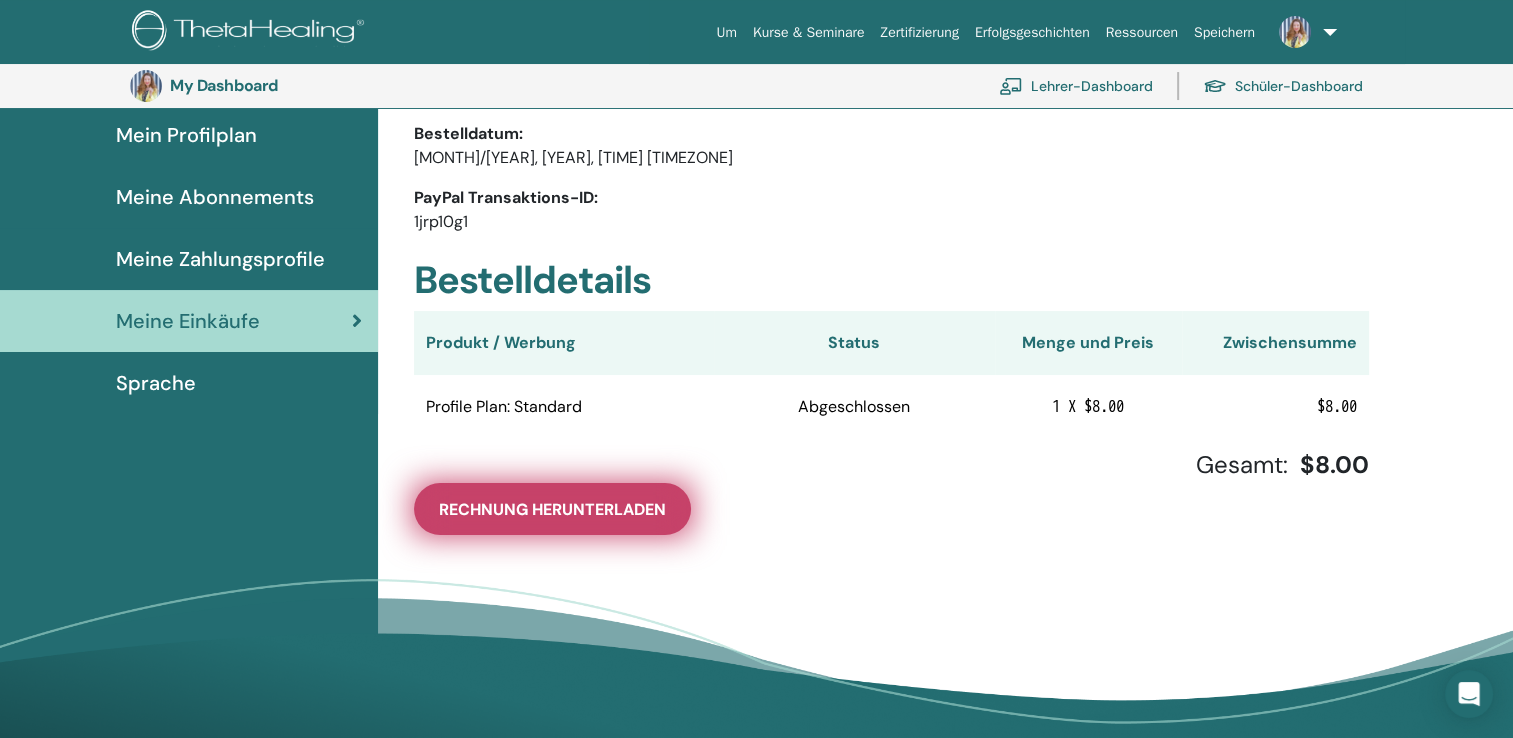 click on "Rechnung herunterladen" at bounding box center (552, 509) 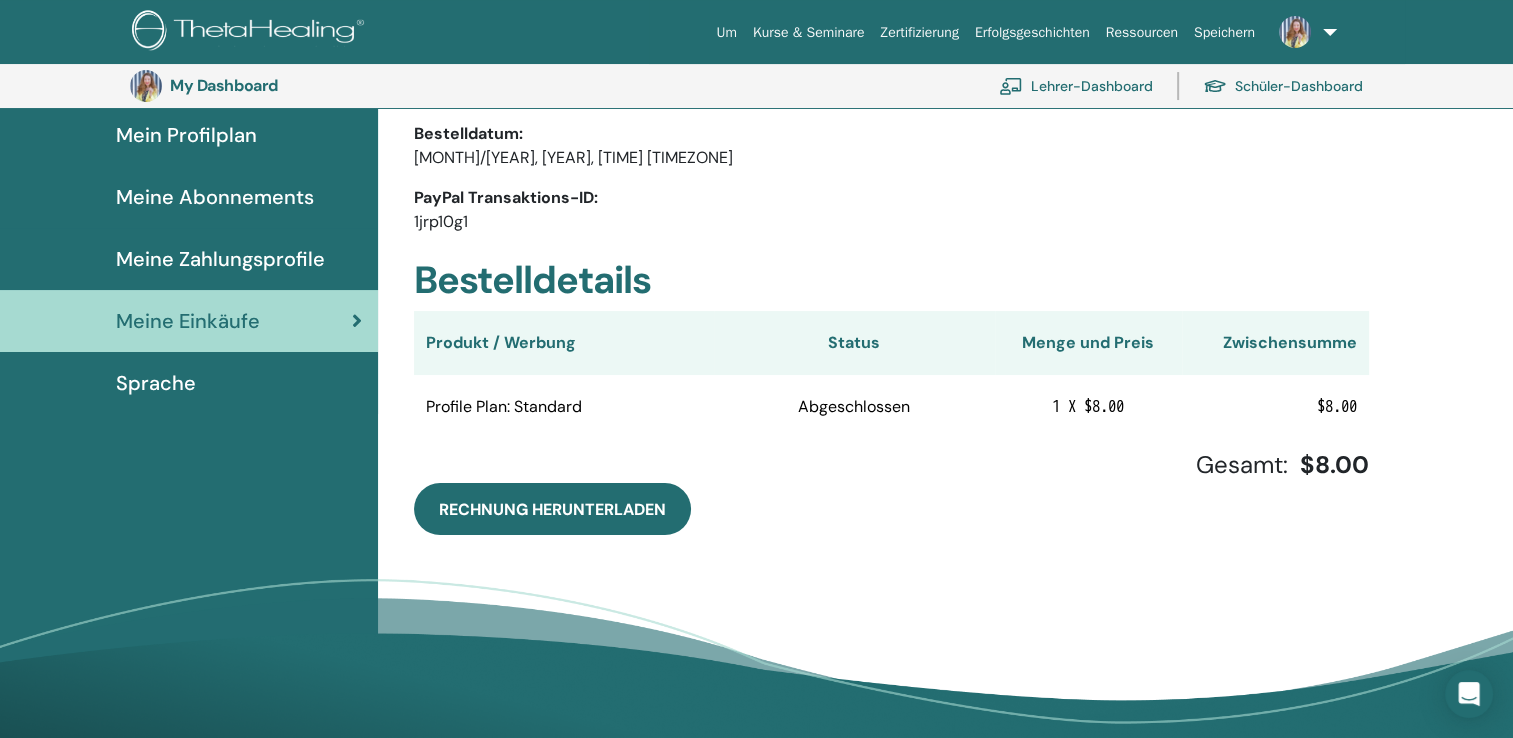 click on "Meine Einkäufe" at bounding box center (188, 321) 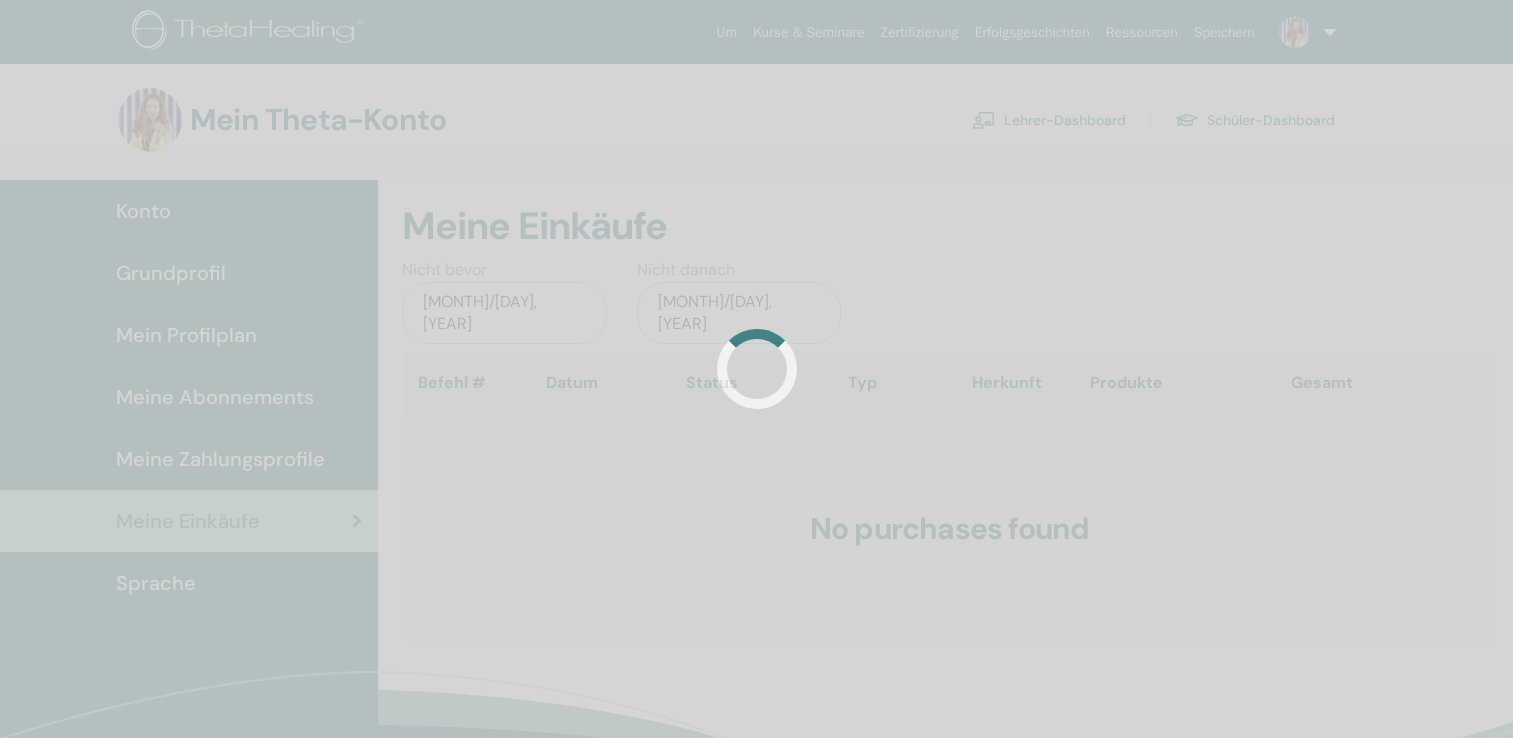 scroll, scrollTop: 0, scrollLeft: 0, axis: both 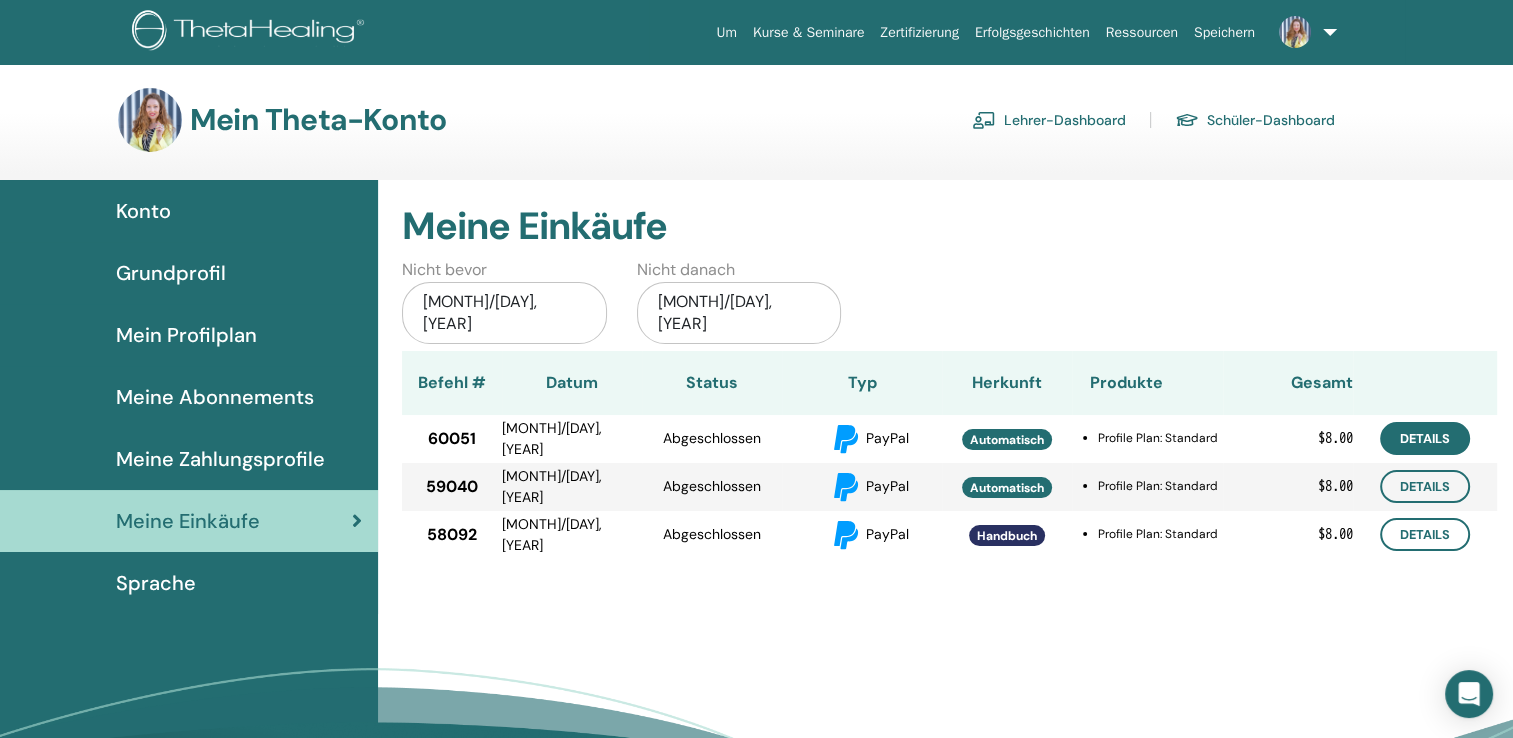 click on "Details" at bounding box center (1425, 438) 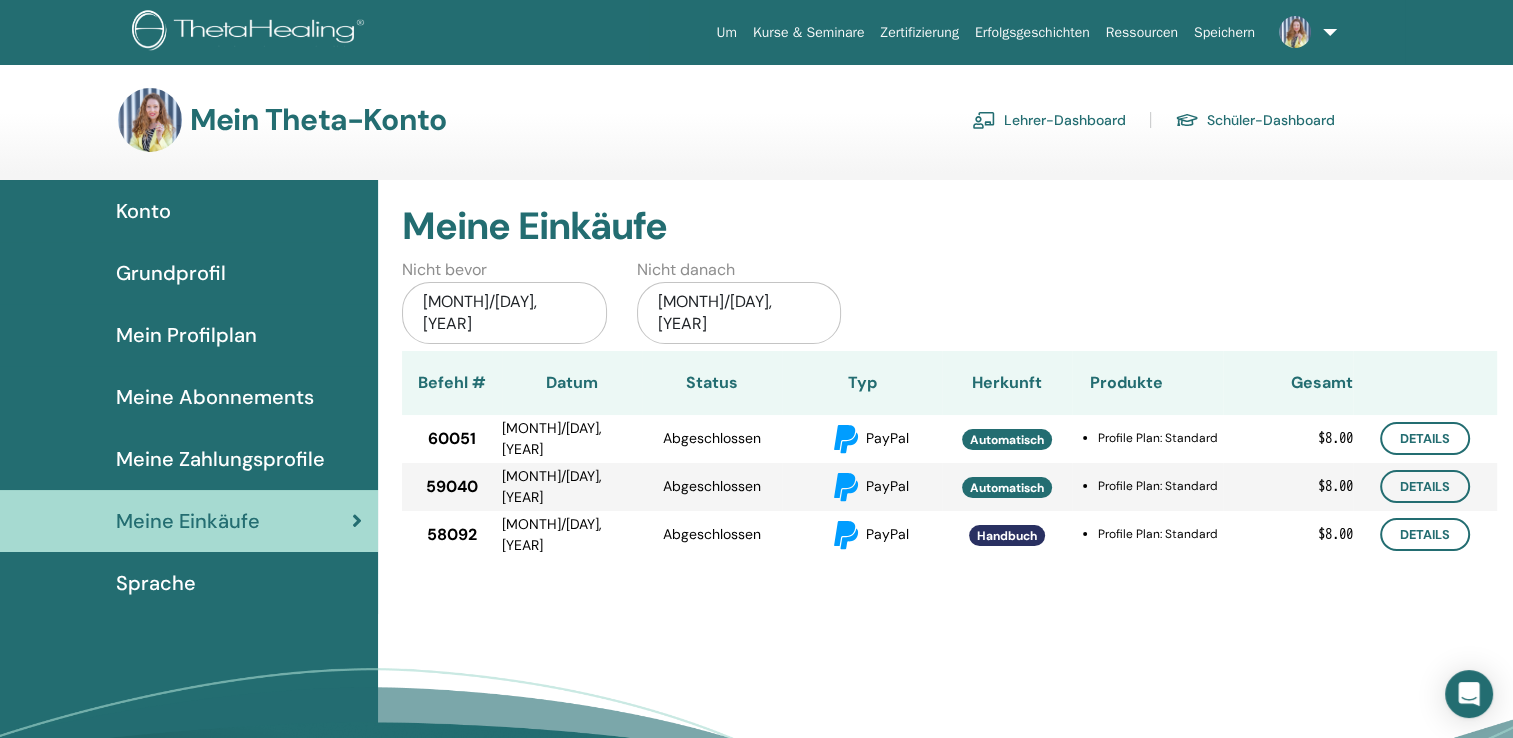 click on "Lehrer-Dashboard" at bounding box center (1049, 120) 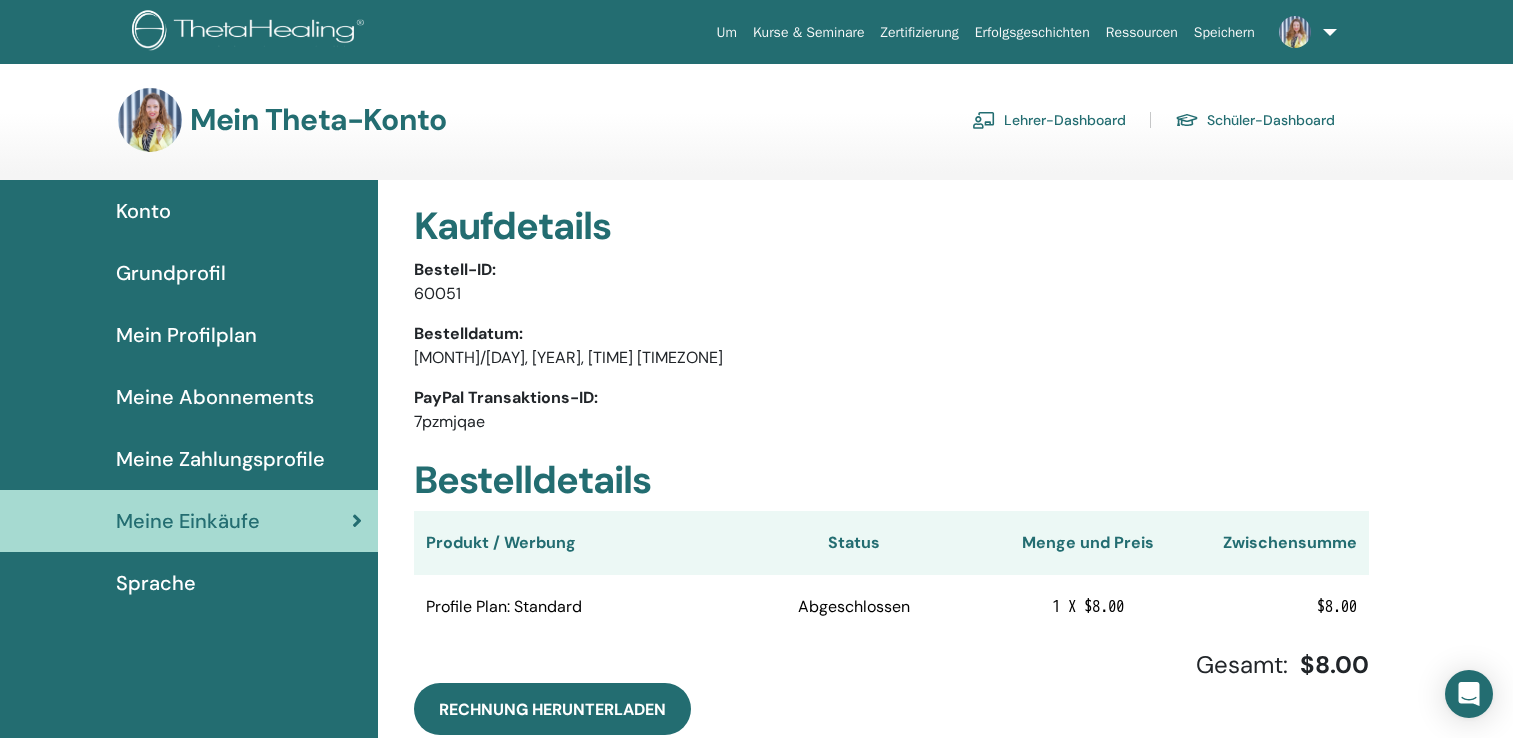 scroll, scrollTop: 0, scrollLeft: 0, axis: both 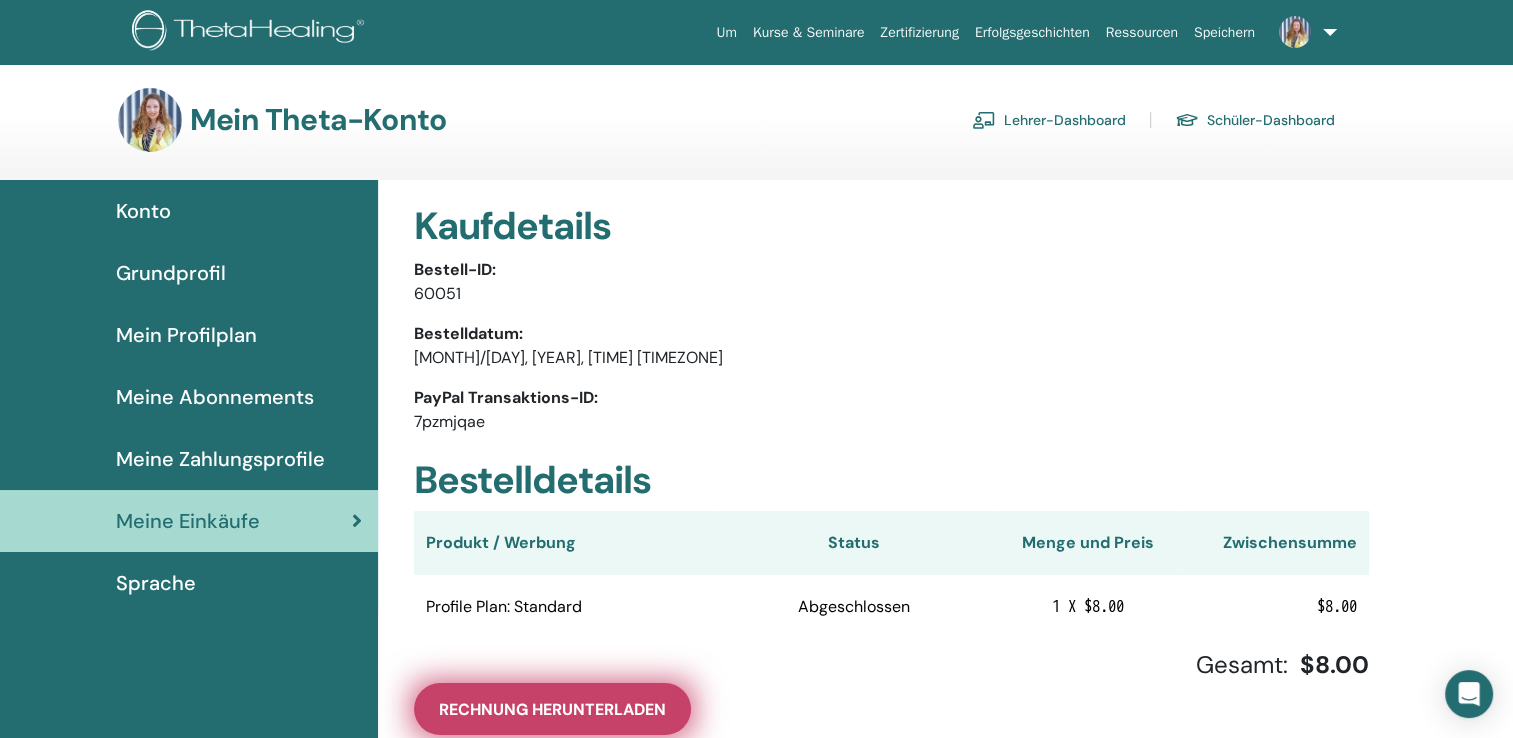 click on "Rechnung herunterladen" at bounding box center (552, 709) 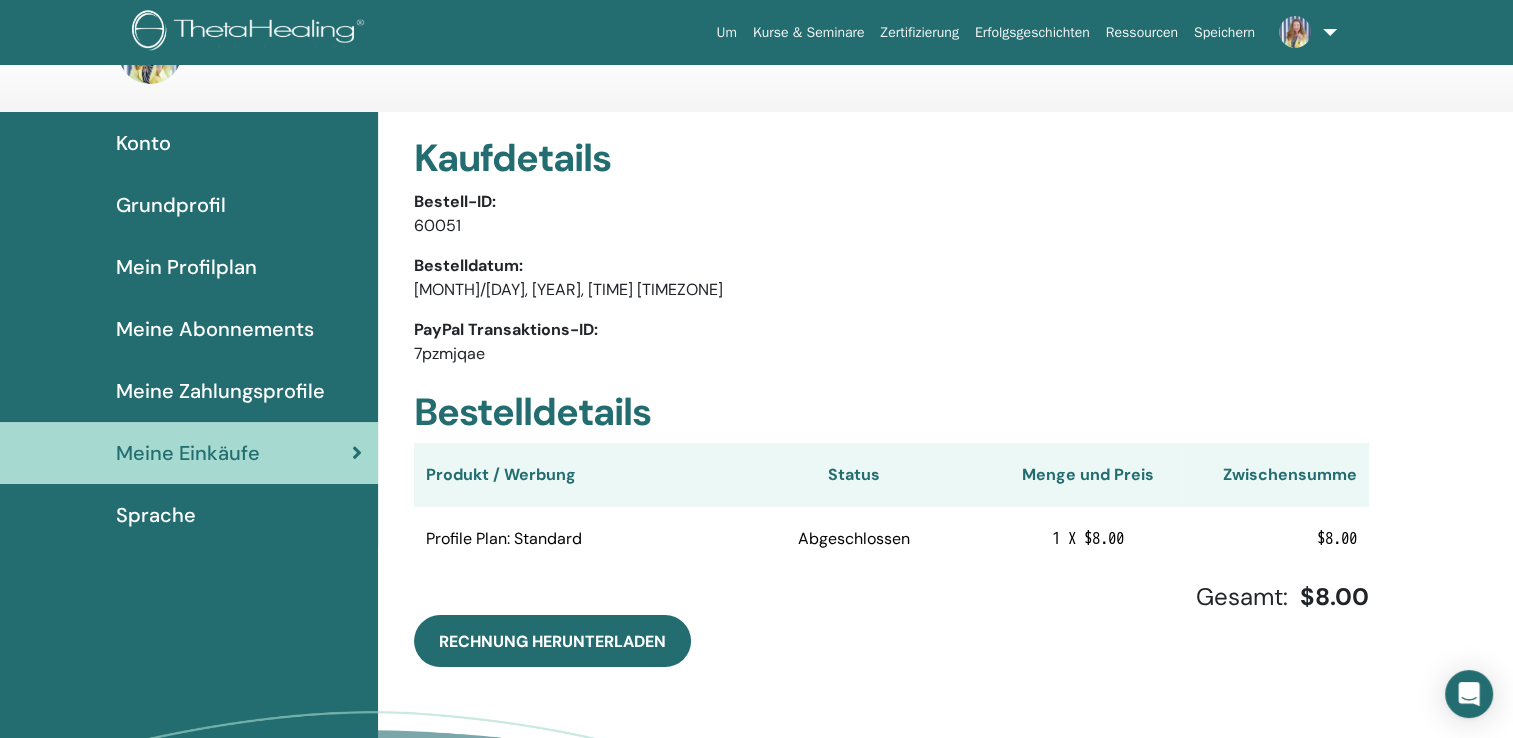 scroll, scrollTop: 100, scrollLeft: 0, axis: vertical 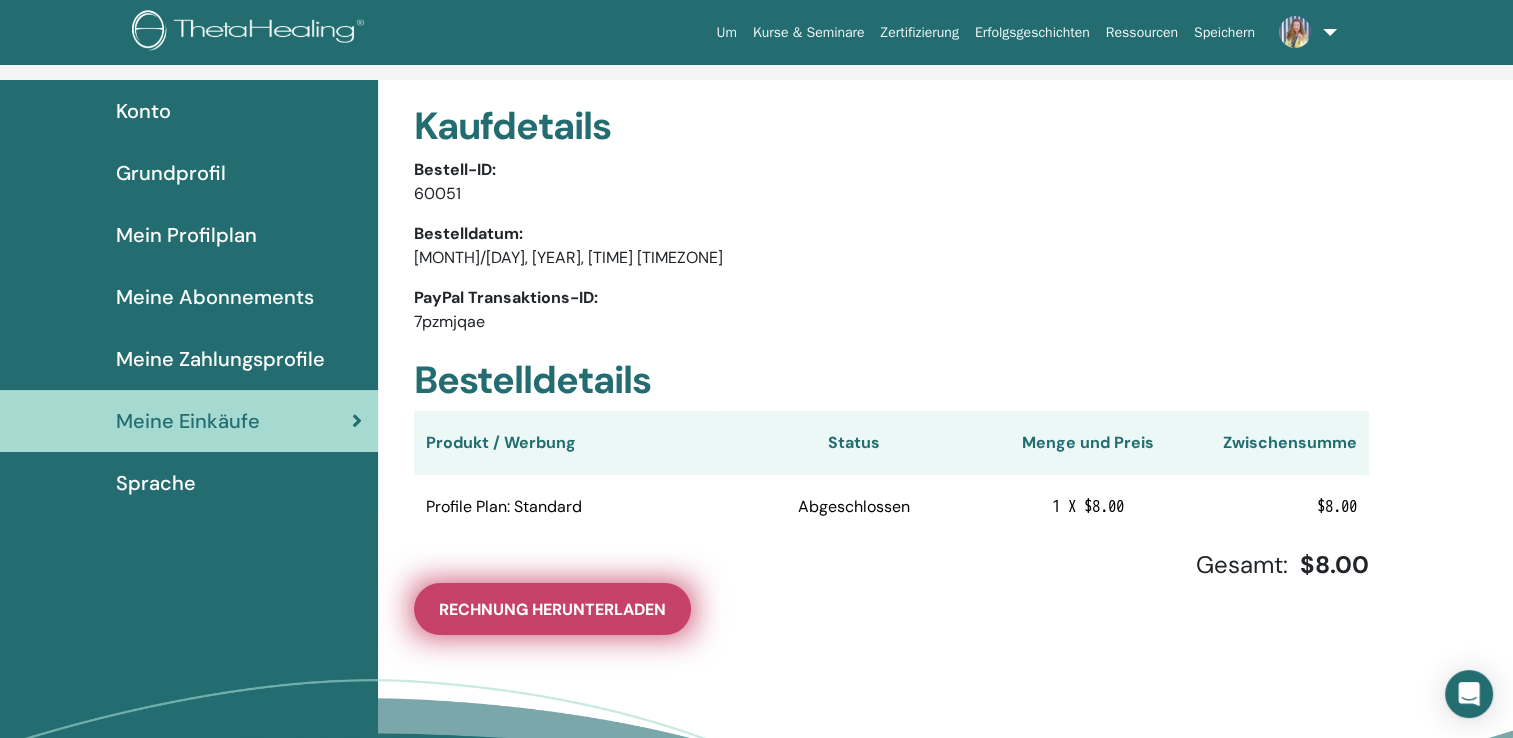 click on "Rechnung herunterladen" at bounding box center [552, 609] 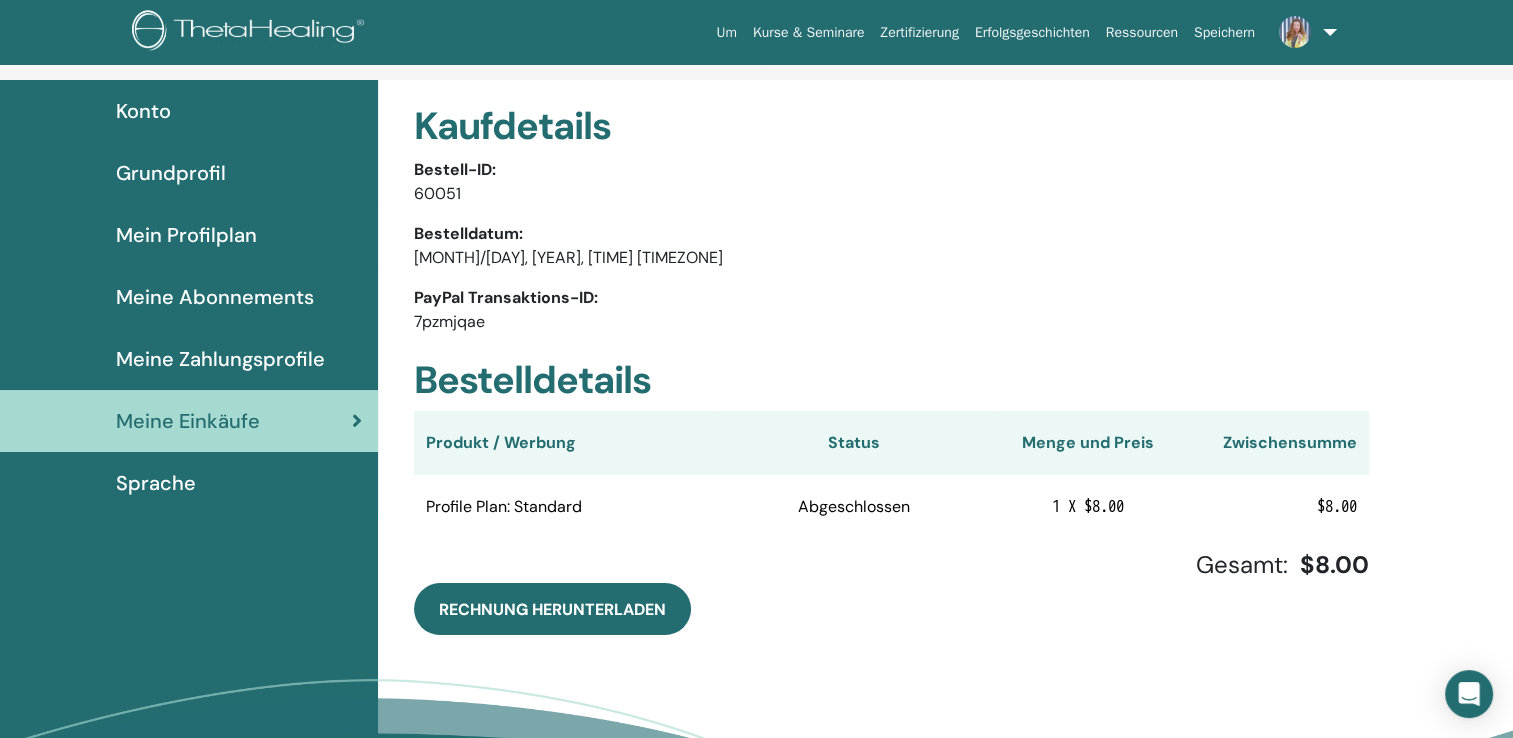 click at bounding box center (1304, 32) 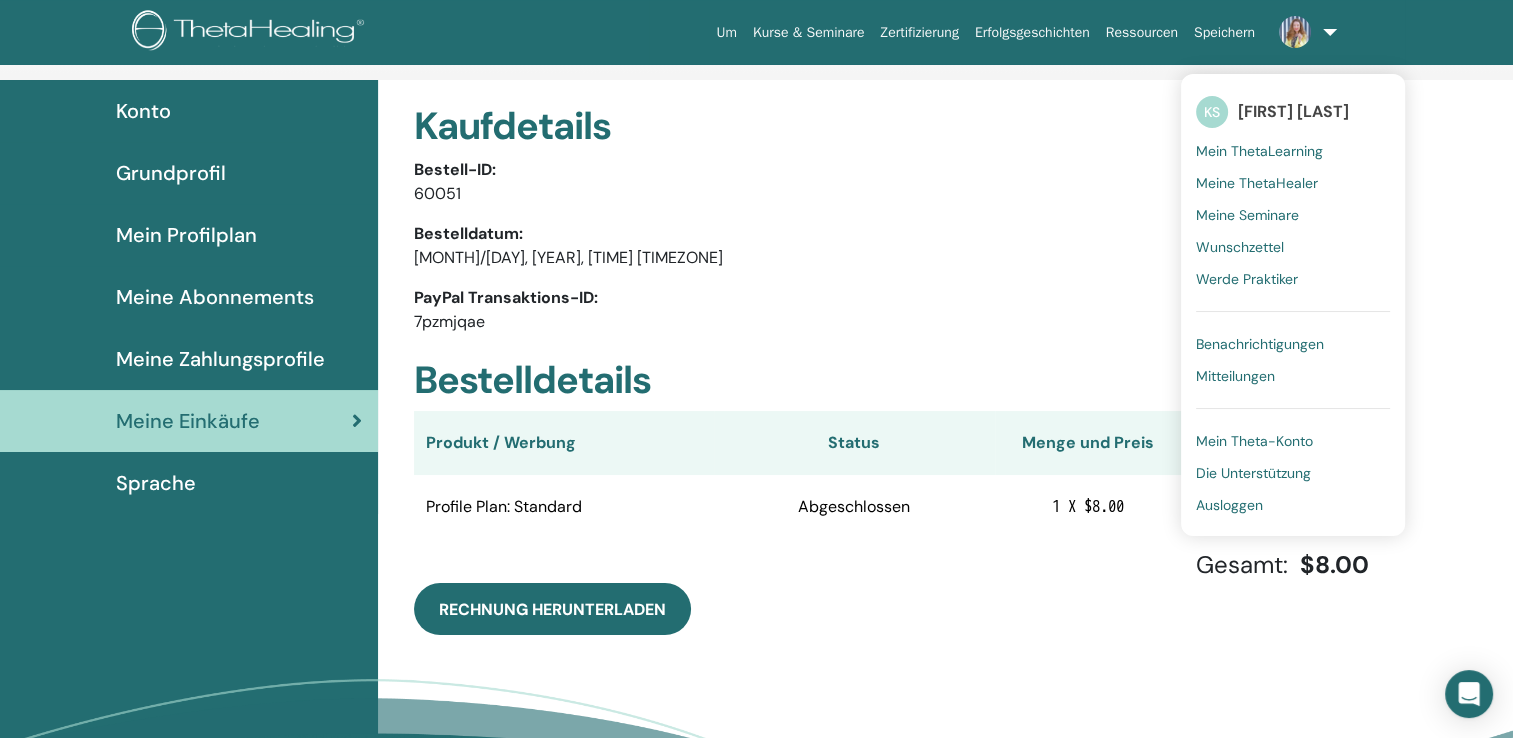 click on "Mein ThetaLearning" at bounding box center (1259, 151) 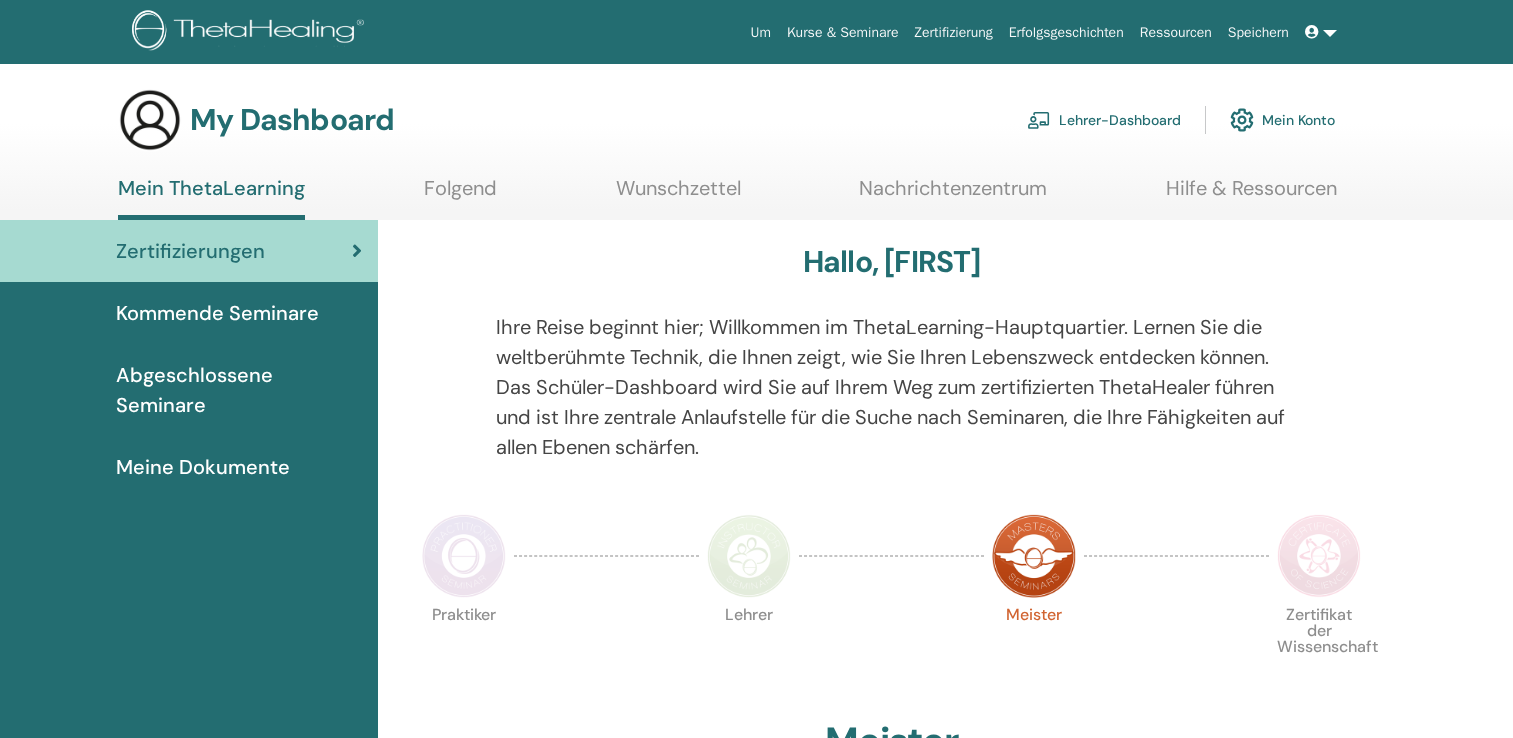 scroll, scrollTop: 0, scrollLeft: 0, axis: both 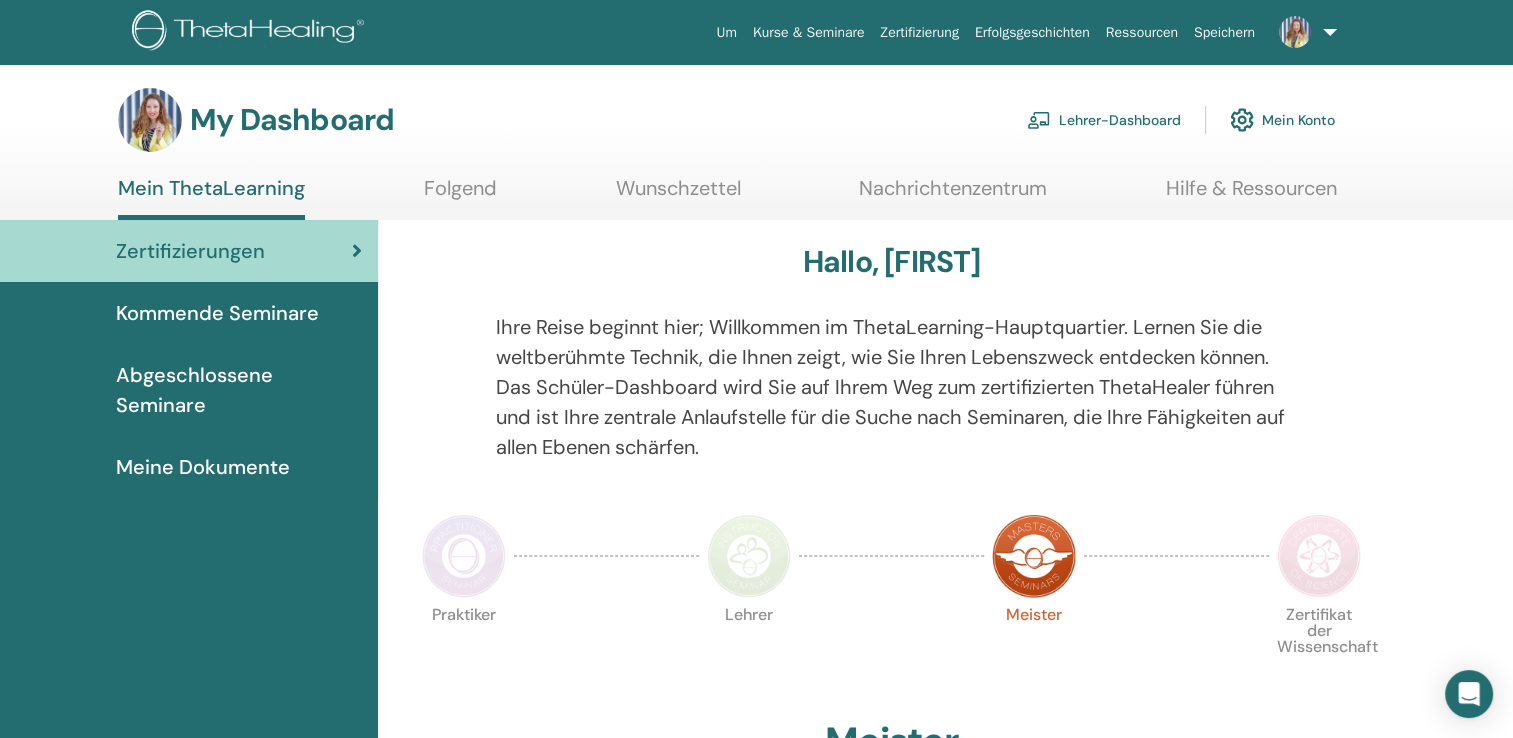 click on "Kommende Seminare" at bounding box center (217, 313) 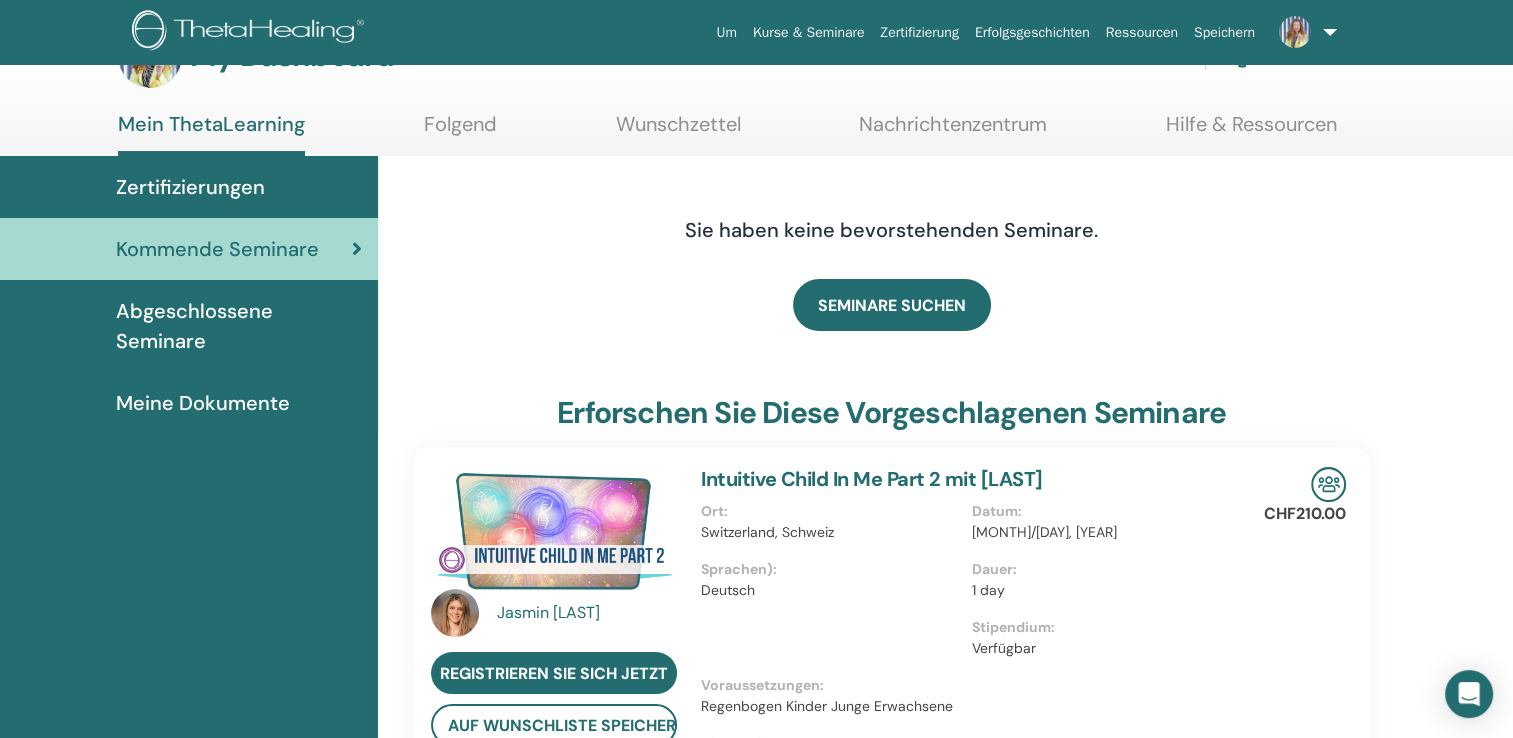 scroll, scrollTop: 100, scrollLeft: 0, axis: vertical 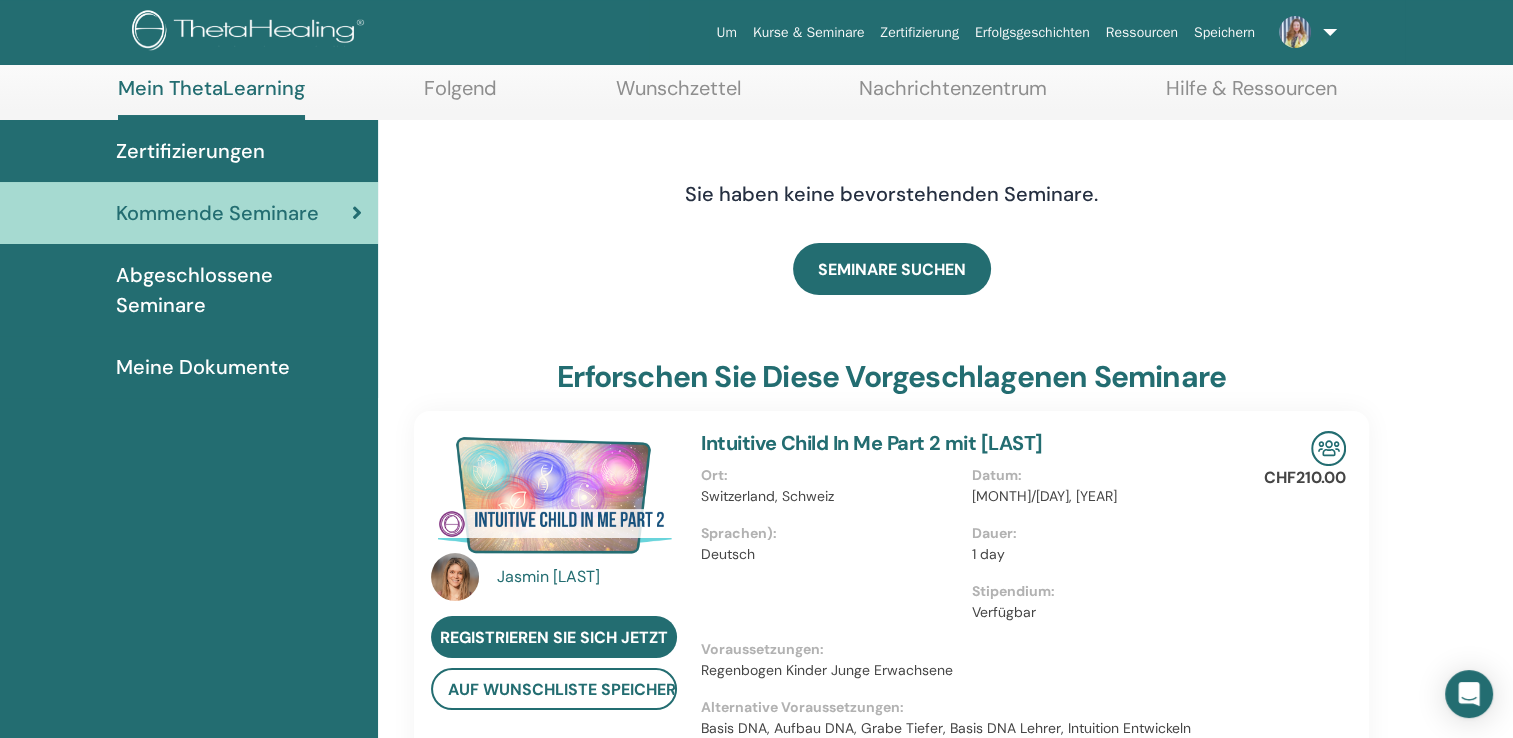 click on "Zertifizierungen" at bounding box center (190, 151) 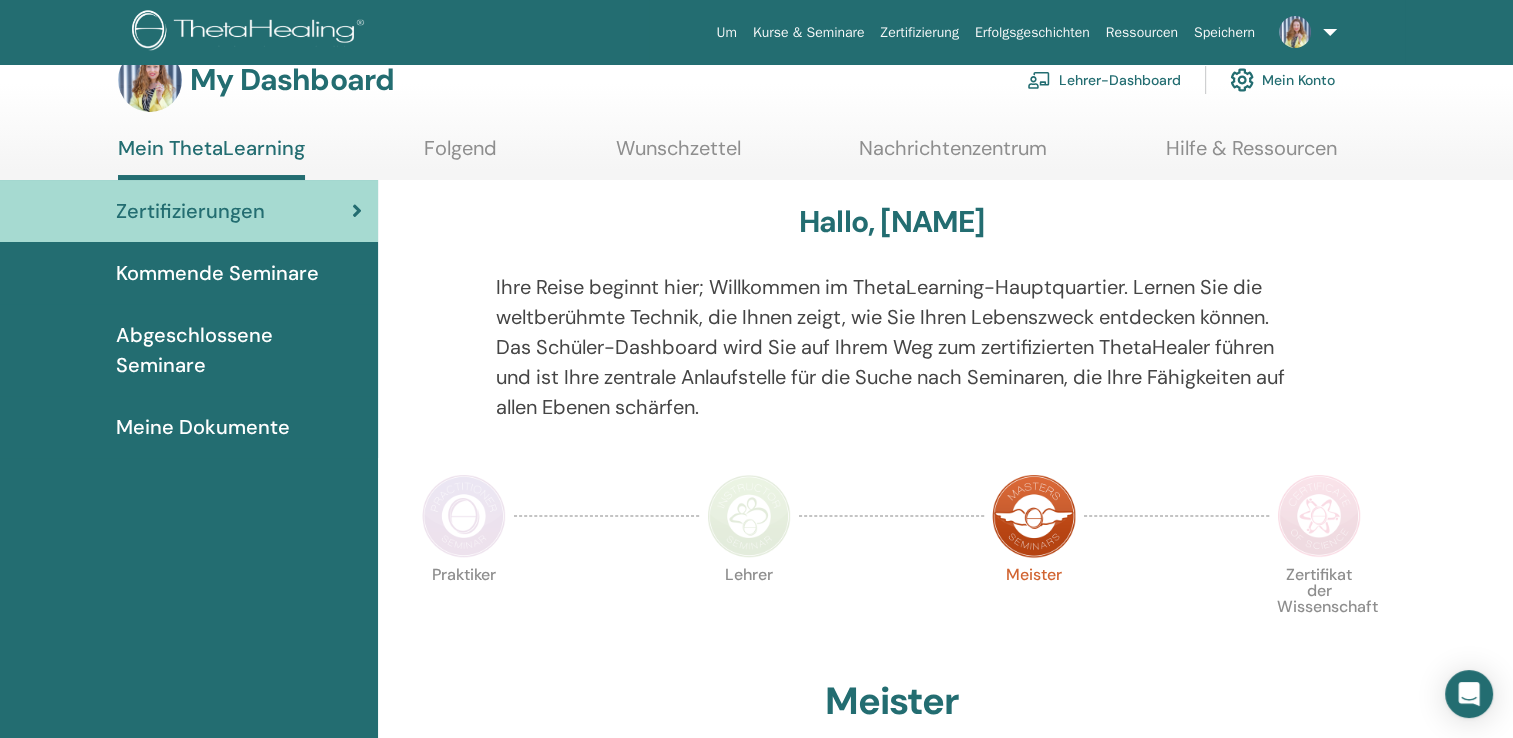 scroll, scrollTop: 0, scrollLeft: 0, axis: both 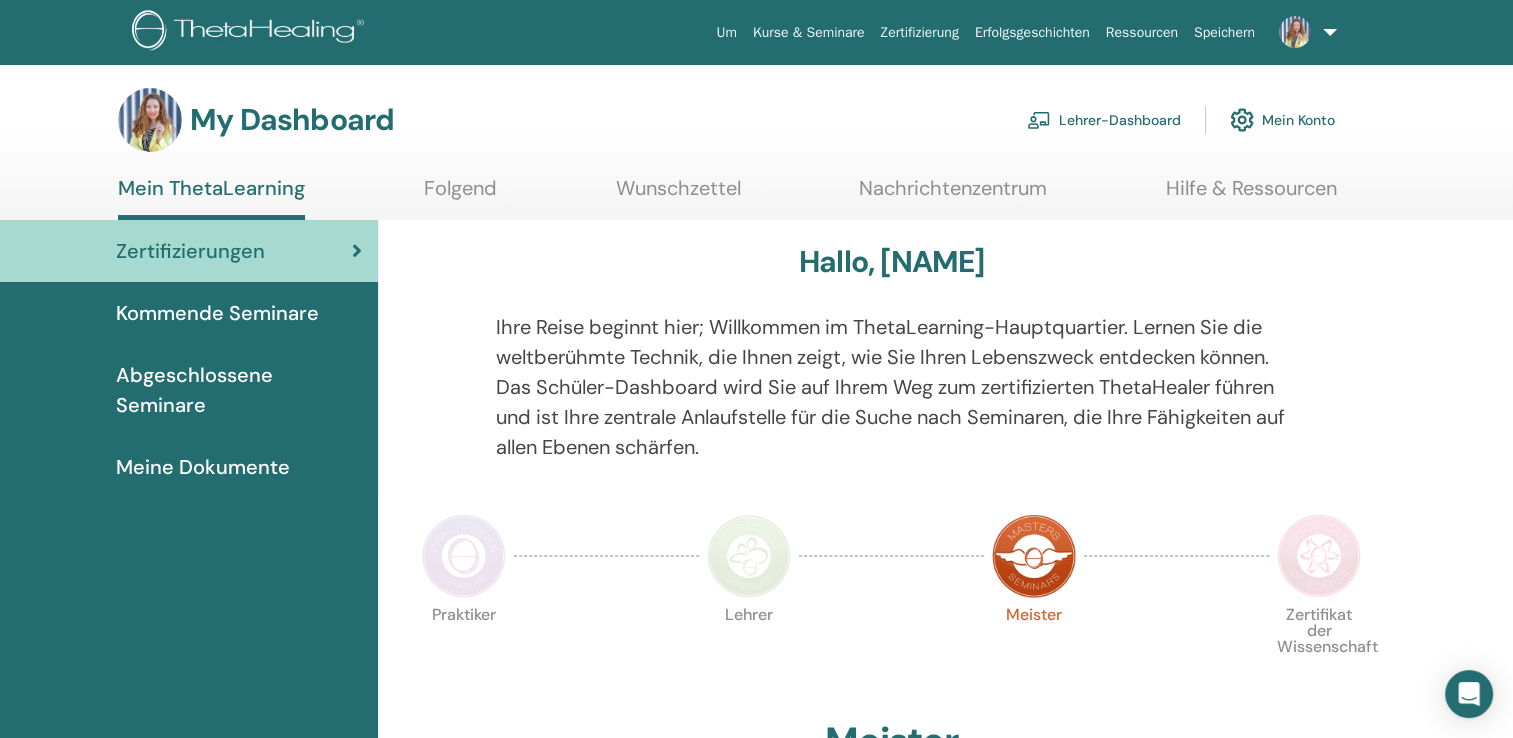click on "Lehrer-Dashboard" at bounding box center [1104, 120] 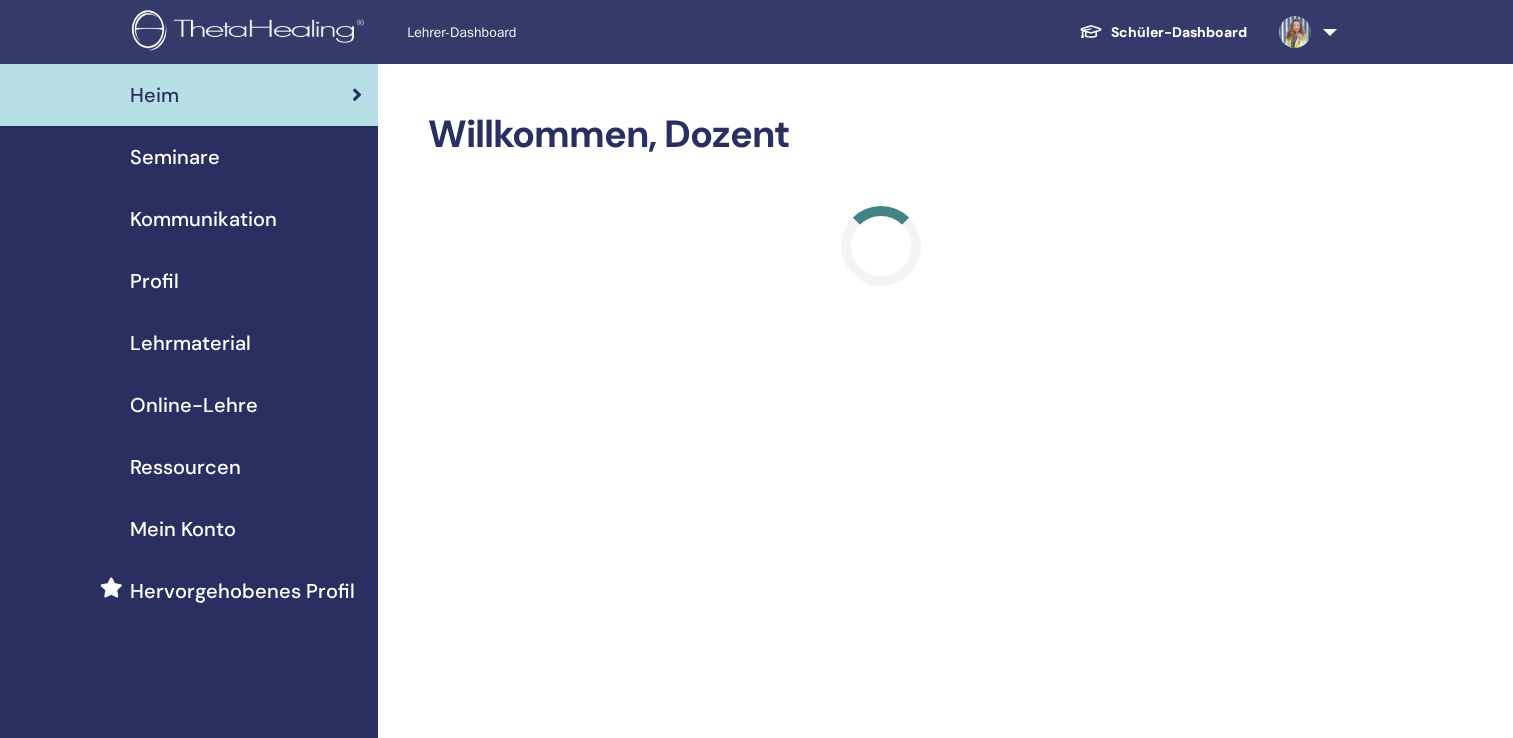 scroll, scrollTop: 0, scrollLeft: 0, axis: both 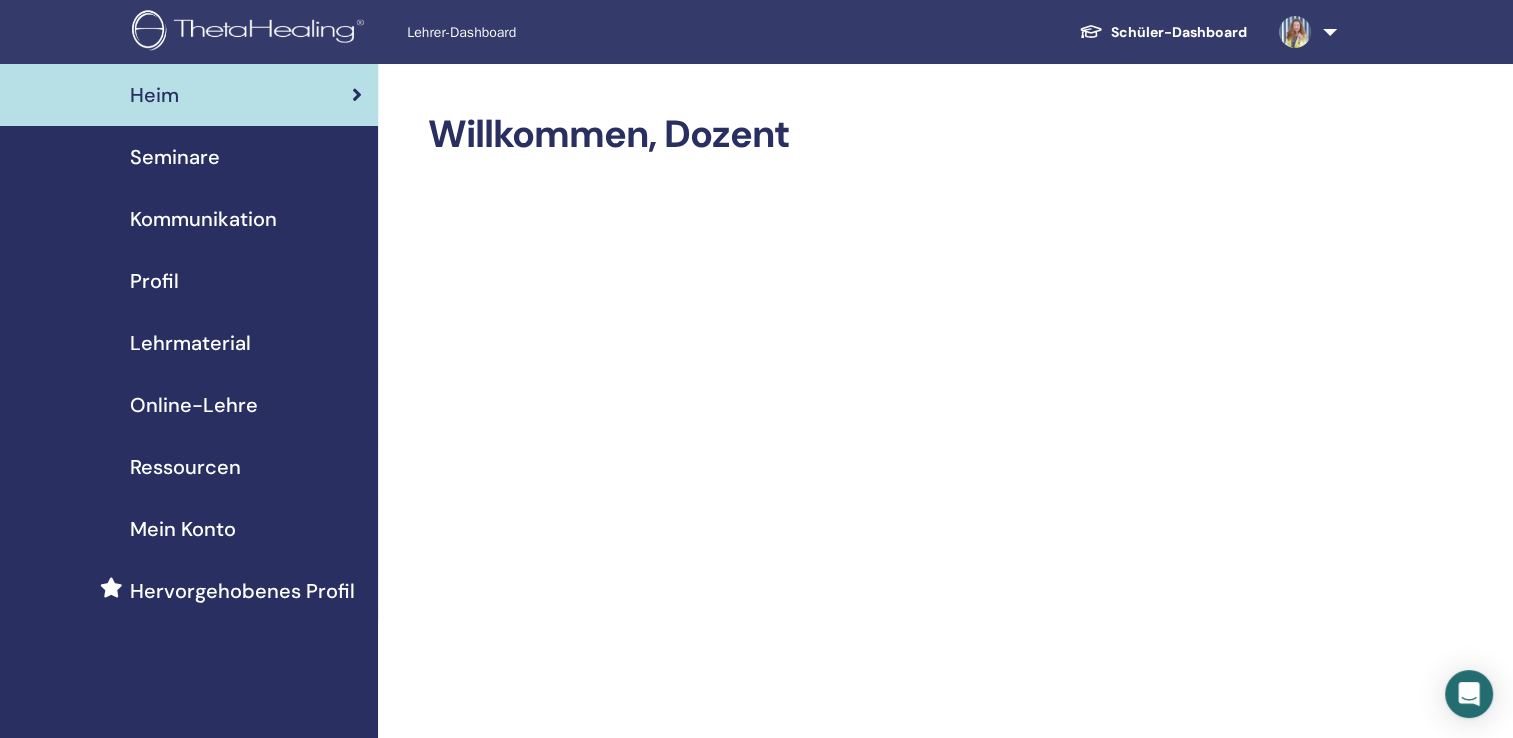 click on "Seminare" at bounding box center (175, 157) 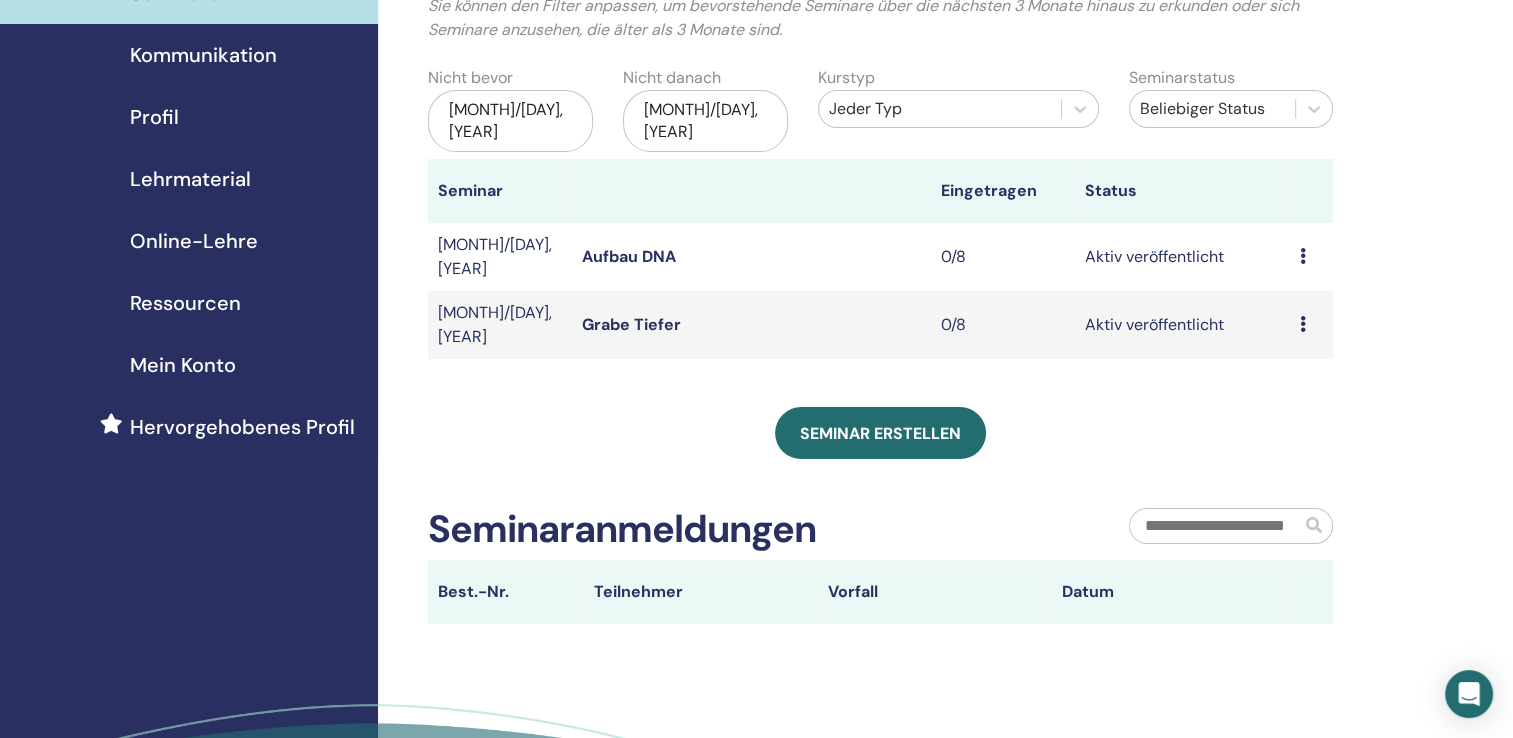 scroll, scrollTop: 200, scrollLeft: 0, axis: vertical 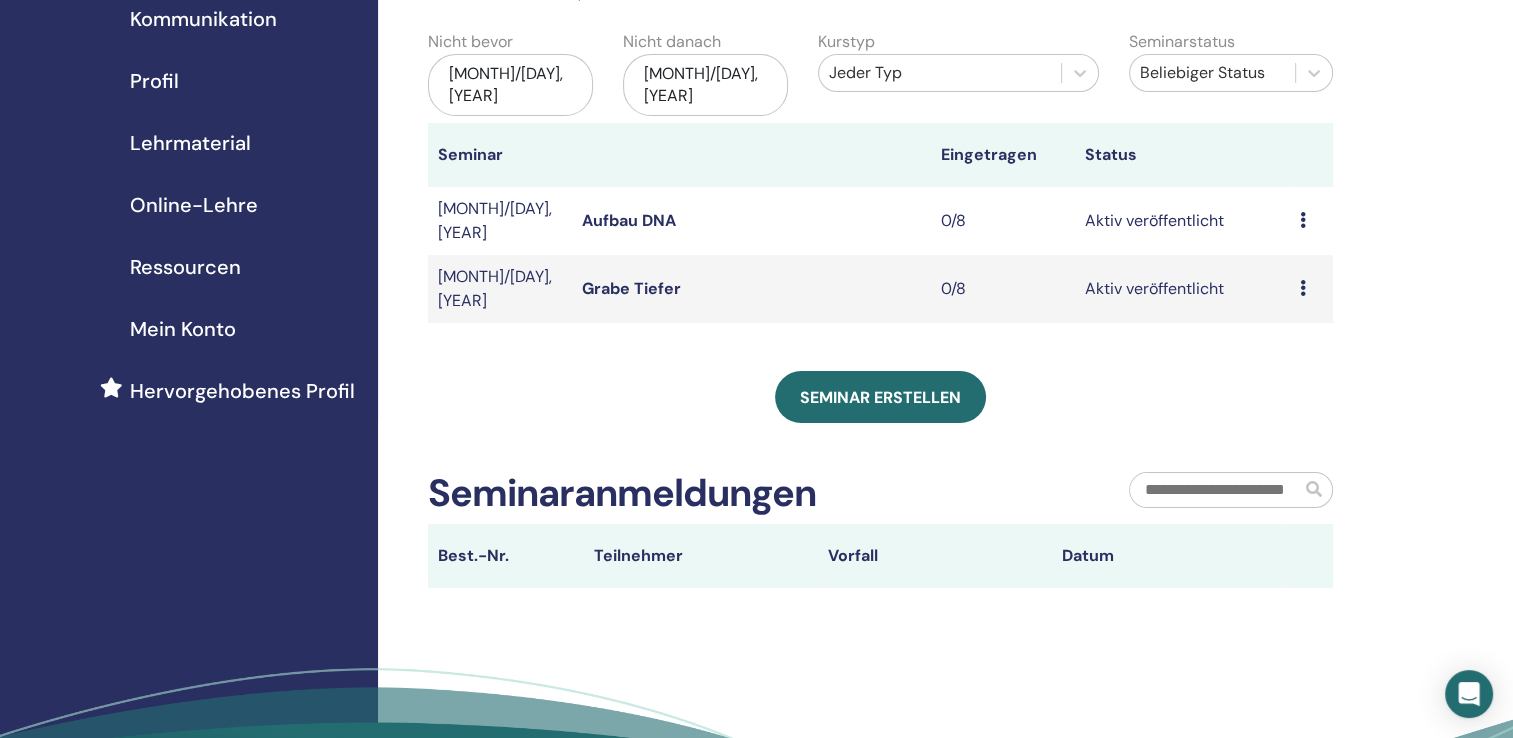click on "[MONTH]/[DAY], [YEAR]" at bounding box center (705, 85) 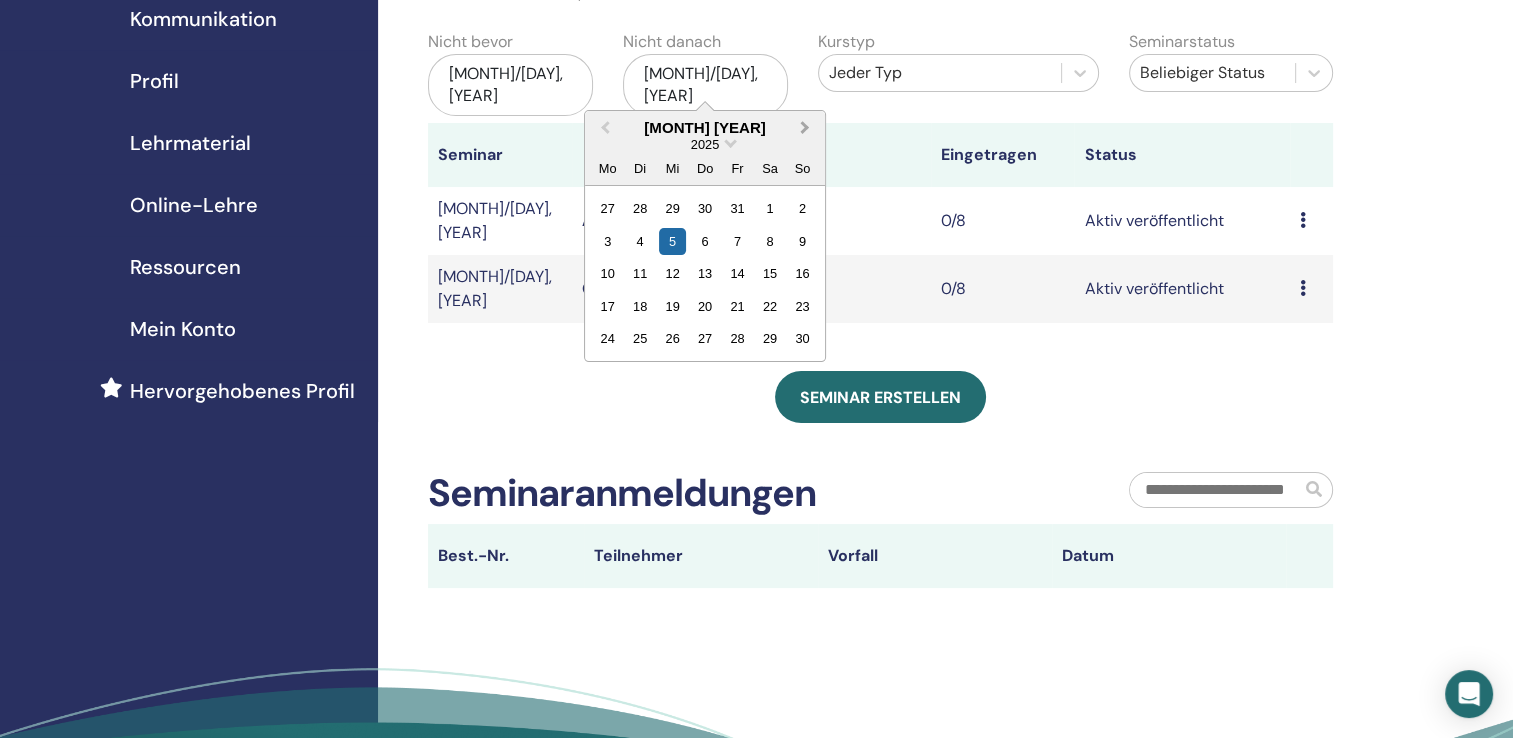 click on "Next Month" at bounding box center [805, 127] 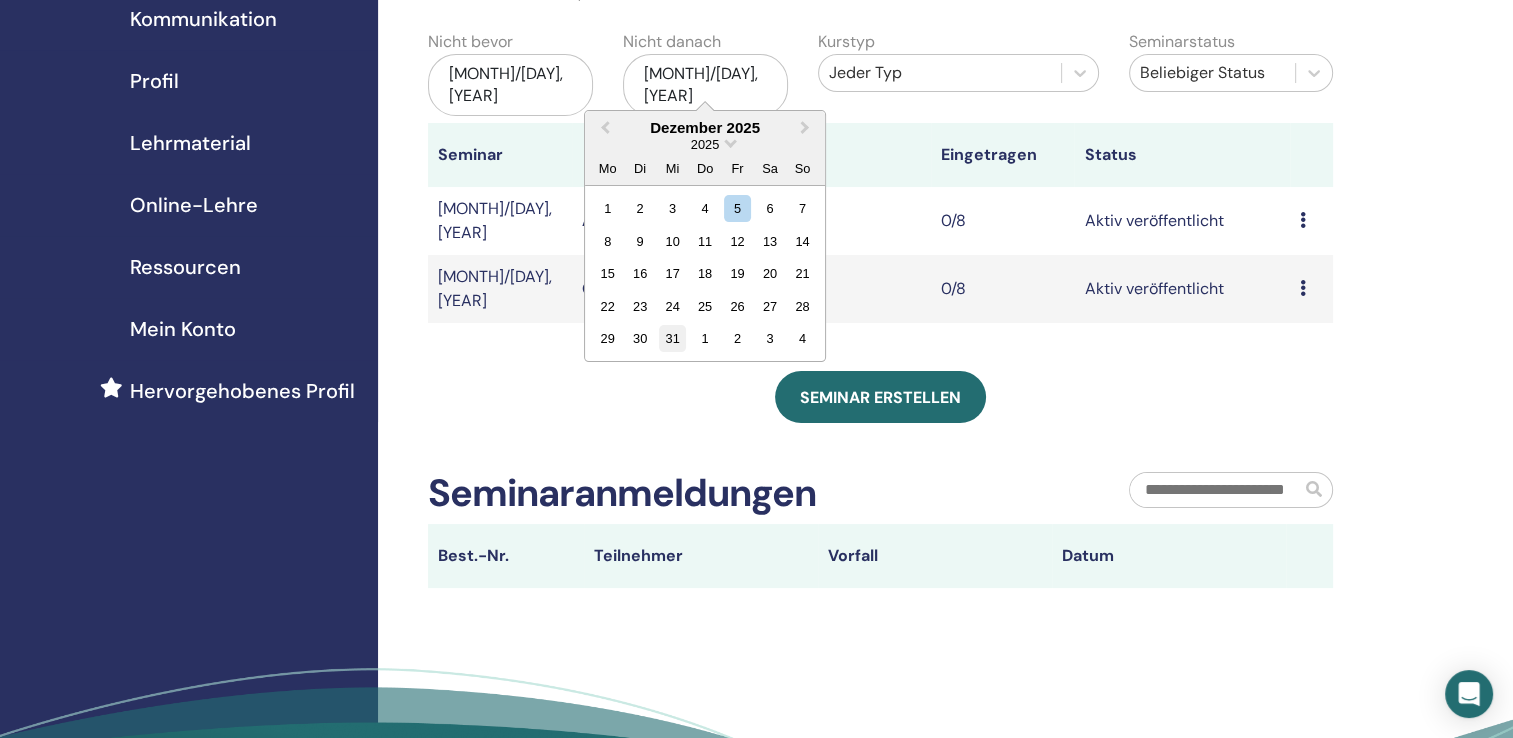 click on "31" at bounding box center [672, 338] 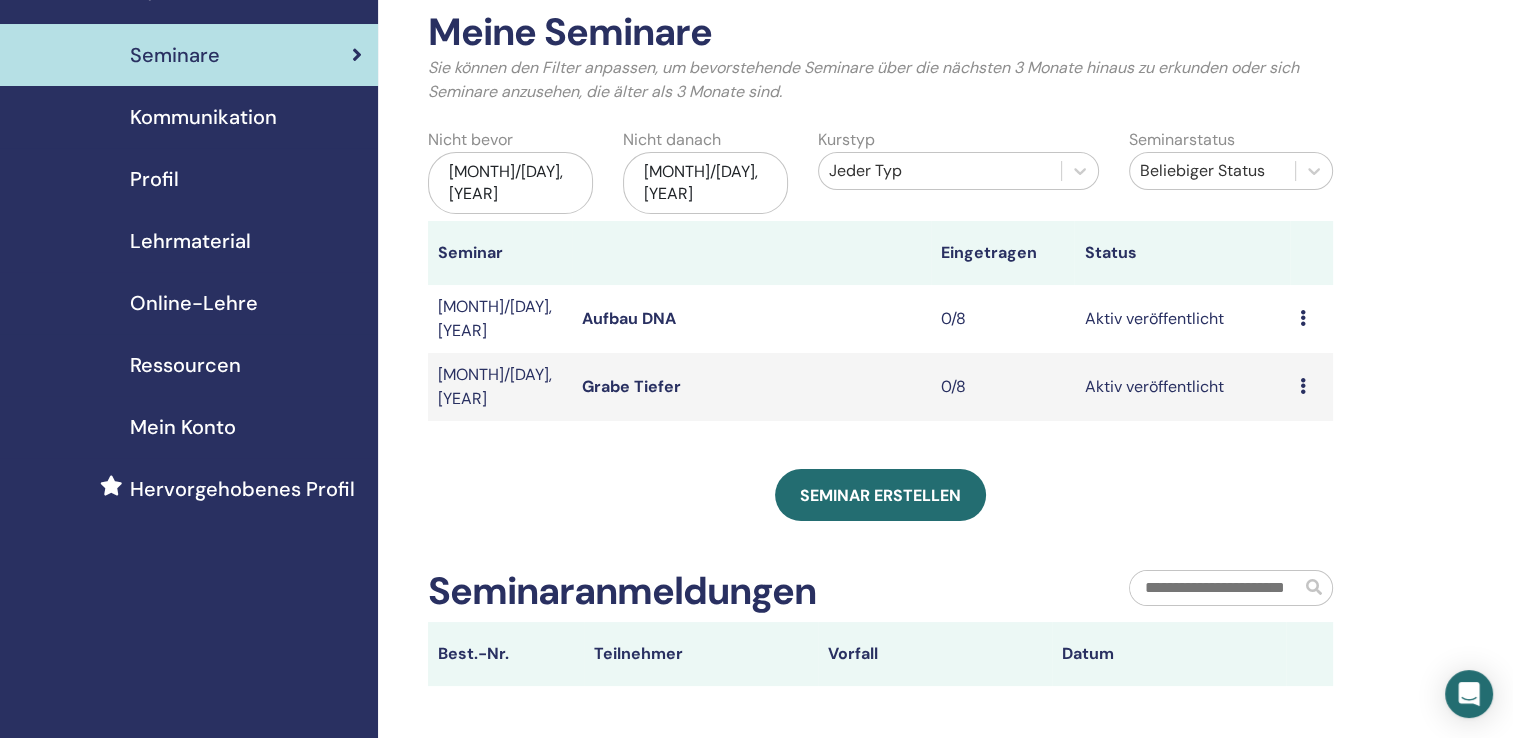 scroll, scrollTop: 100, scrollLeft: 0, axis: vertical 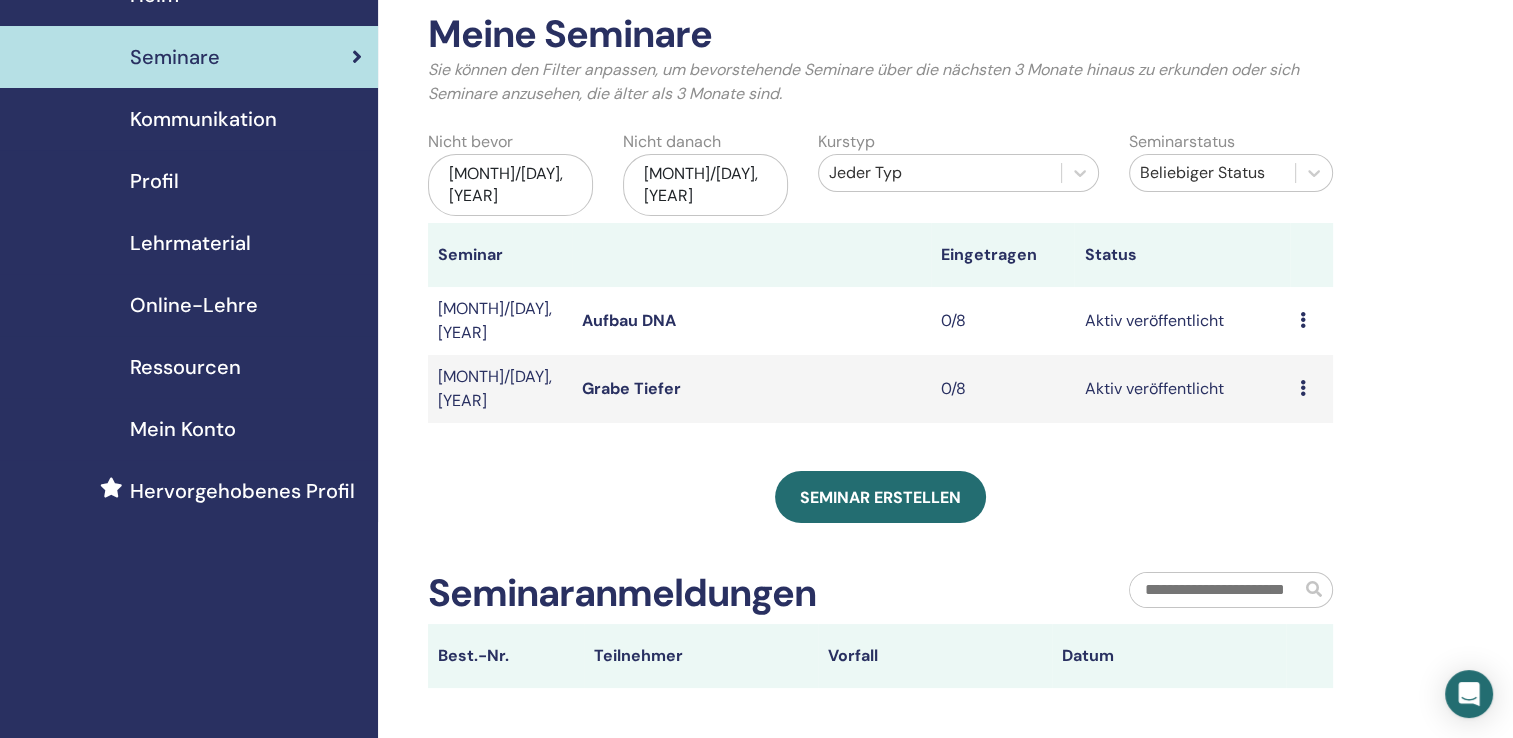 click on "Vorschau Bearbeiten Teilnehmer Absagen" at bounding box center [1311, 321] 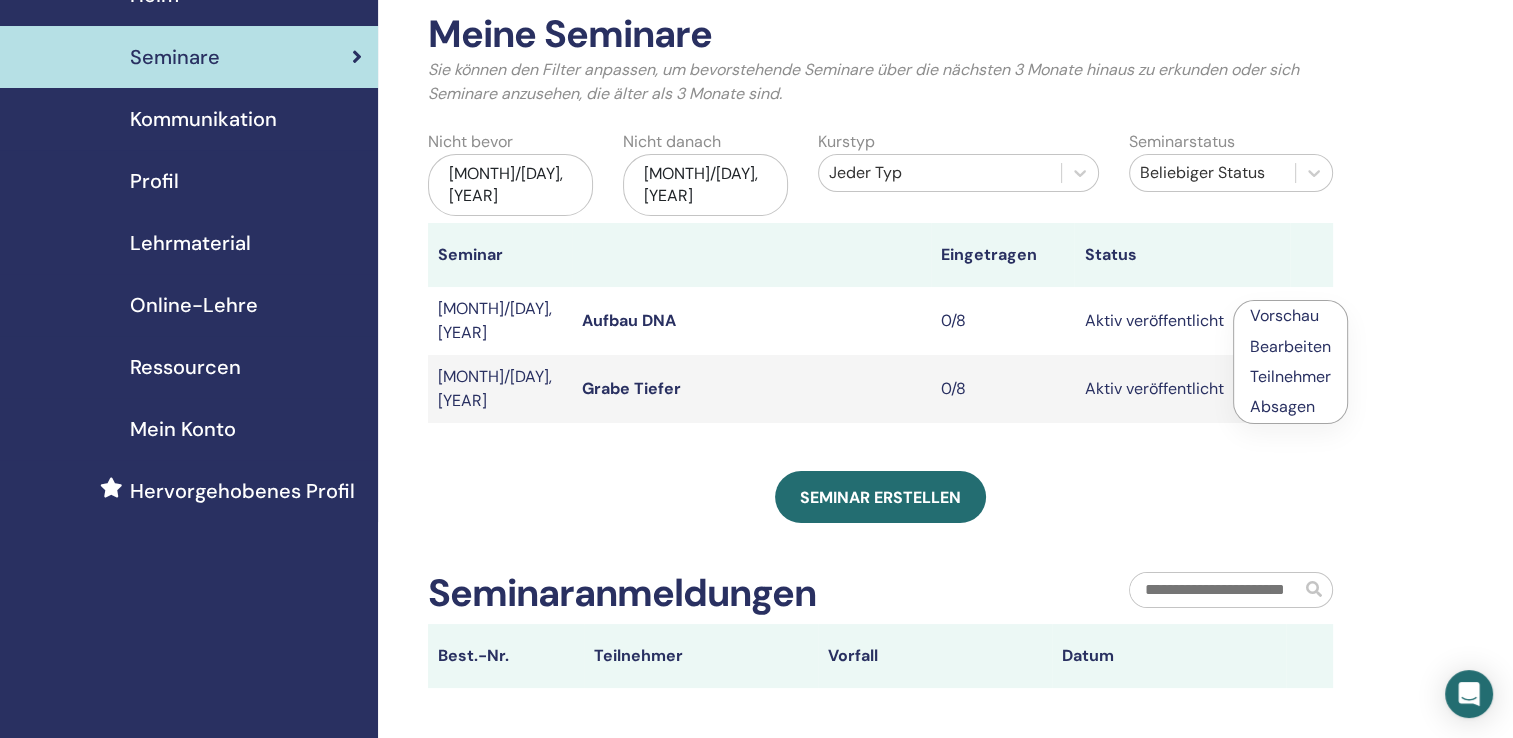 click on "Absagen" at bounding box center (1290, 407) 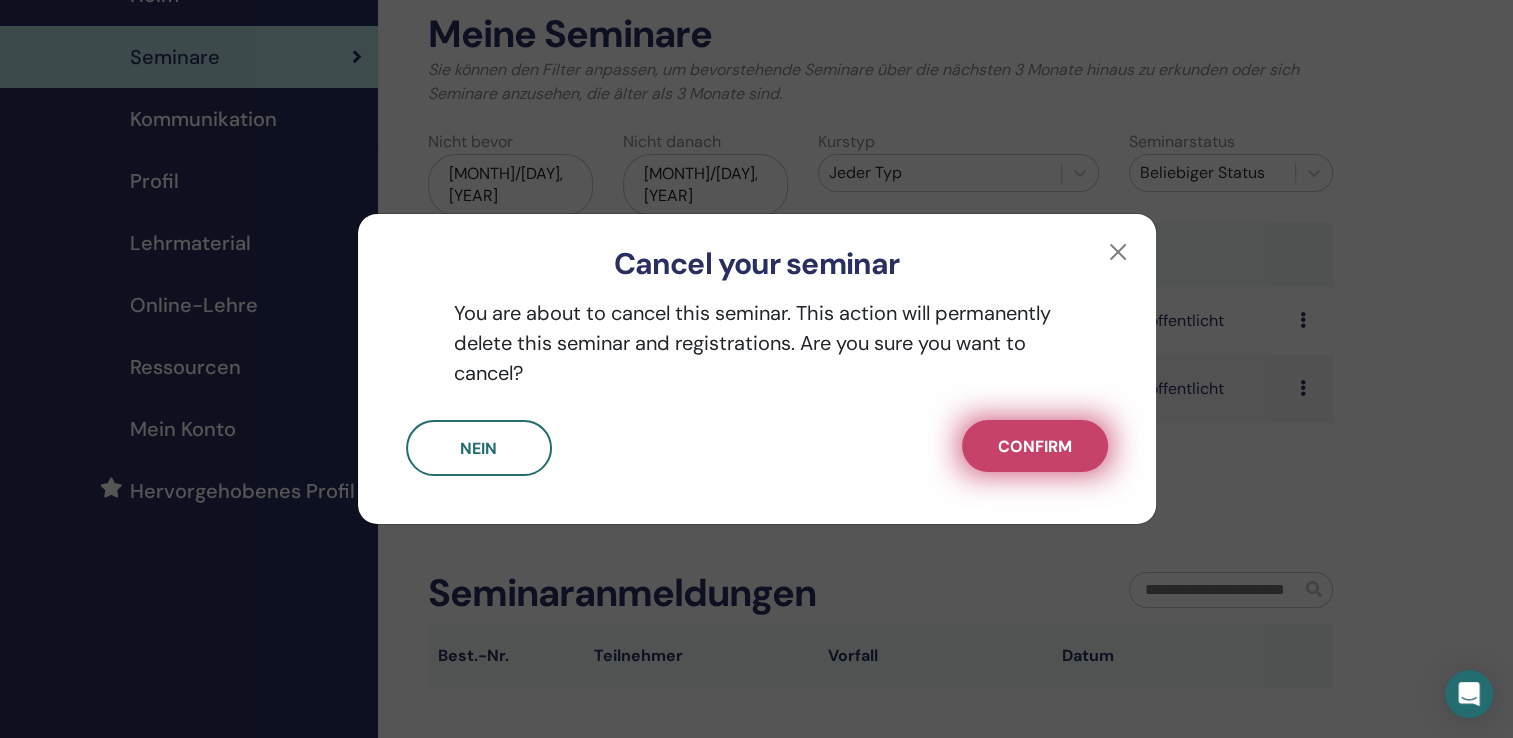 click on "Confirm" at bounding box center [1035, 446] 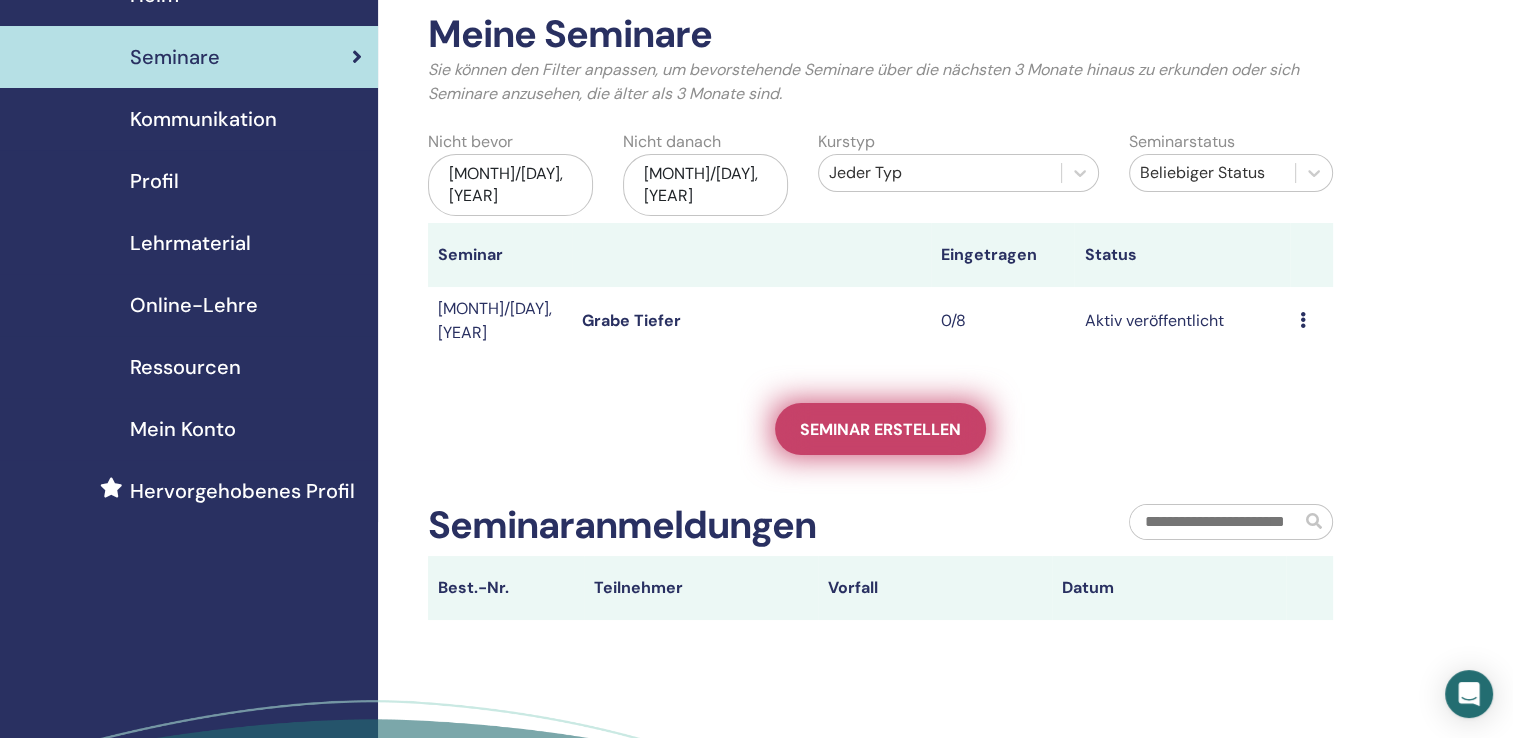click on "Seminar erstellen" at bounding box center (880, 429) 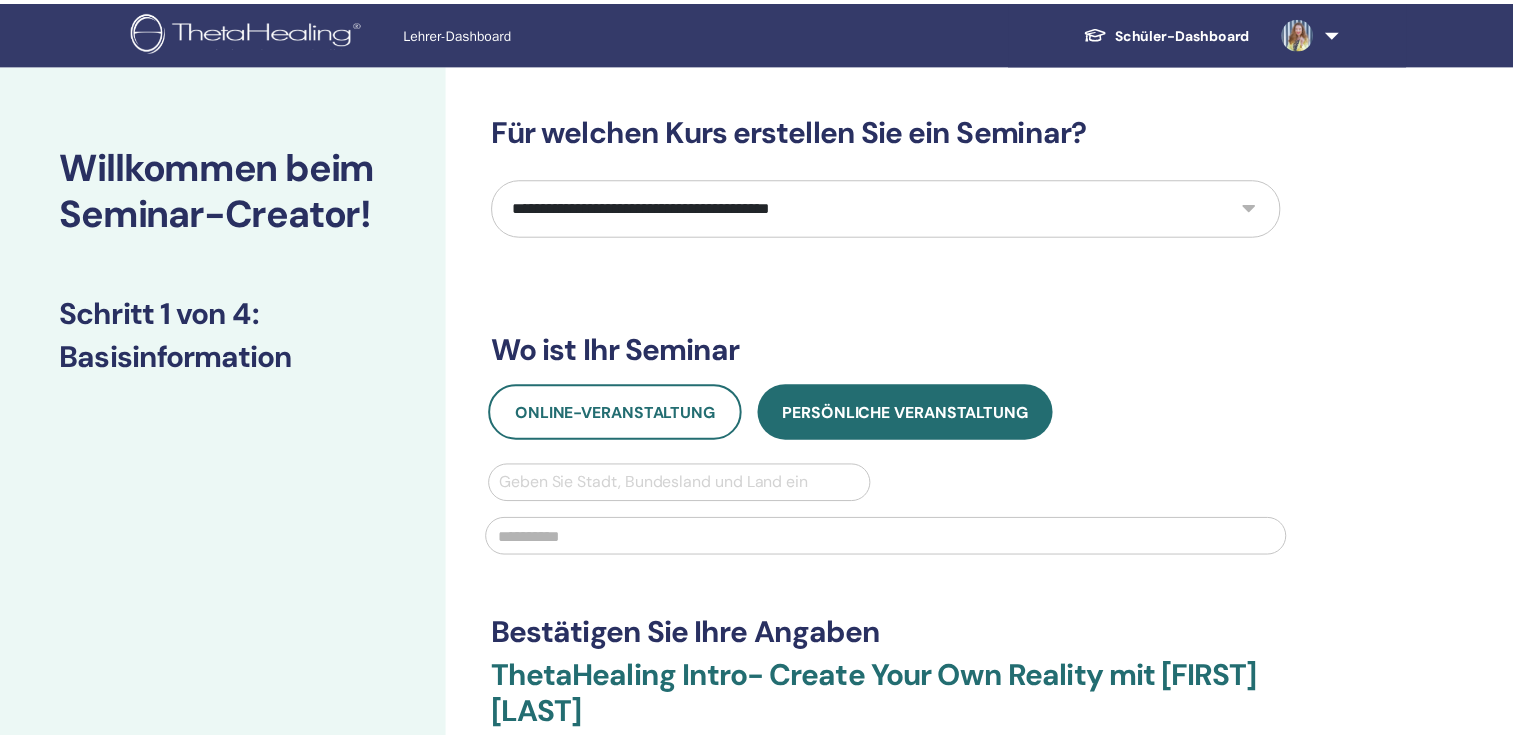 scroll, scrollTop: 0, scrollLeft: 0, axis: both 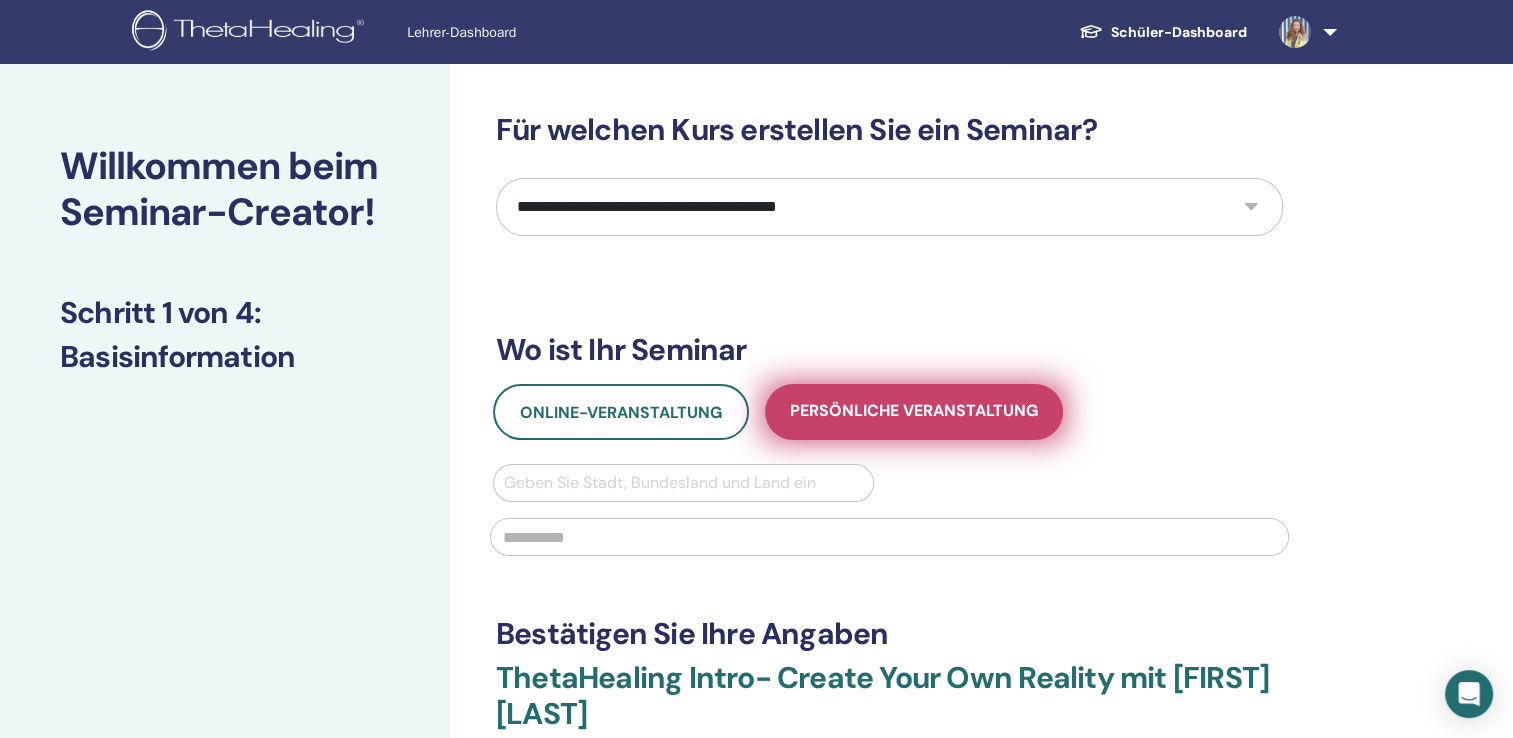 click on "Persönliche Veranstaltung" at bounding box center [914, 412] 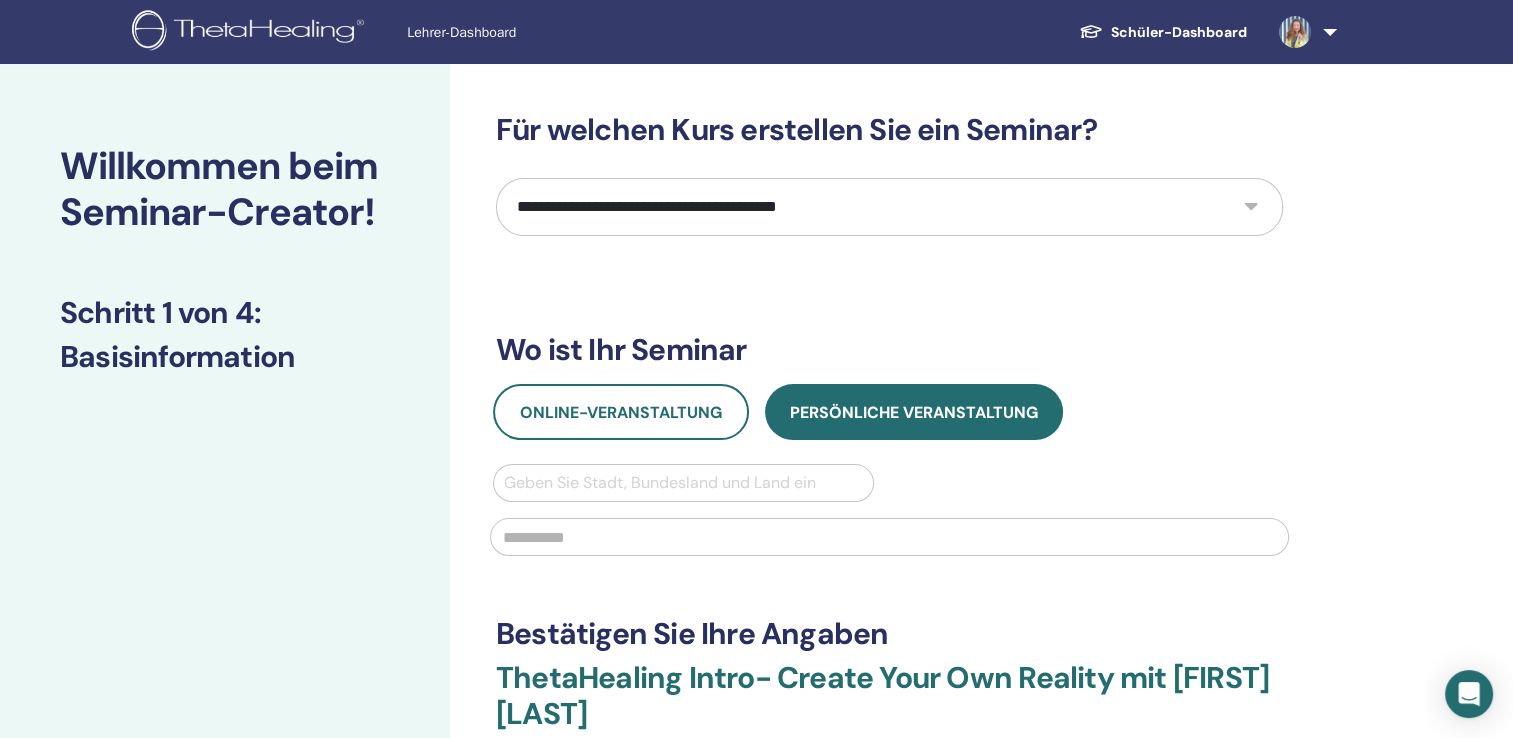 click on "**********" at bounding box center (889, 207) 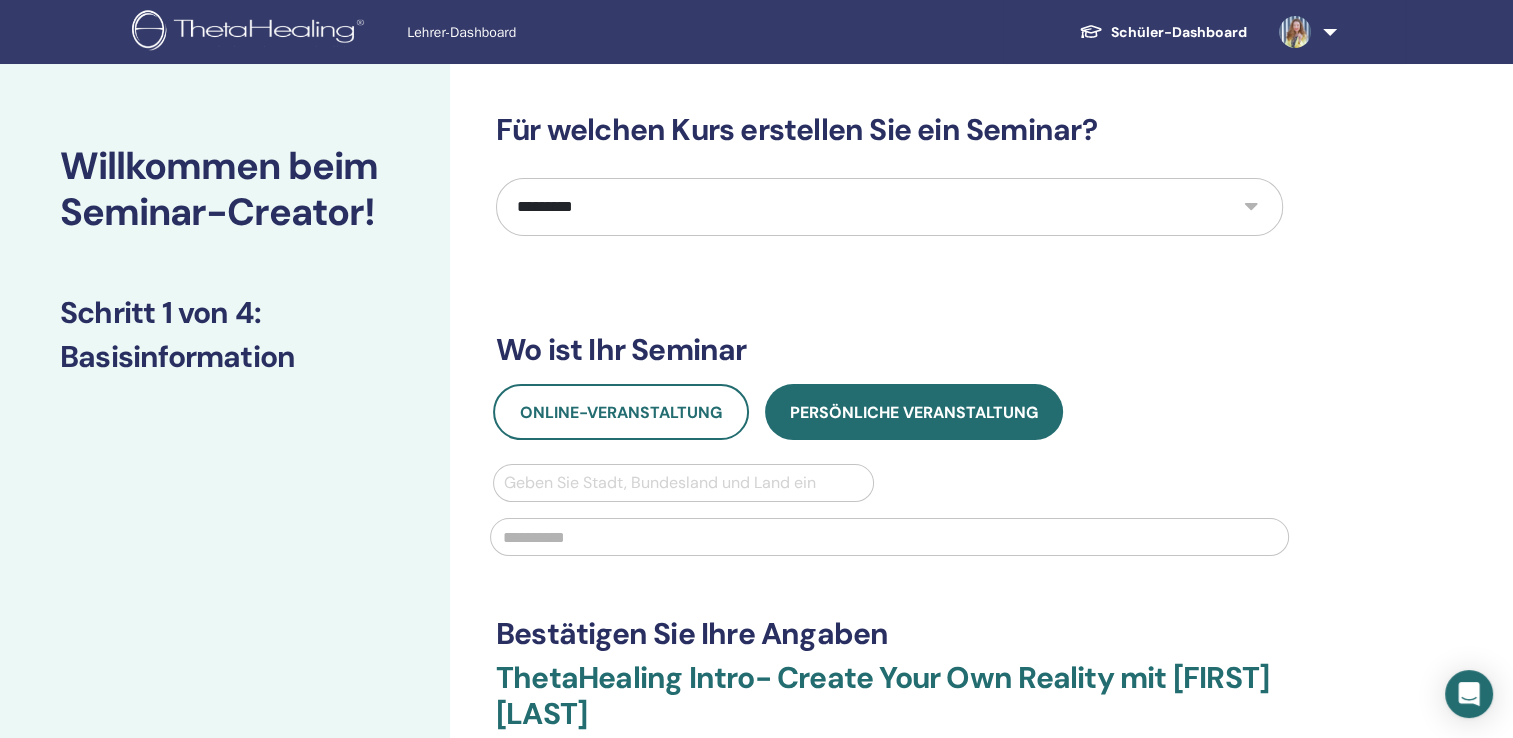 click on "**********" at bounding box center [889, 207] 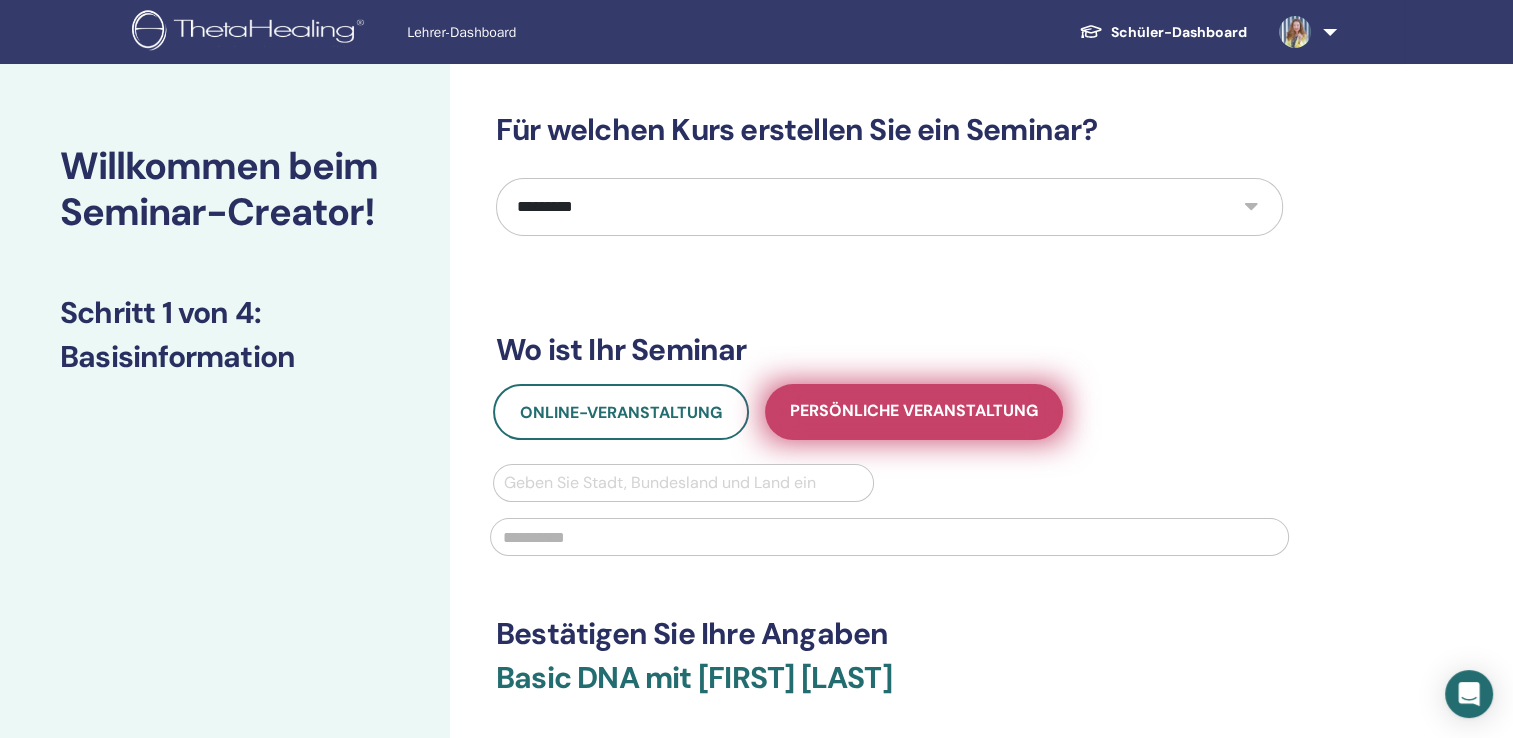 click on "Persönliche Veranstaltung" at bounding box center (914, 412) 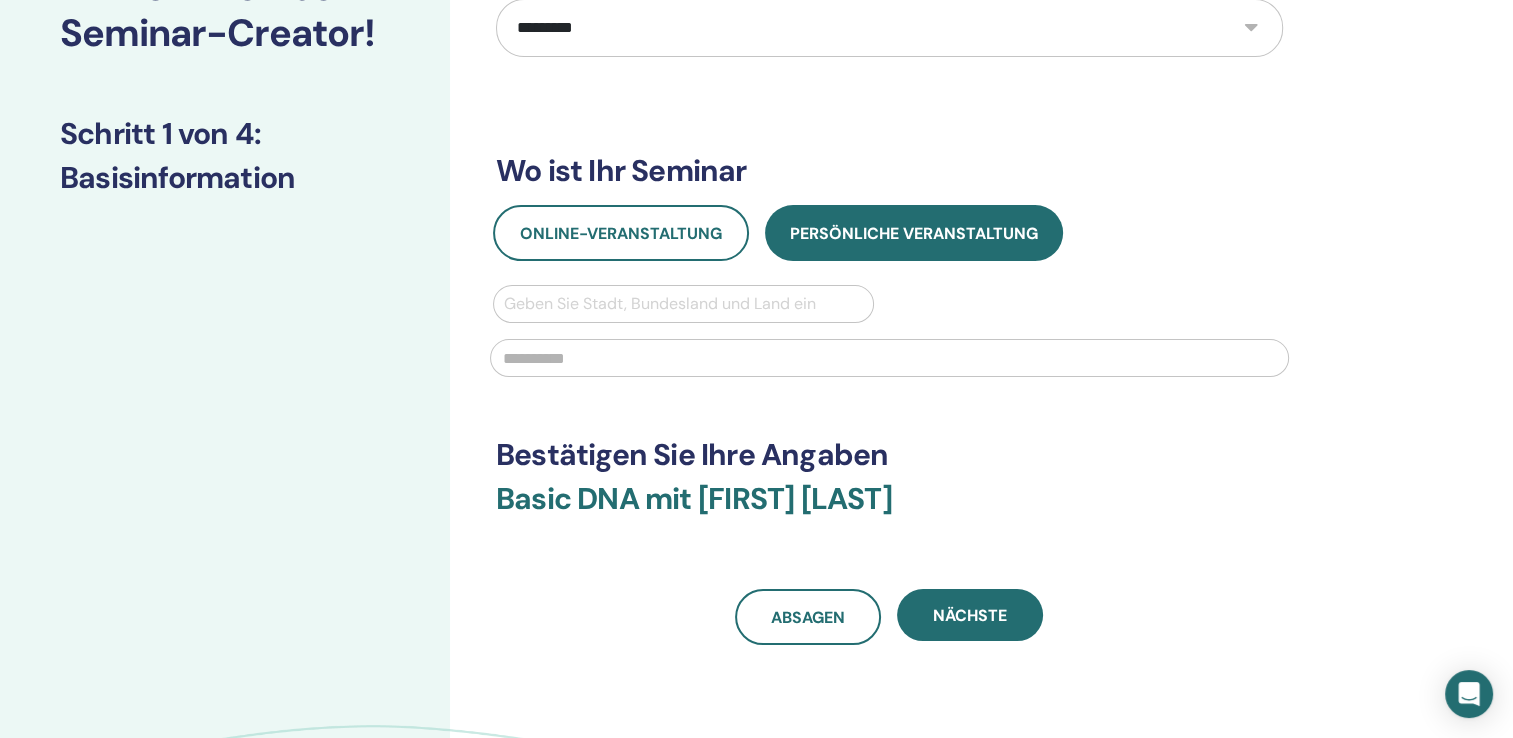 scroll, scrollTop: 200, scrollLeft: 0, axis: vertical 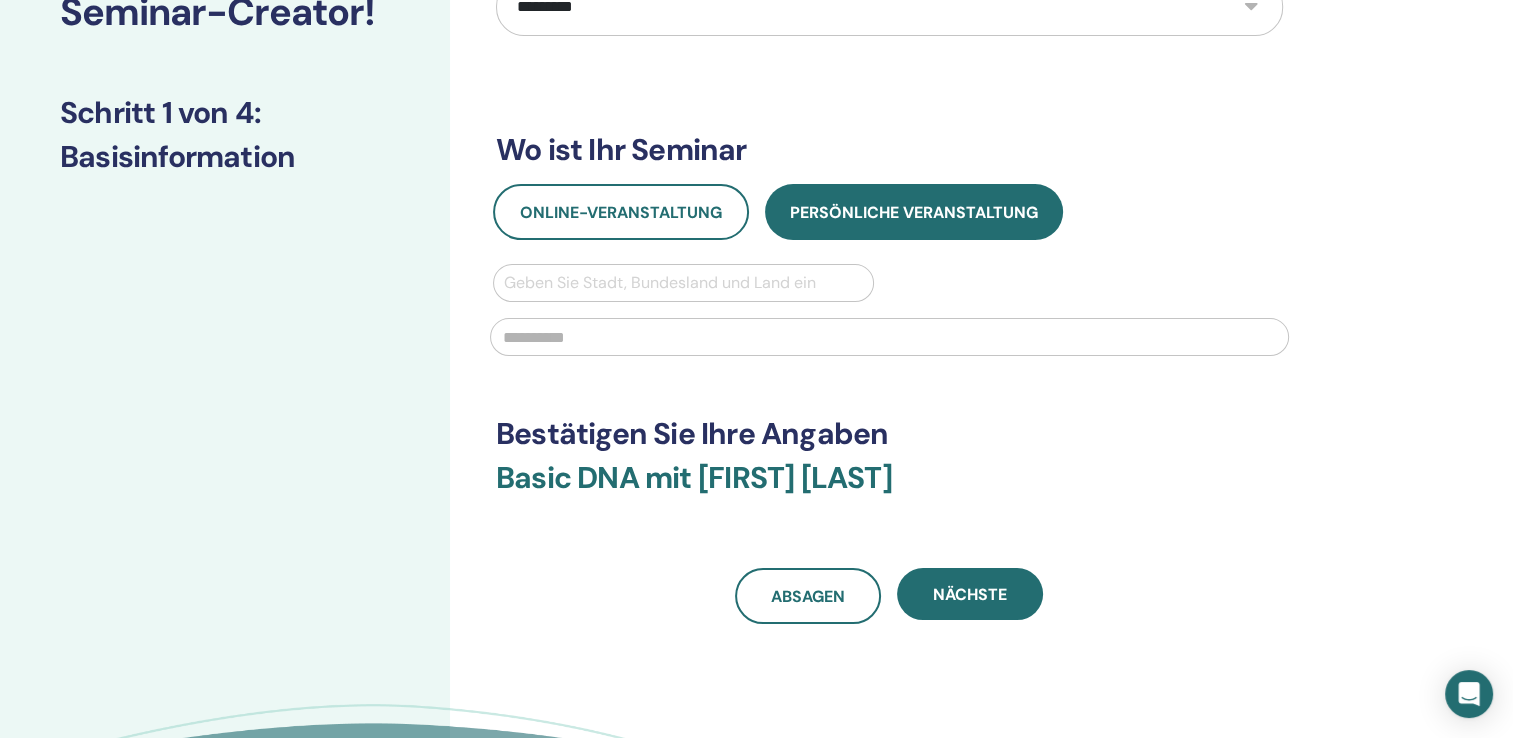 click at bounding box center [889, 337] 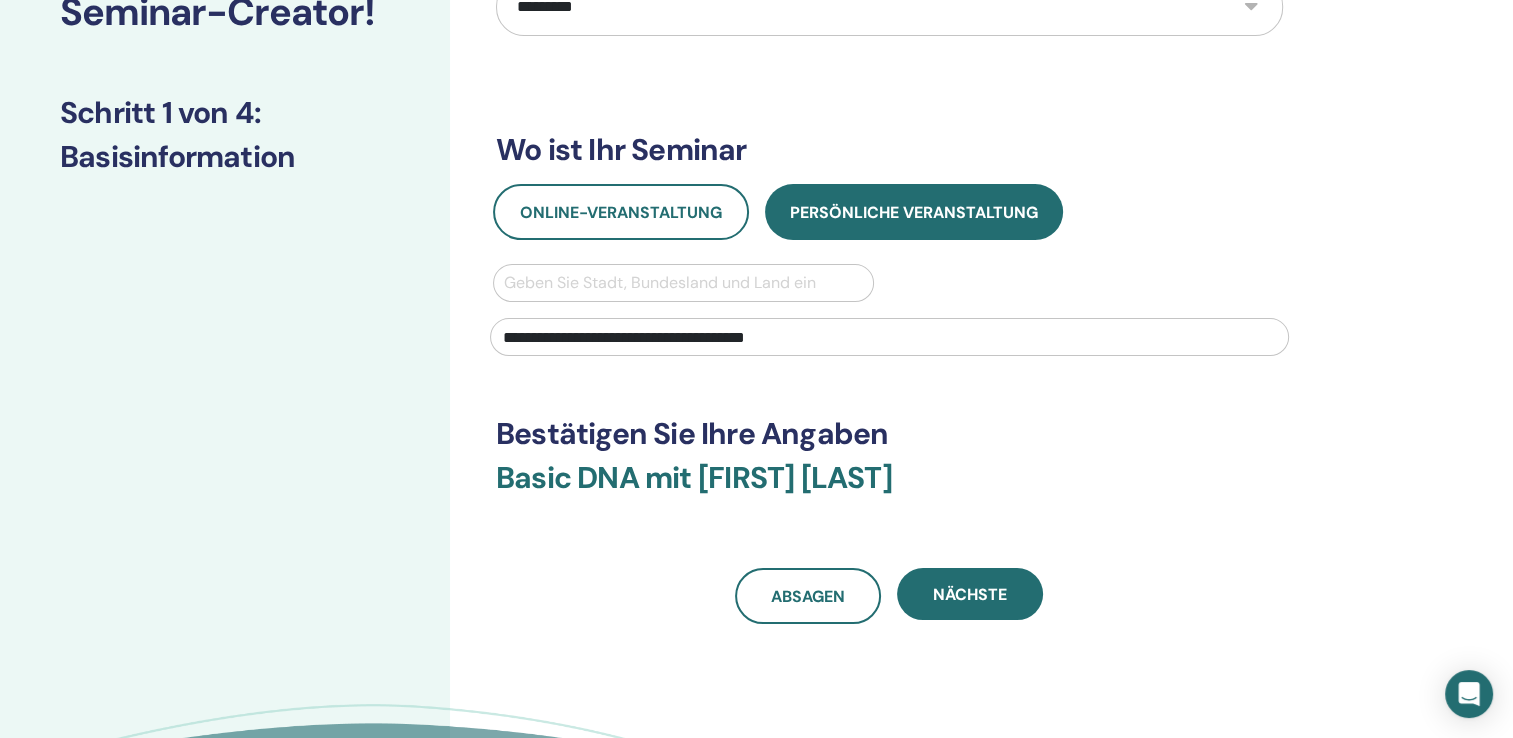 type on "******" 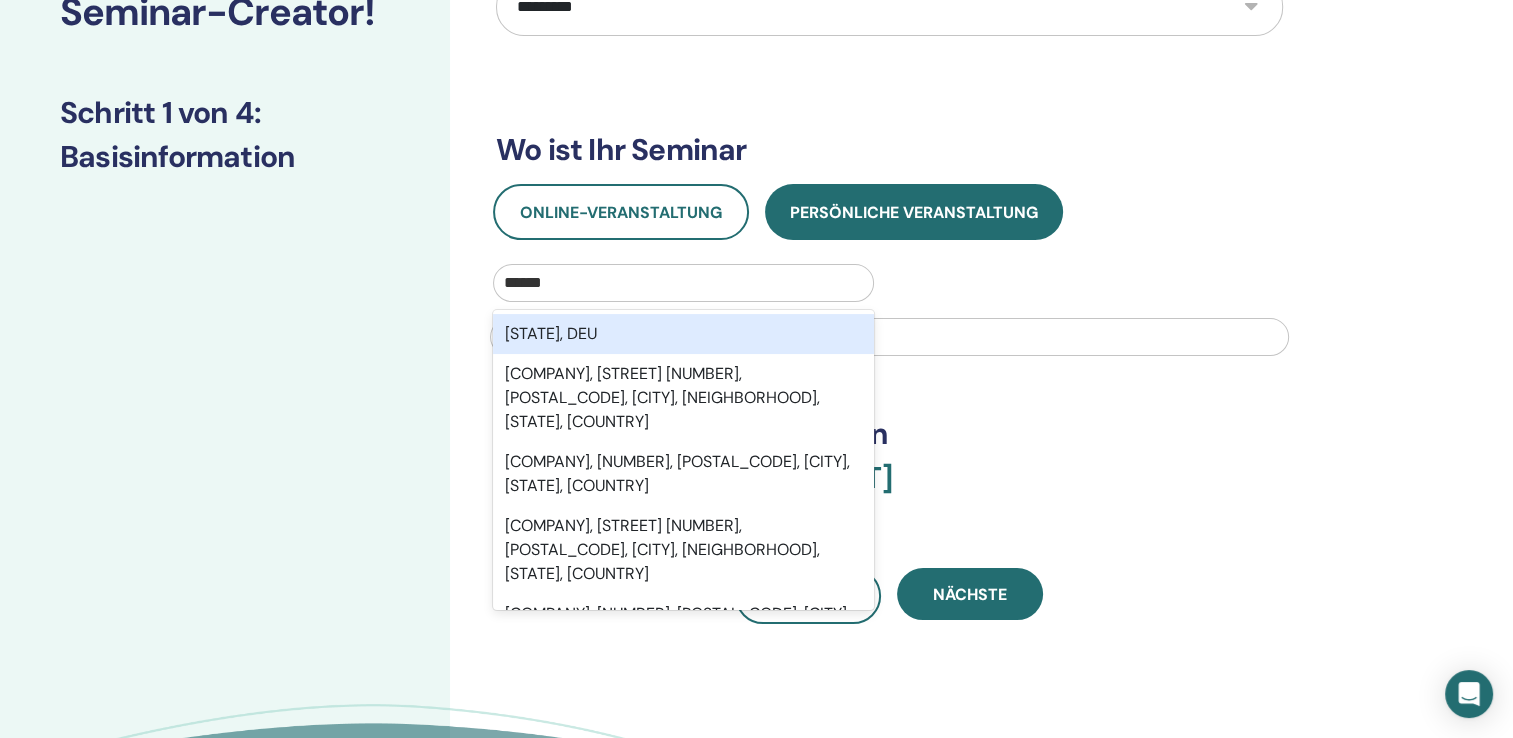 click on "**********" at bounding box center [889, 335] 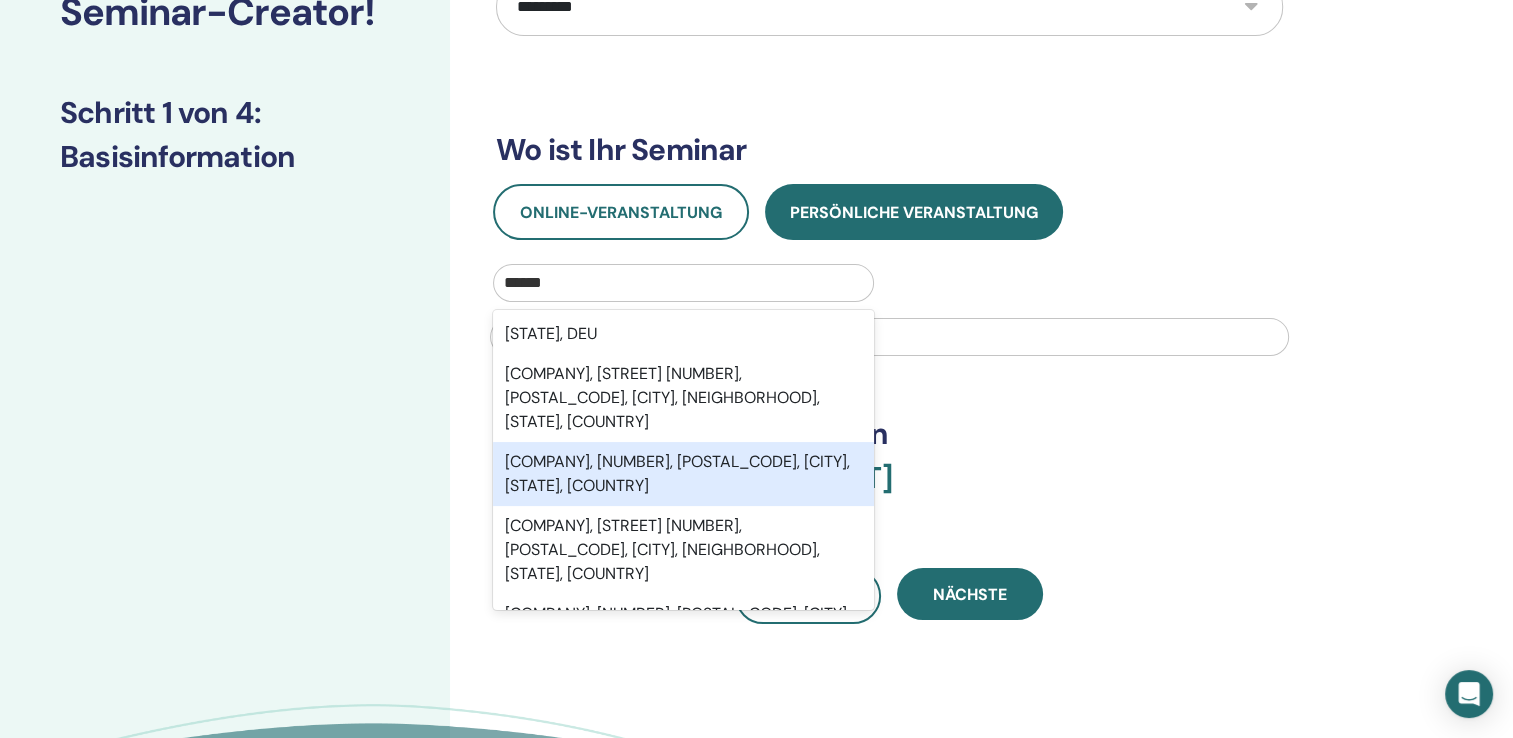 click on "**********" at bounding box center (889, 335) 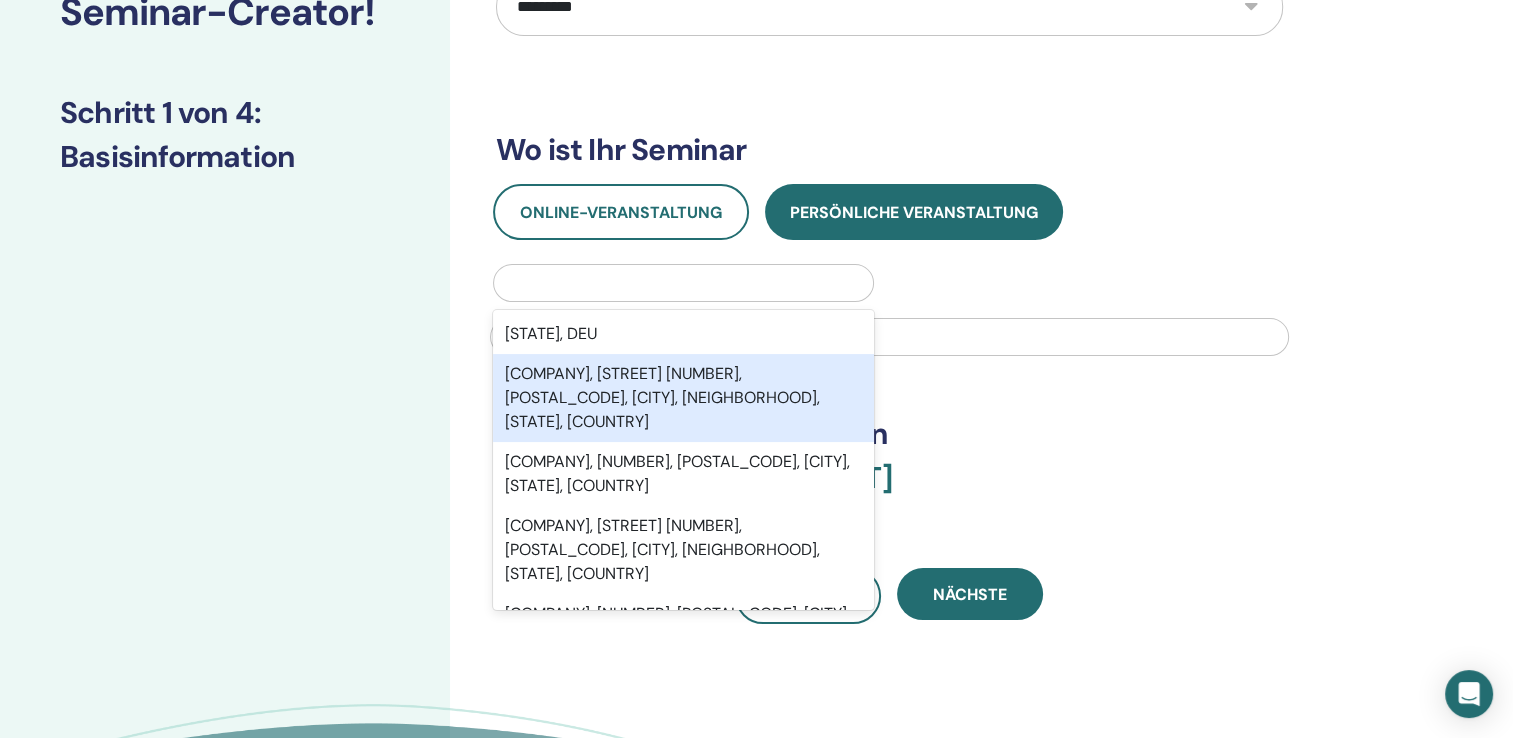click on "**********" at bounding box center (954, 384) 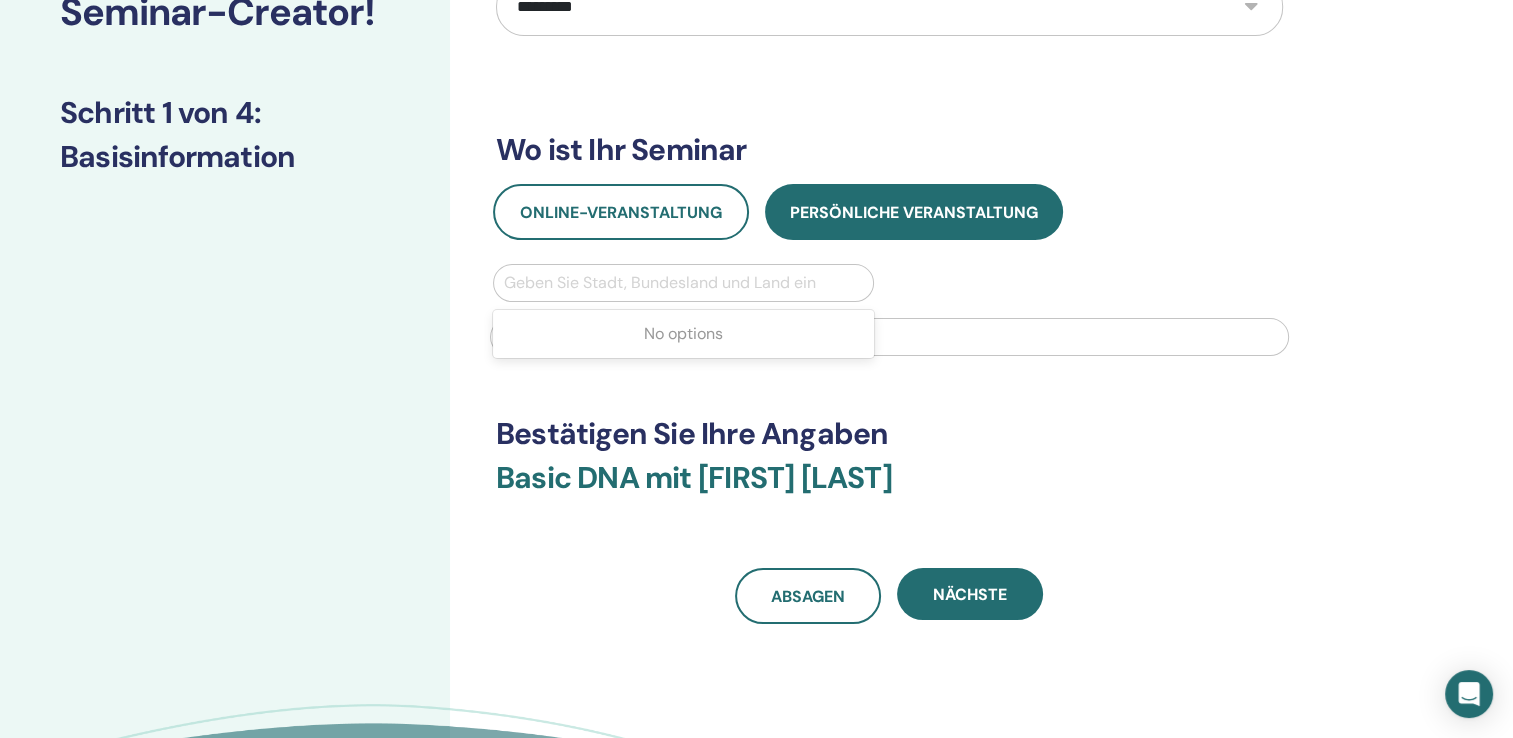 click at bounding box center [683, 283] 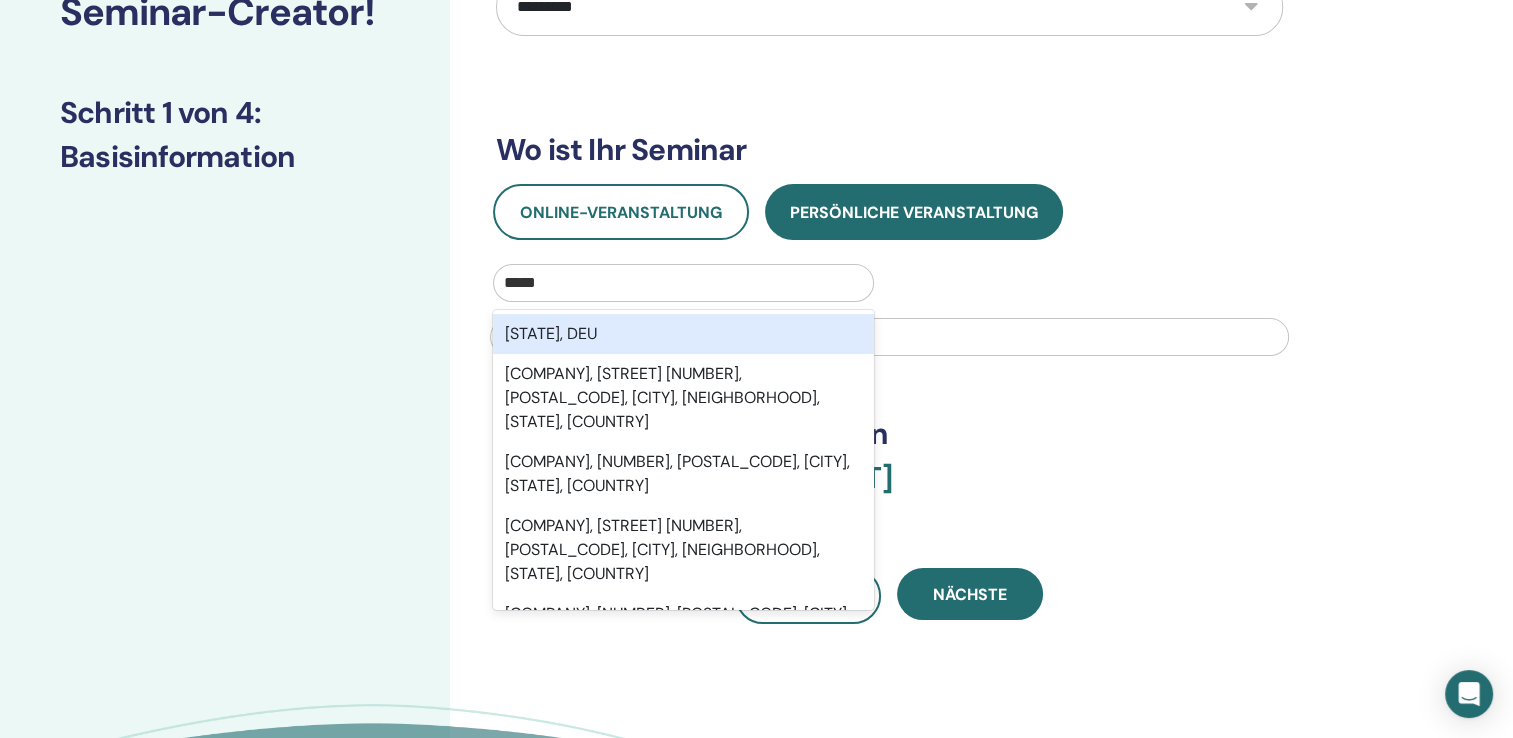 type on "******" 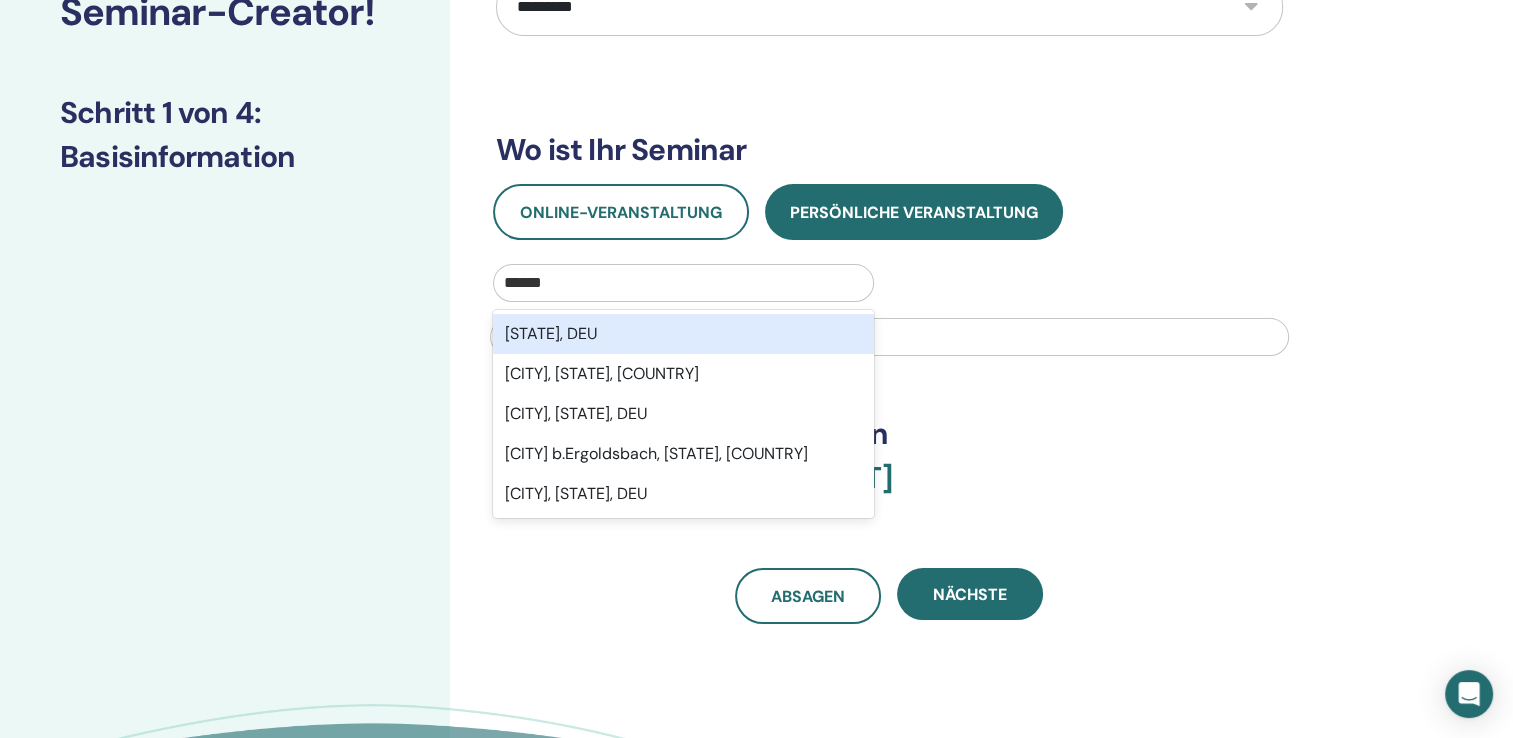 click on "Bayern, DEU" at bounding box center (683, 334) 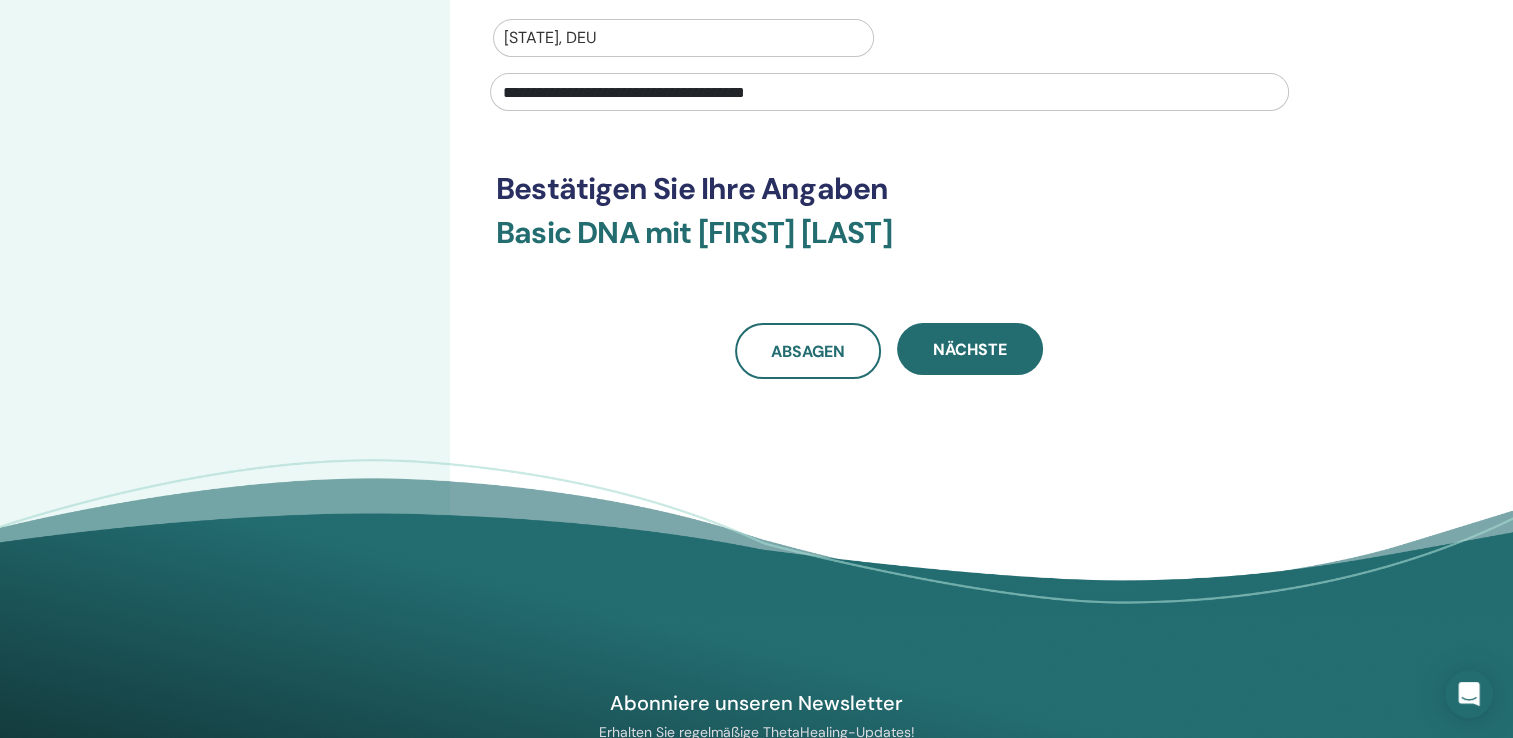 scroll, scrollTop: 400, scrollLeft: 0, axis: vertical 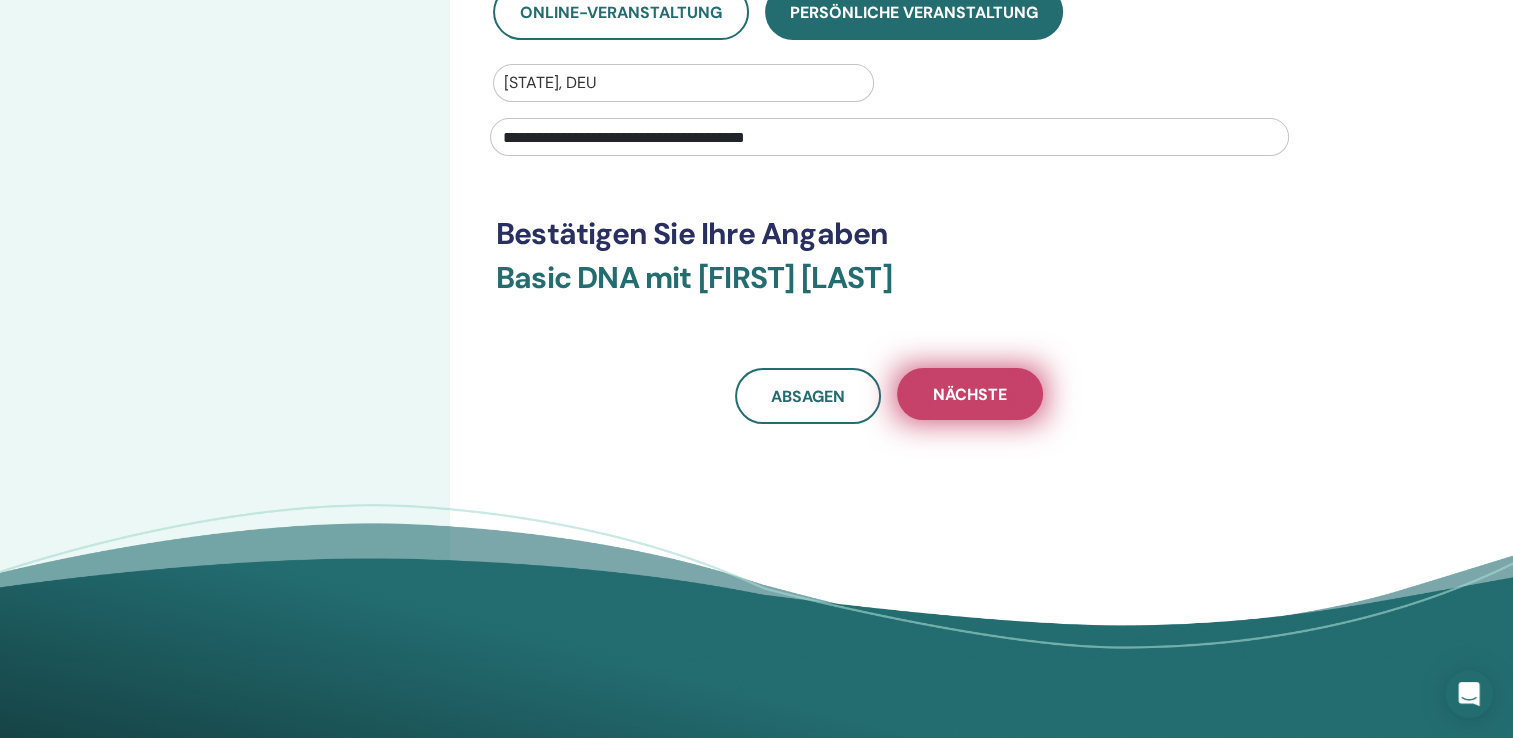 click on "Nächste" at bounding box center (970, 394) 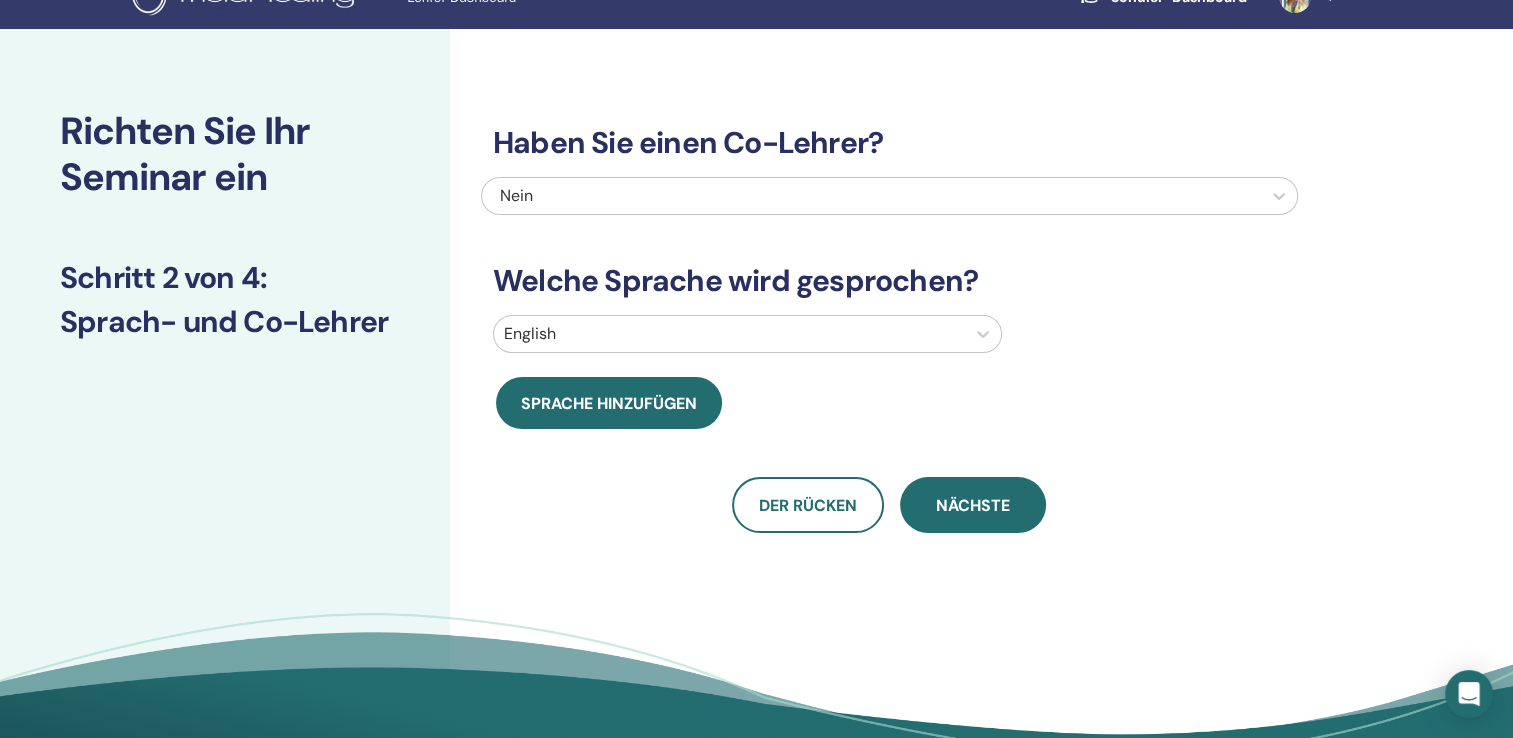 scroll, scrollTop: 0, scrollLeft: 0, axis: both 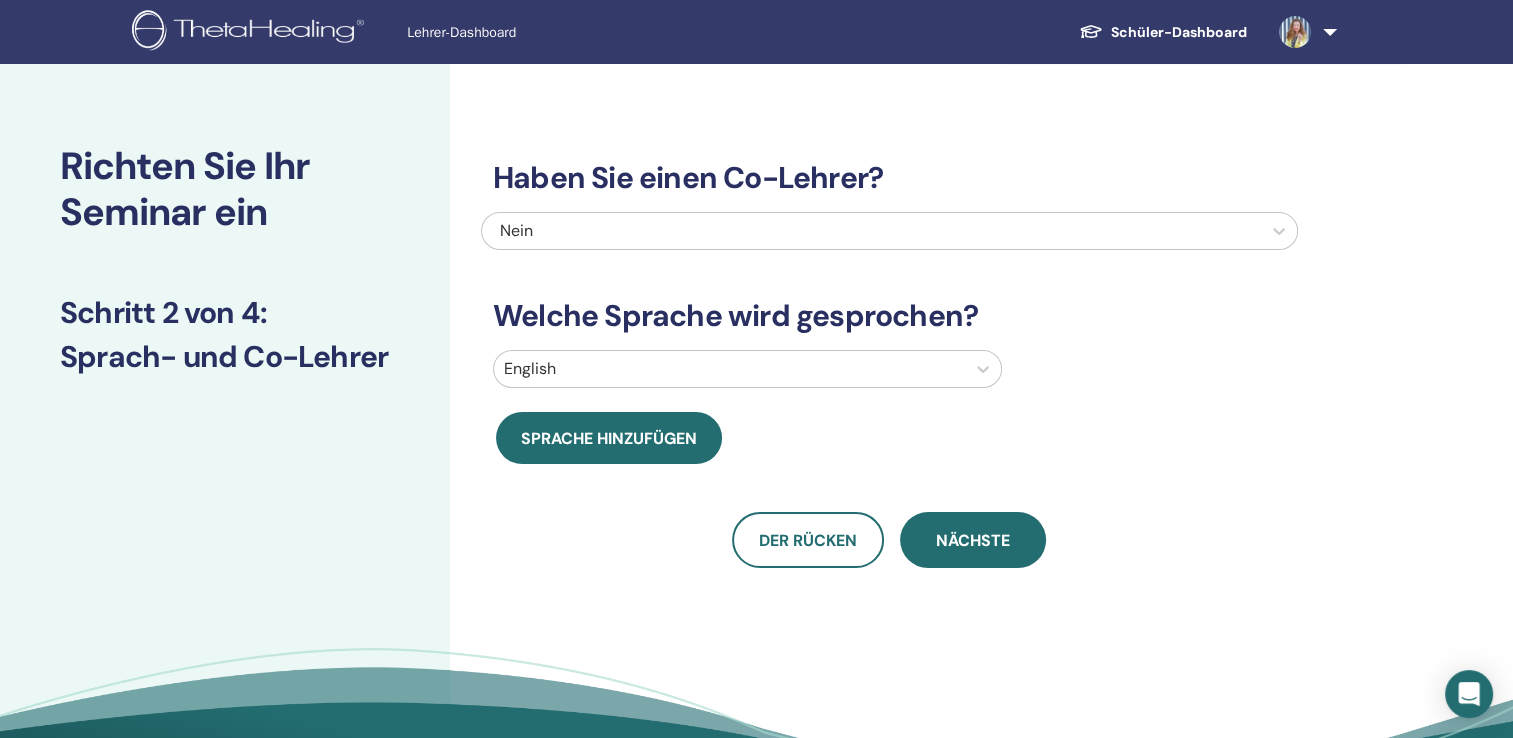 click at bounding box center (729, 369) 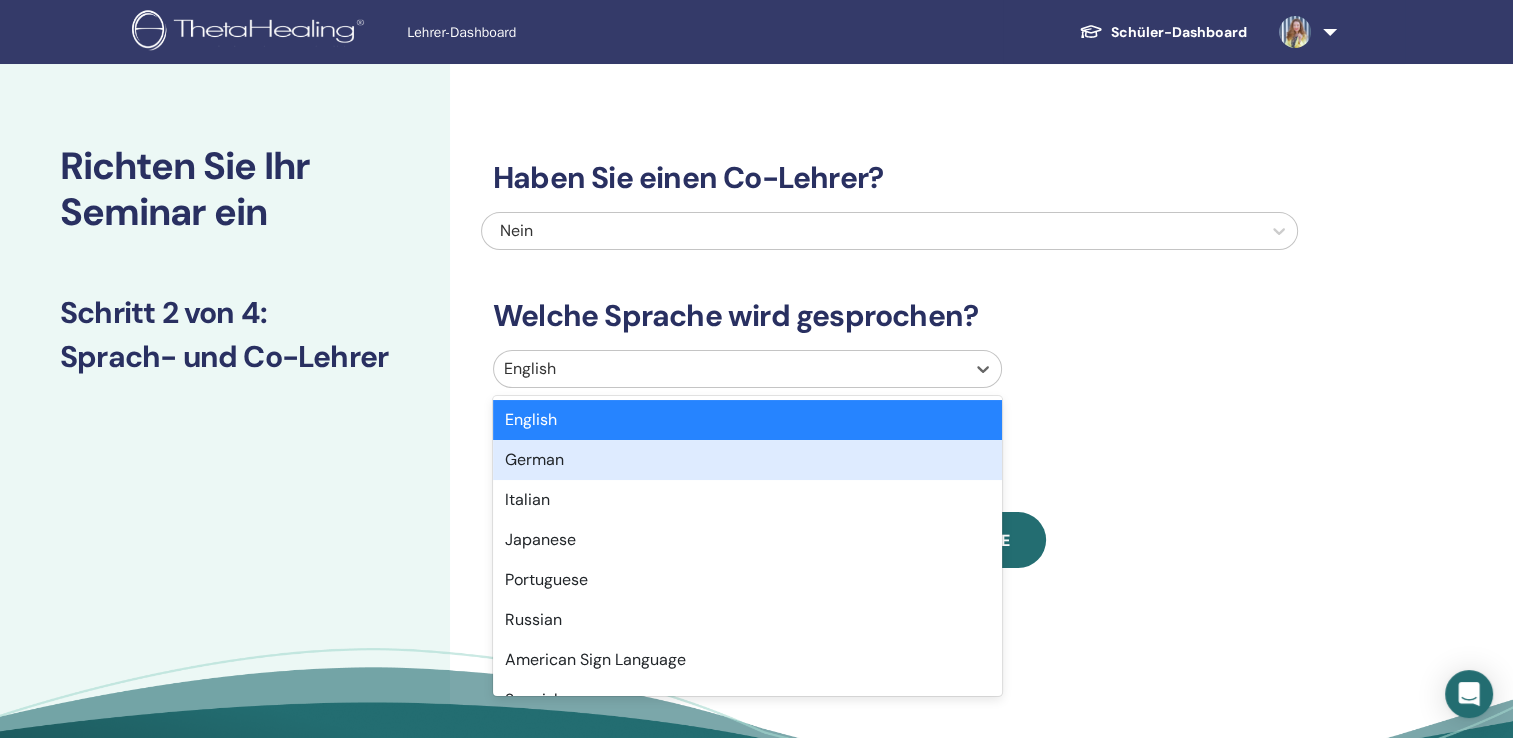 click on "German" at bounding box center (747, 460) 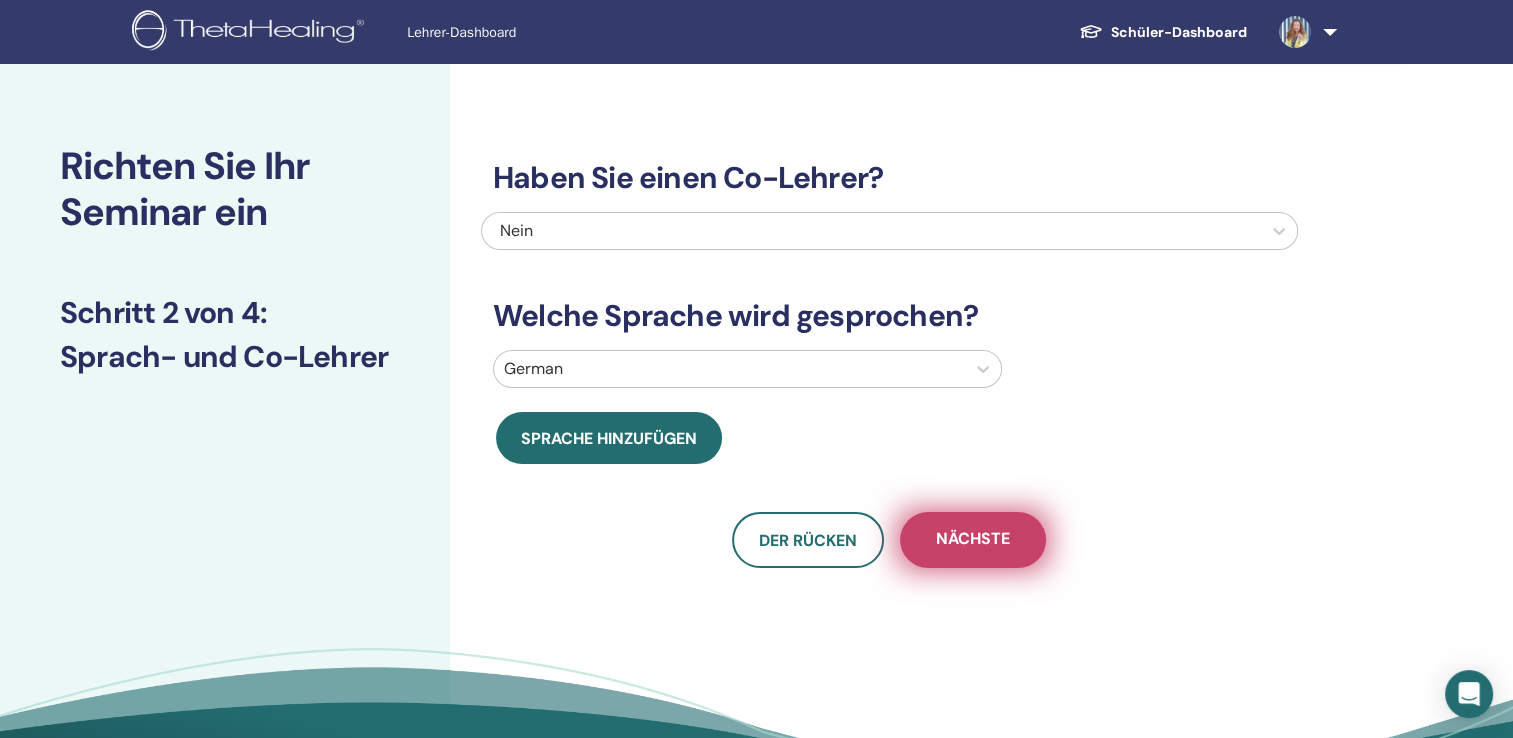 click on "Nächste" at bounding box center [973, 540] 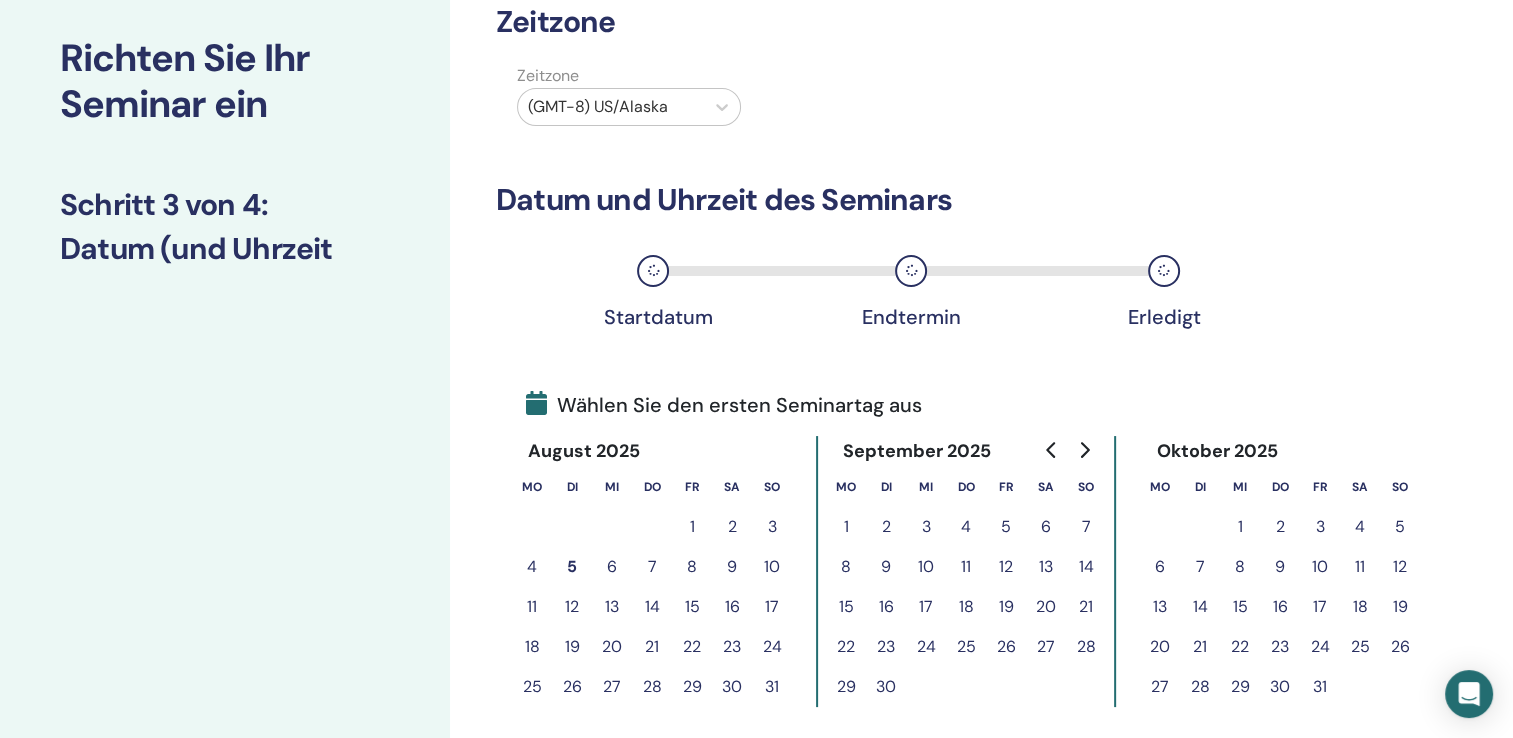scroll, scrollTop: 0, scrollLeft: 0, axis: both 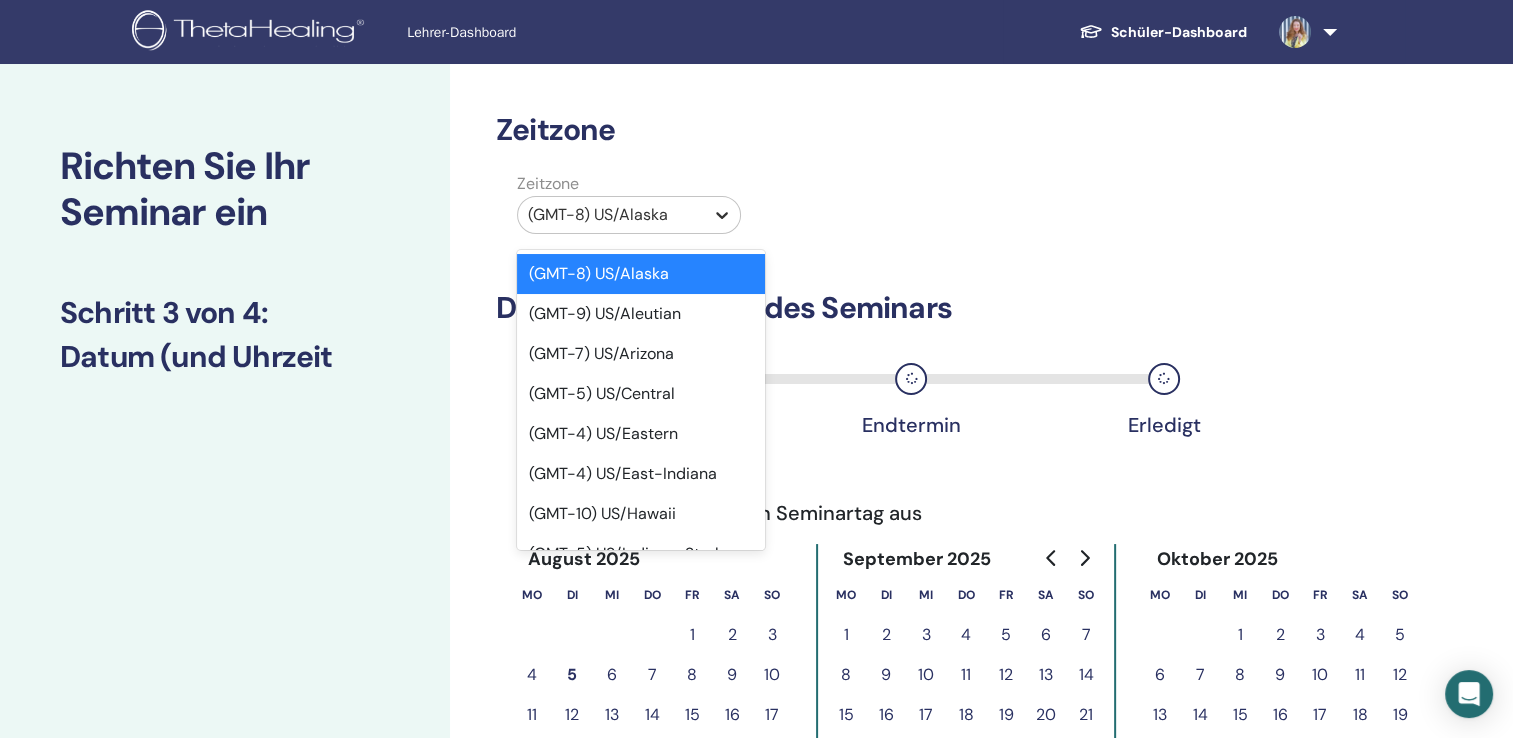 click 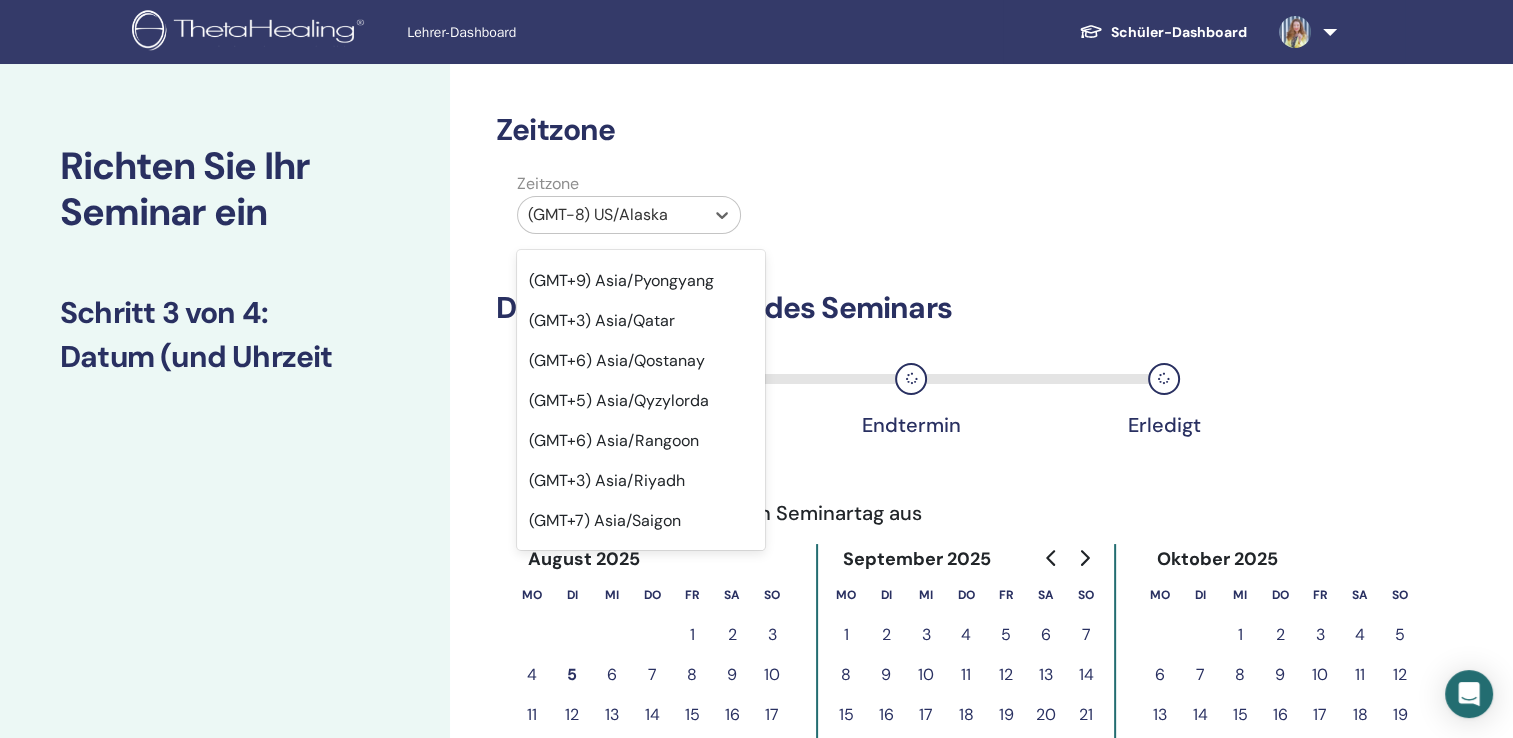 scroll, scrollTop: 15100, scrollLeft: 0, axis: vertical 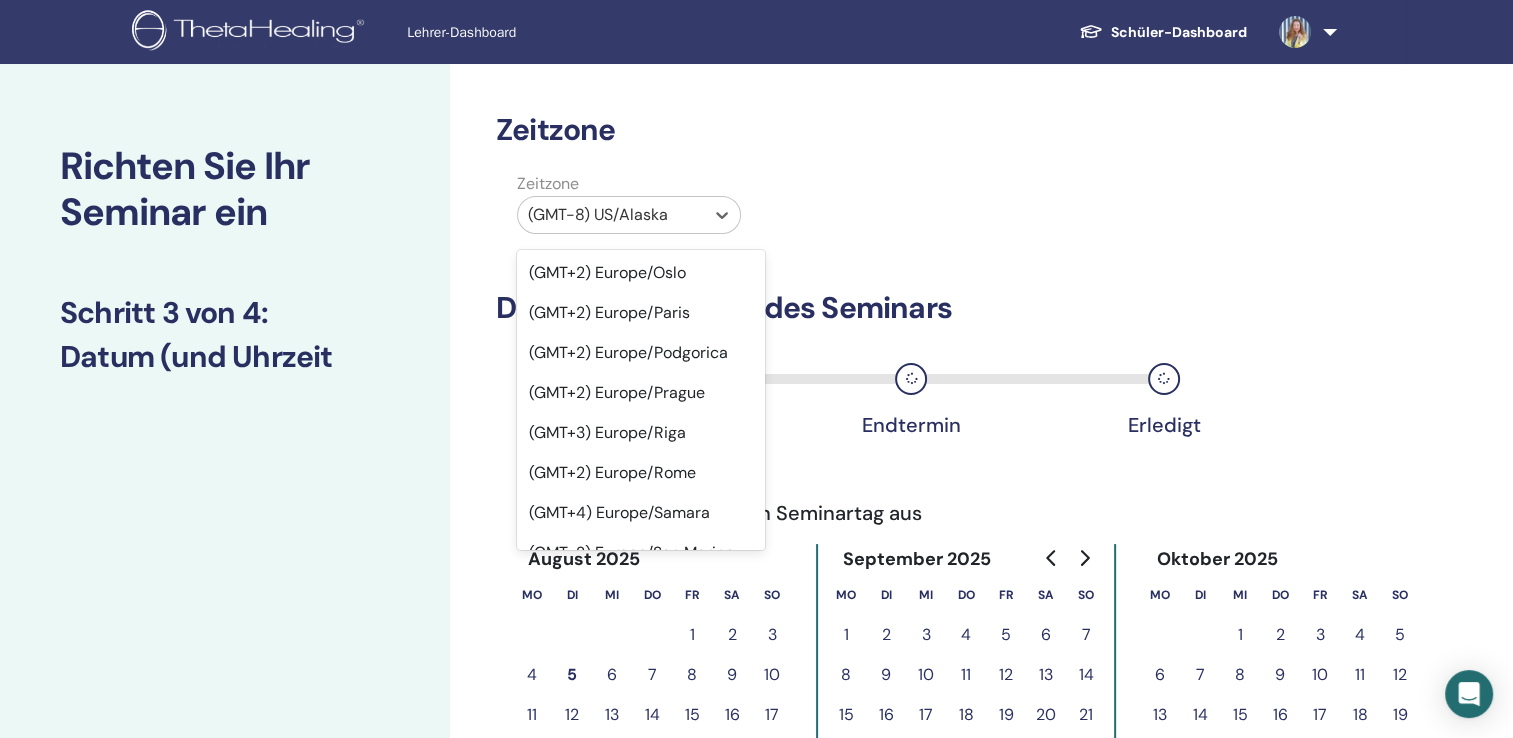 click on "(GMT+2) Europe/Berlin" at bounding box center [641, -887] 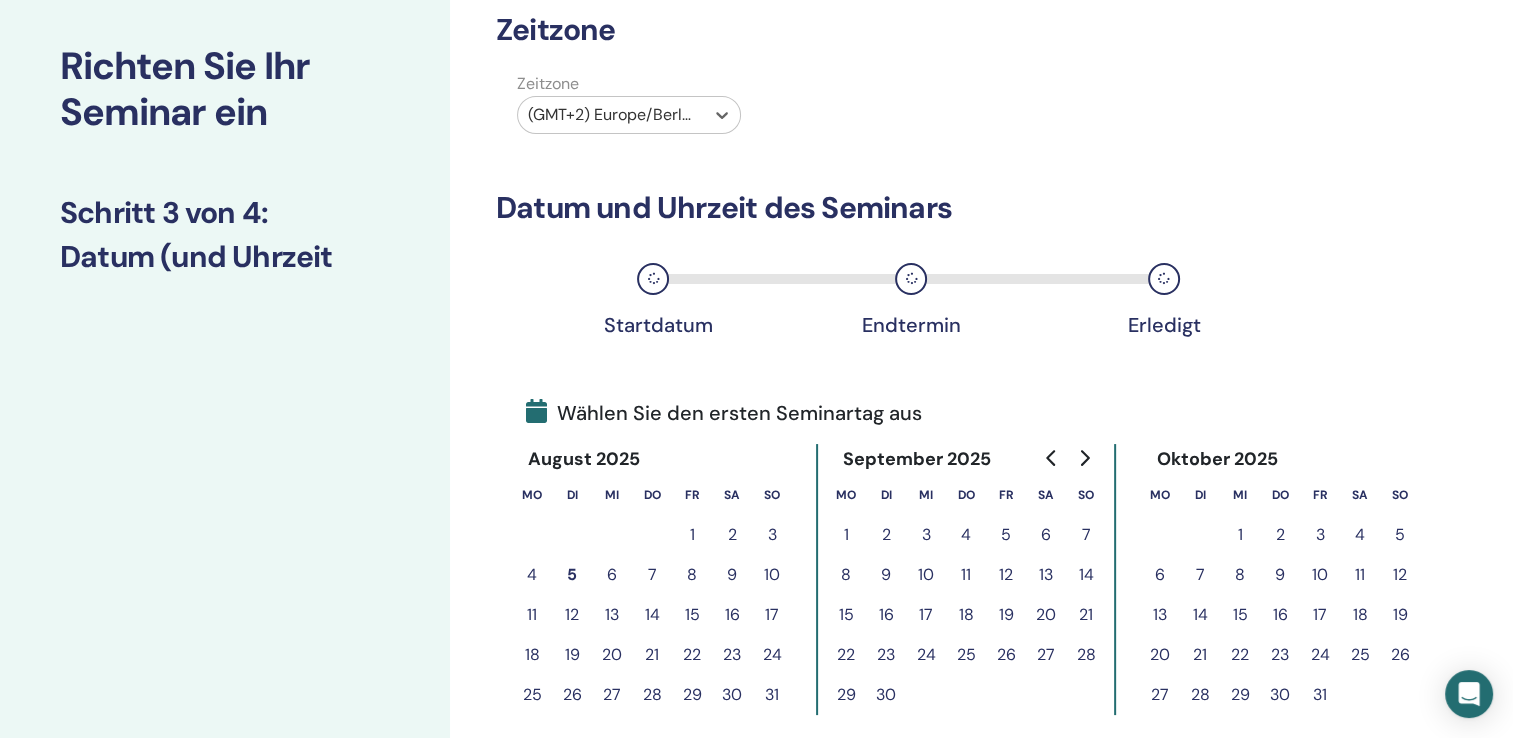 scroll, scrollTop: 300, scrollLeft: 0, axis: vertical 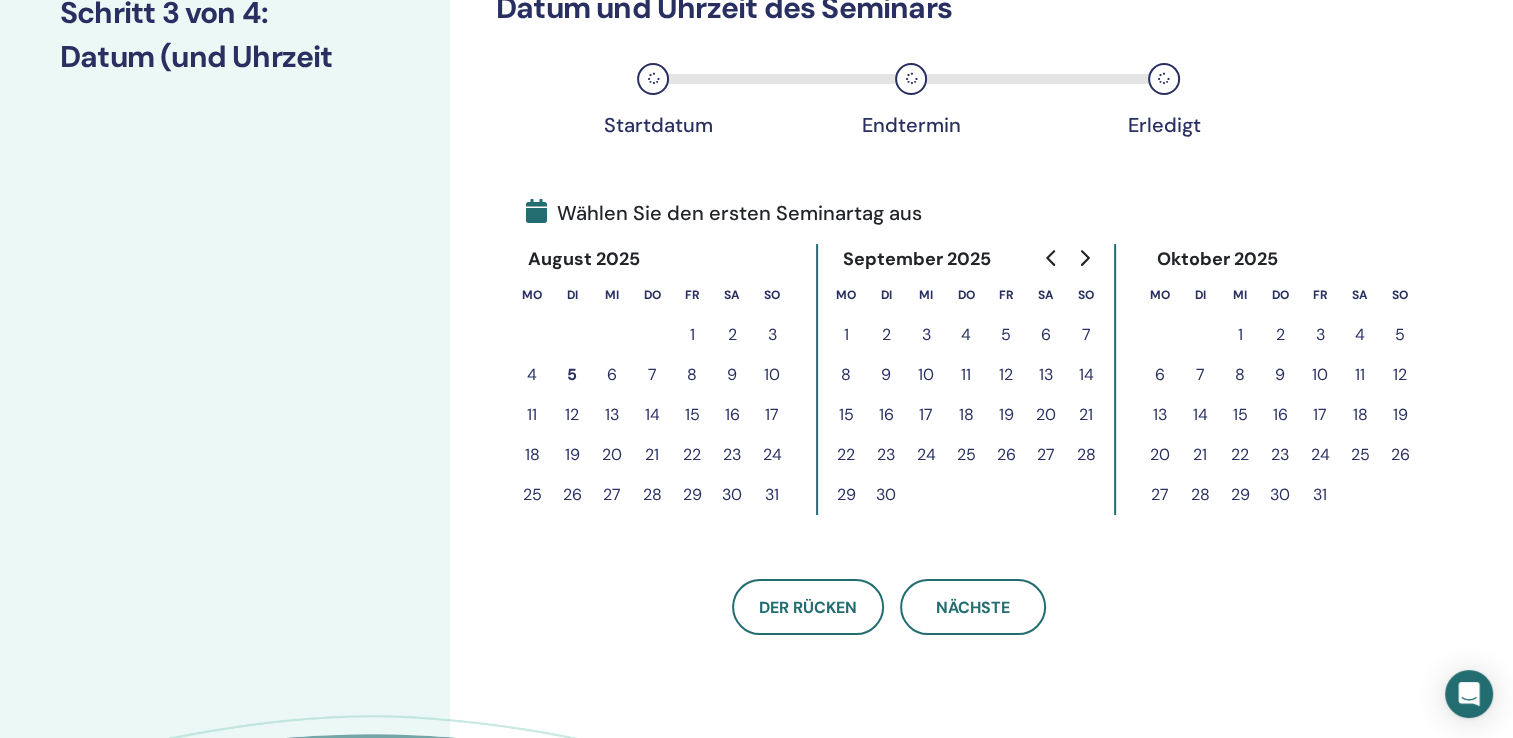 click on "12" at bounding box center [1006, 375] 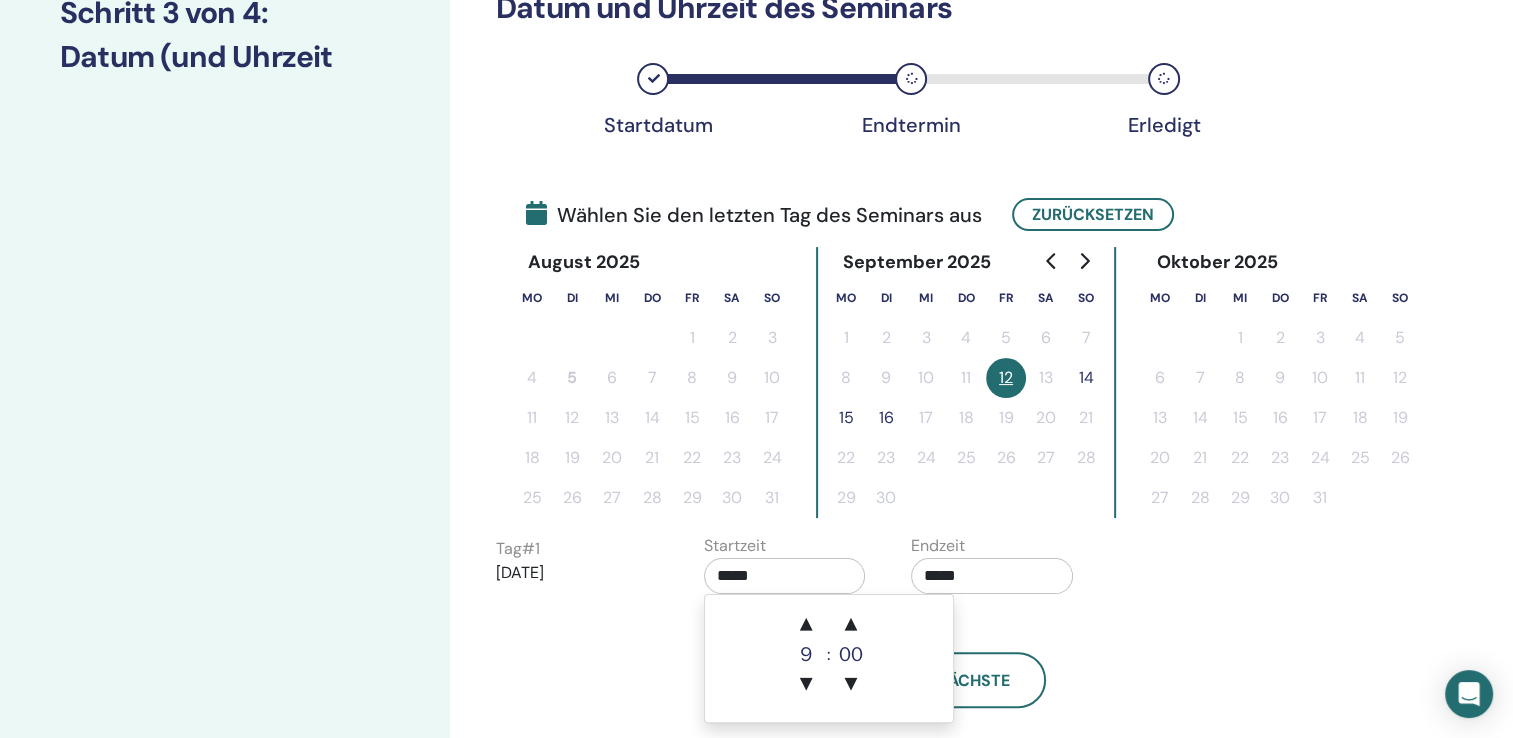 drag, startPoint x: 780, startPoint y: 576, endPoint x: 578, endPoint y: 568, distance: 202.15836 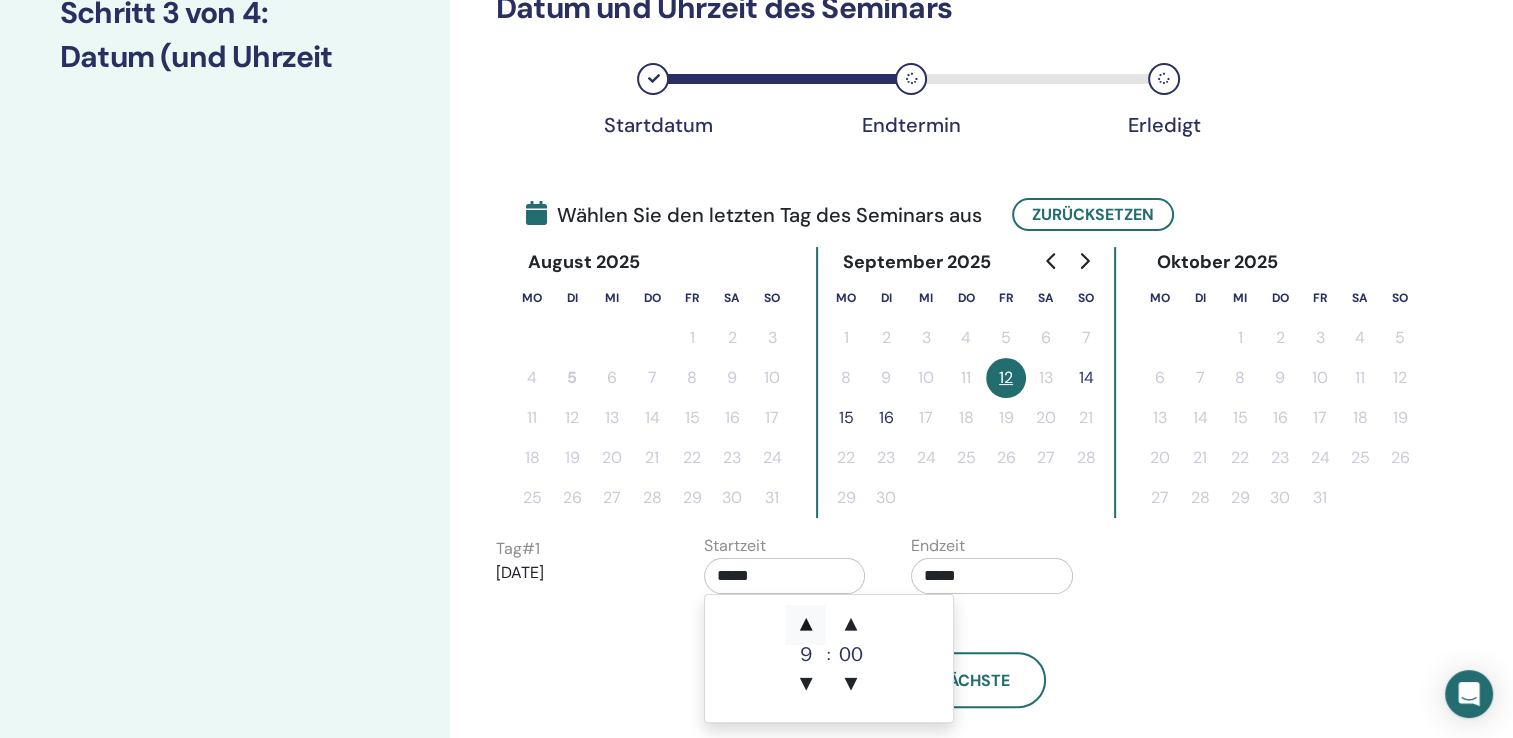click on "▲" at bounding box center [806, 625] 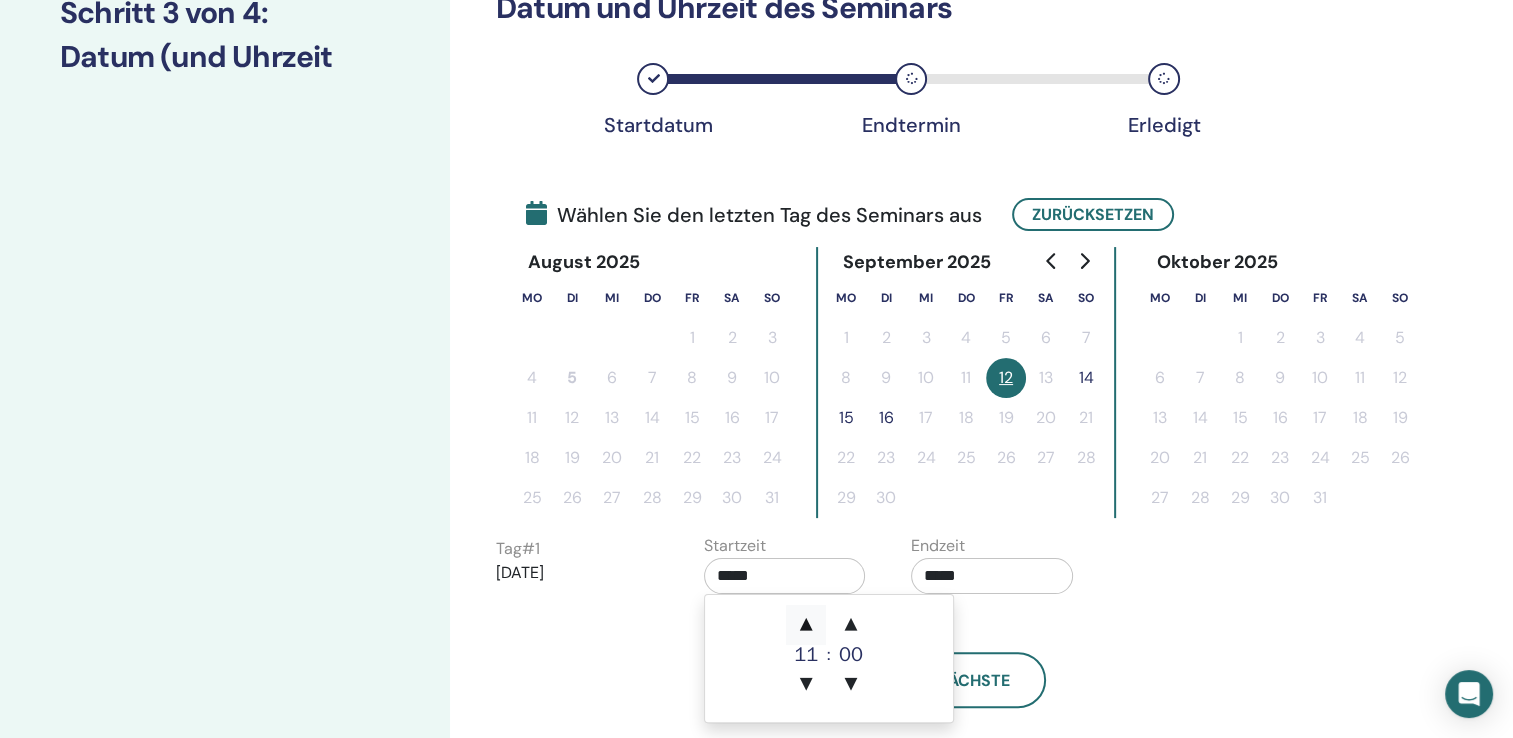 click on "▲" at bounding box center [806, 625] 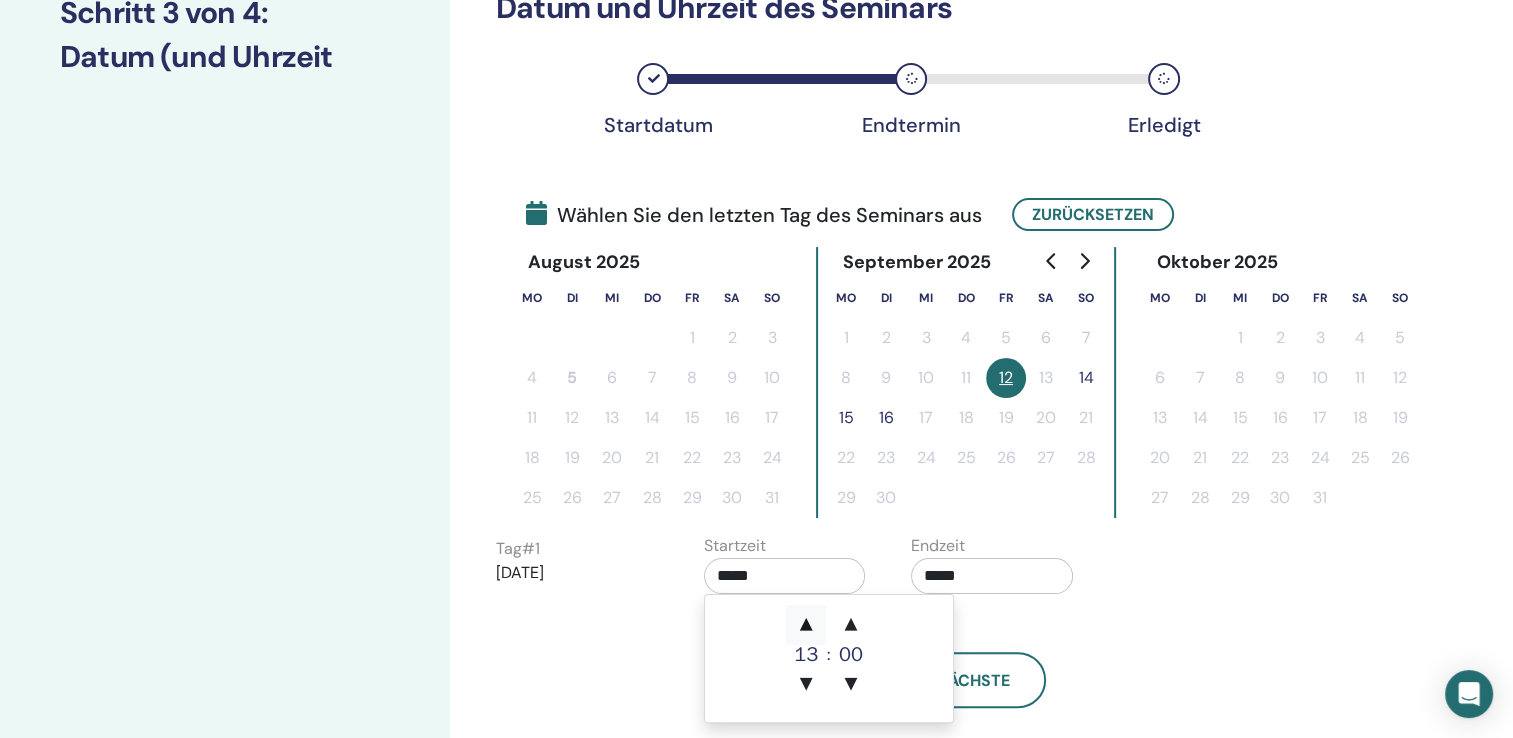 click on "▲" at bounding box center [806, 625] 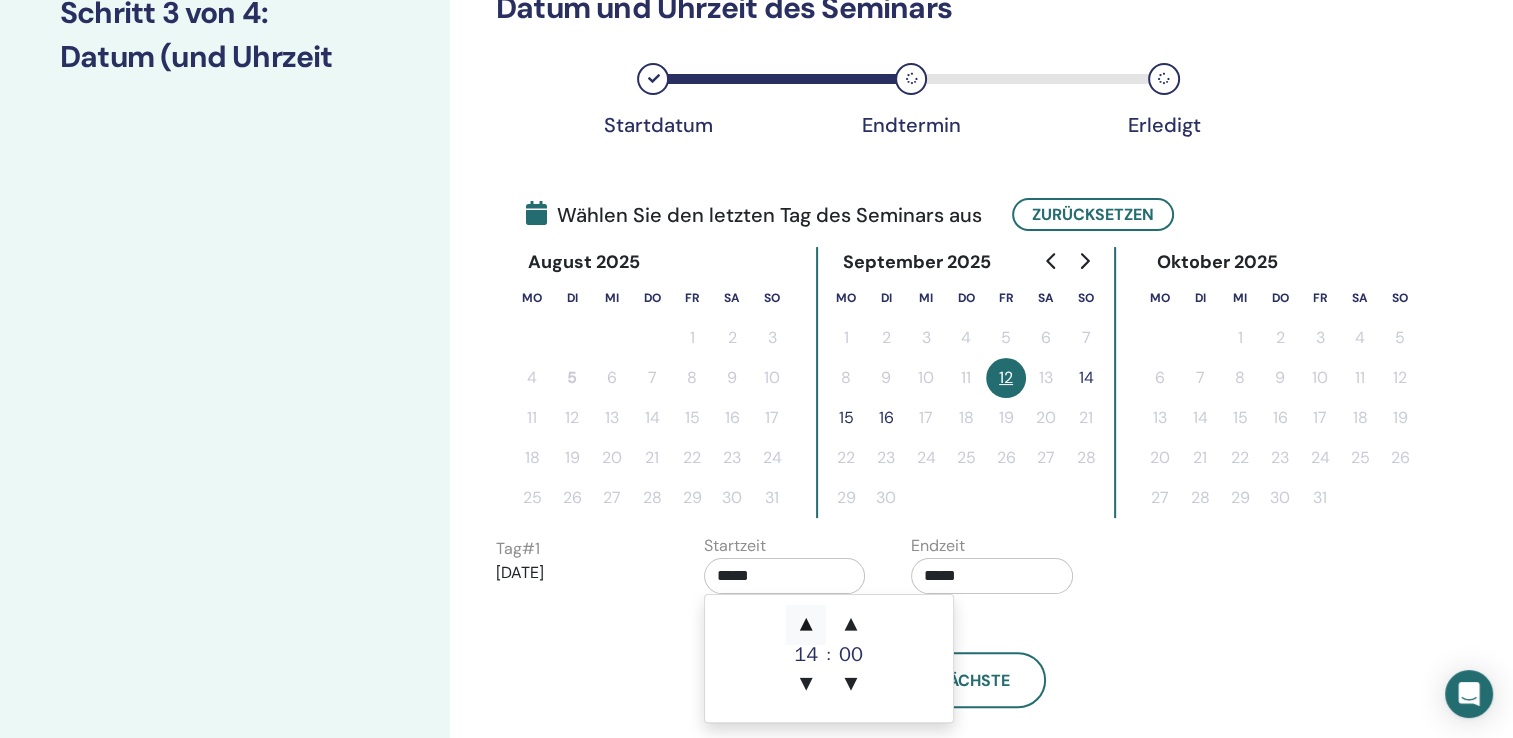 click on "▲" at bounding box center [806, 625] 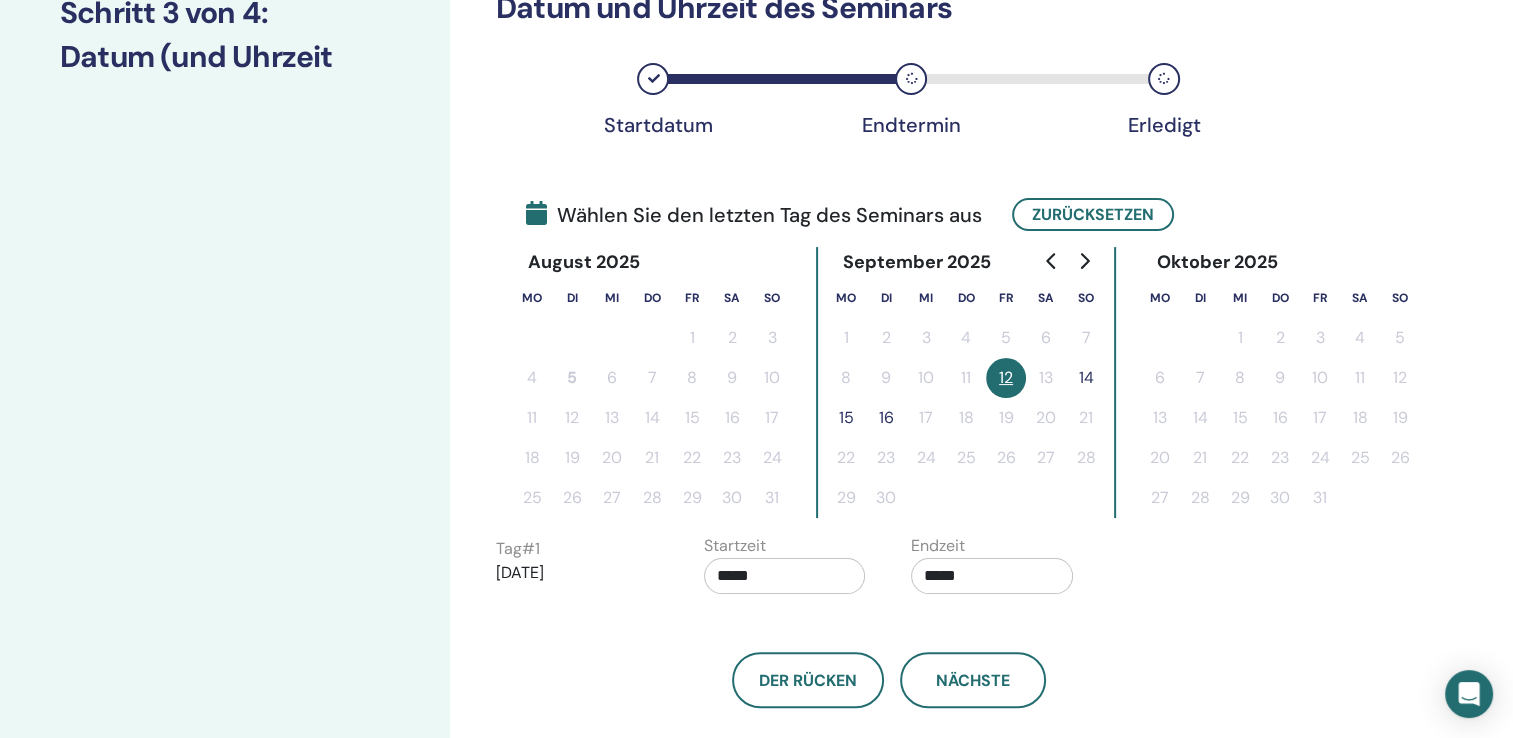 click on "Der Rücken Nächste" at bounding box center [889, 680] 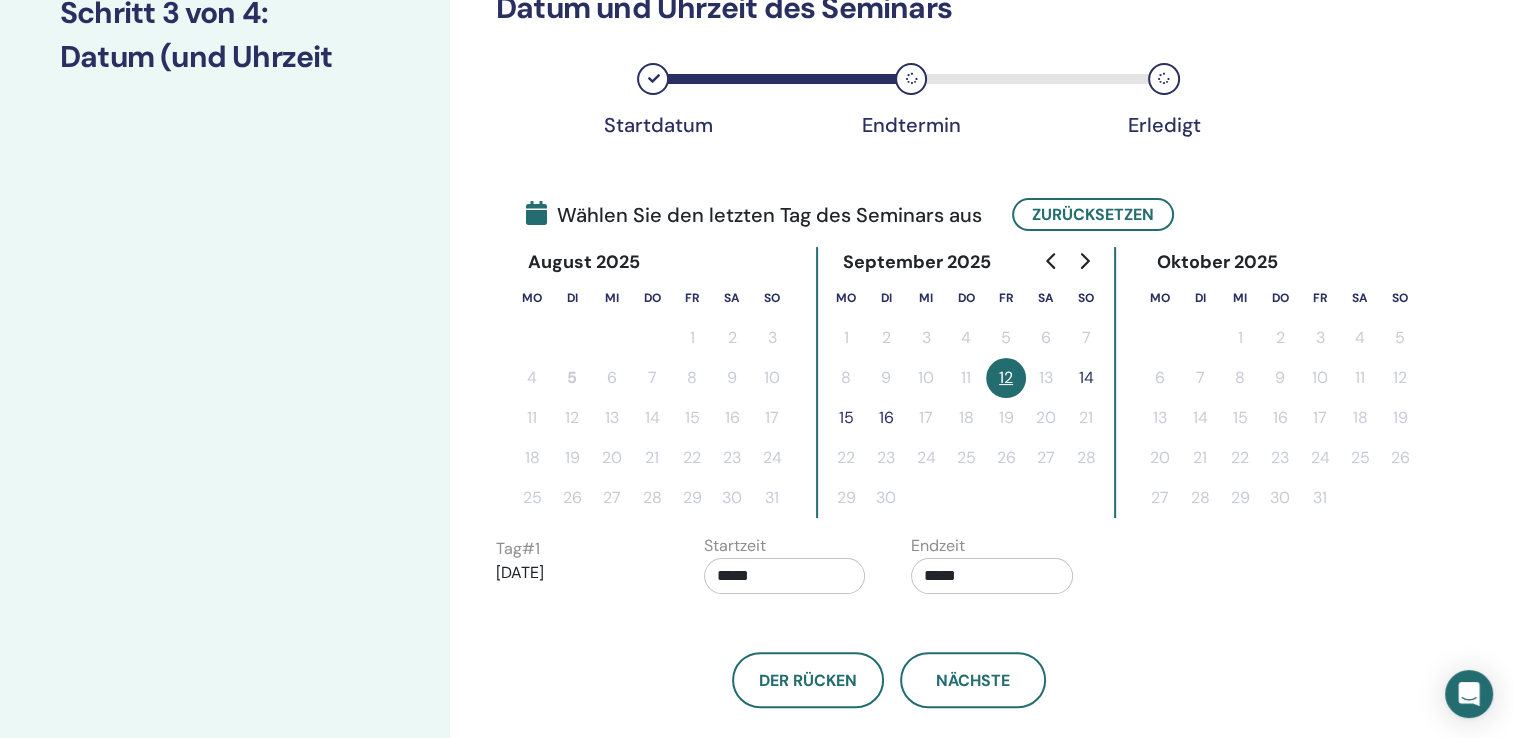 click on "*****" at bounding box center (785, 576) 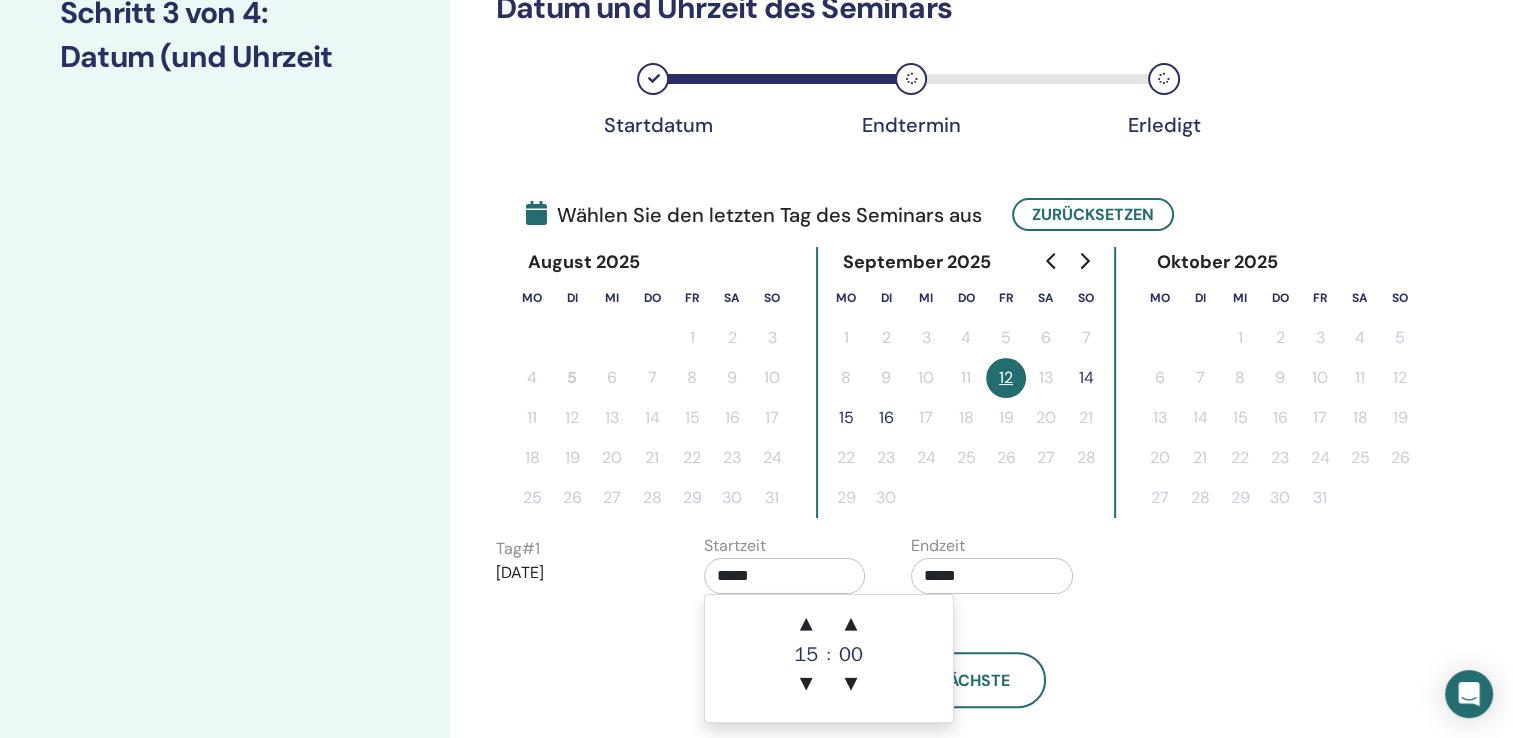 click on "15" at bounding box center [806, 655] 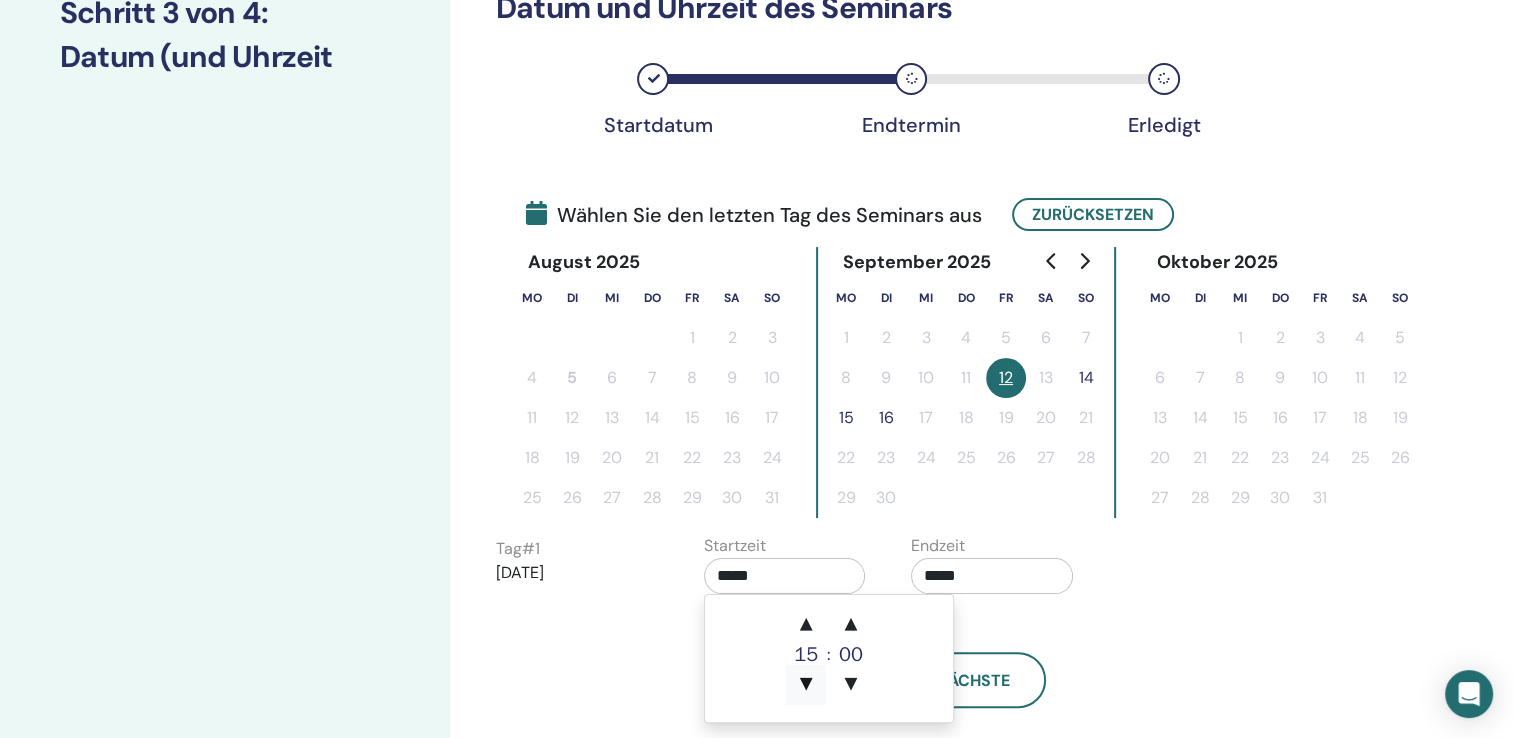click on "▼" at bounding box center (806, 685) 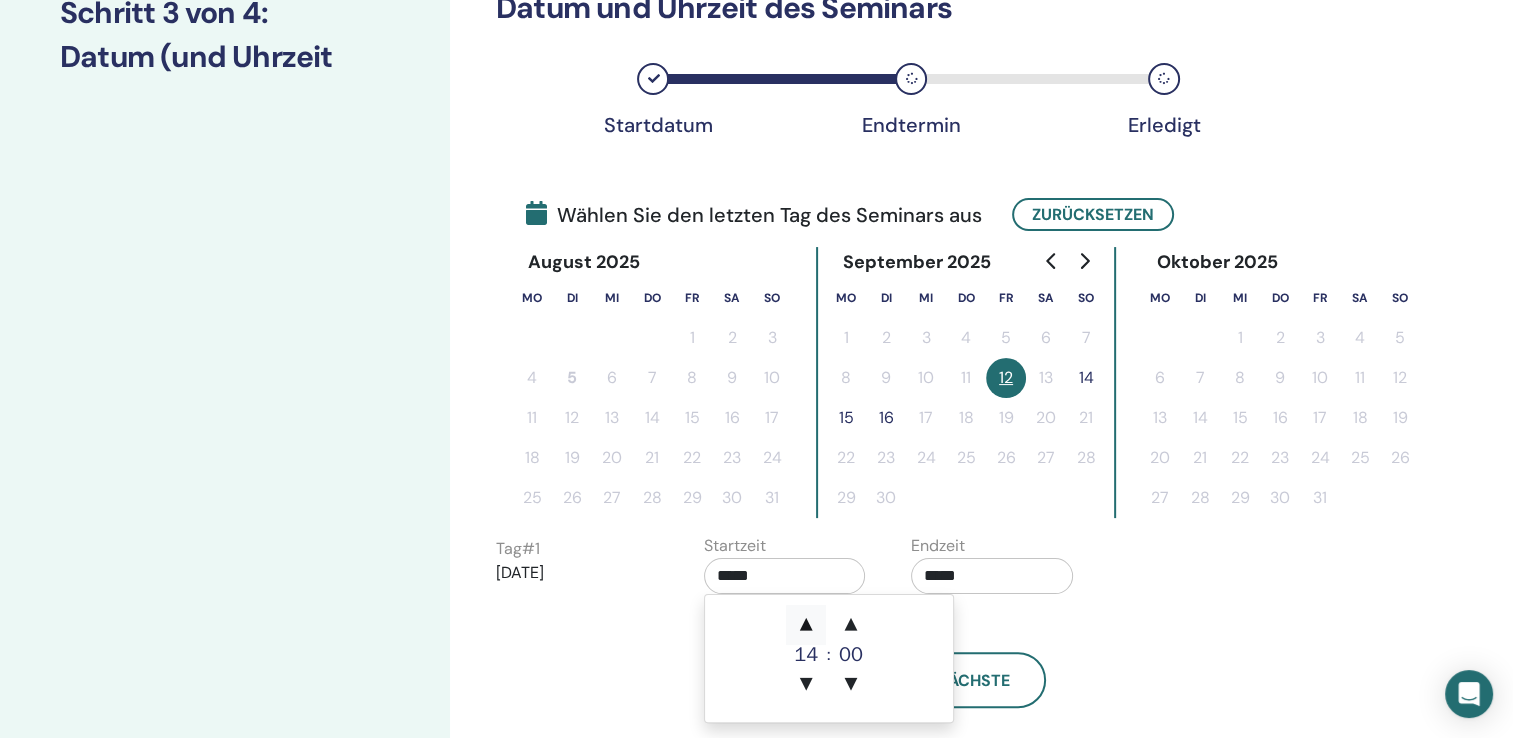 click on "▲" at bounding box center (806, 625) 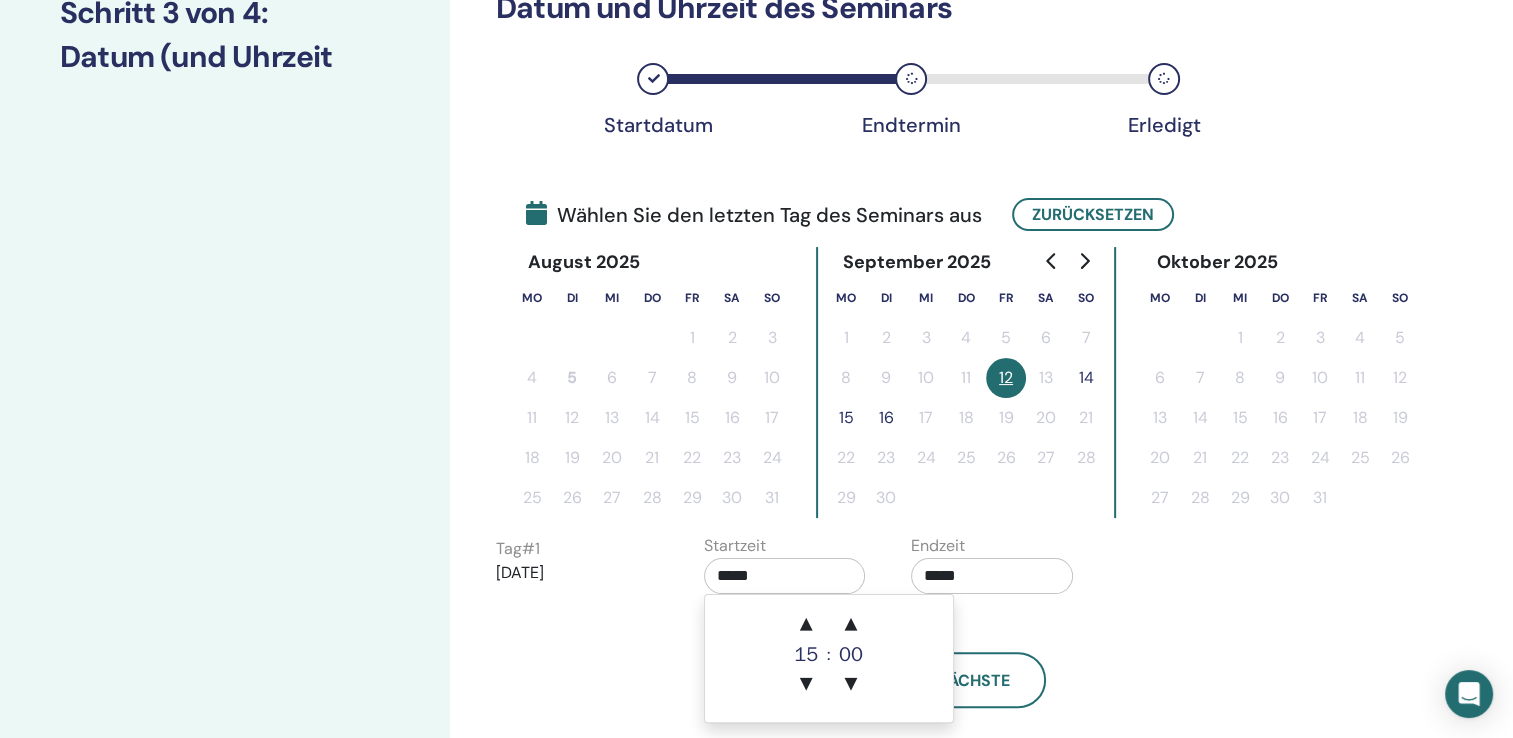 click on "*****" at bounding box center [785, 576] 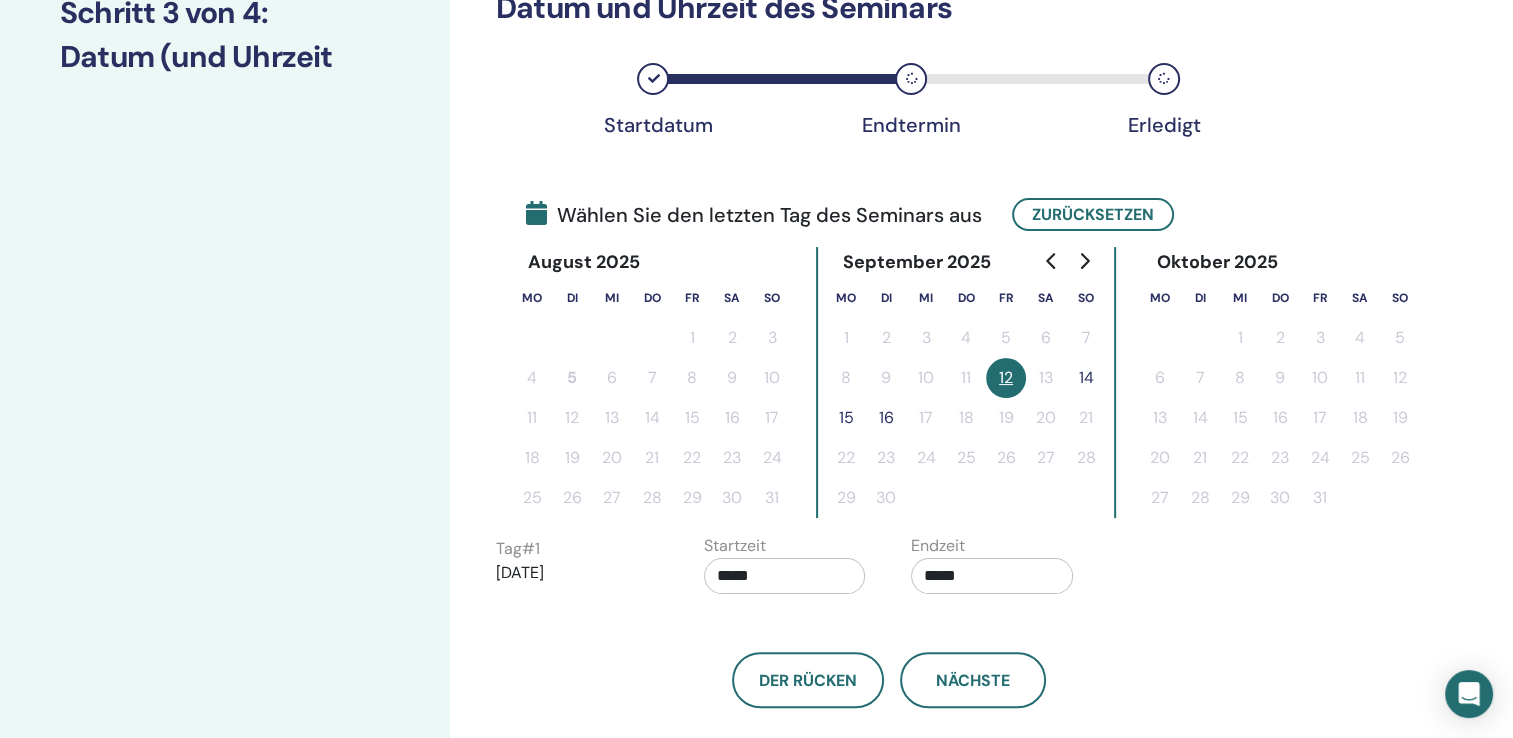 click on "*****" at bounding box center [785, 576] 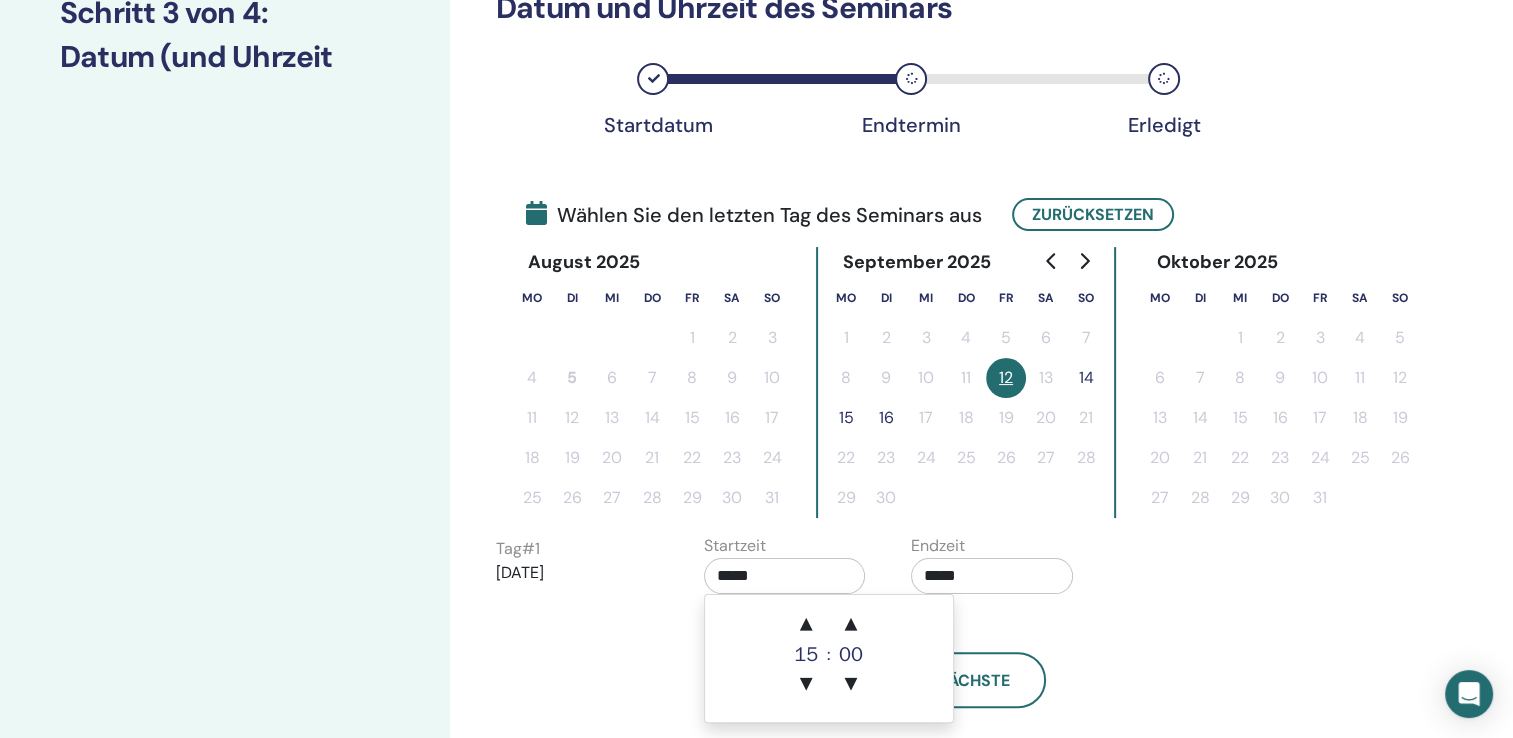 click on "15" at bounding box center (806, 655) 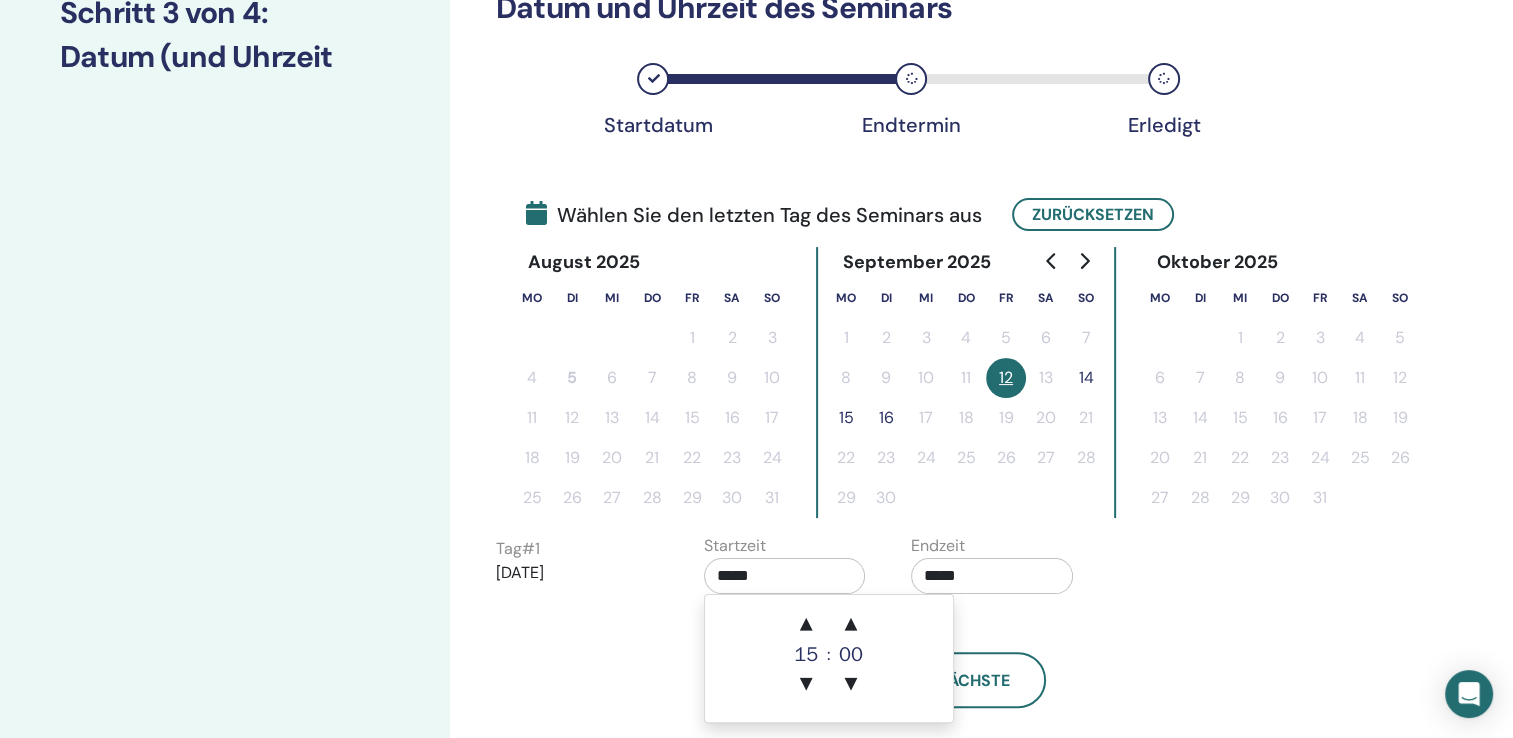 click on "*****" at bounding box center (785, 576) 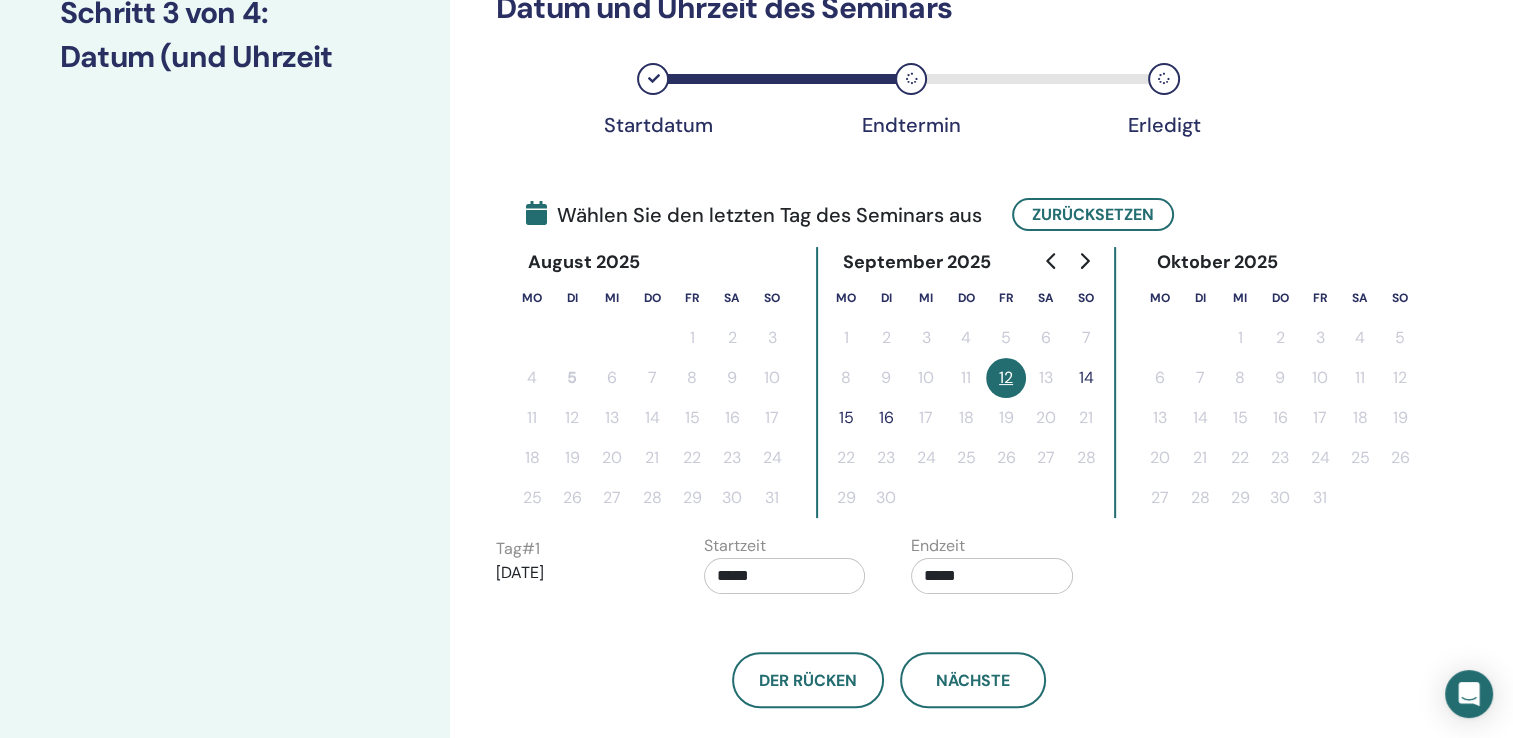 drag, startPoint x: 720, startPoint y: 571, endPoint x: 874, endPoint y: 570, distance: 154.00325 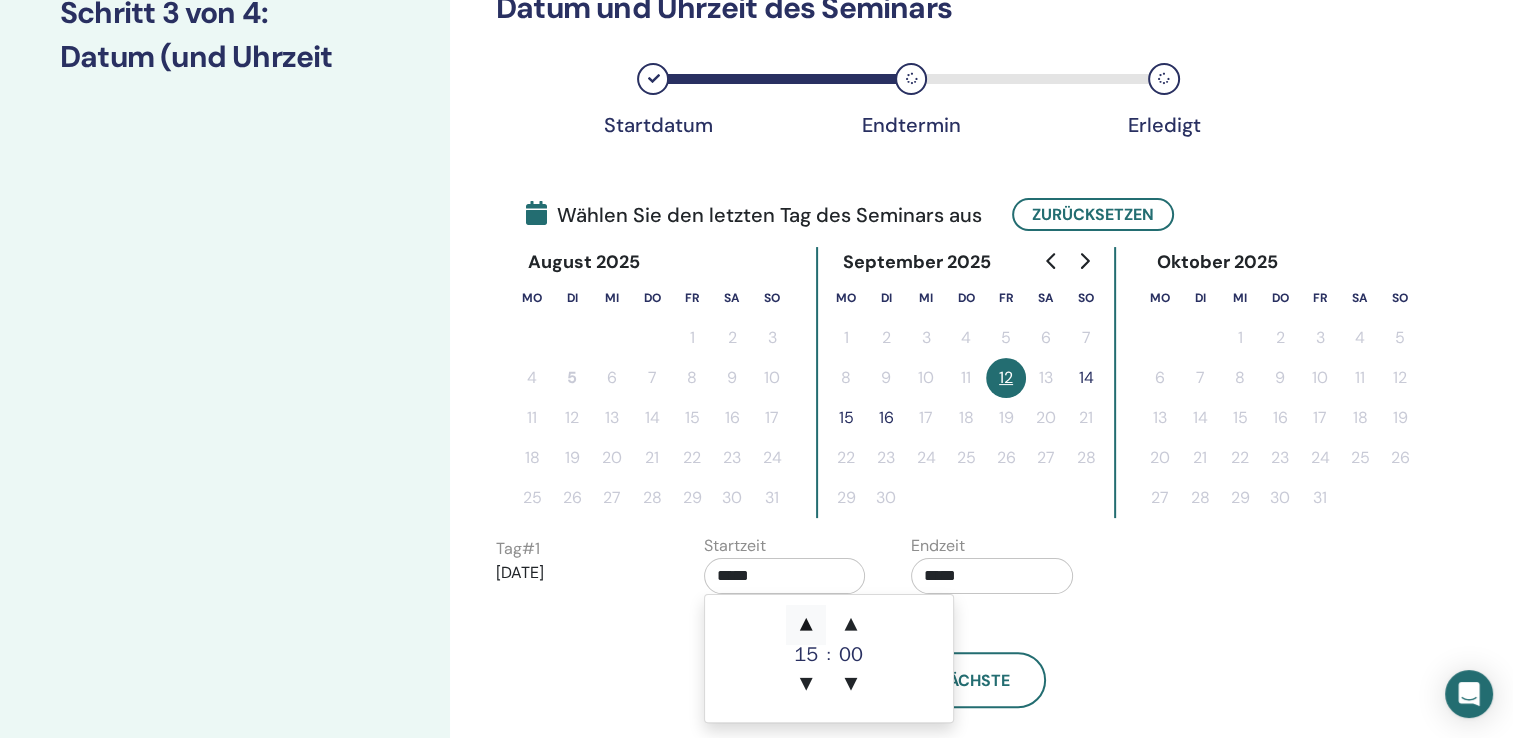 click on "▲" at bounding box center [806, 625] 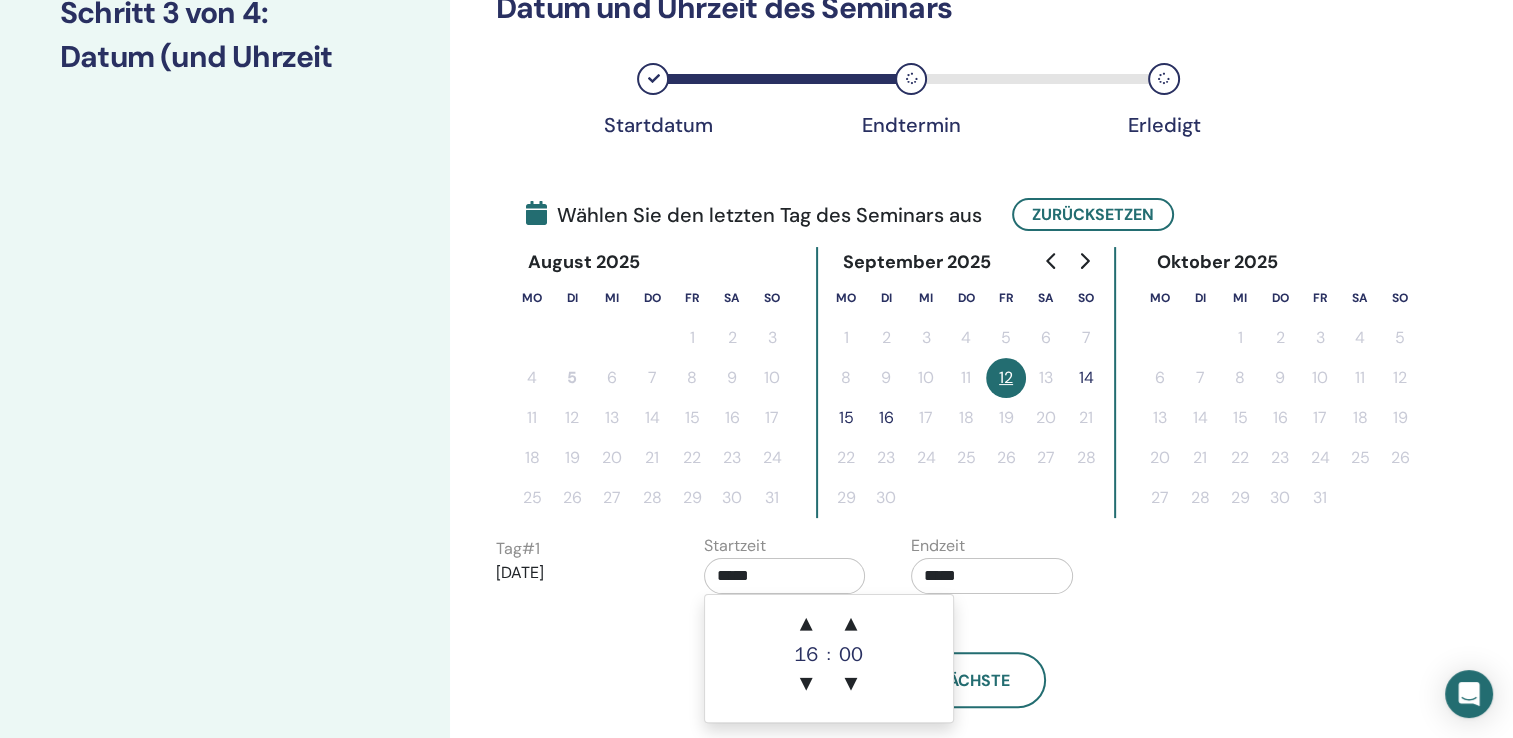 click on "*****" at bounding box center (785, 576) 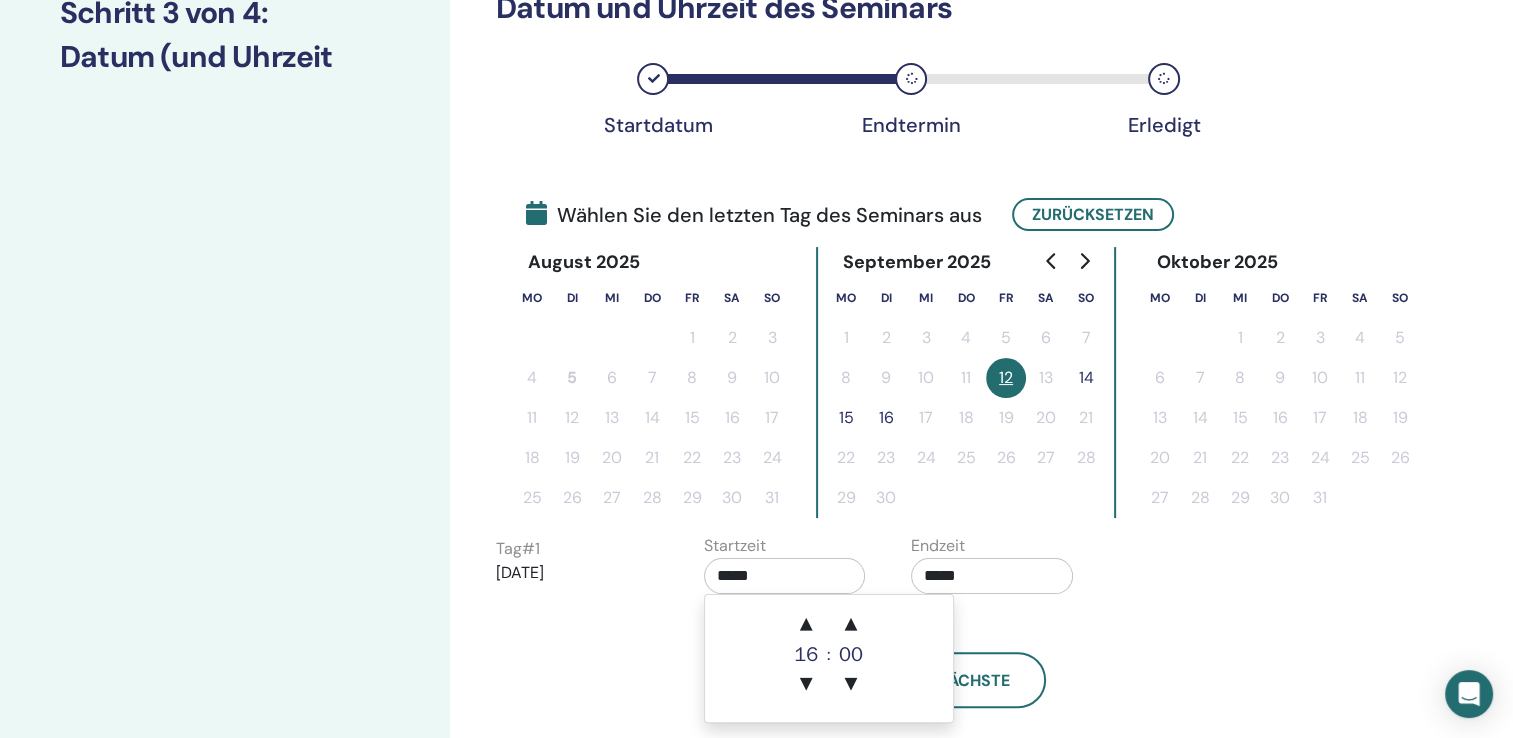 click on "*****" at bounding box center (992, 576) 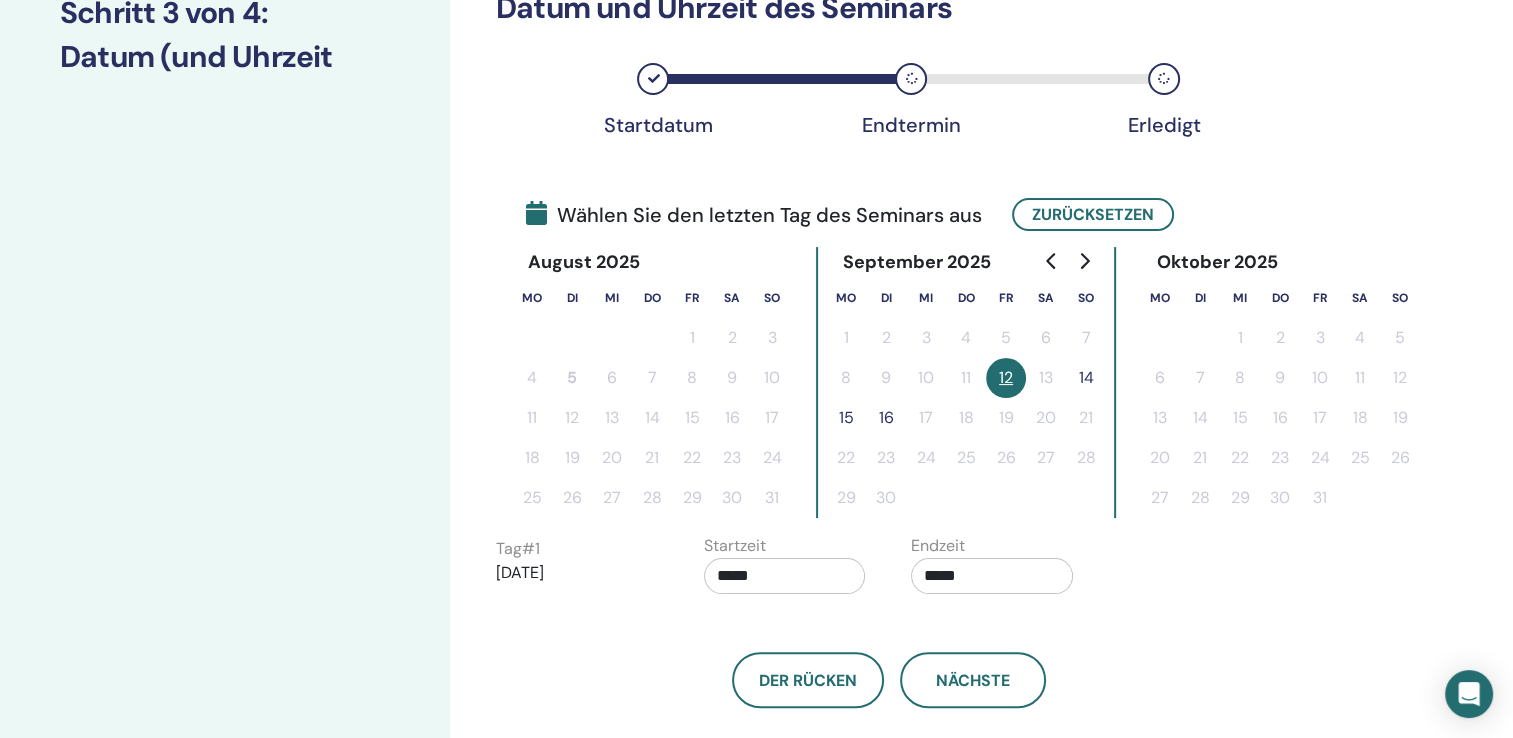 click on "*****" at bounding box center (992, 576) 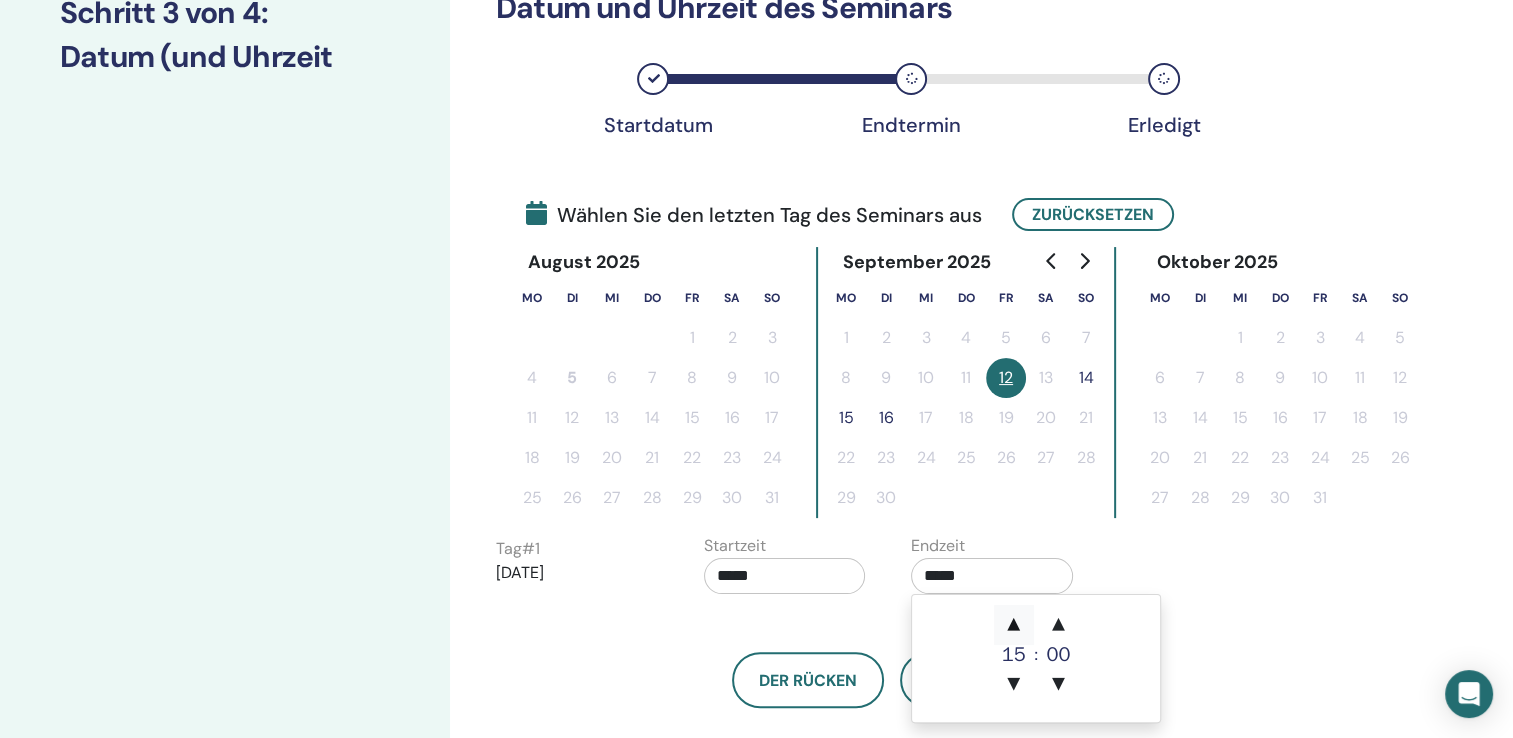 click on "▲" at bounding box center [1014, 625] 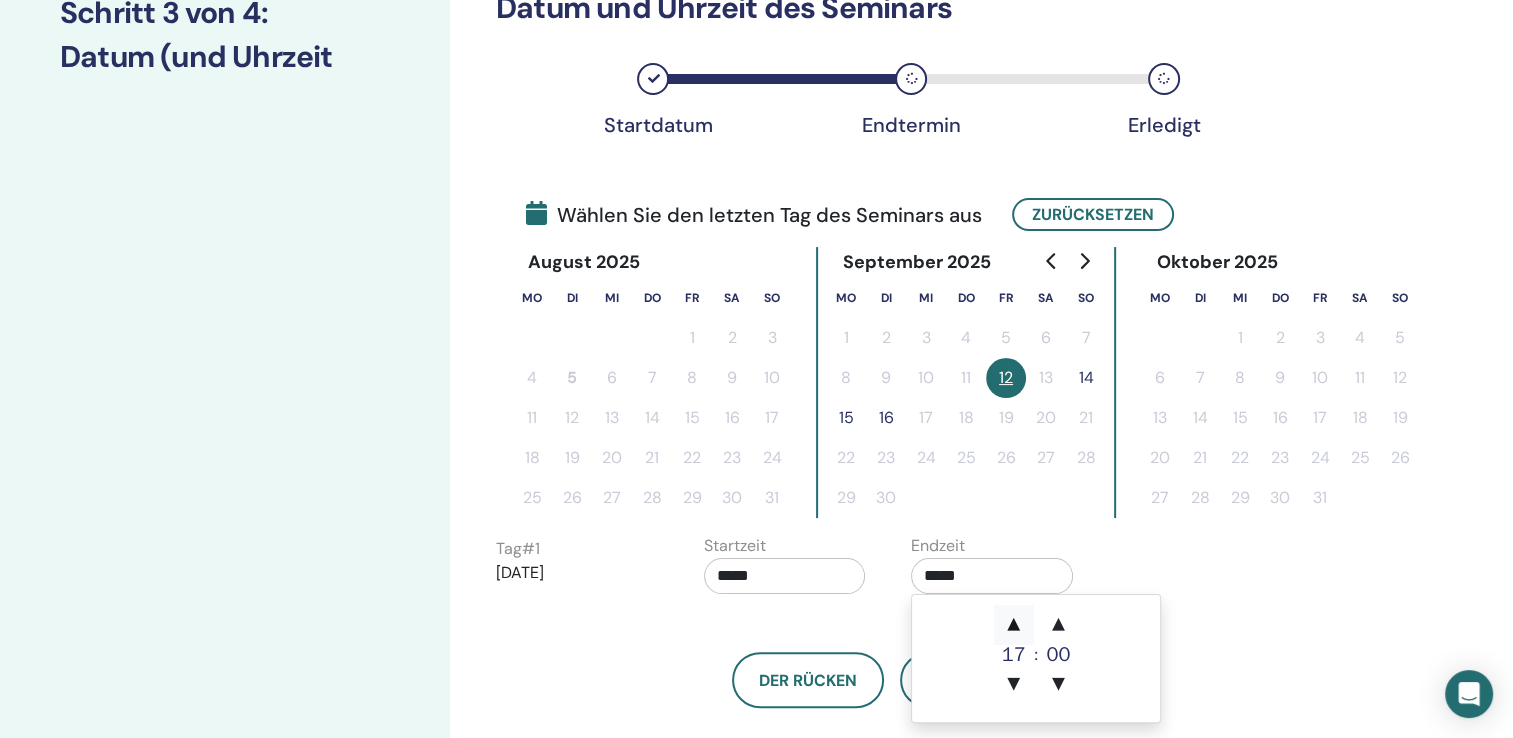 click on "▲" at bounding box center [1014, 625] 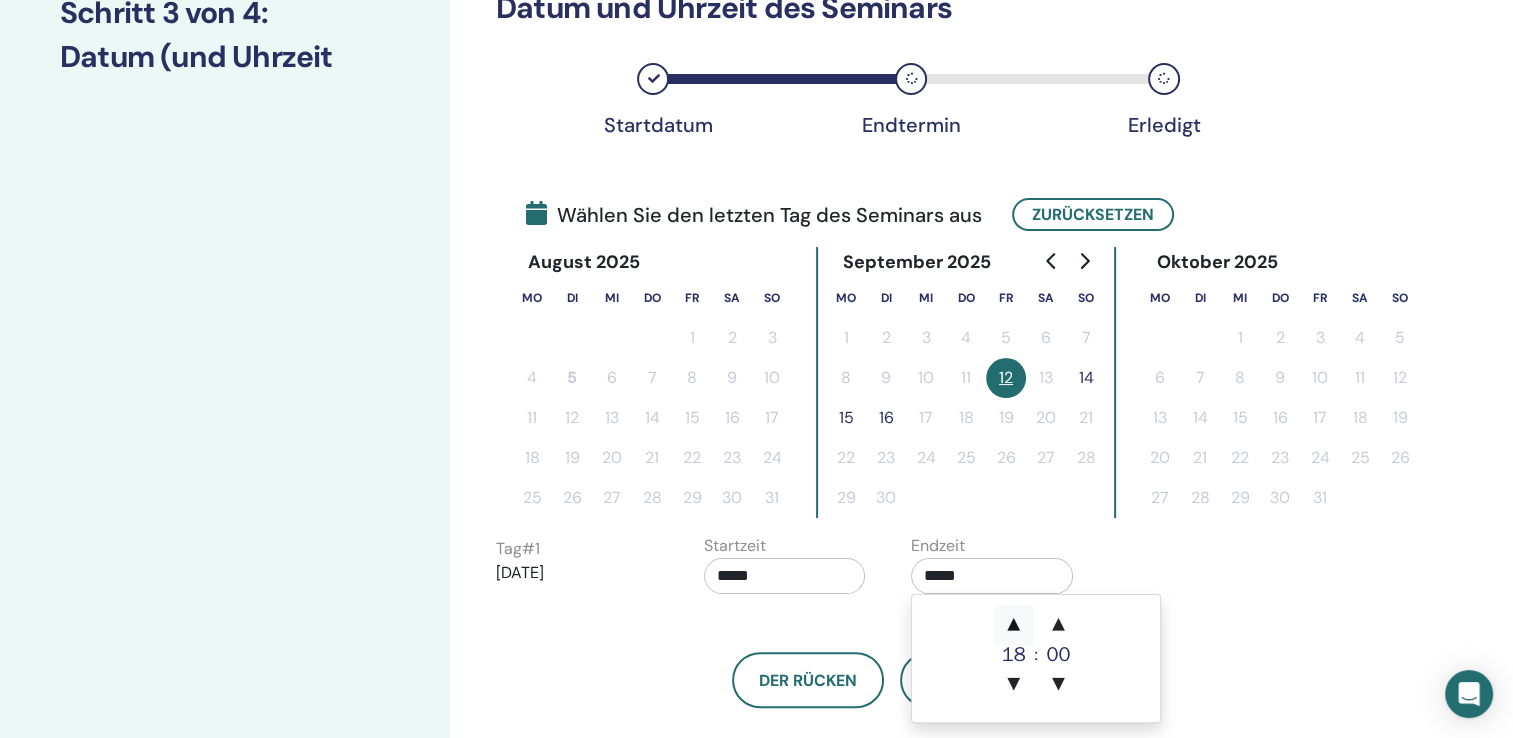 click on "▲" at bounding box center (1014, 625) 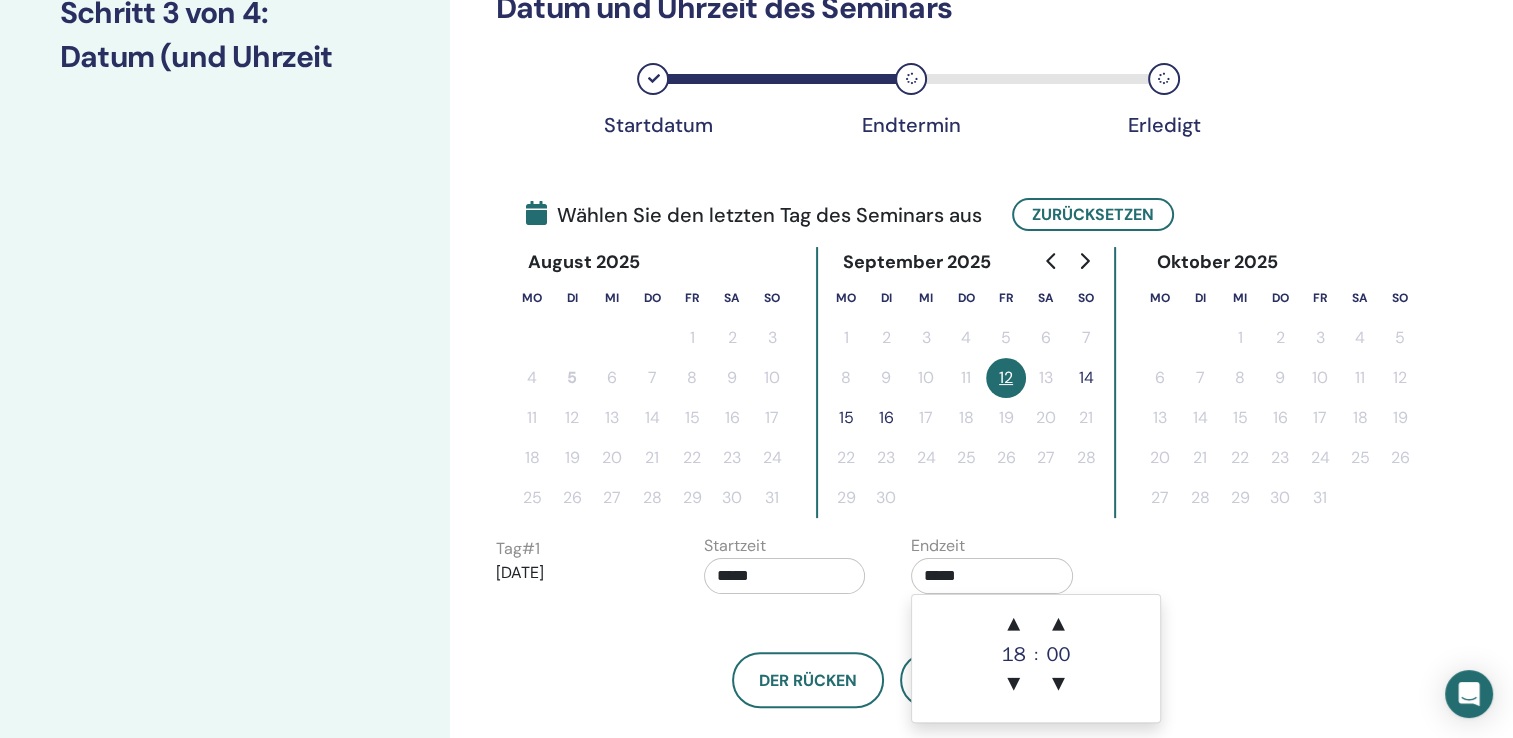 click on "*****" at bounding box center (785, 576) 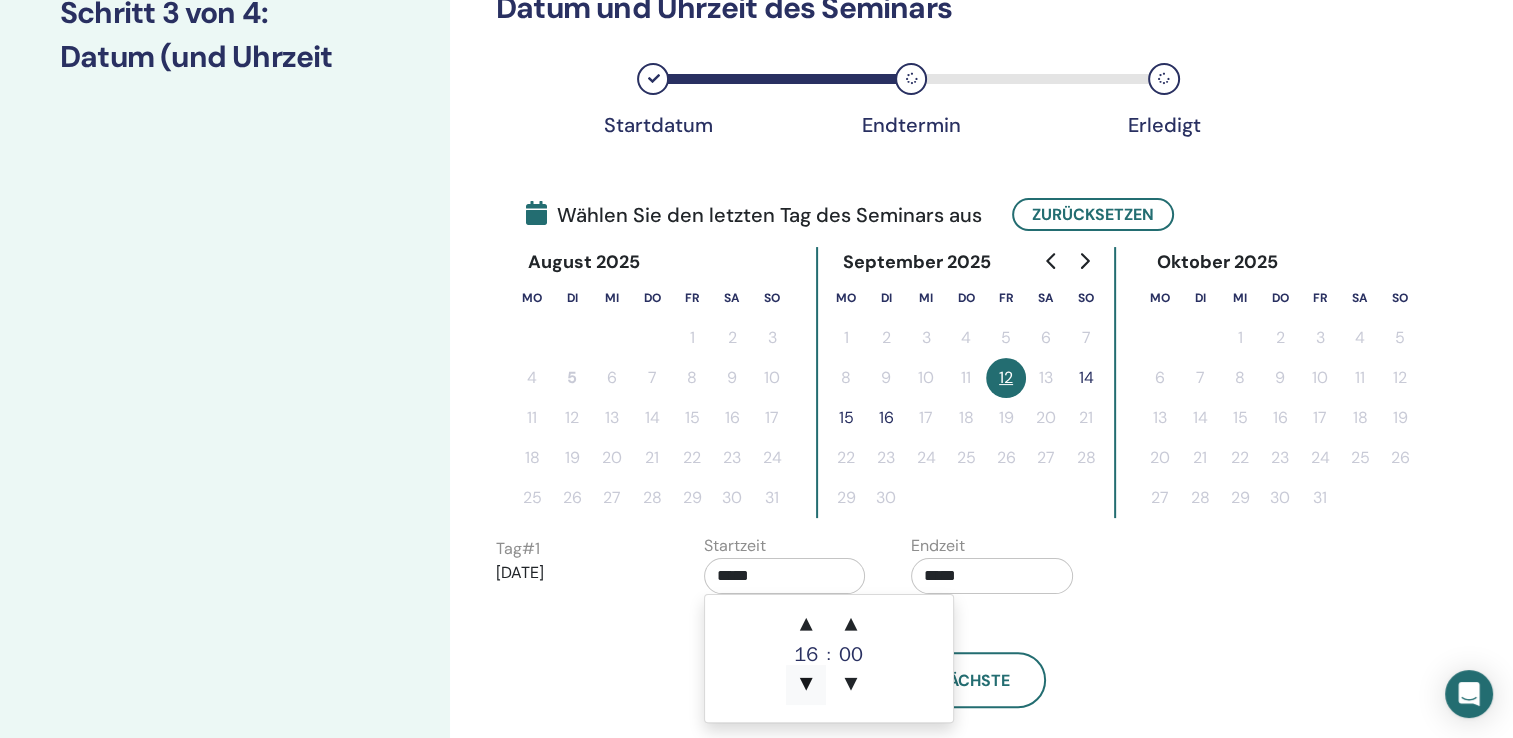 click on "▼" at bounding box center (806, 685) 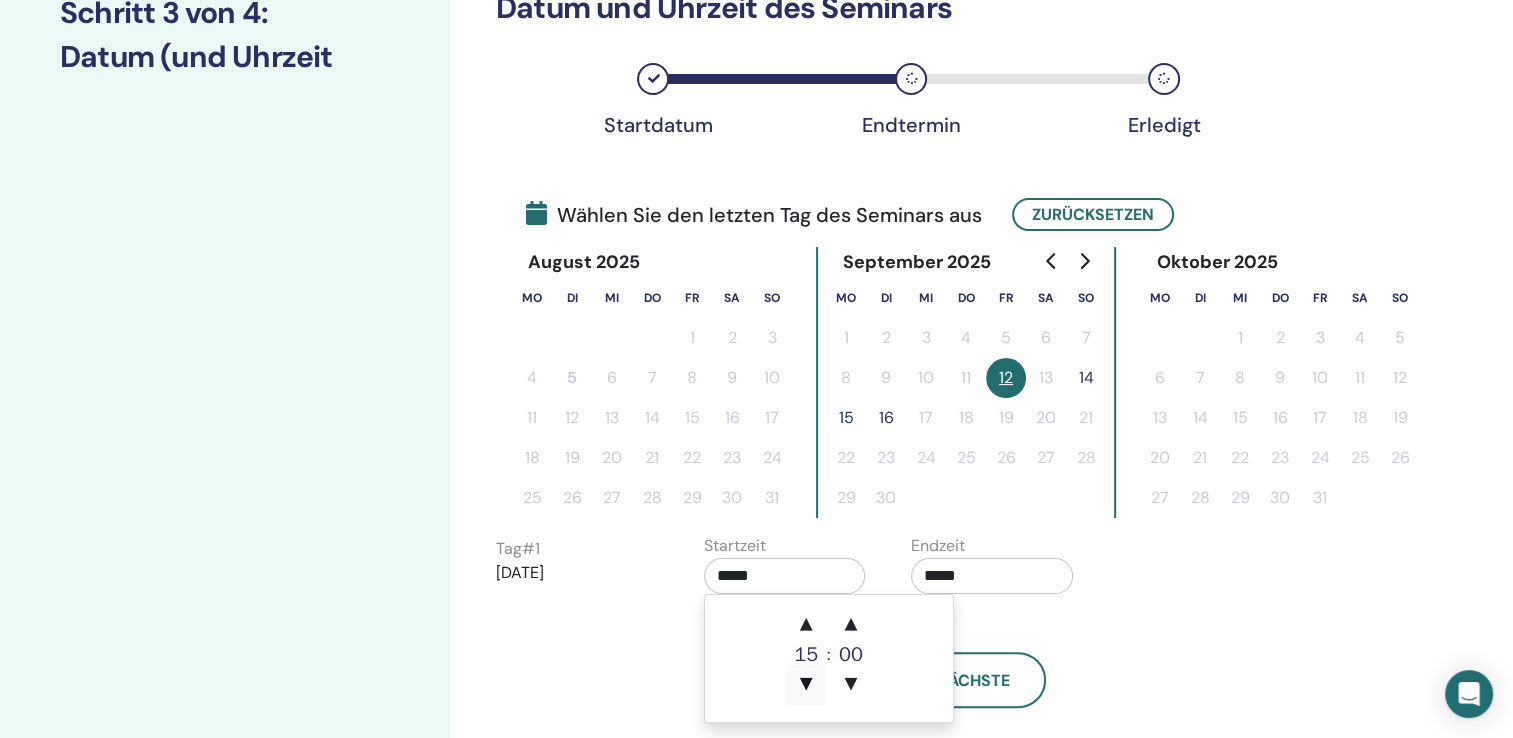 click on "▼" at bounding box center [806, 685] 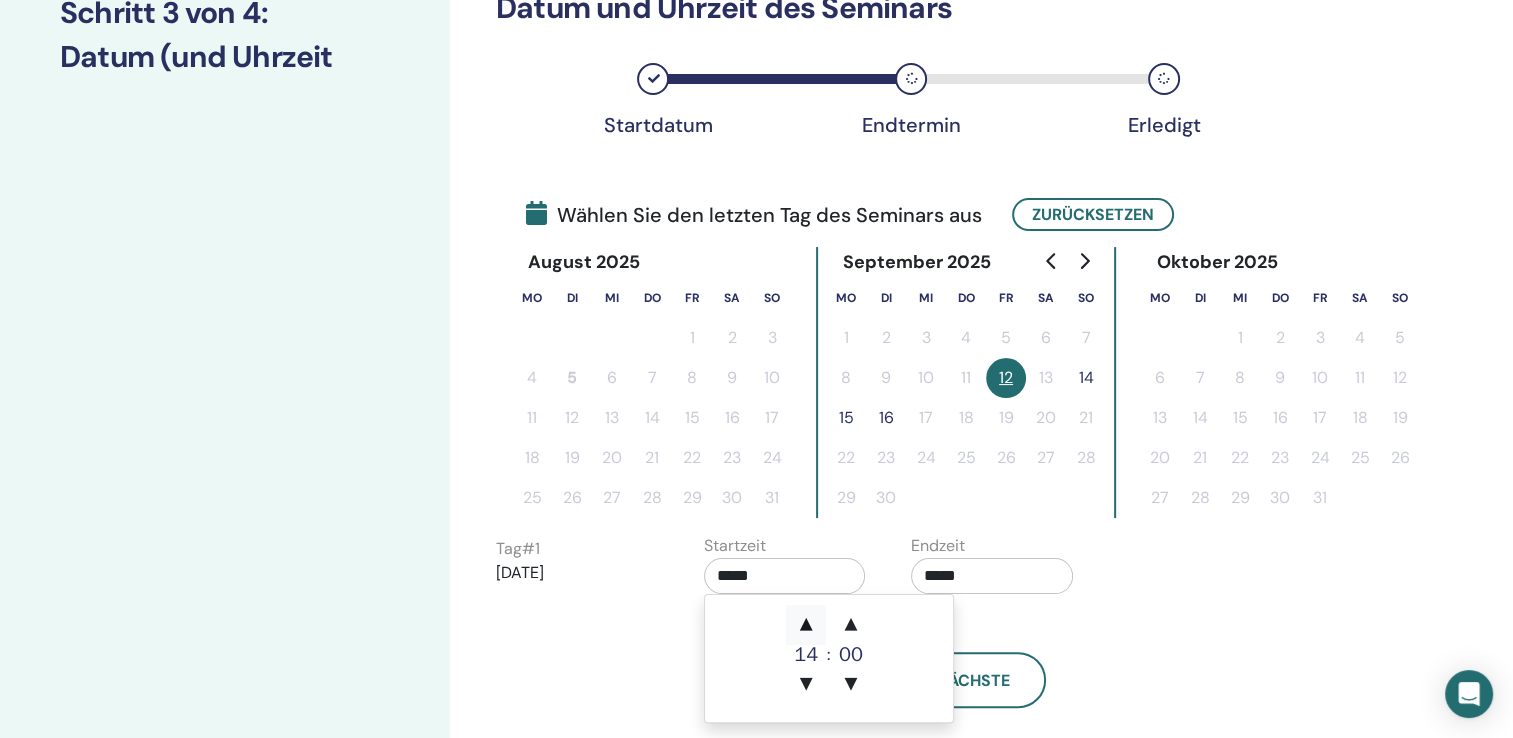 click on "▲" at bounding box center [806, 625] 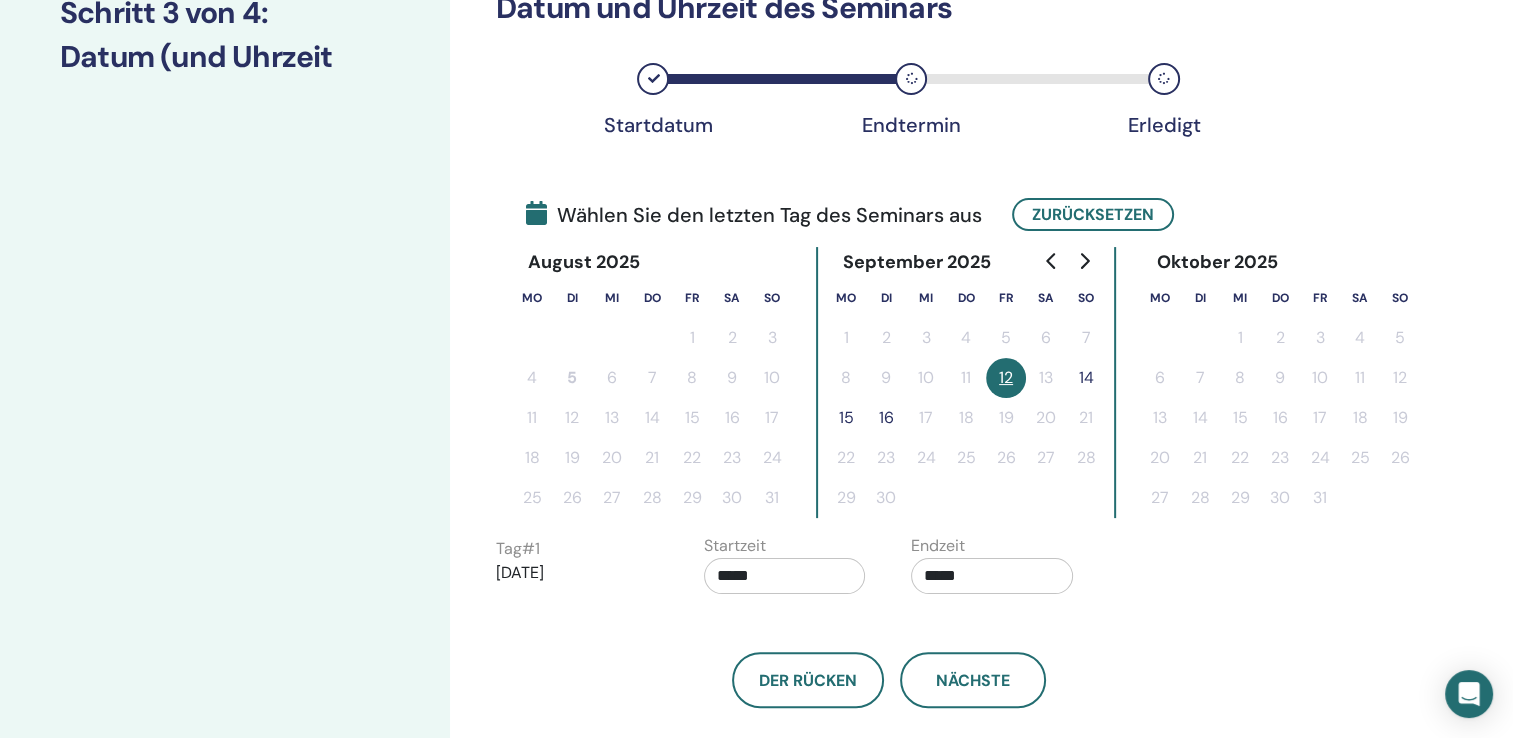 drag, startPoint x: 1344, startPoint y: 620, endPoint x: 1214, endPoint y: 646, distance: 132.57451 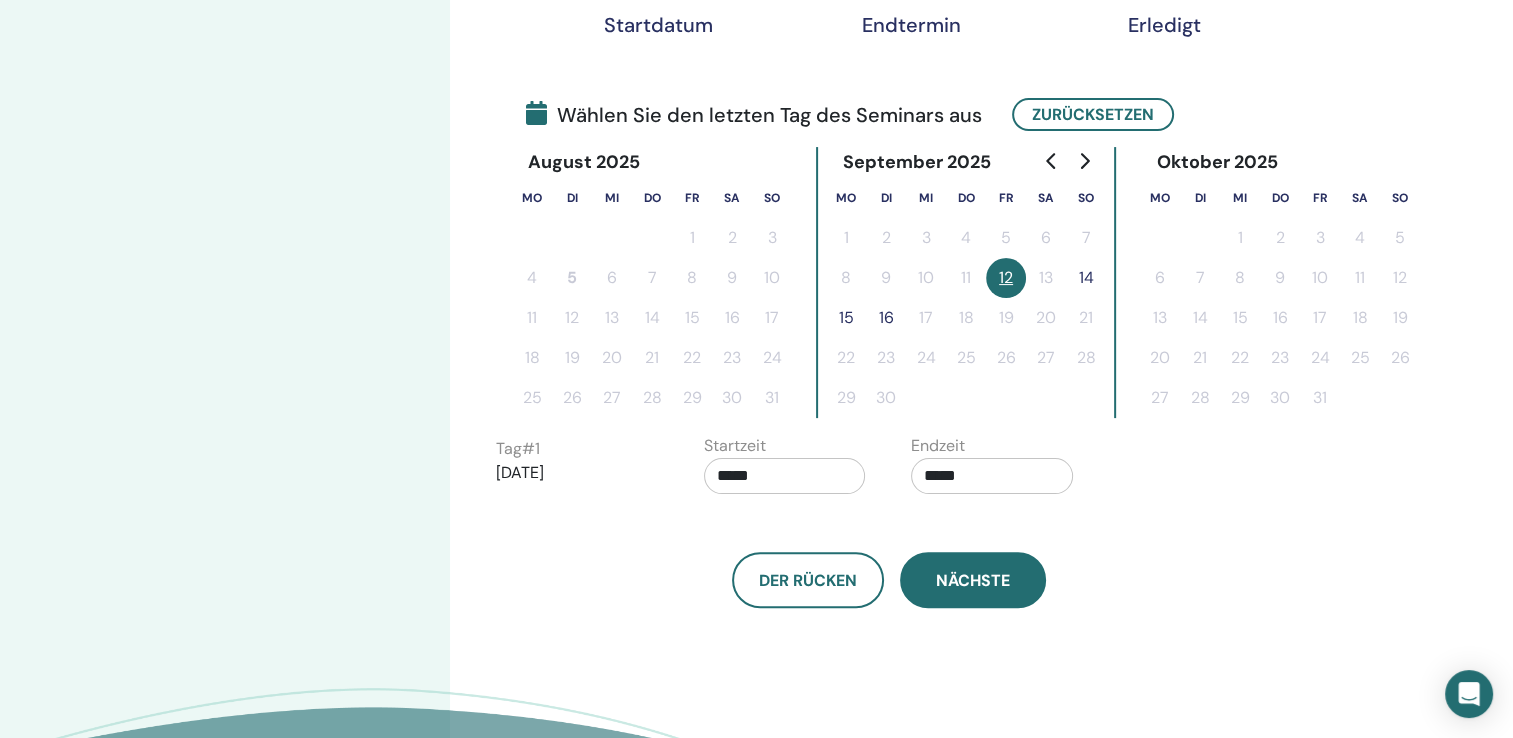 click on "Nächste" at bounding box center (973, 580) 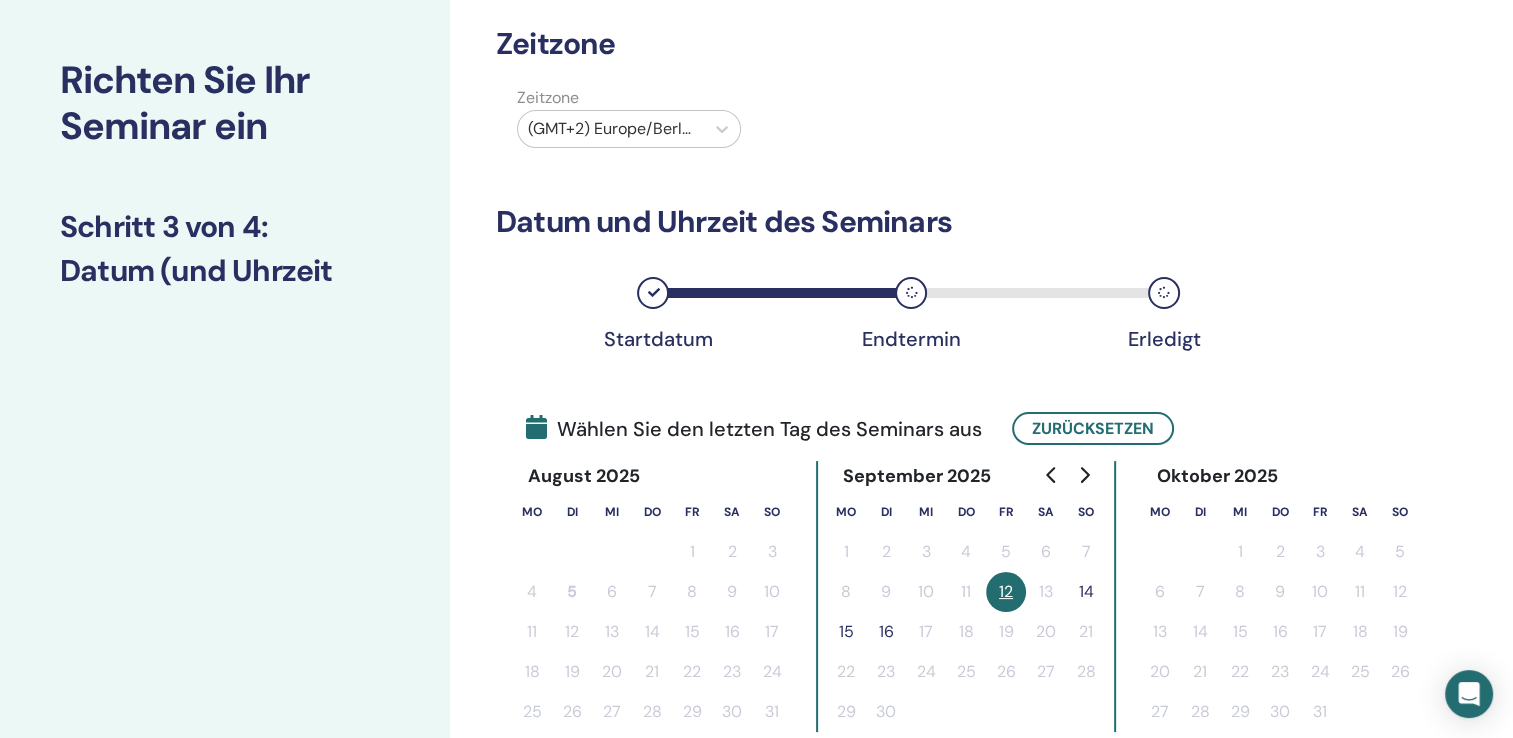 scroll, scrollTop: 300, scrollLeft: 0, axis: vertical 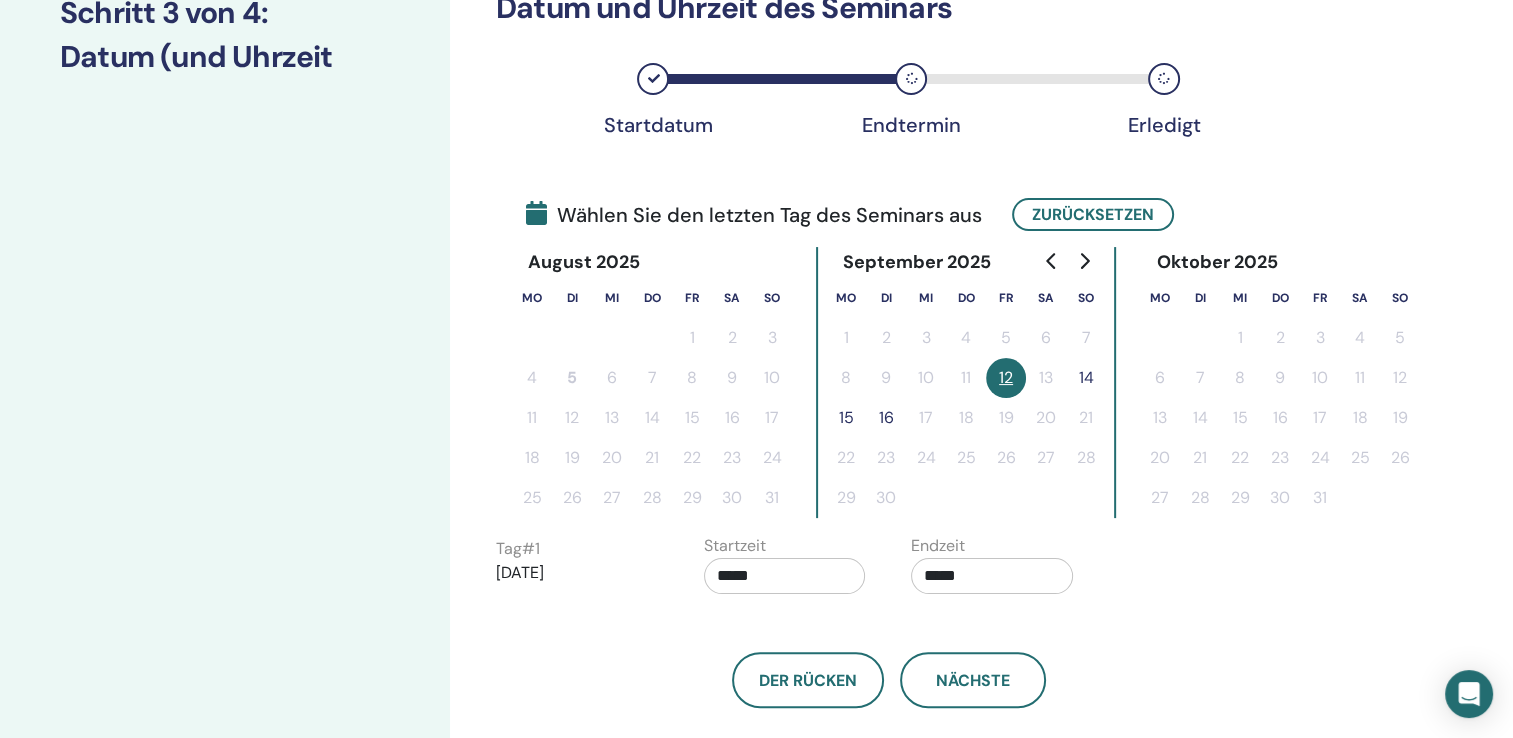 click on "12" at bounding box center (1006, 378) 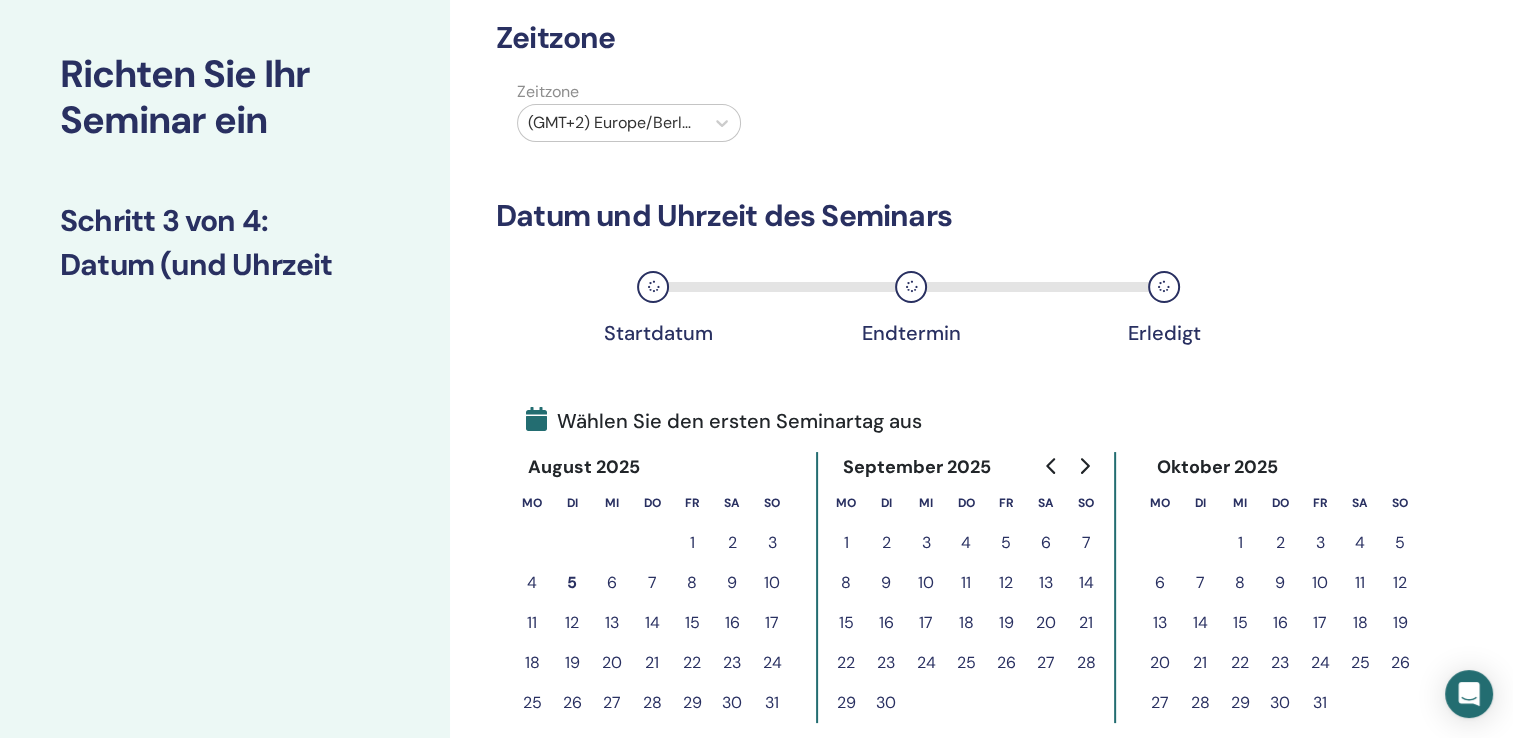 scroll, scrollTop: 200, scrollLeft: 0, axis: vertical 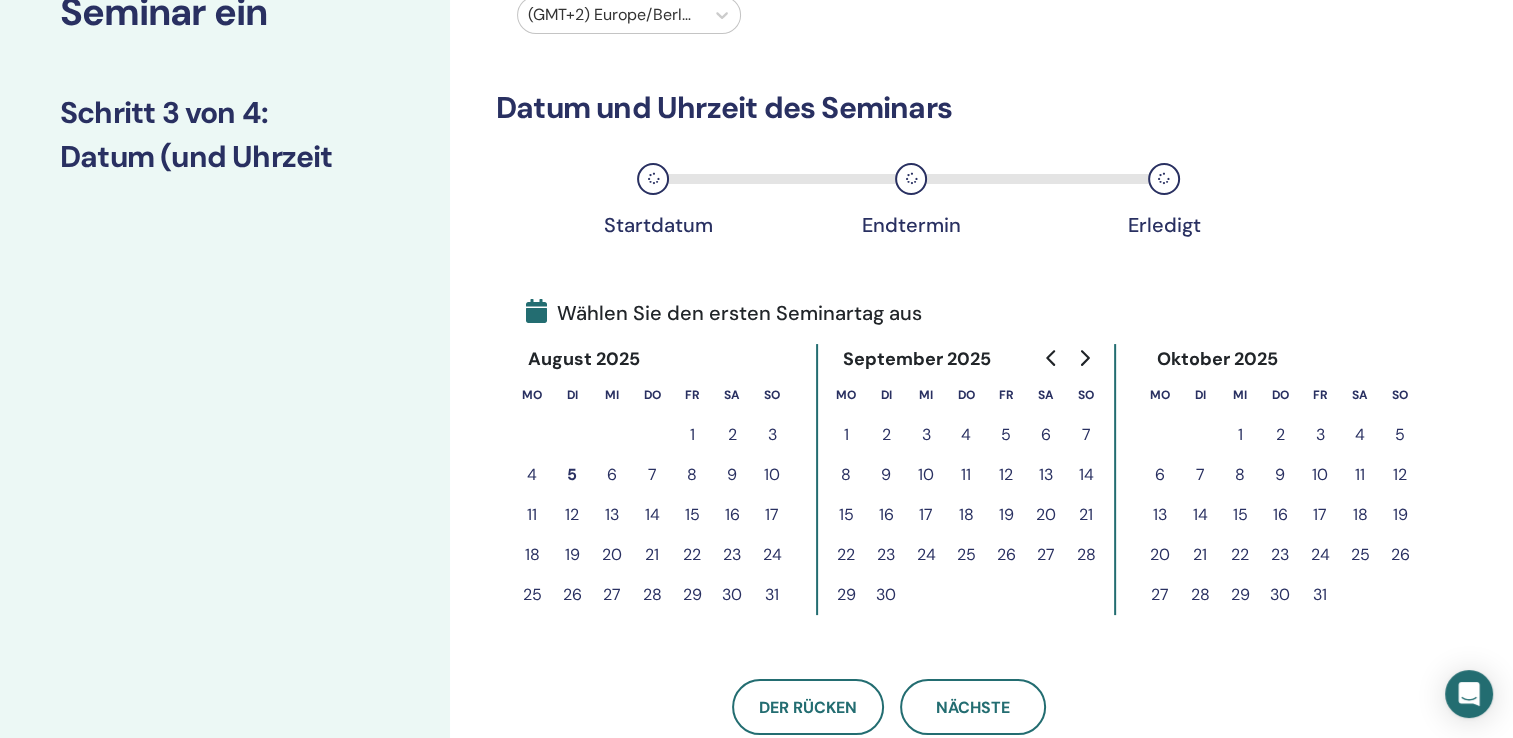click on "12" at bounding box center (1006, 475) 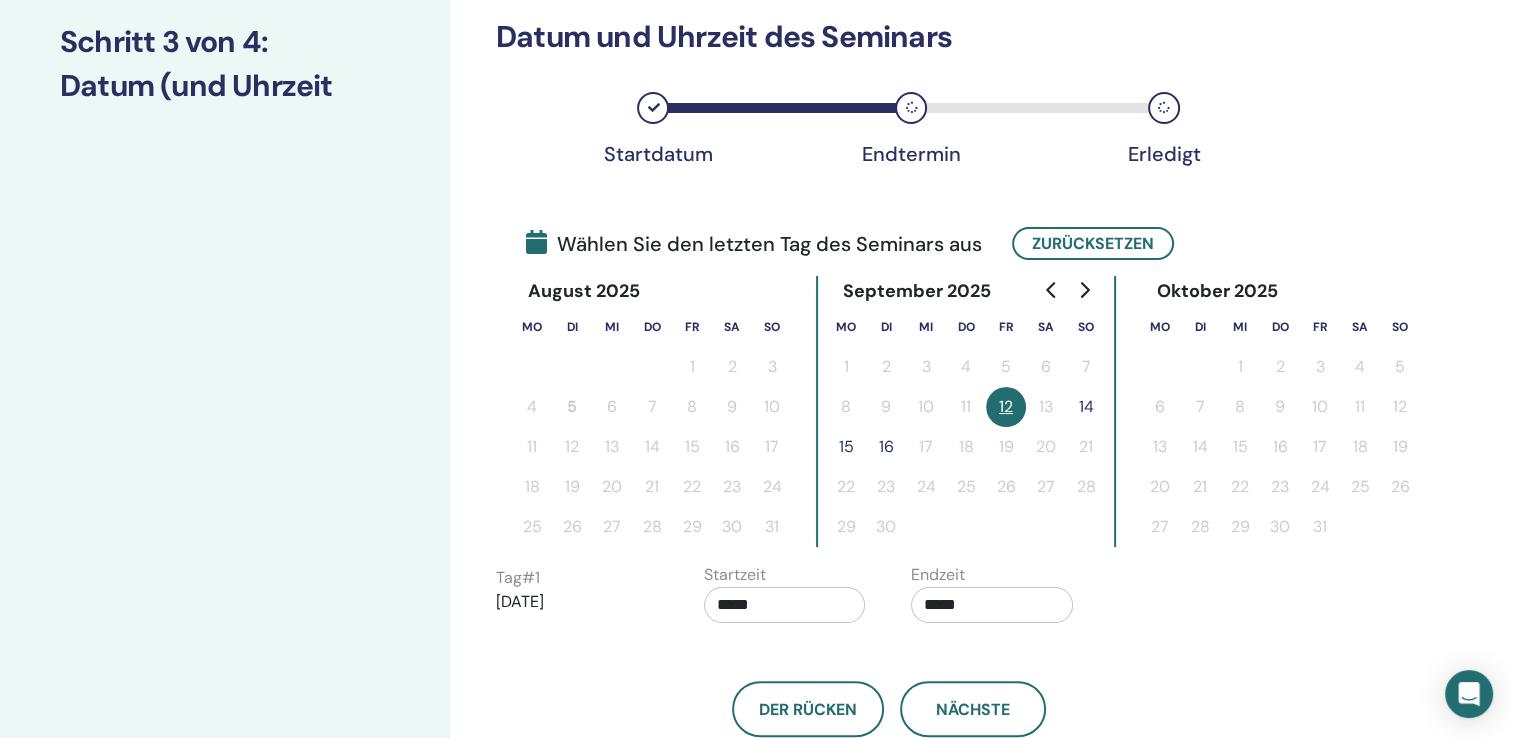 scroll, scrollTop: 500, scrollLeft: 0, axis: vertical 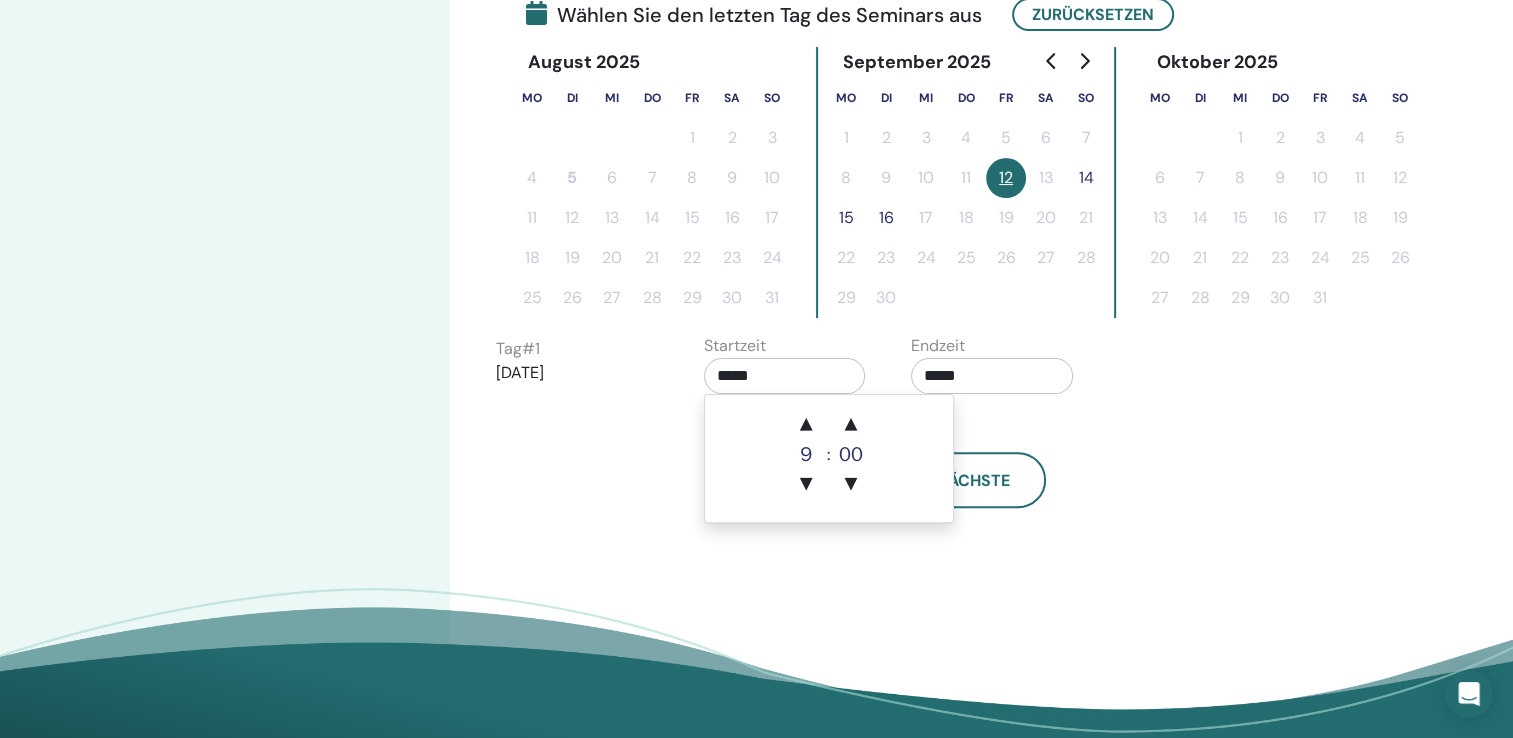 click on "*****" at bounding box center (785, 376) 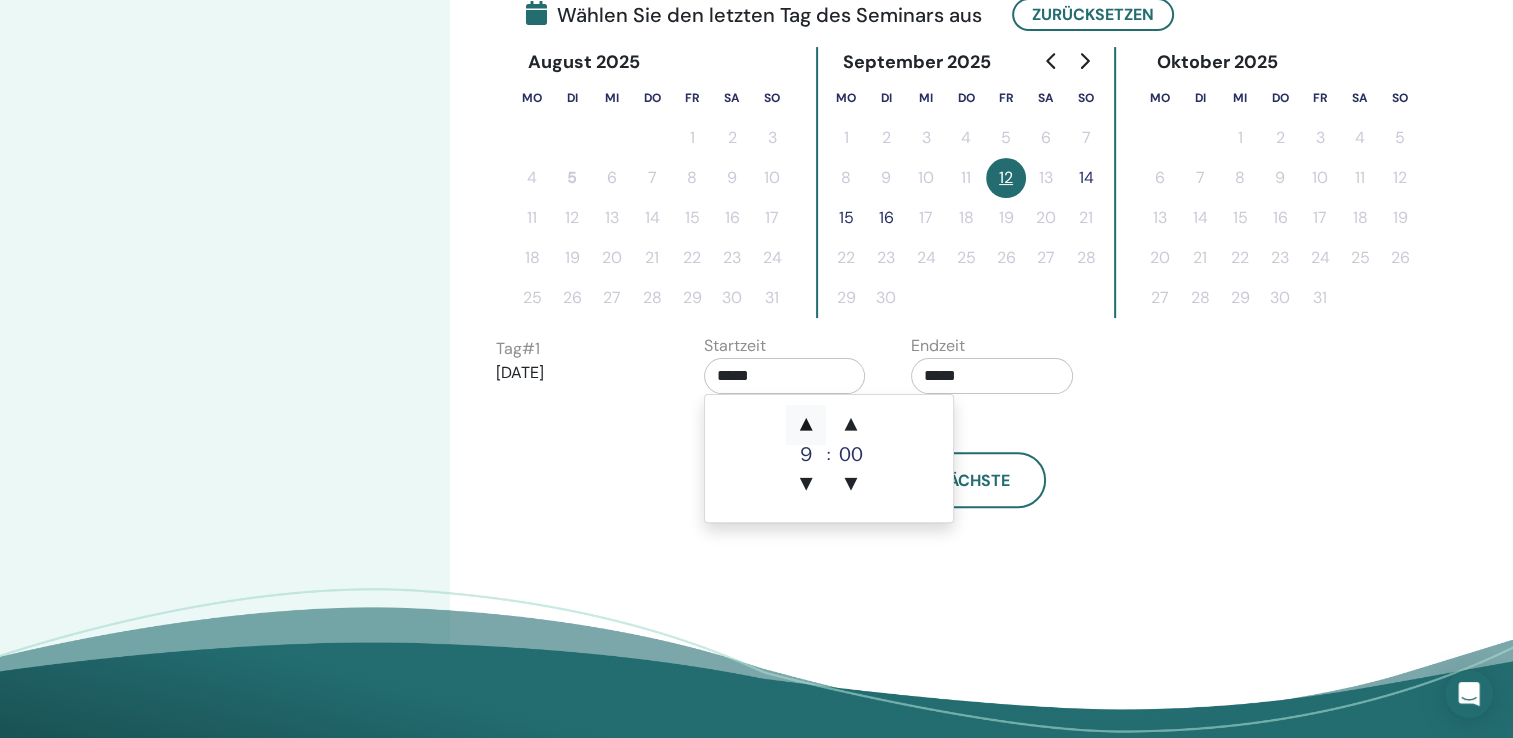 click on "▲" at bounding box center (806, 425) 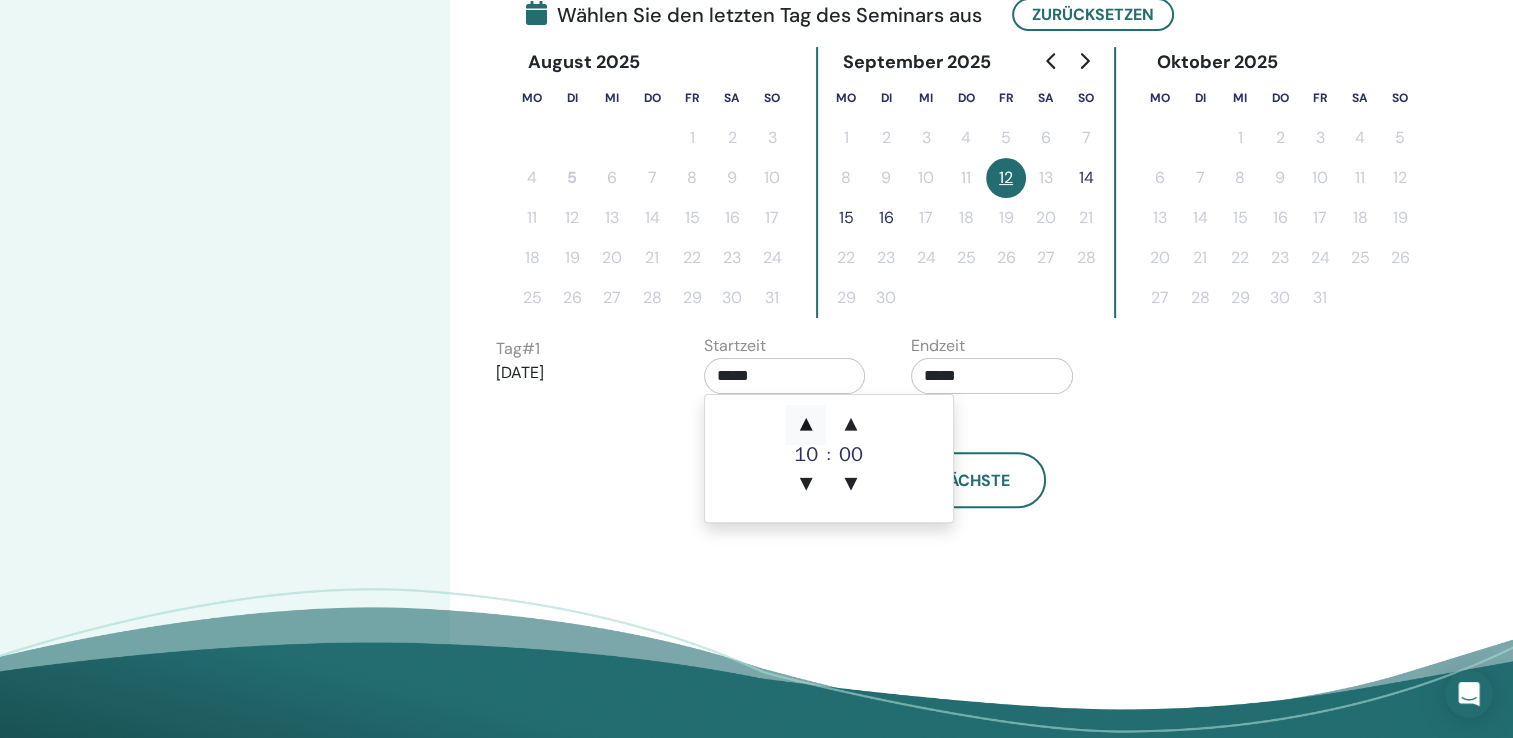 click on "▲" at bounding box center (806, 425) 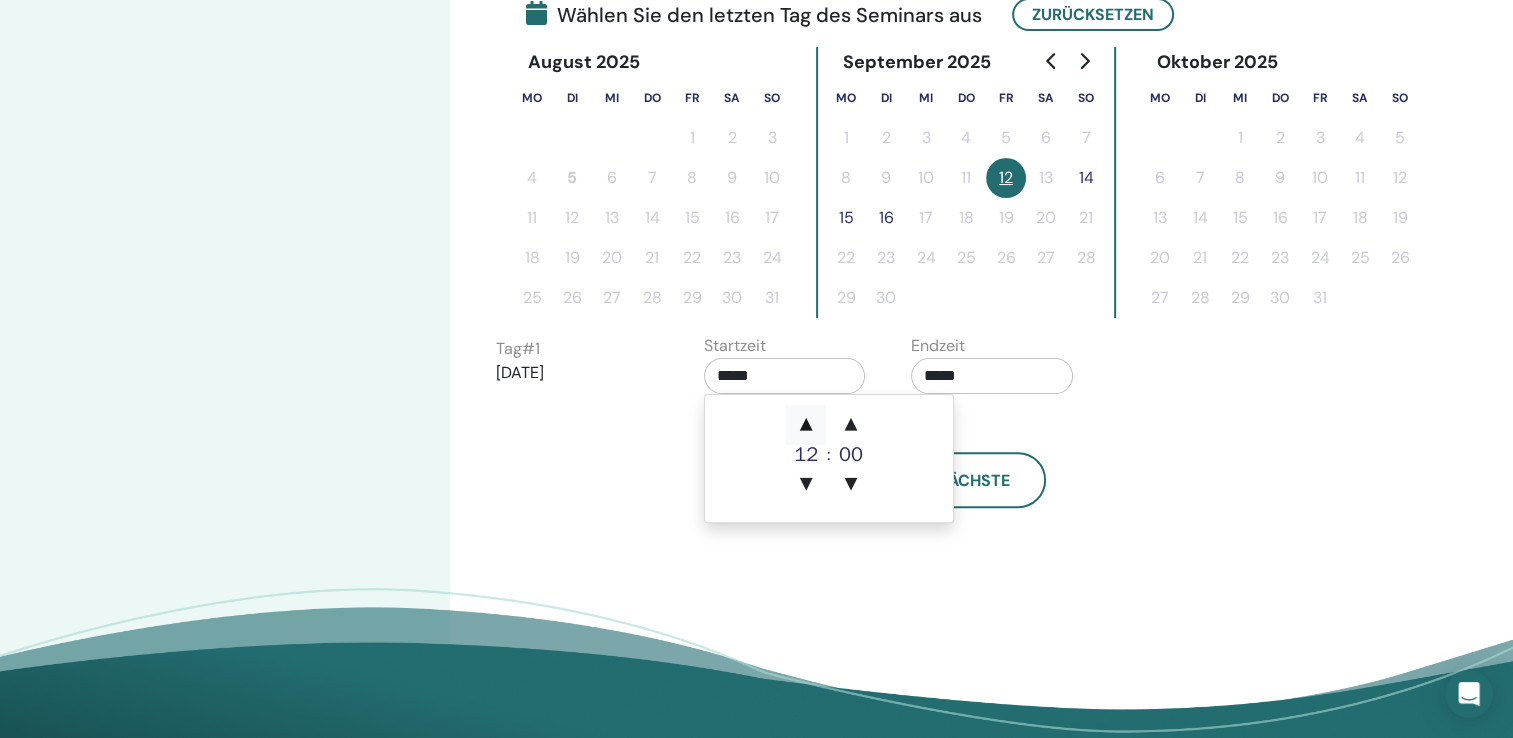 click on "▲" at bounding box center (806, 425) 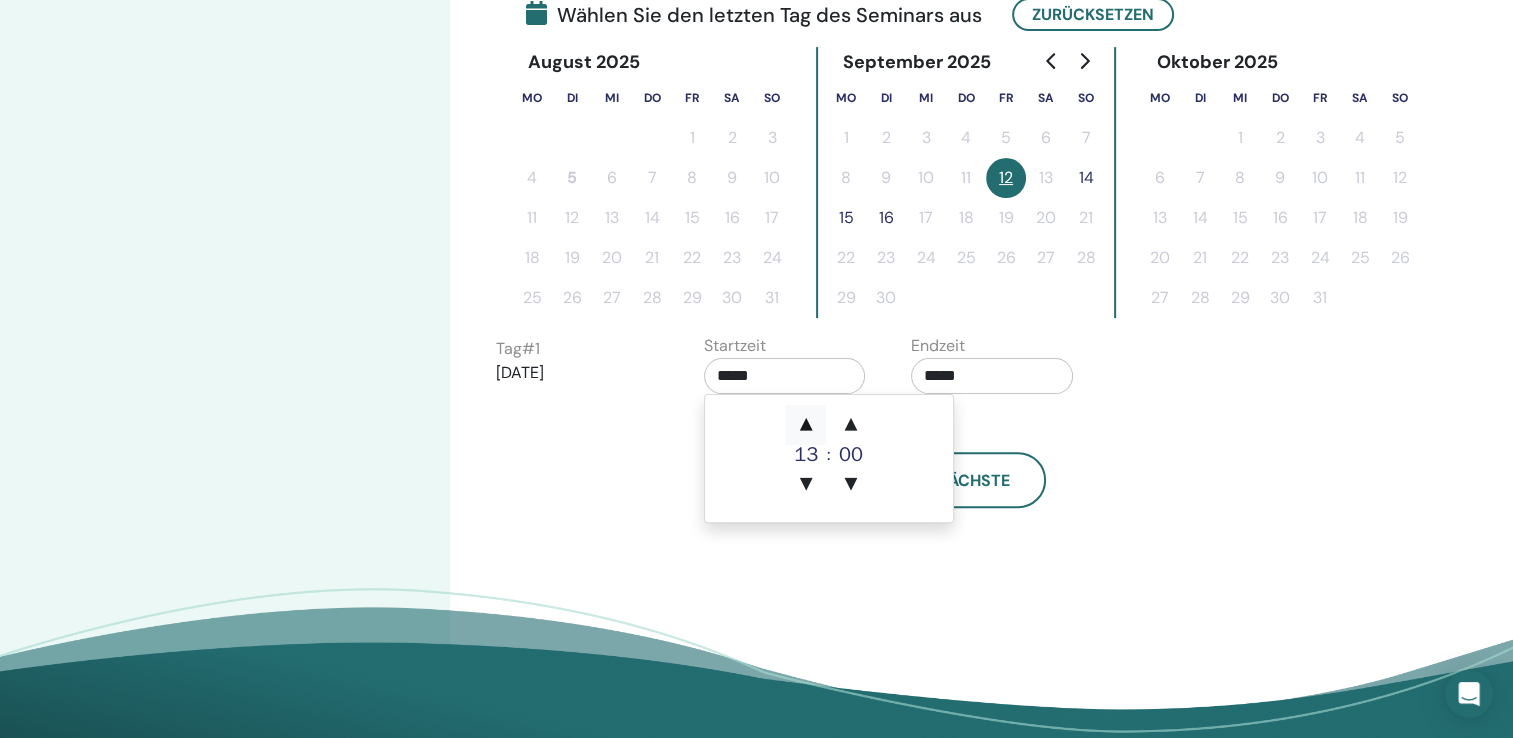 click on "▲" at bounding box center [806, 425] 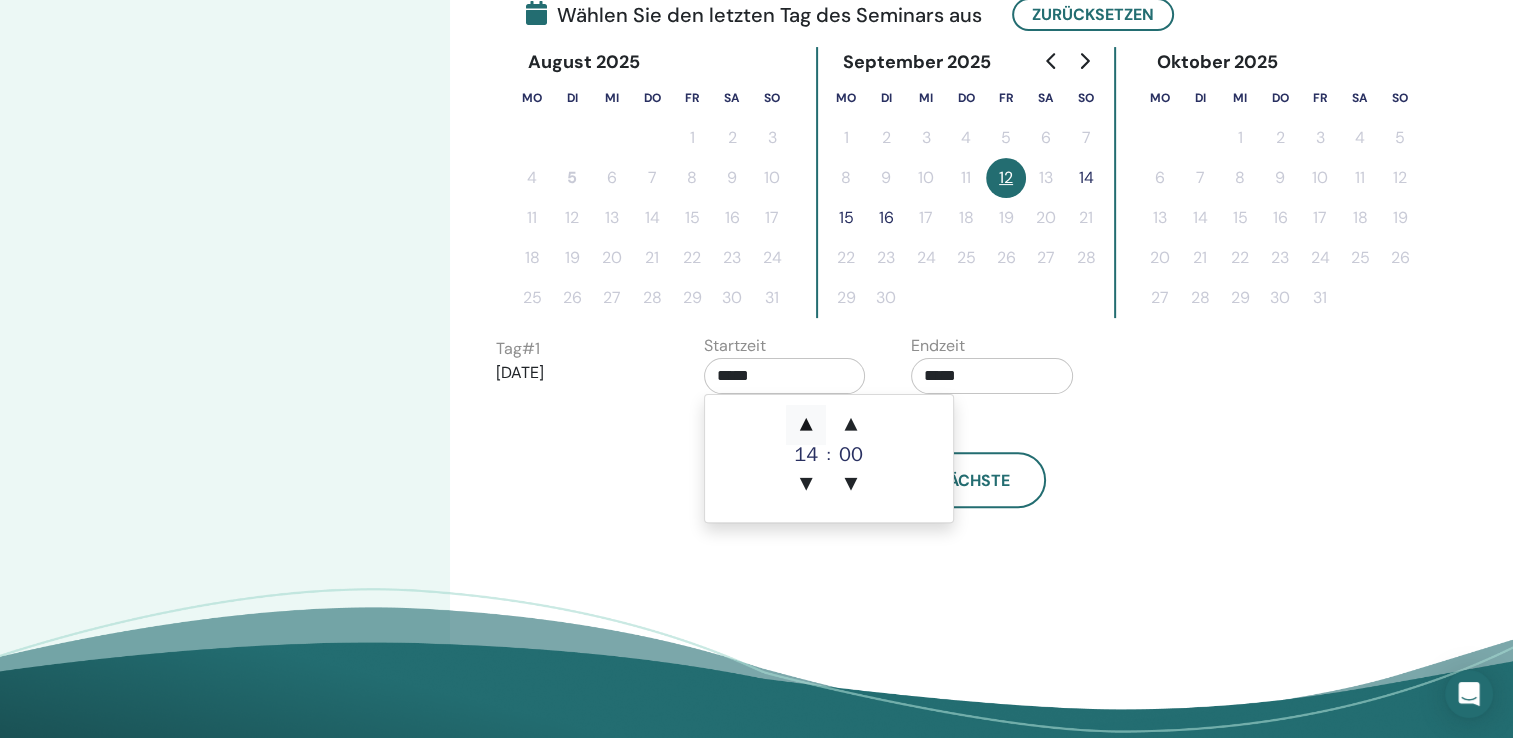 click on "▲" at bounding box center [806, 425] 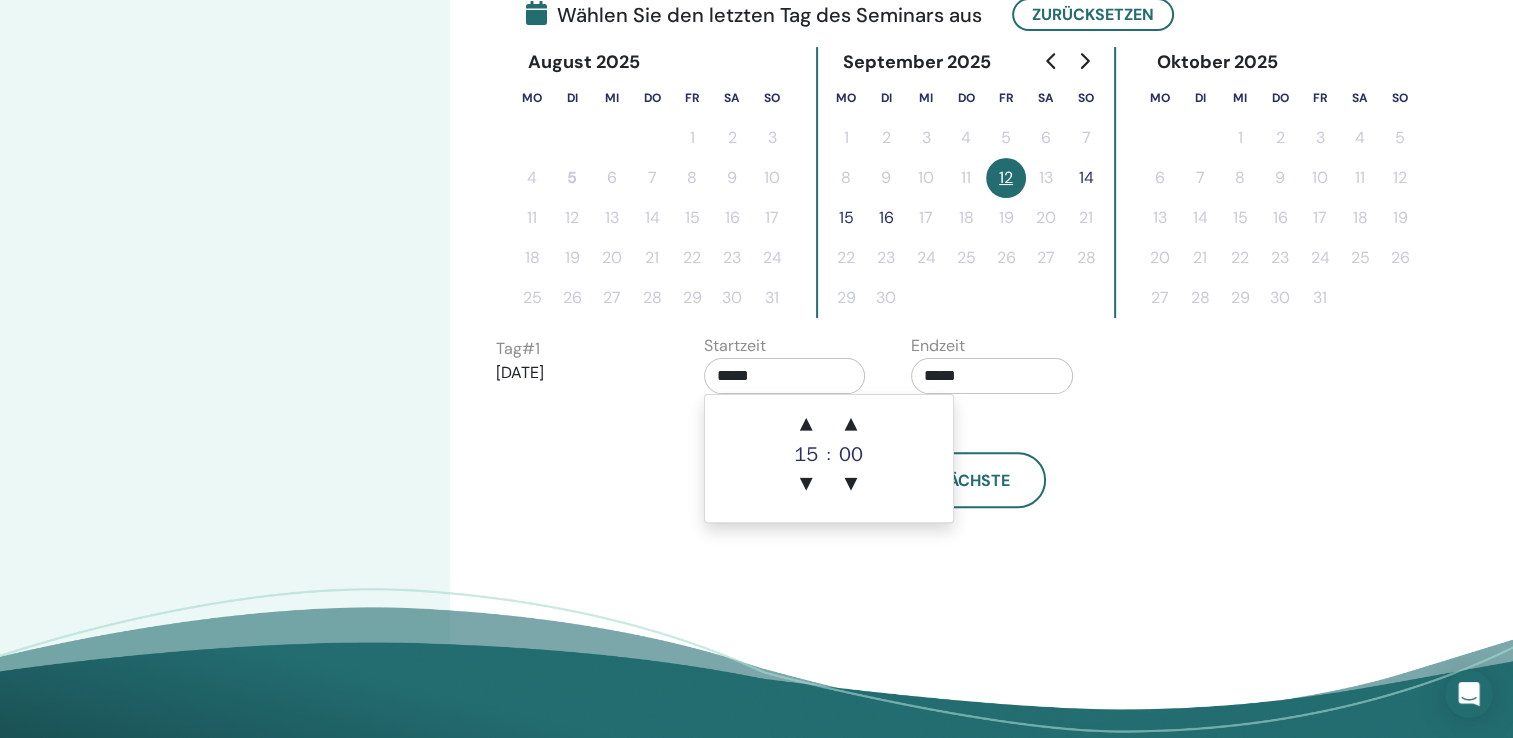 click on "*****" at bounding box center (992, 376) 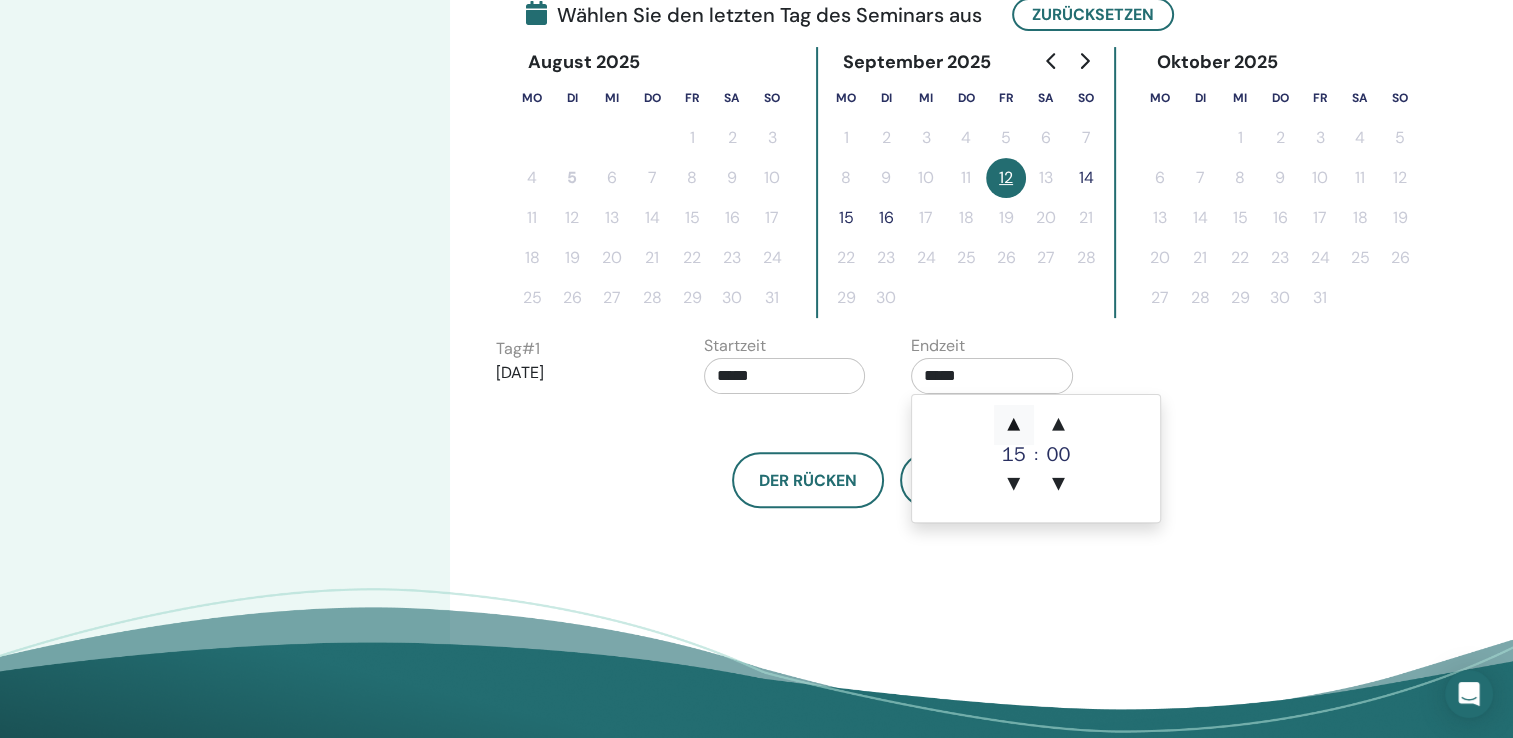 click on "▲" at bounding box center [1014, 425] 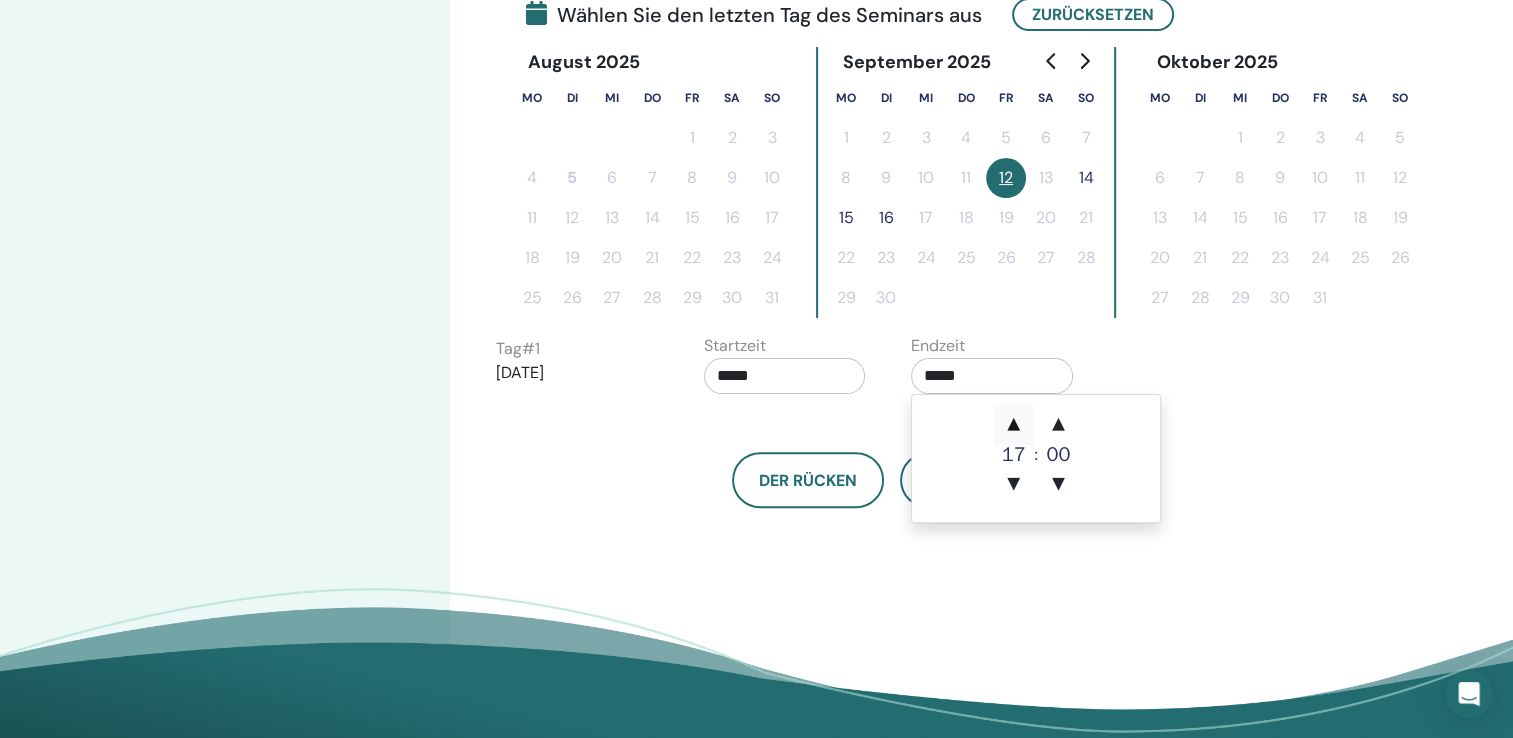 click on "▲" at bounding box center (1014, 425) 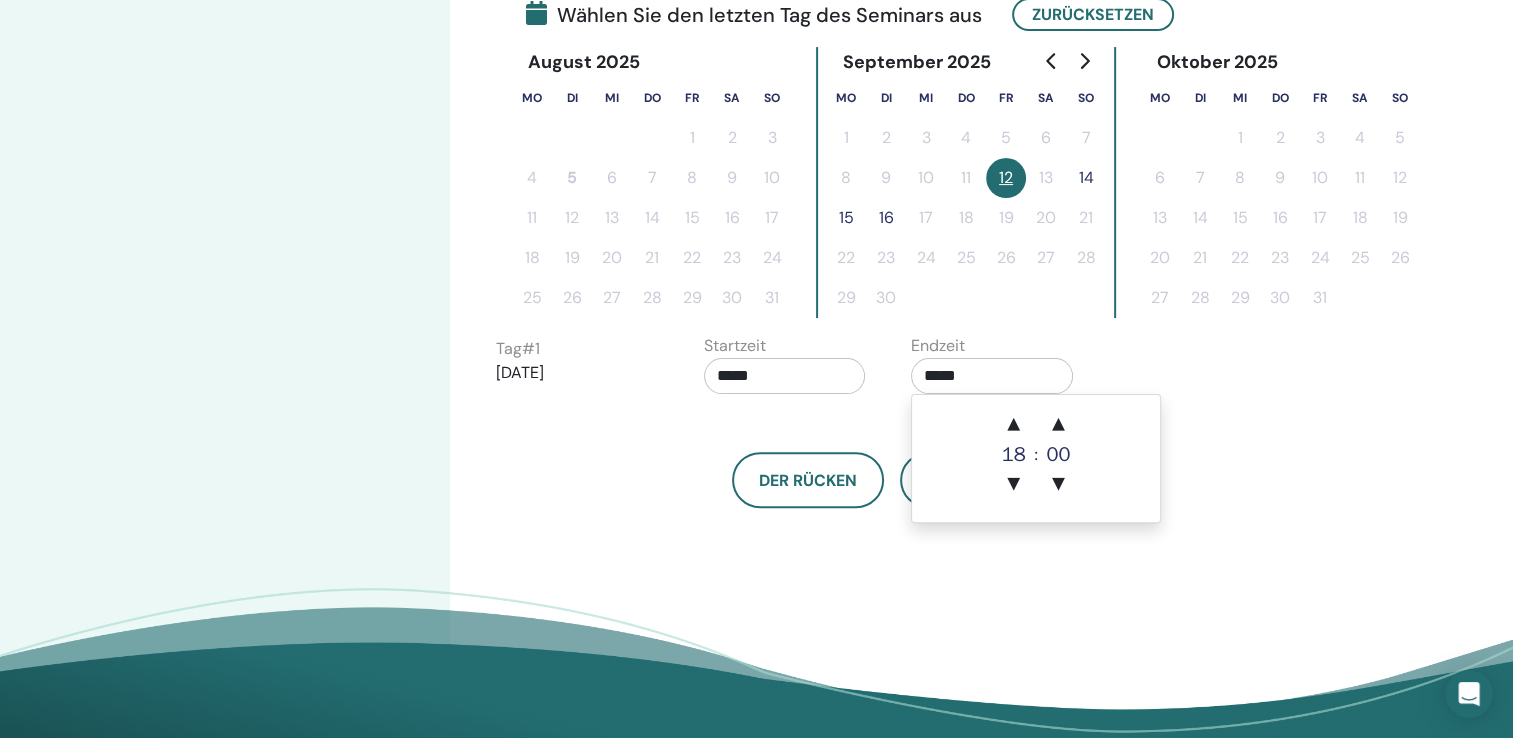 click on "Zeitzone Zeitzone (GMT+2) Europe/Berlin Datum und Uhrzeit des Seminars Startdatum Endtermin Erledigt Wählen Sie den letzten Tag des Seminars aus Zurücksetzen August 2025 Mo Di Mi Do Fr Sa So 1 2 3 4 5 6 7 8 9 10 11 12 13 14 15 16 17 18 19 20 21 22 23 24 25 26 27 28 29 30 31 September 2025 Mo Di Mi Do Fr Sa So 1 2 3 4 5 6 7 8 9 10 11 12 13 14 15 16 17 18 19 20 21 22 23 24 25 26 27 28 29 30 Oktober 2025 Mo Di Mi Do Fr Sa So 1 2 3 4 5 6 7 8 9 10 11 12 13 14 15 16 17 18 19 20 21 22 23 24 25 26 27 28 29 30 31 Tag  # 1 2025/09/12 Startzeit ***** Endzeit ***** Der Rücken Nächste" at bounding box center [954, 176] 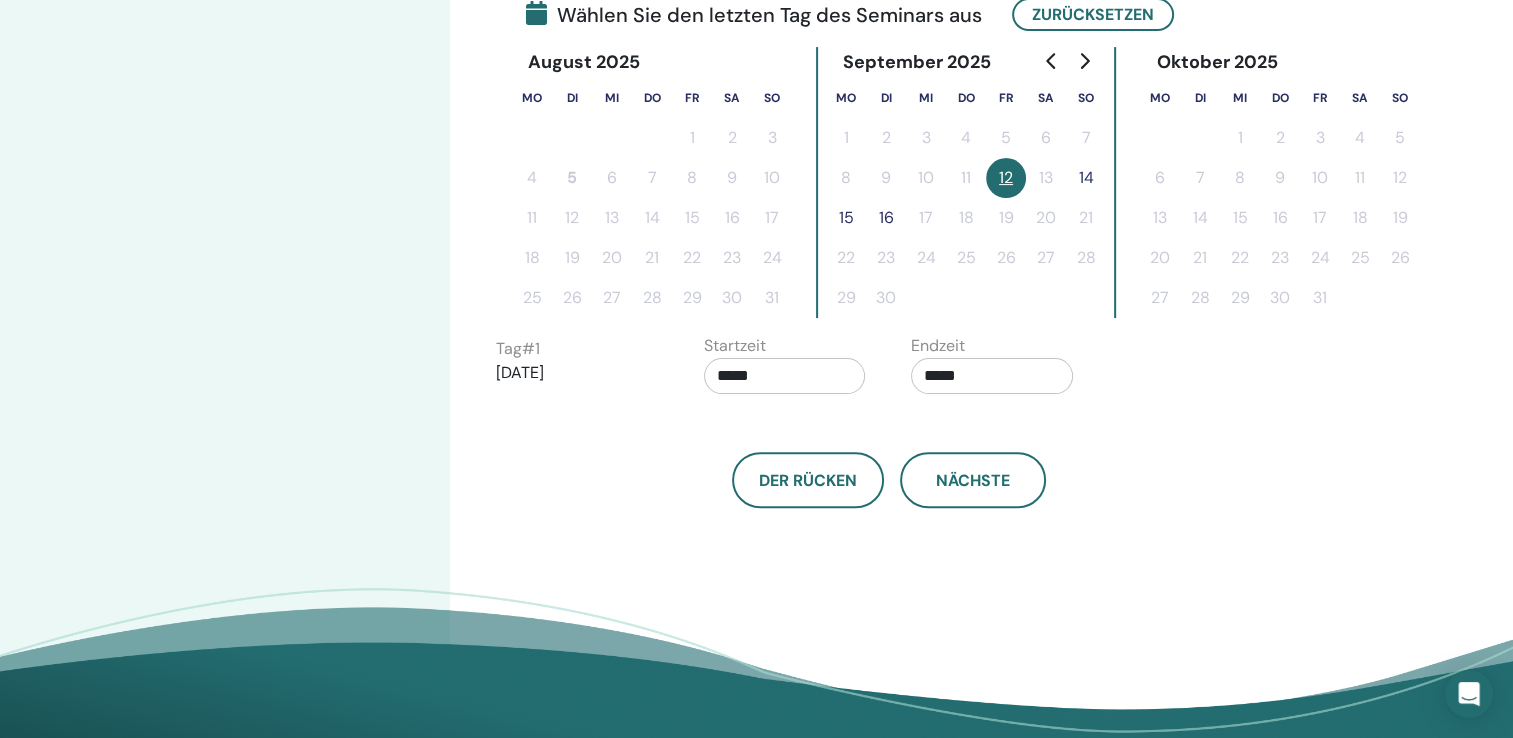 click on "14" at bounding box center [1086, 178] 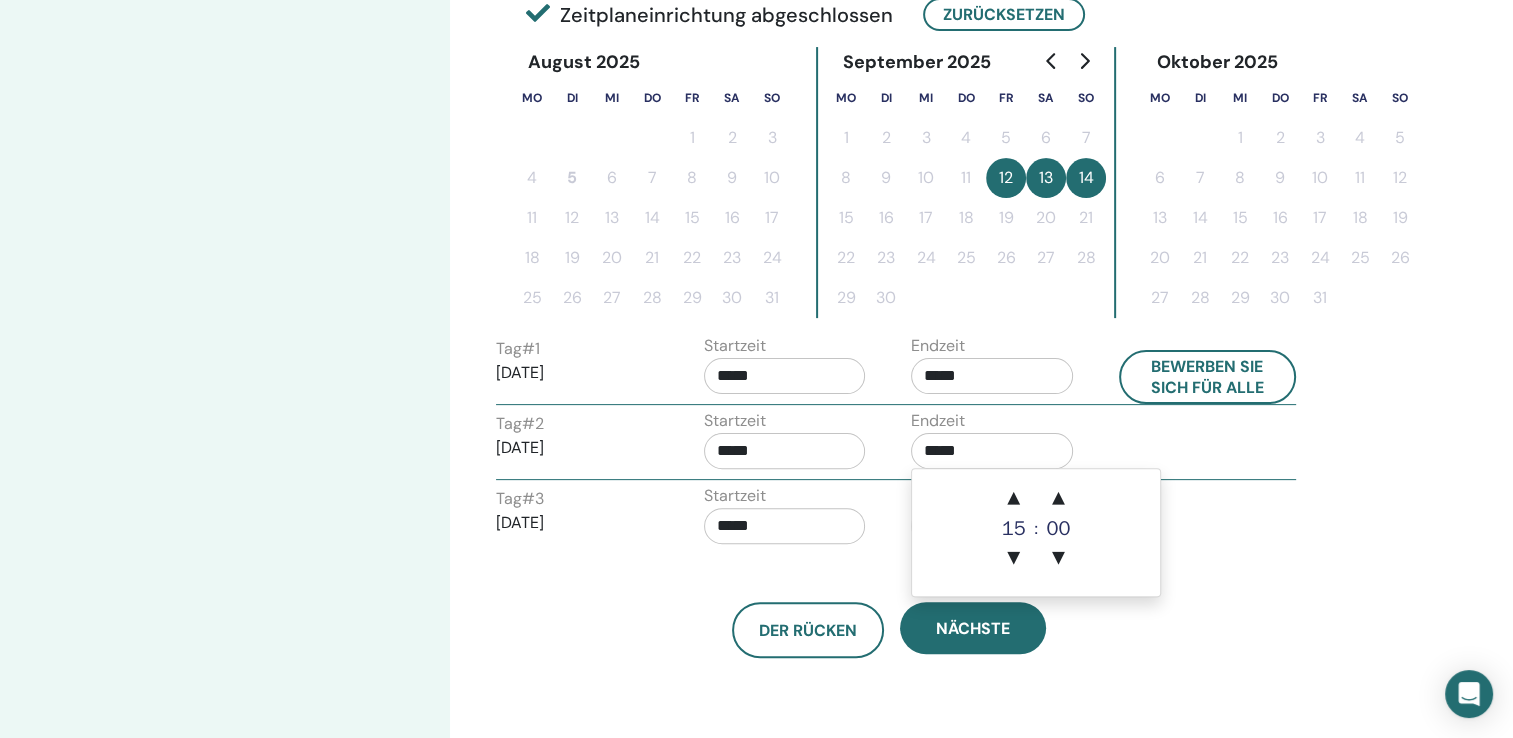 click on "*****" at bounding box center (992, 451) 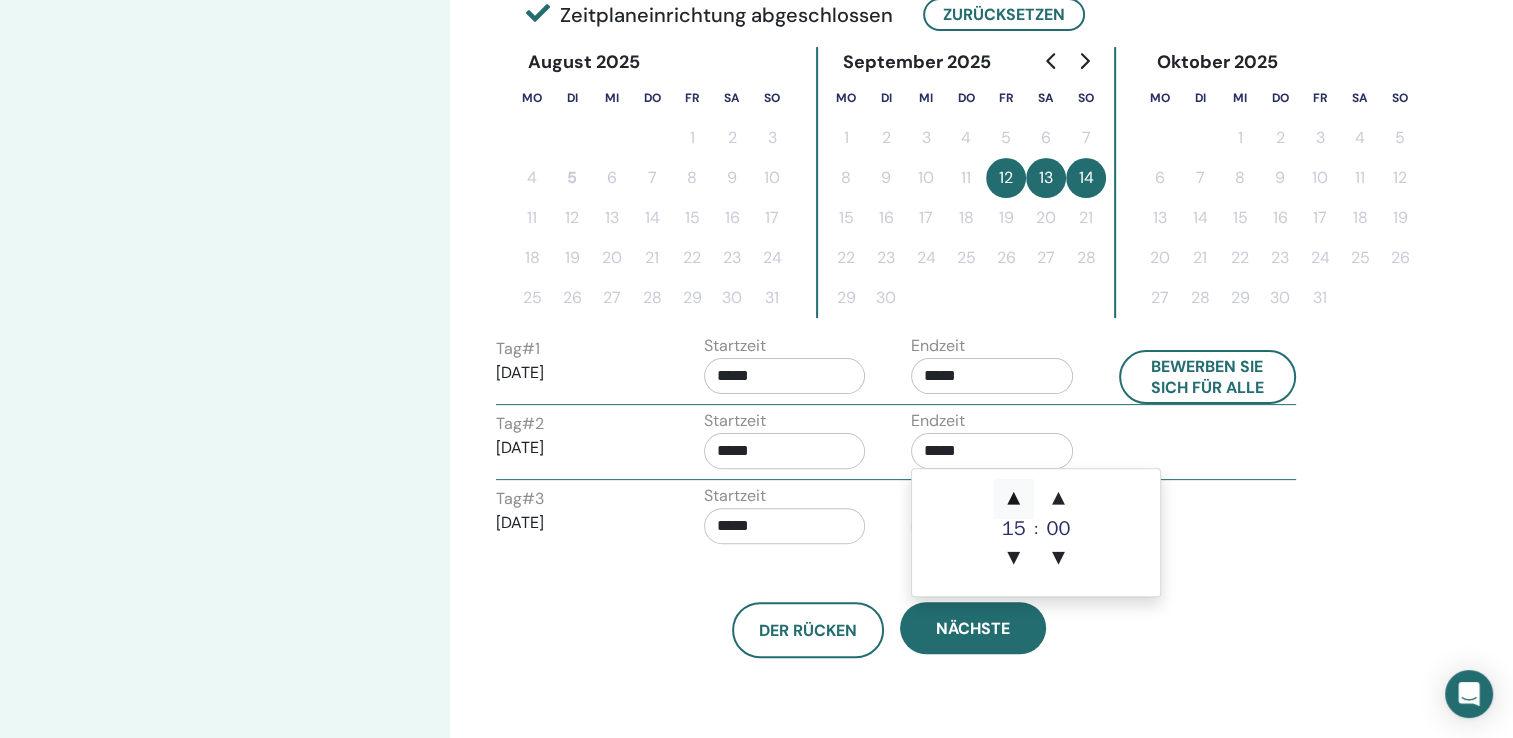 click on "▲" at bounding box center (1014, 499) 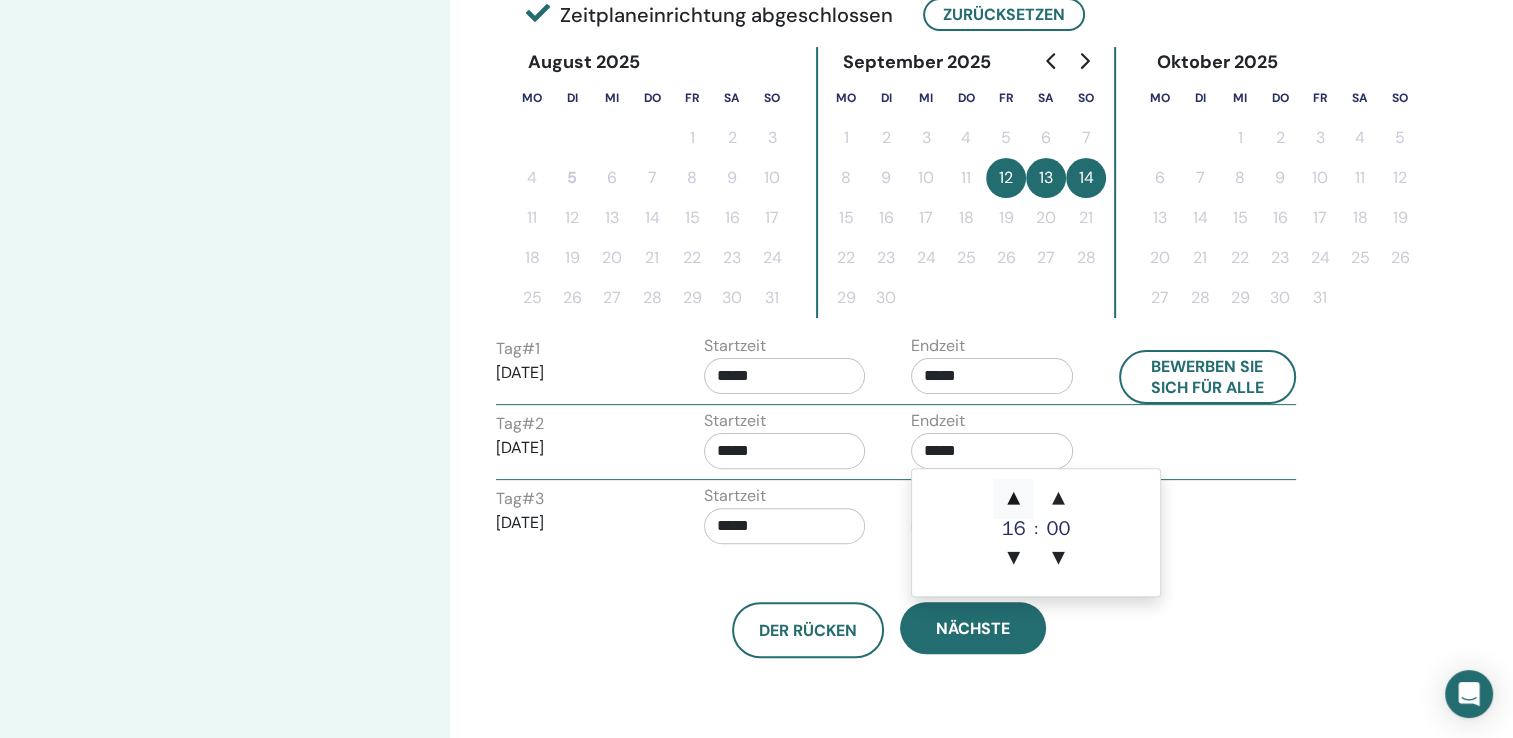 click on "▲" at bounding box center (1014, 499) 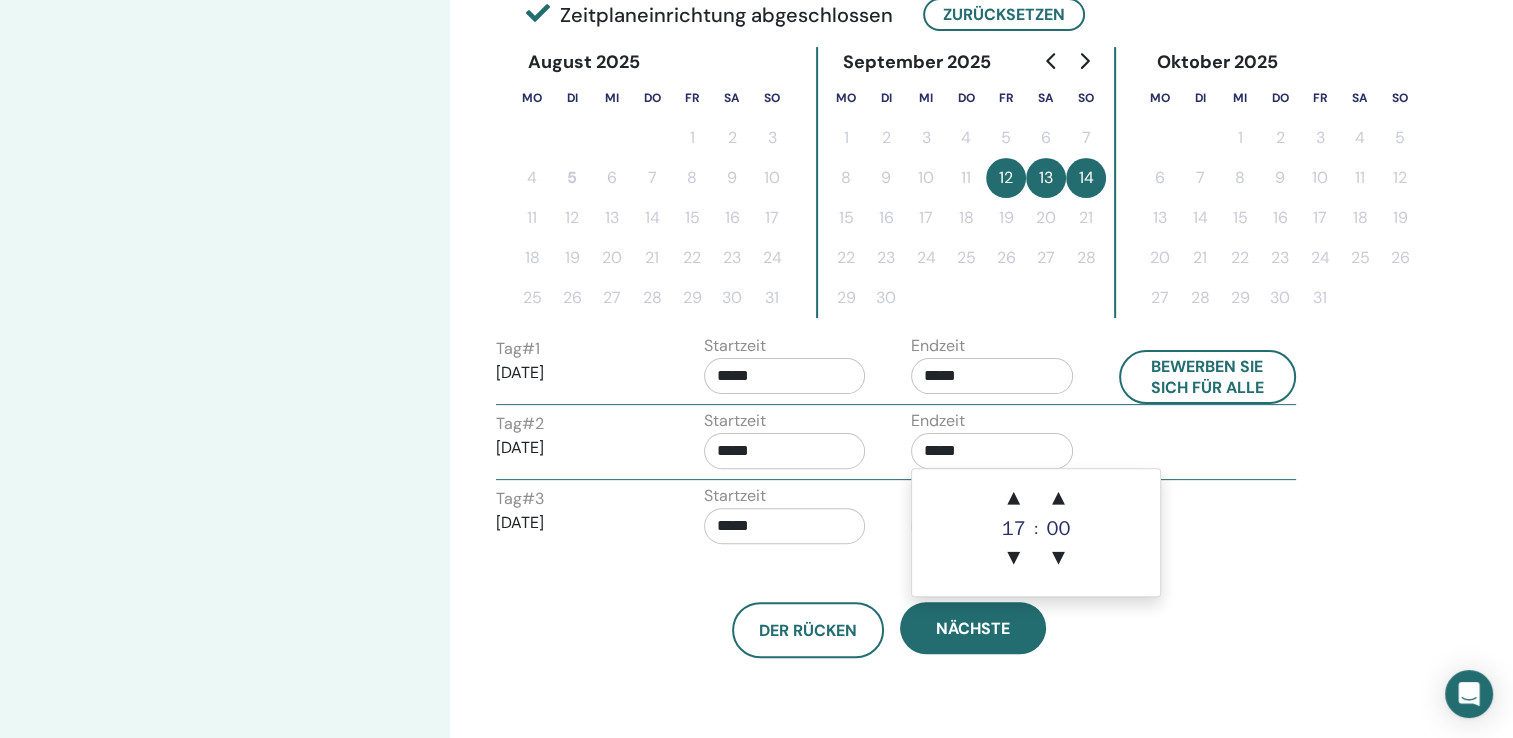 click on "*****" at bounding box center [785, 526] 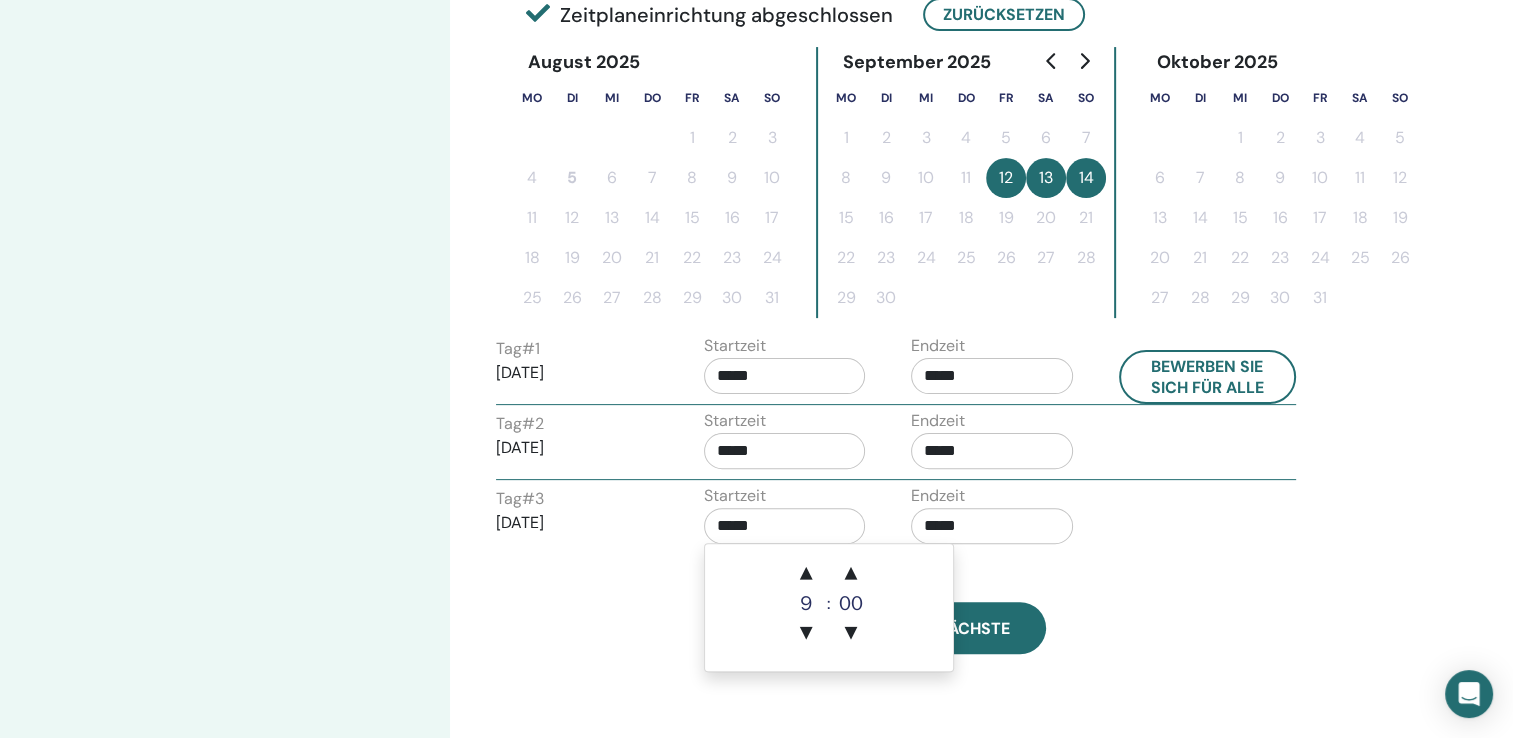 click on "Endzeit *****" at bounding box center (992, 519) 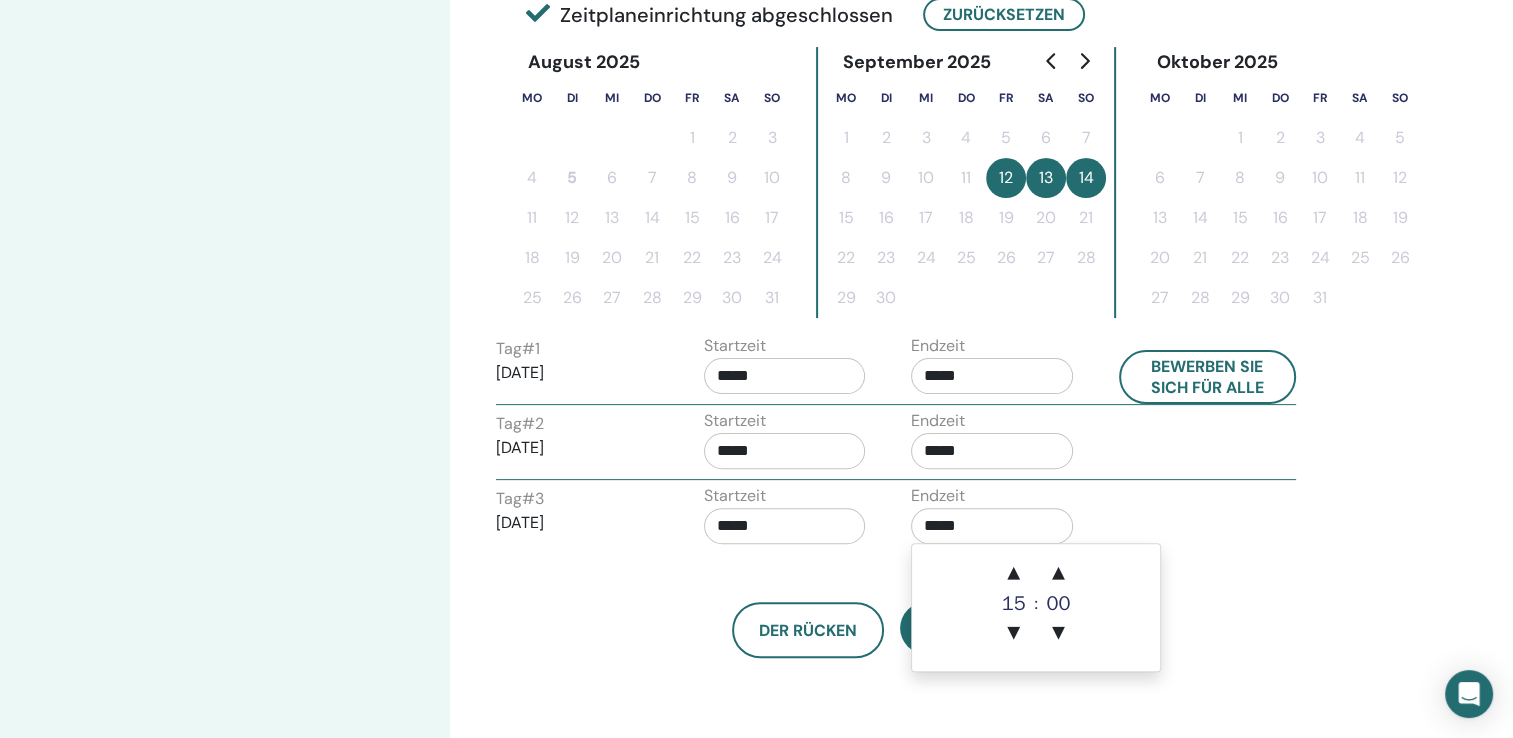click on "*****" at bounding box center (992, 526) 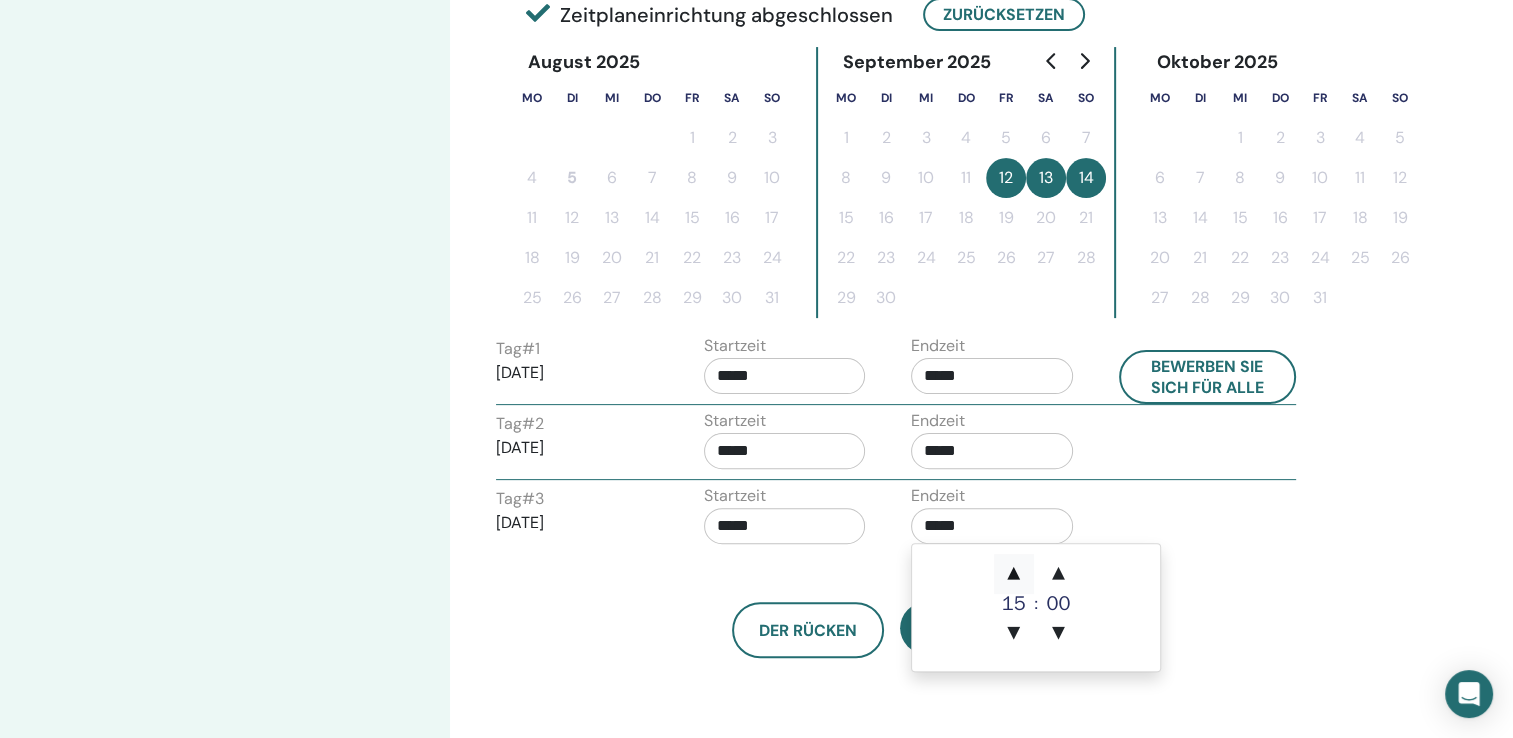 click on "▲" at bounding box center (1014, 574) 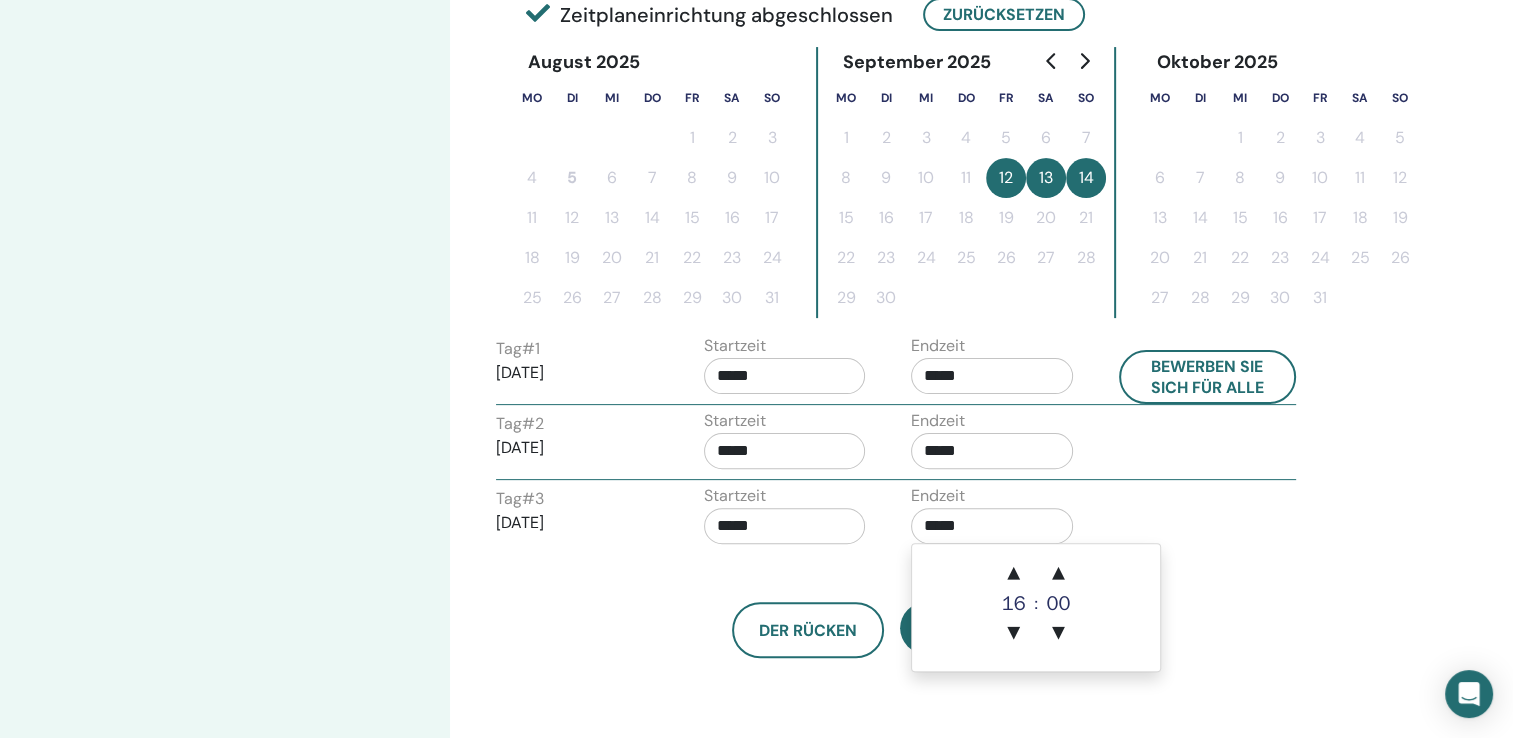 click on "Zeitzone Zeitzone (GMT+2) Europe/Berlin Datum und Uhrzeit des Seminars Startdatum Endtermin Erledigt Zeitplaneinrichtung abgeschlossen Zurücksetzen August 2025 Mo Di Mi Do Fr Sa So 1 2 3 4 5 6 7 8 9 10 11 12 13 14 15 16 17 18 19 20 21 22 23 24 25 26 27 28 29 30 31 September 2025 Mo Di Mi Do Fr Sa So 1 2 3 4 5 6 7 8 9 10 11 12 13 14 15 16 17 18 19 20 21 22 23 24 25 26 27 28 29 30 Oktober 2025 Mo Di Mi Do Fr Sa So 1 2 3 4 5 6 7 8 9 10 11 12 13 14 15 16 17 18 19 20 21 22 23 24 25 26 27 28 29 30 31 Tag  # 1 2025/09/12 Startzeit ***** Endzeit ***** Bewerben Sie sich für alle Tag  # 2 2025/09/13 Startzeit ***** Endzeit ***** Tag  # 3 2025/09/14 Startzeit ***** Endzeit ***** Der Rücken Nächste" at bounding box center (954, 251) 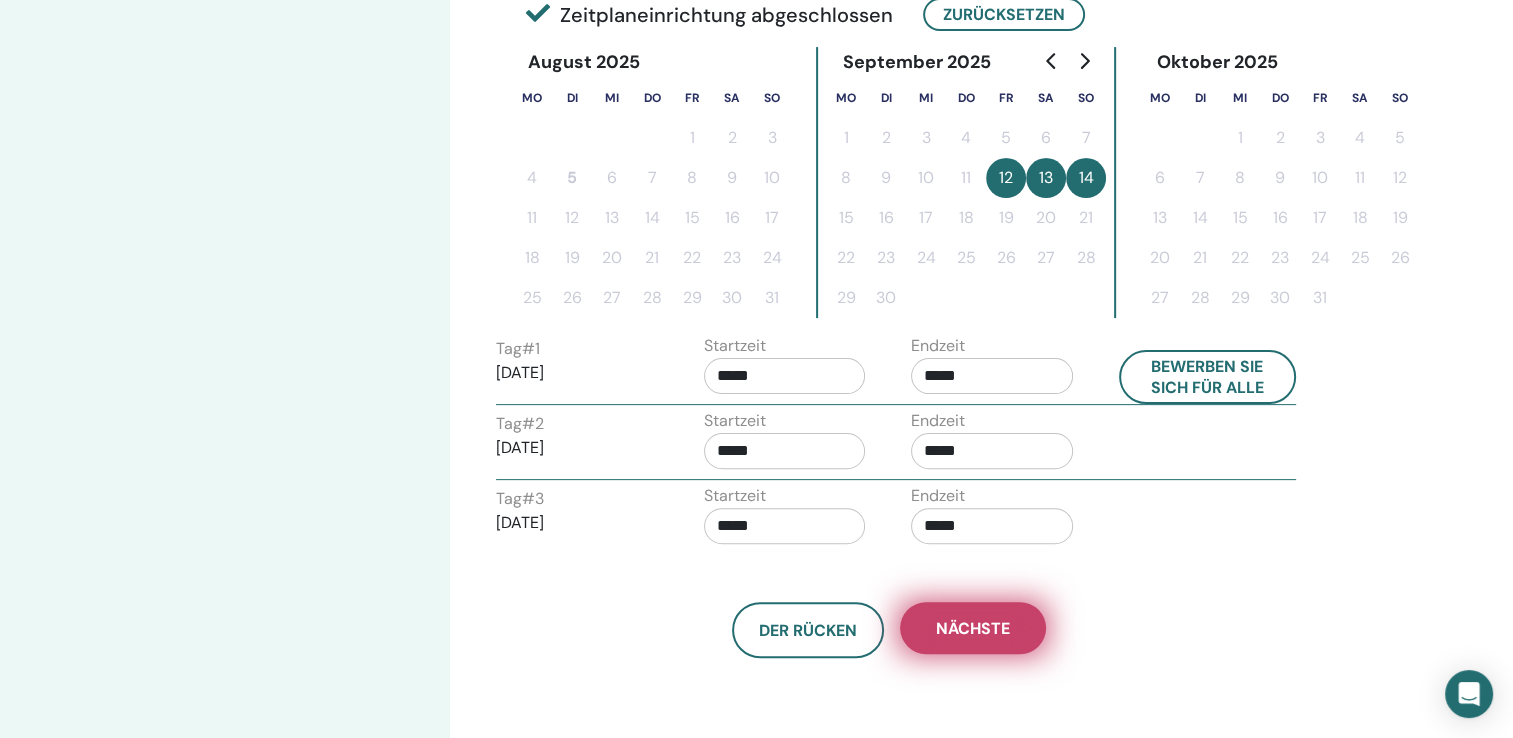 click on "Nächste" at bounding box center [973, 628] 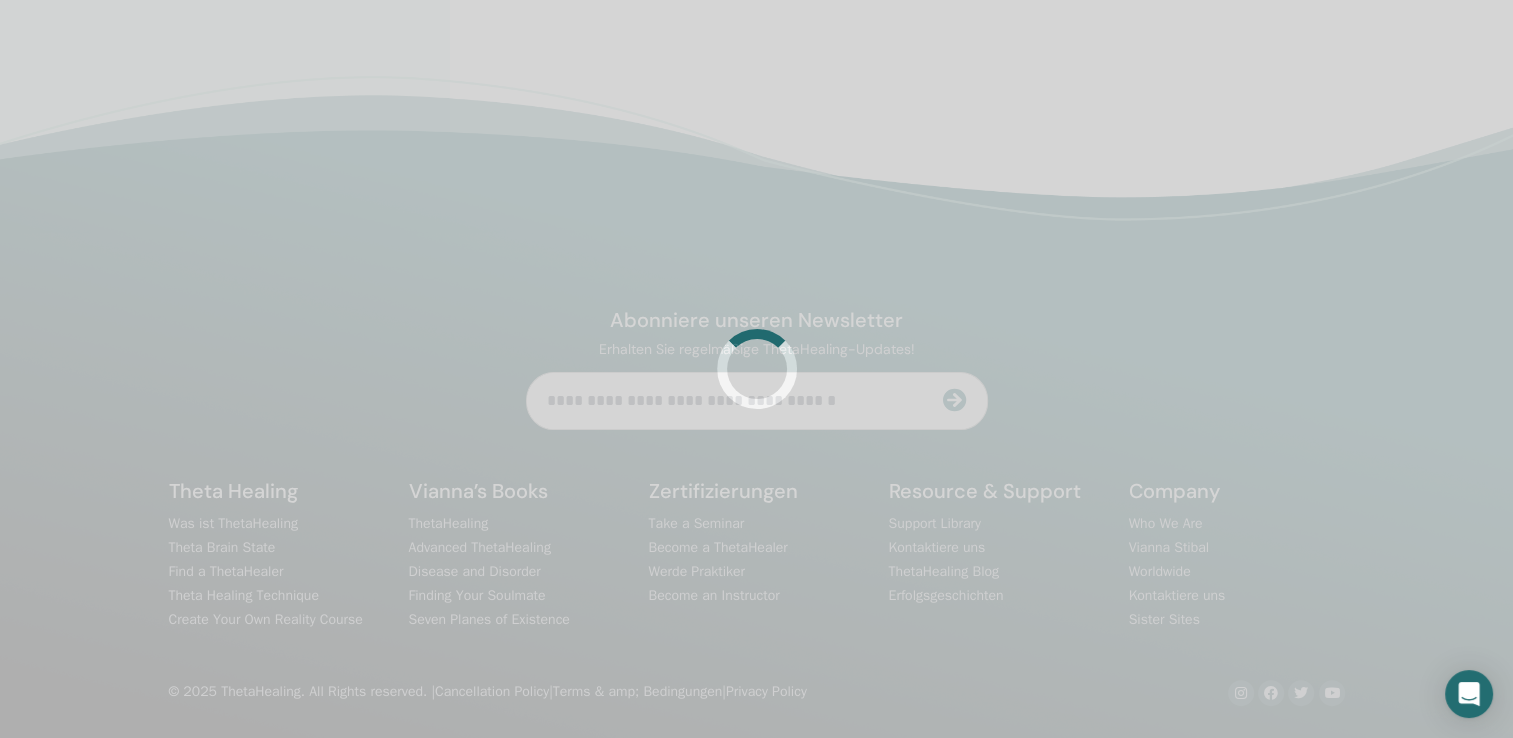scroll, scrollTop: 500, scrollLeft: 0, axis: vertical 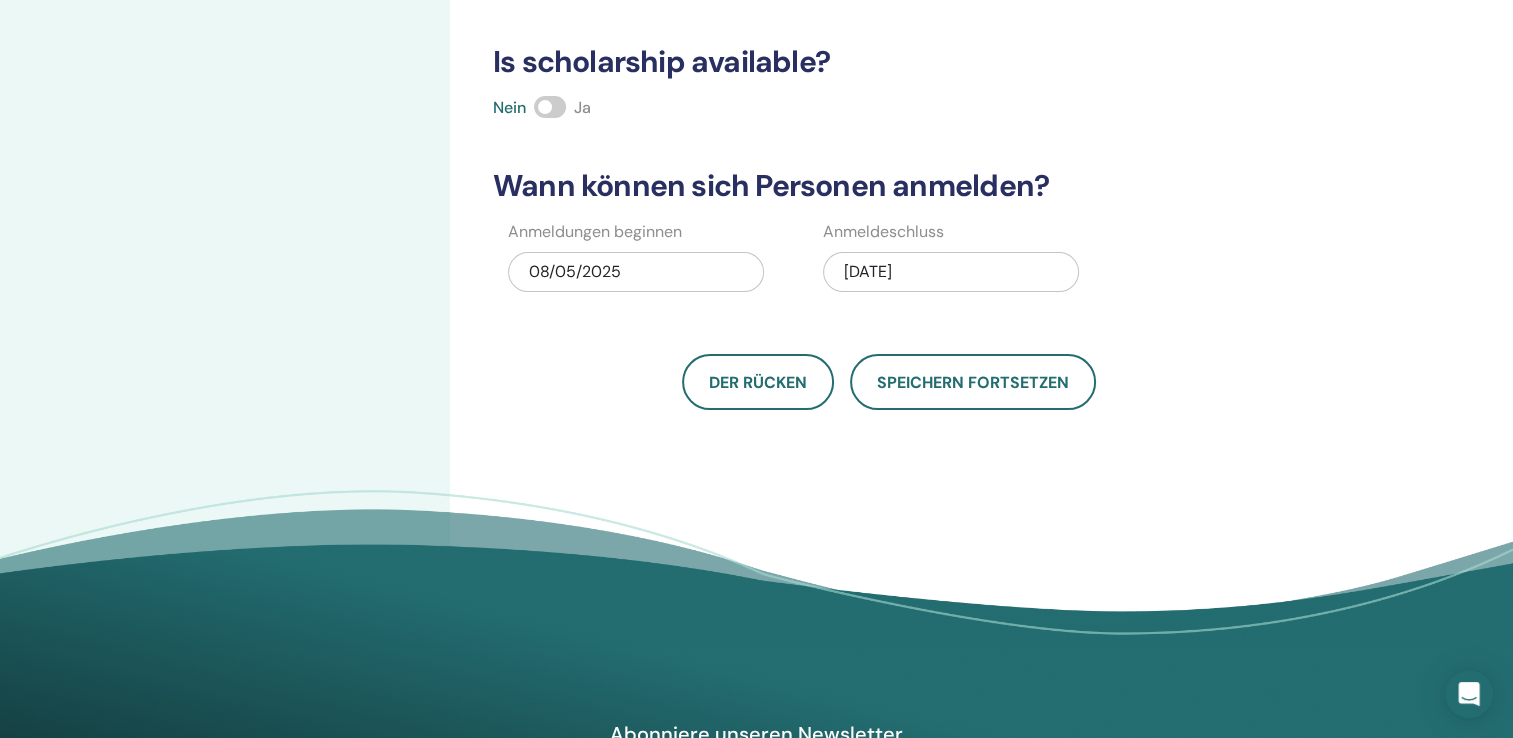 click on "09/14/2025" at bounding box center [951, 272] 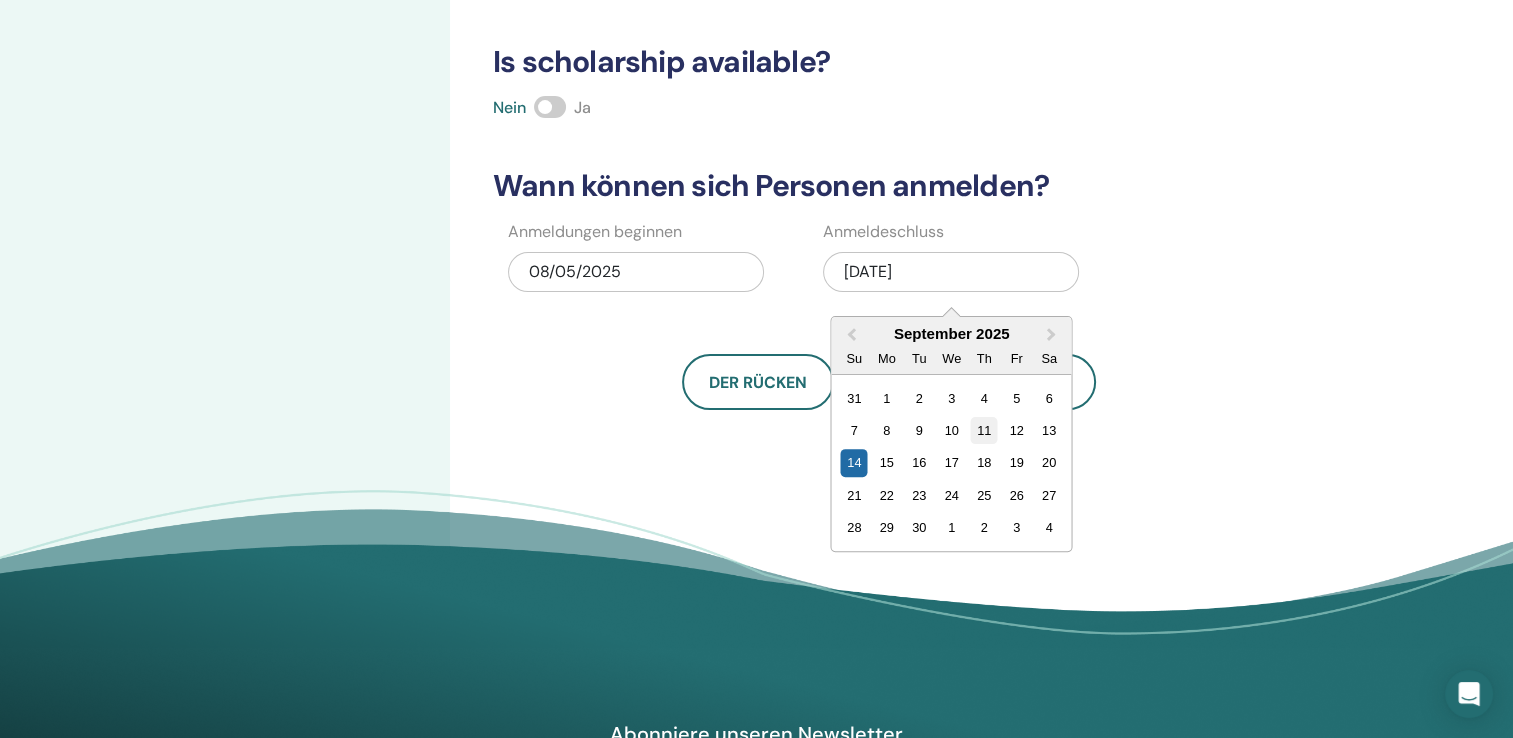 click on "11" at bounding box center [984, 430] 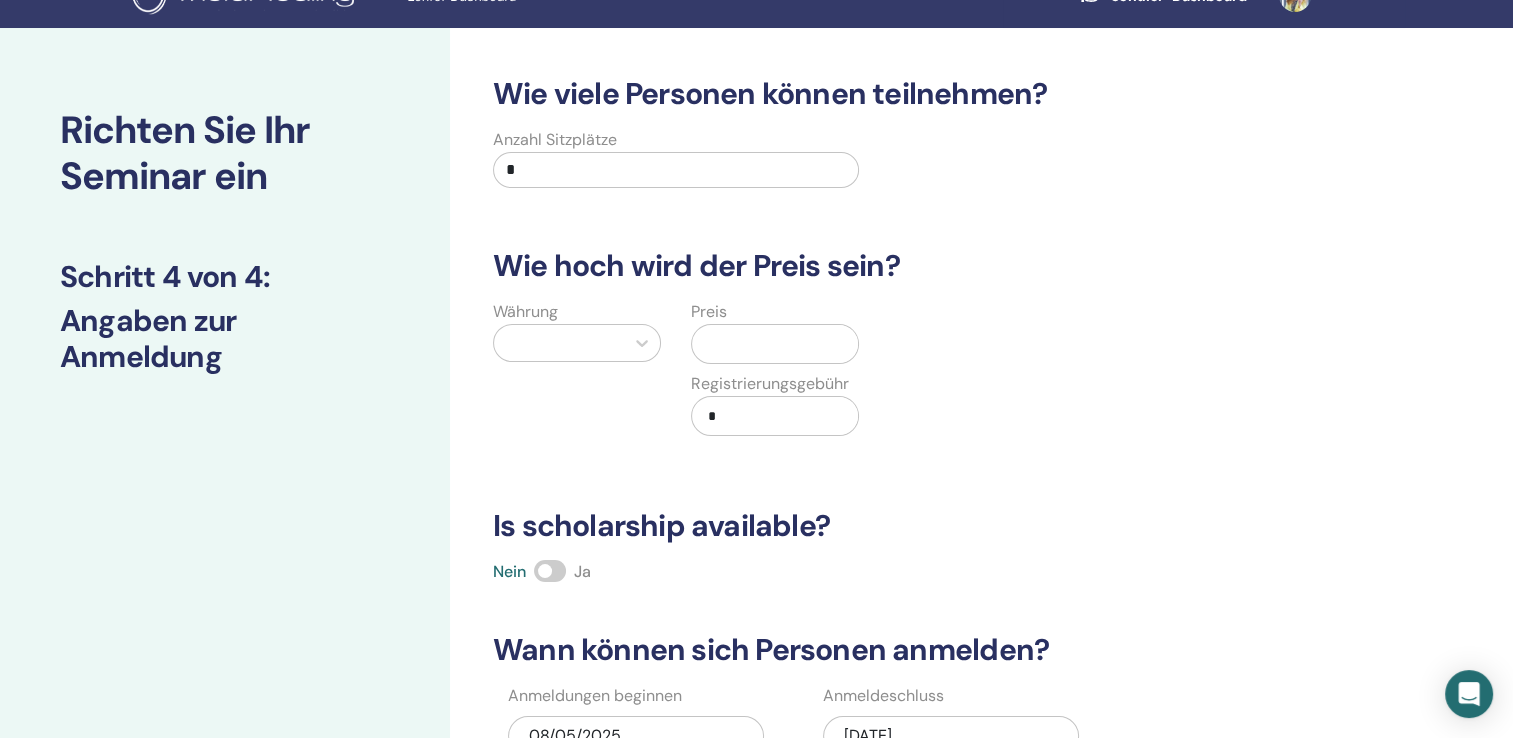 scroll, scrollTop: 0, scrollLeft: 0, axis: both 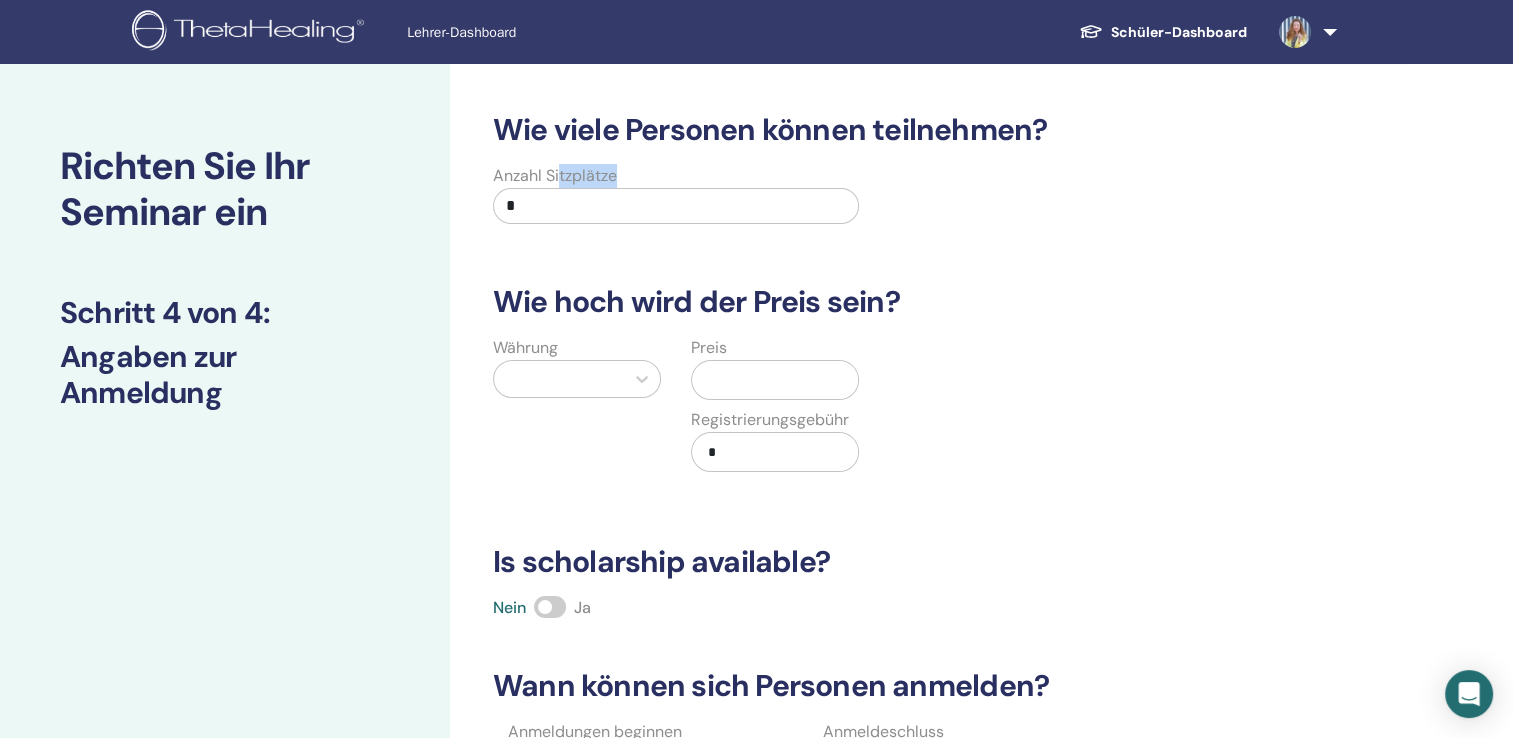 drag, startPoint x: 557, startPoint y: 186, endPoint x: 560, endPoint y: 201, distance: 15.297058 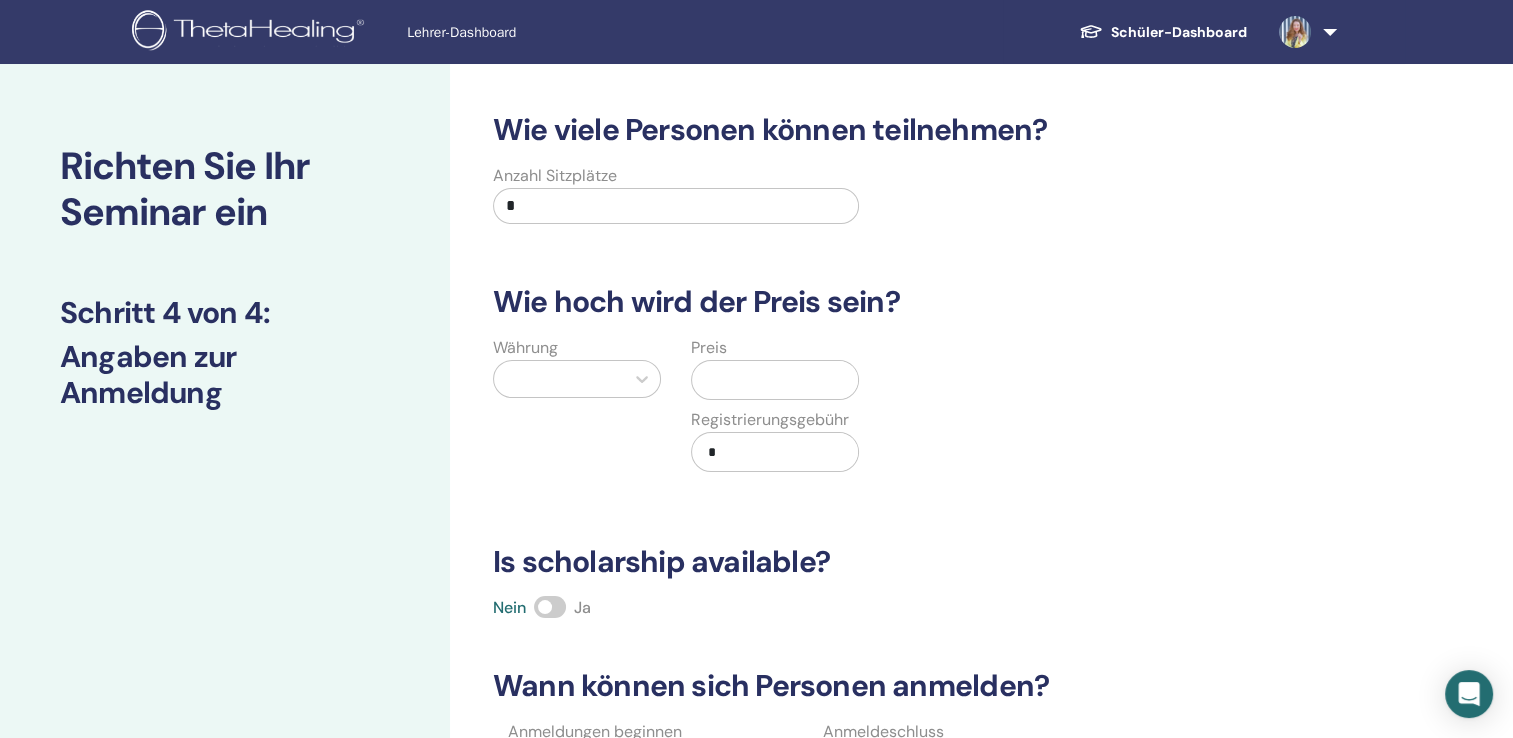 click on "*" at bounding box center [676, 206] 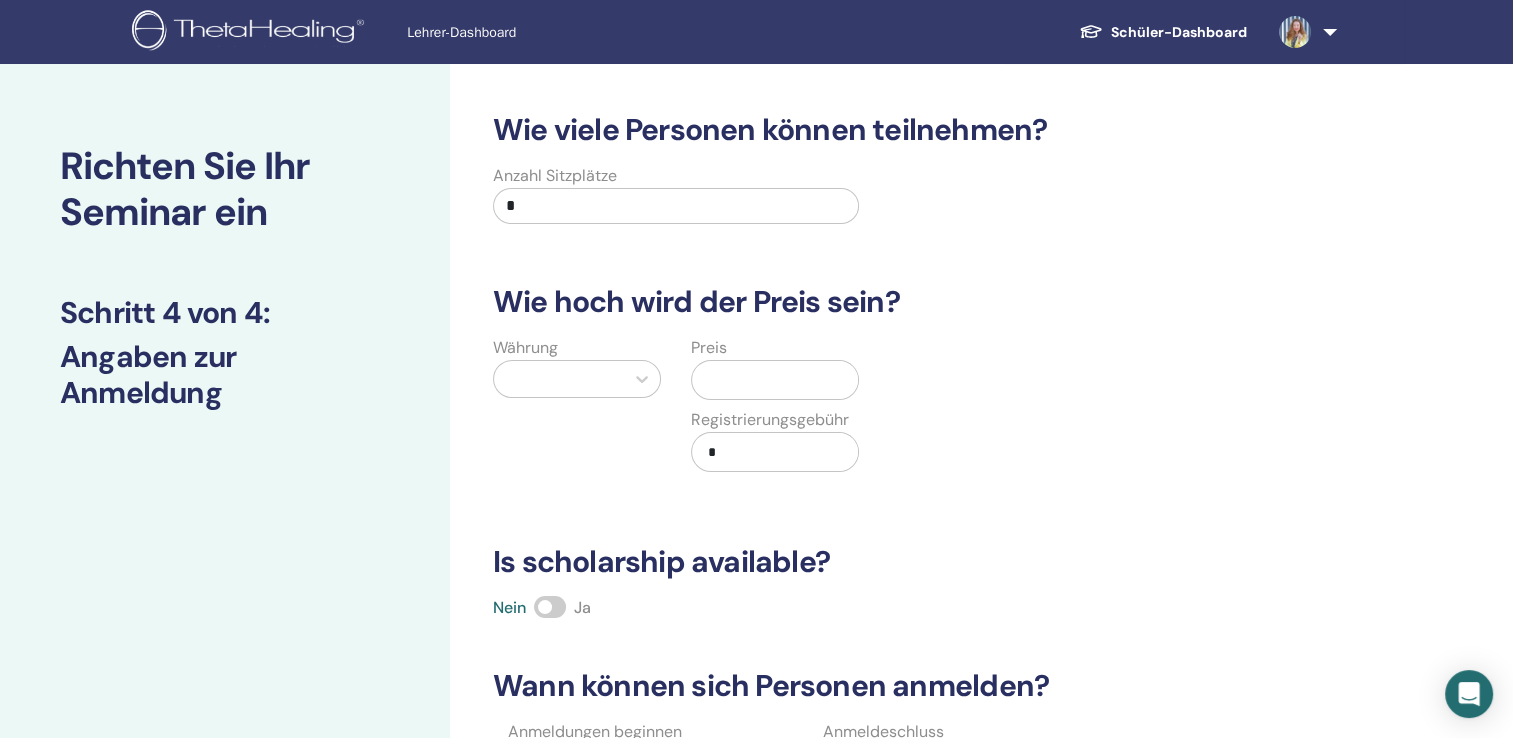 type on "*" 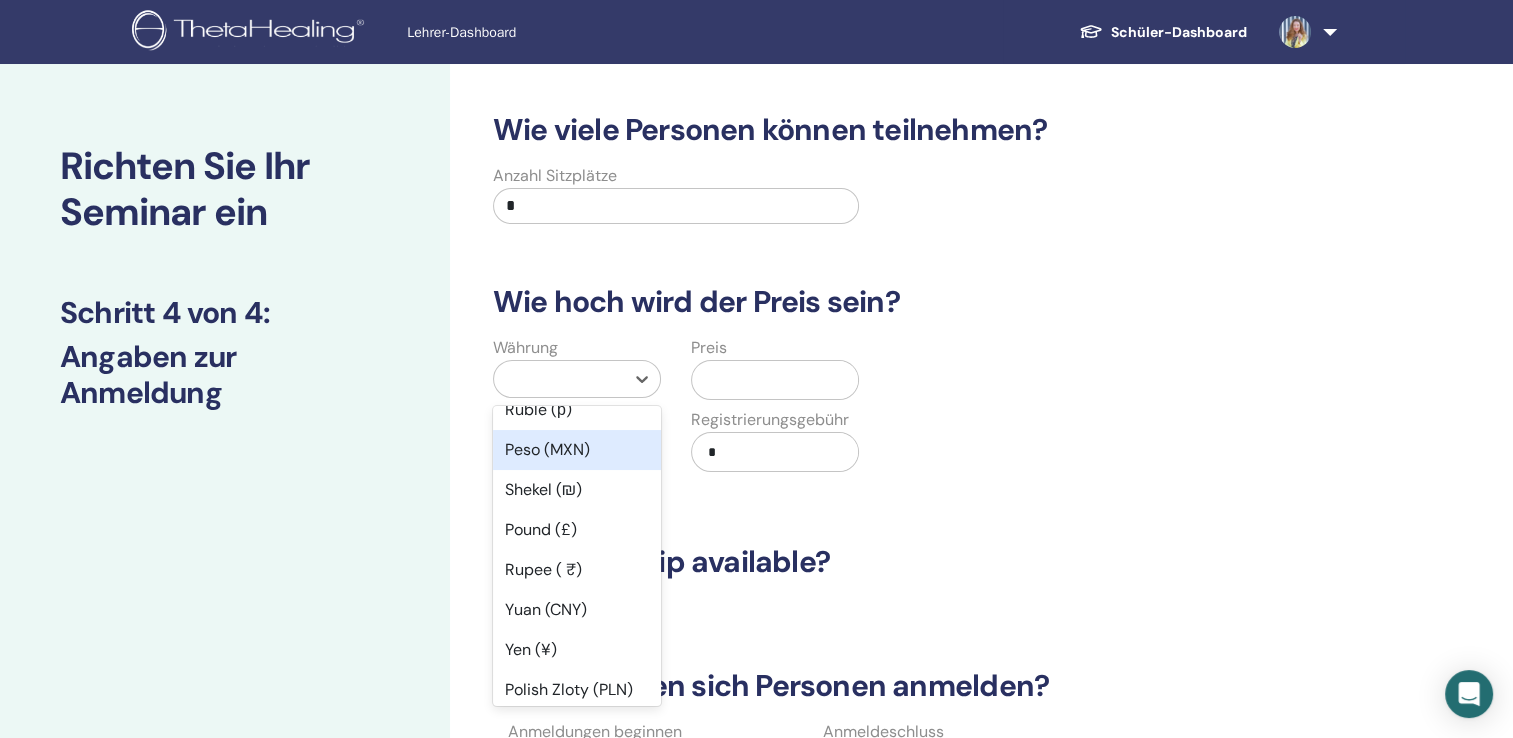 scroll, scrollTop: 0, scrollLeft: 0, axis: both 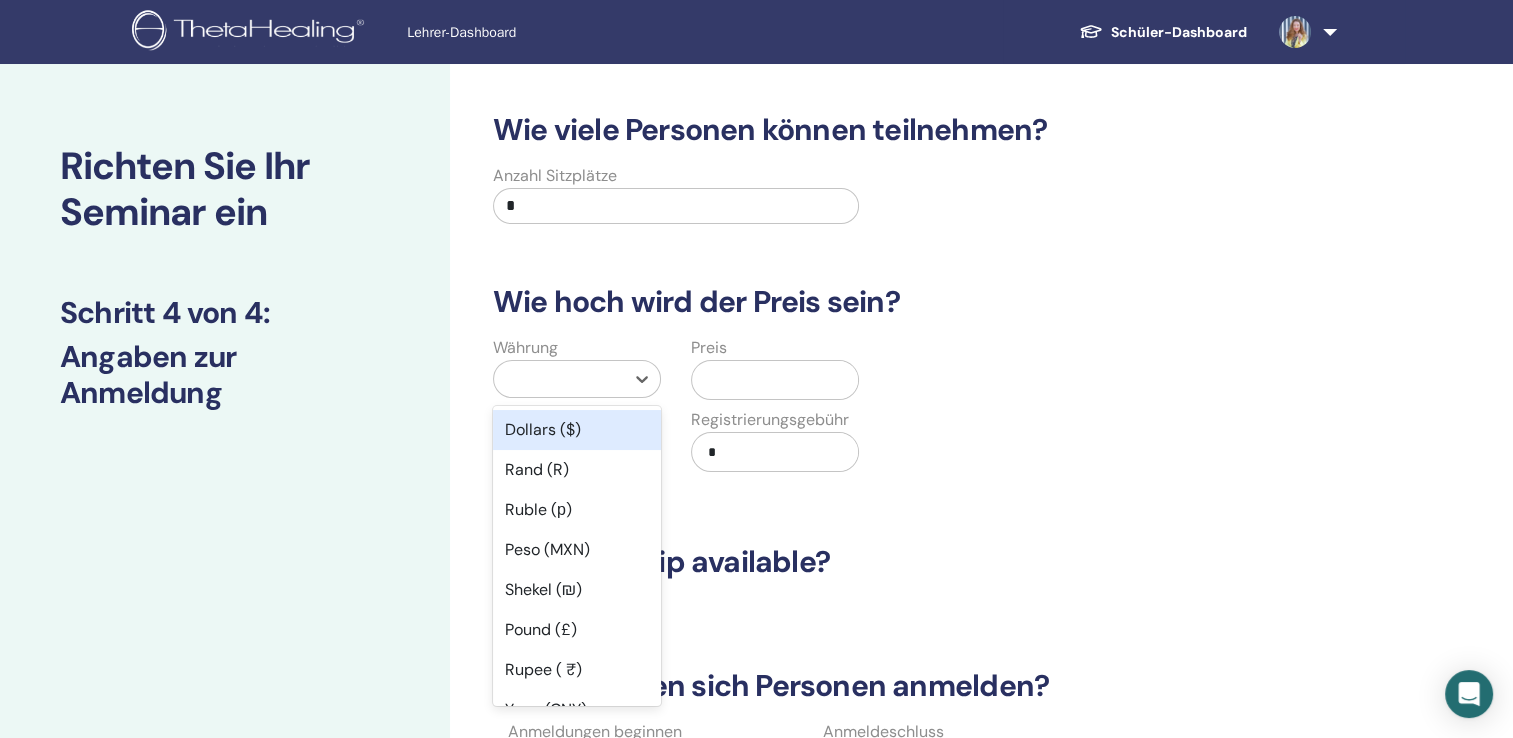 click at bounding box center [559, 379] 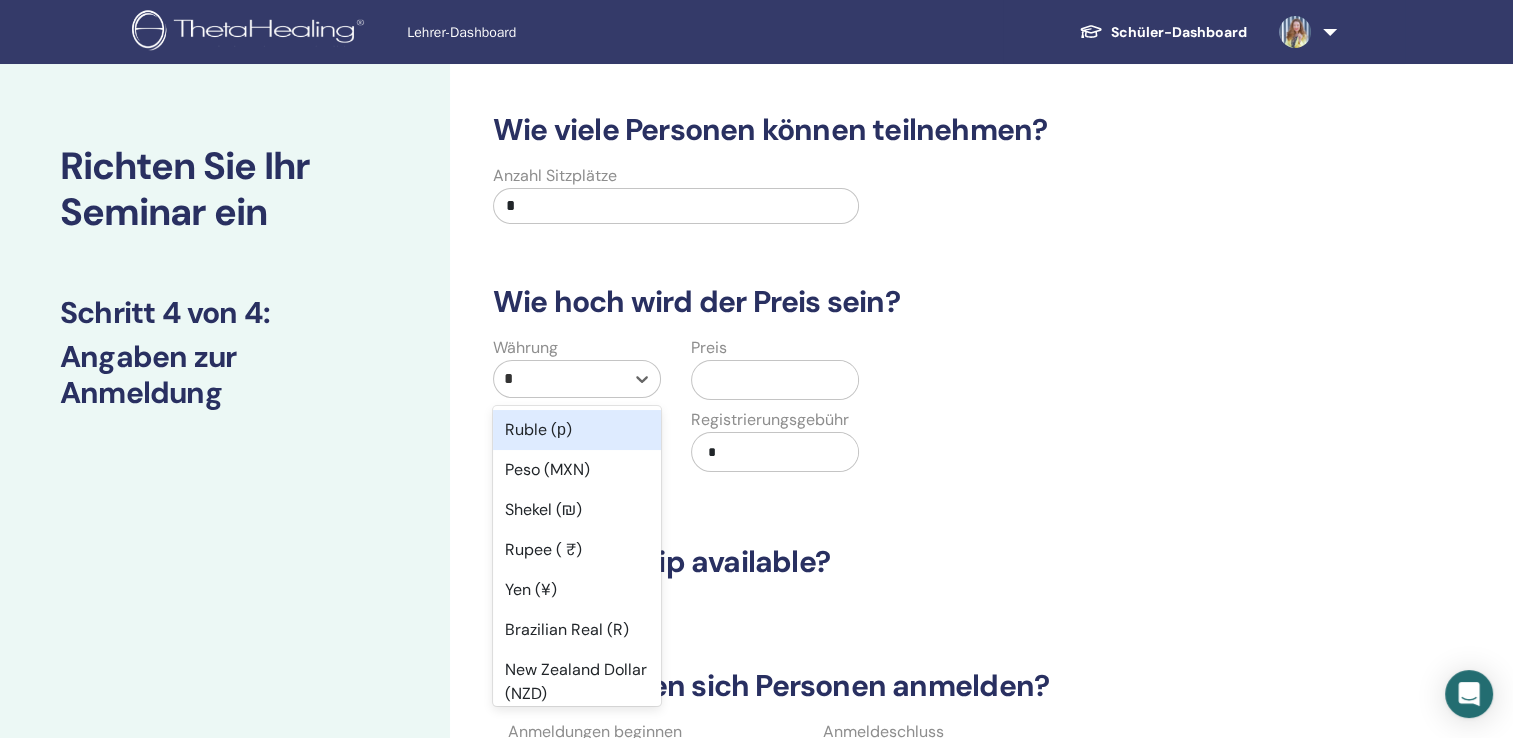 type on "**" 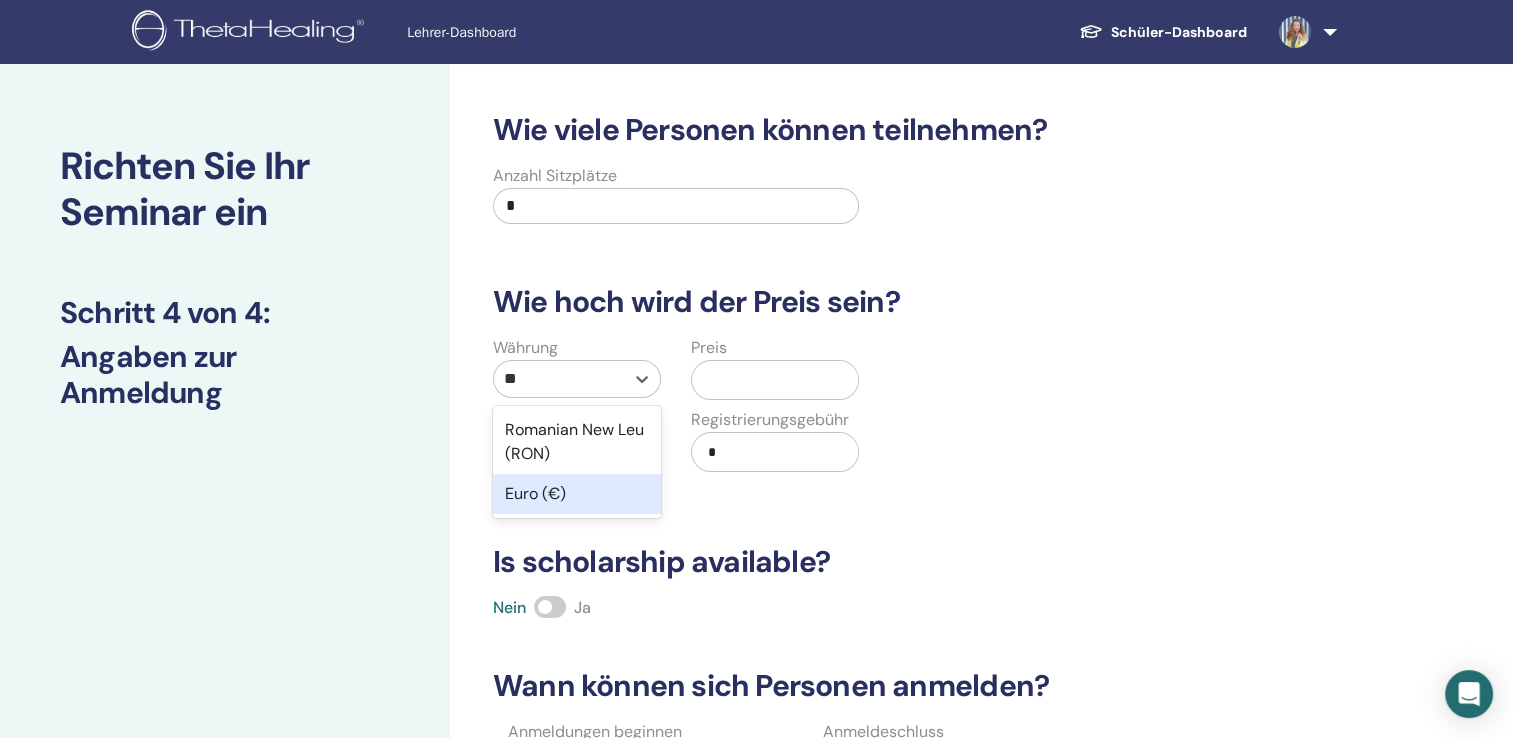click on "Euro (€)" at bounding box center (577, 494) 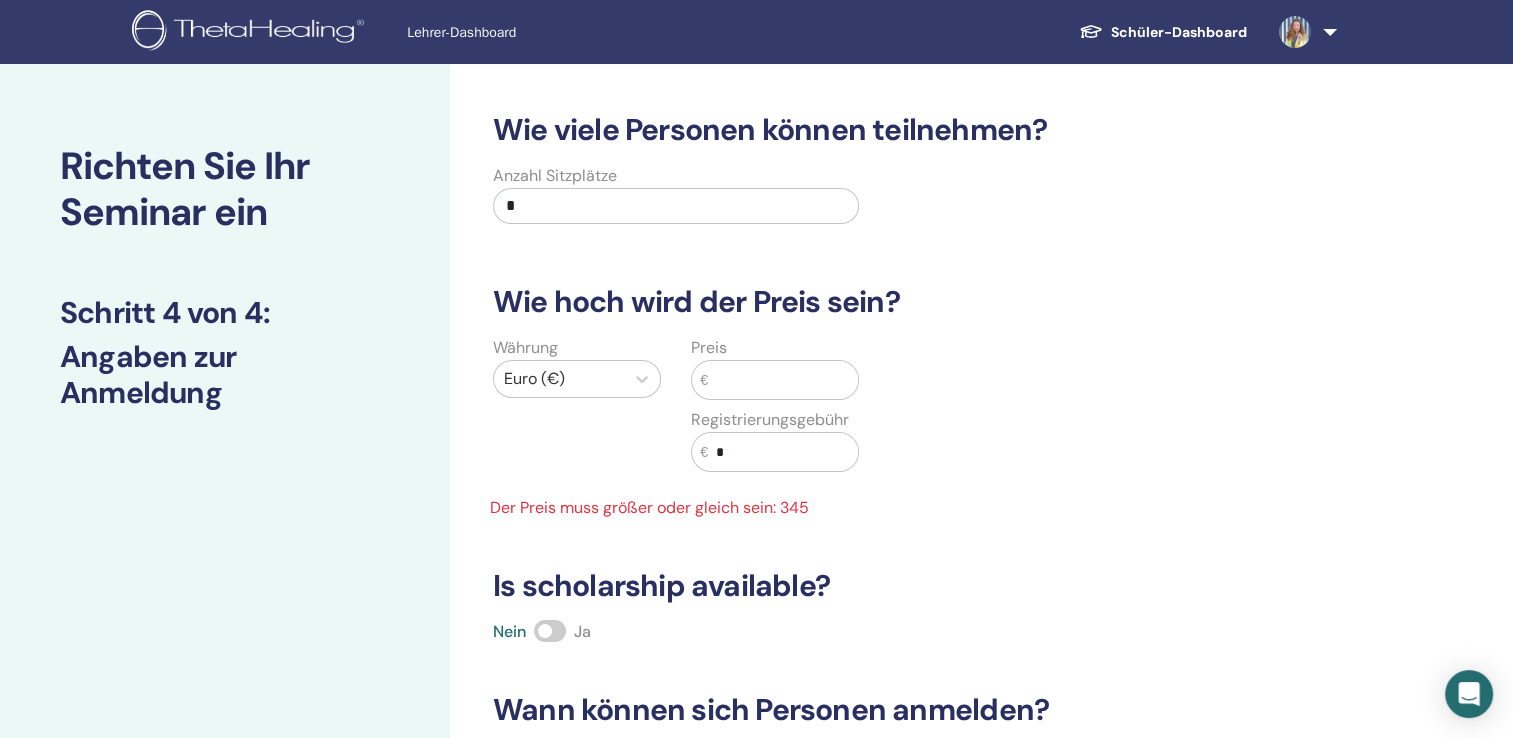 click at bounding box center [783, 380] 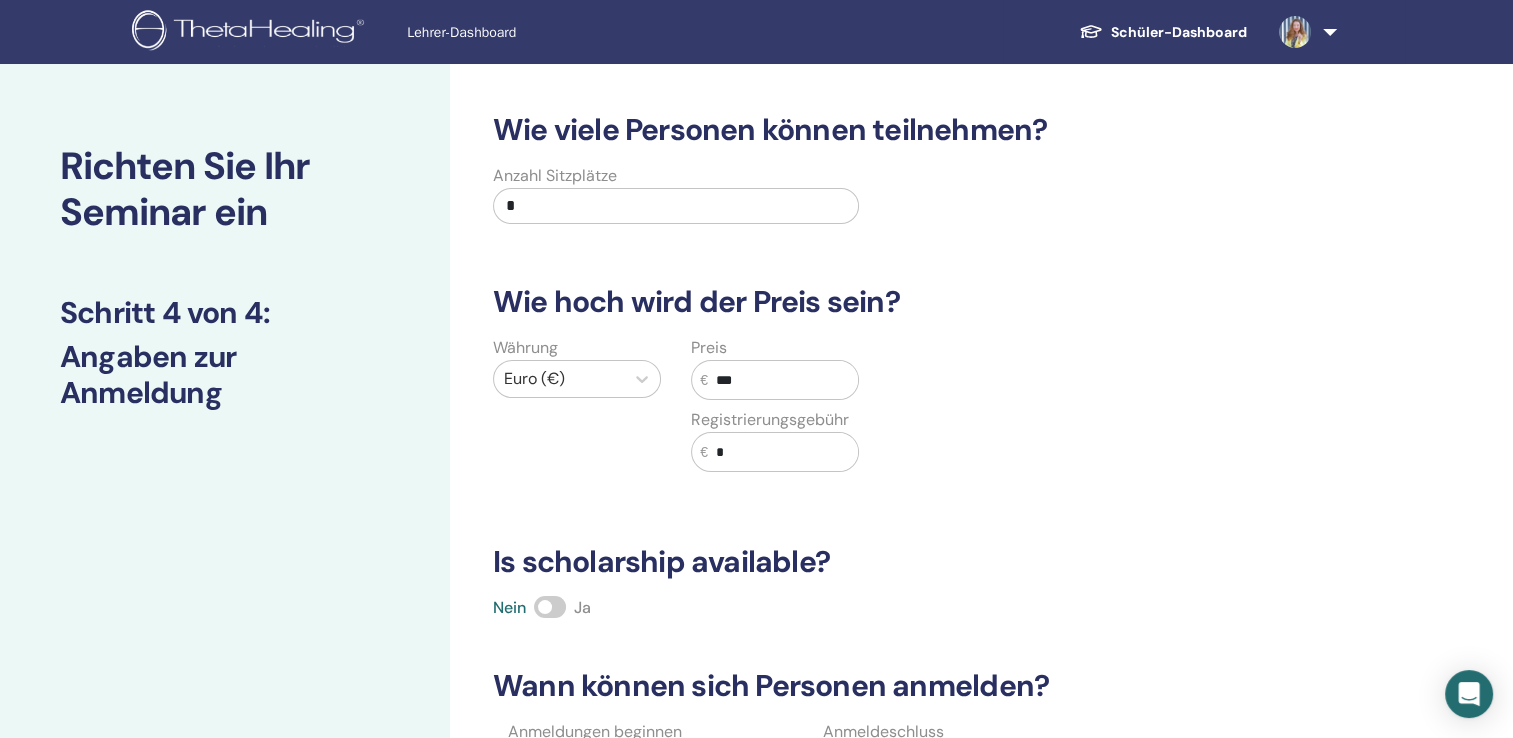 type on "***" 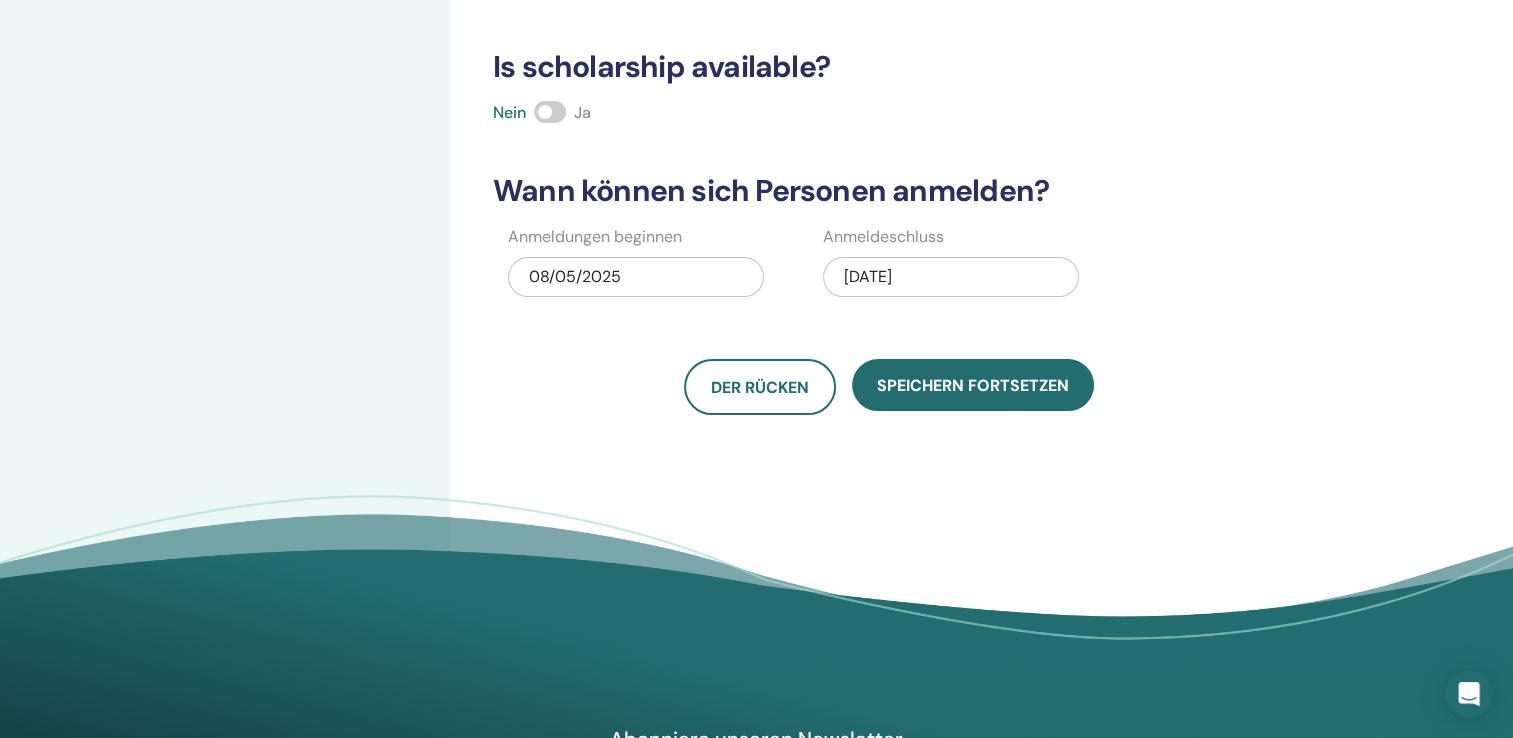 scroll, scrollTop: 500, scrollLeft: 0, axis: vertical 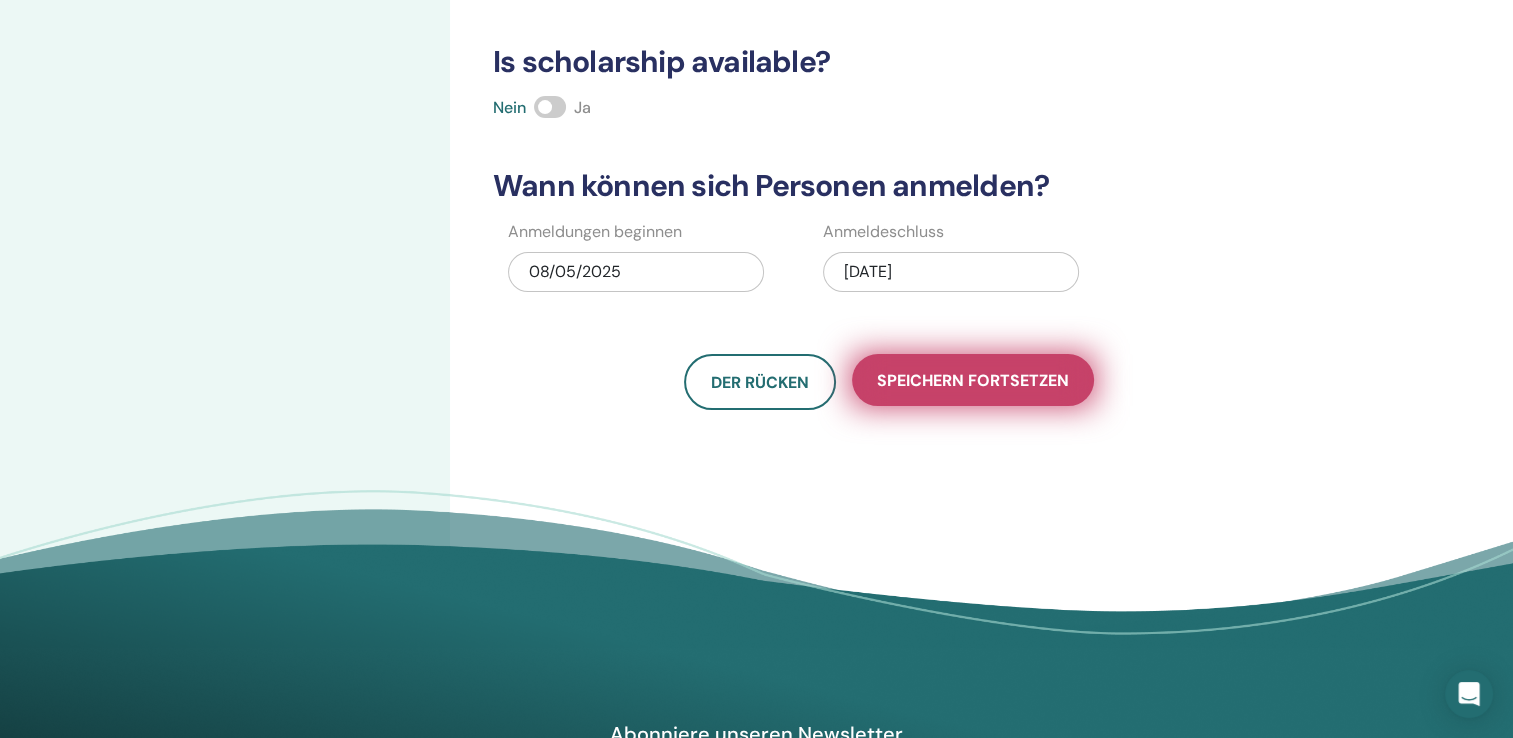 type on "**" 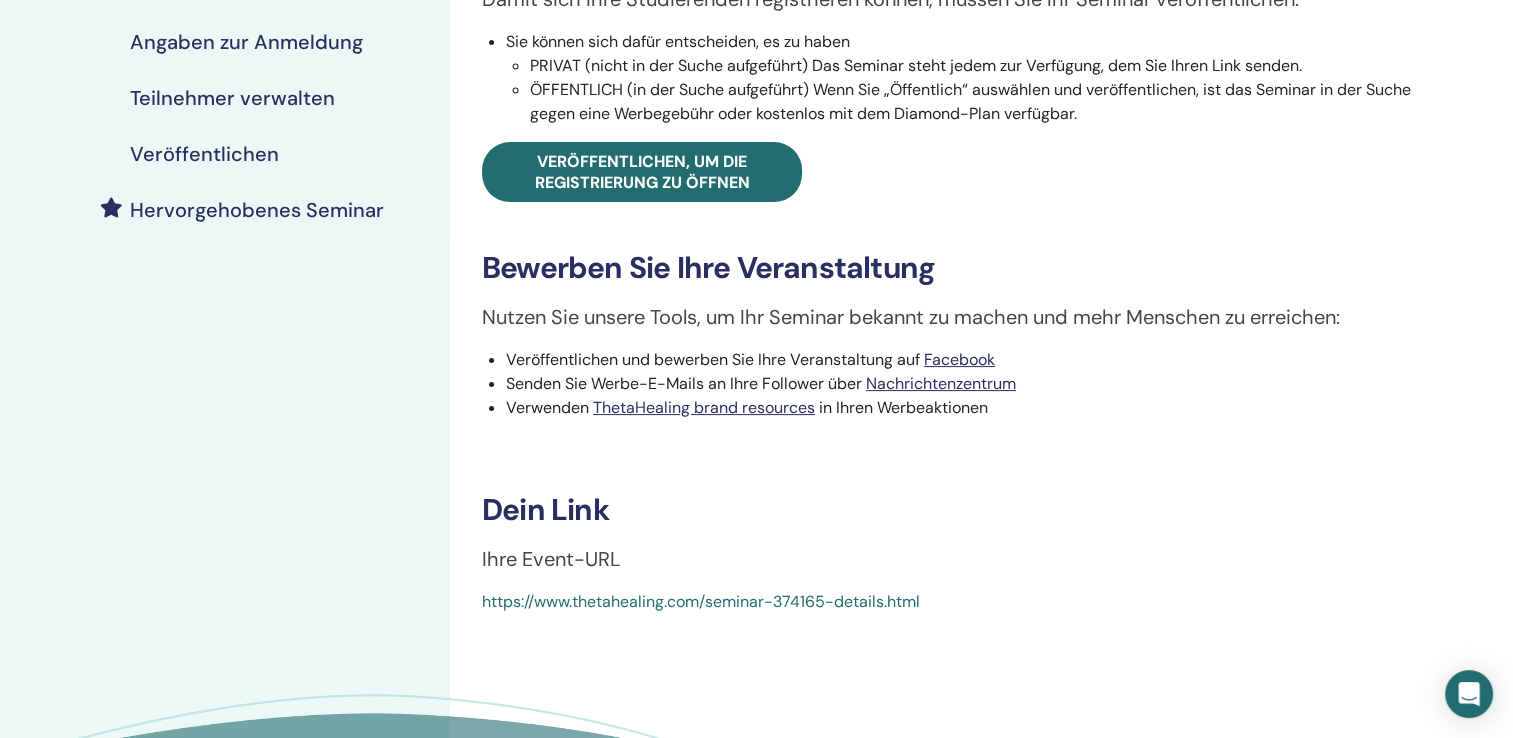 scroll, scrollTop: 400, scrollLeft: 0, axis: vertical 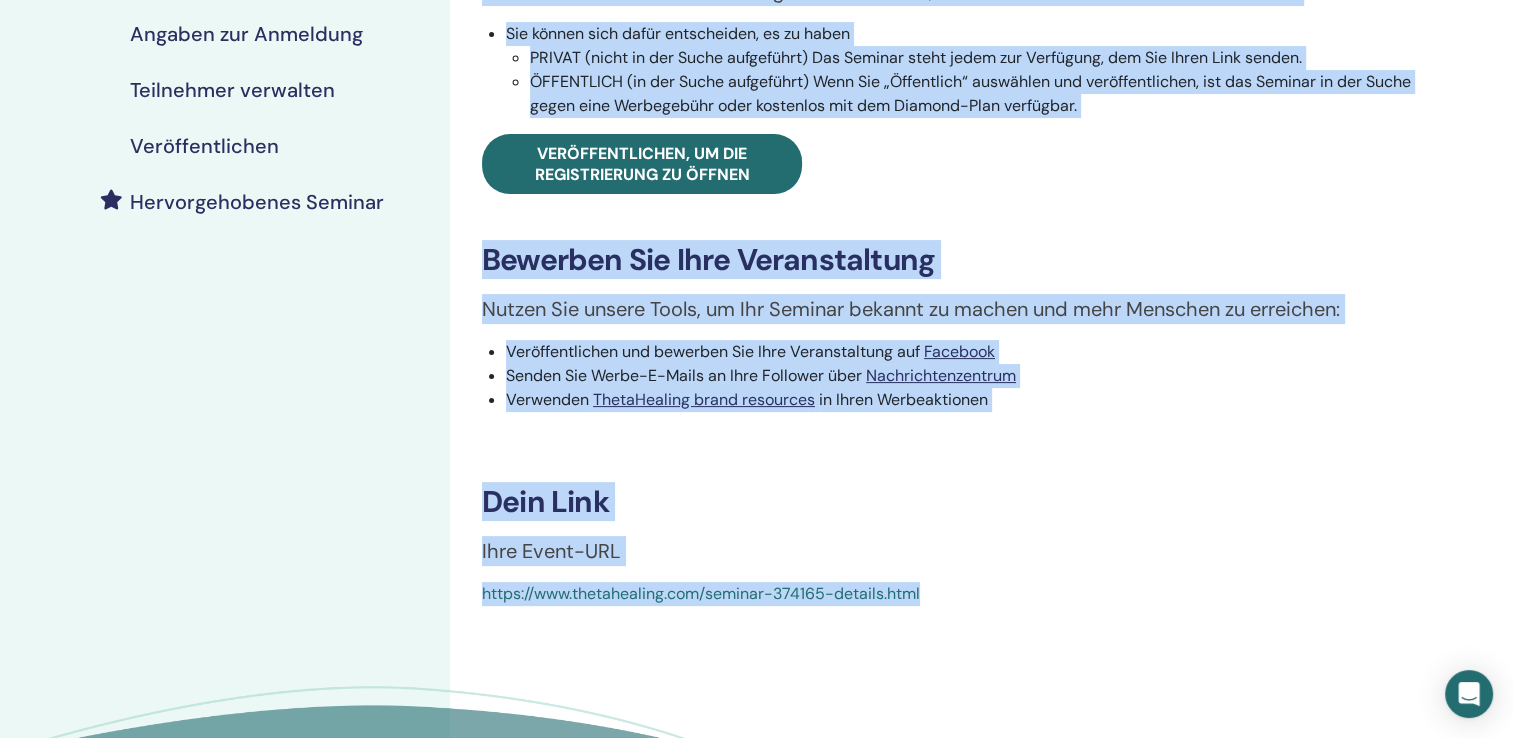 drag, startPoint x: 934, startPoint y: 592, endPoint x: 426, endPoint y: 606, distance: 508.19287 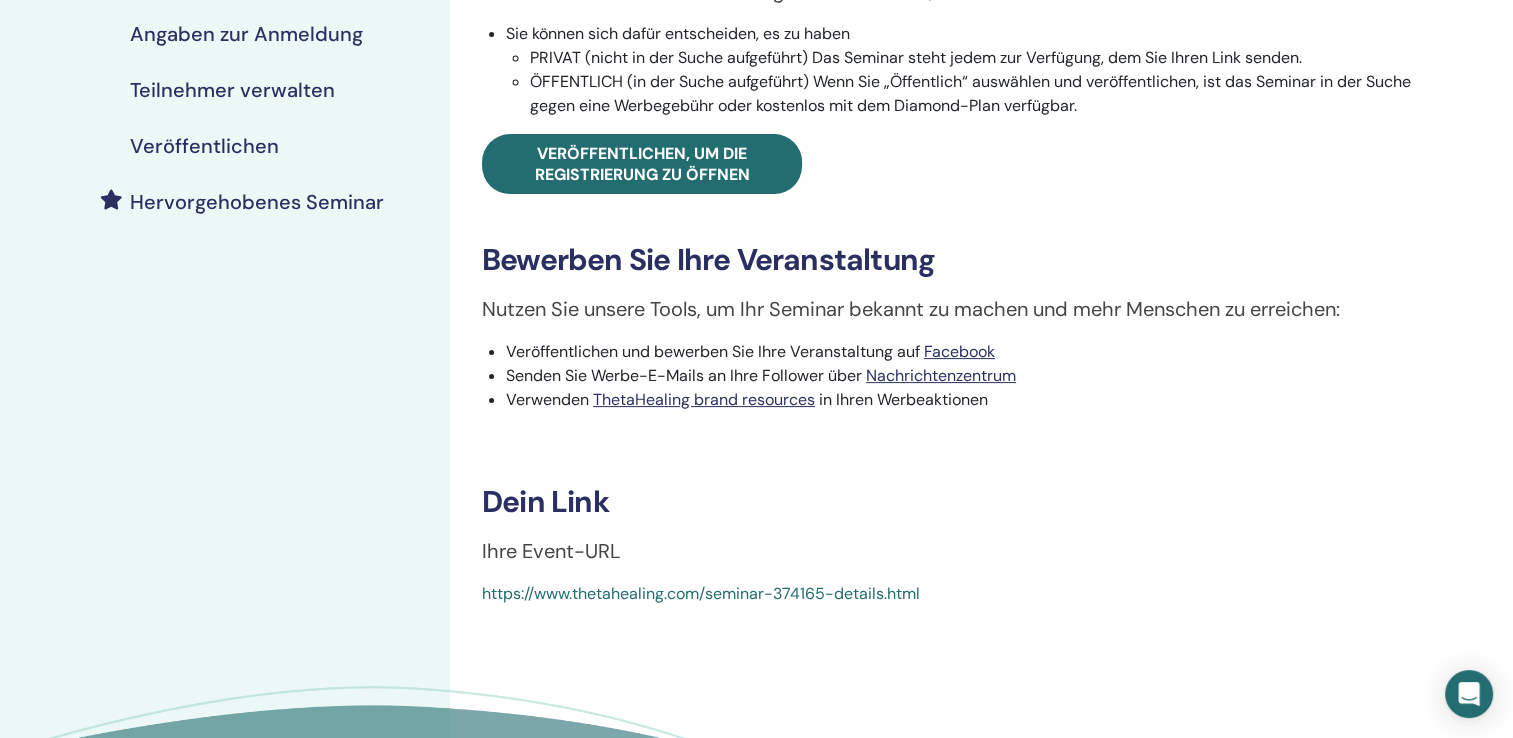 drag, startPoint x: 426, startPoint y: 606, endPoint x: 534, endPoint y: 682, distance: 132.0606 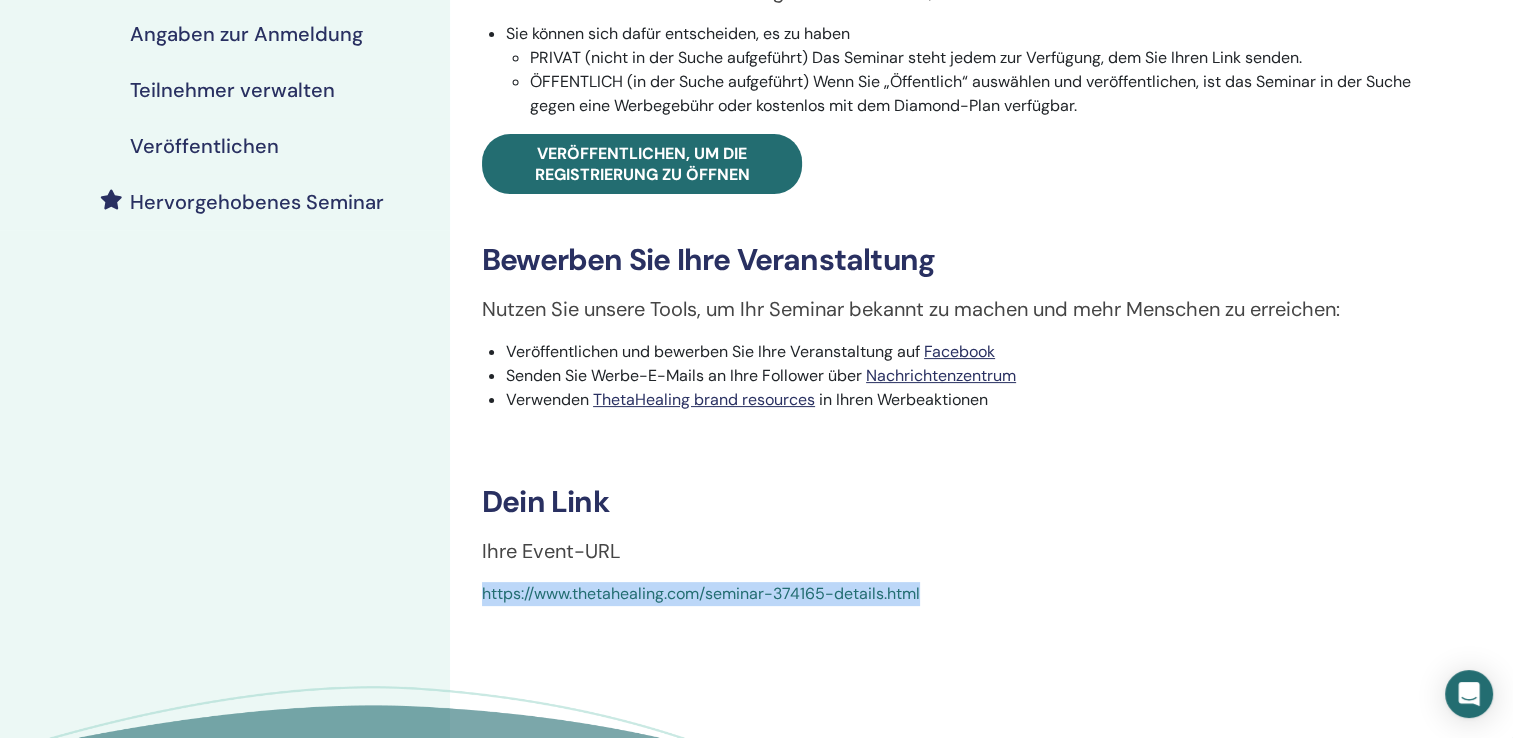 drag, startPoint x: 534, startPoint y: 682, endPoint x: 1022, endPoint y: 620, distance: 491.92276 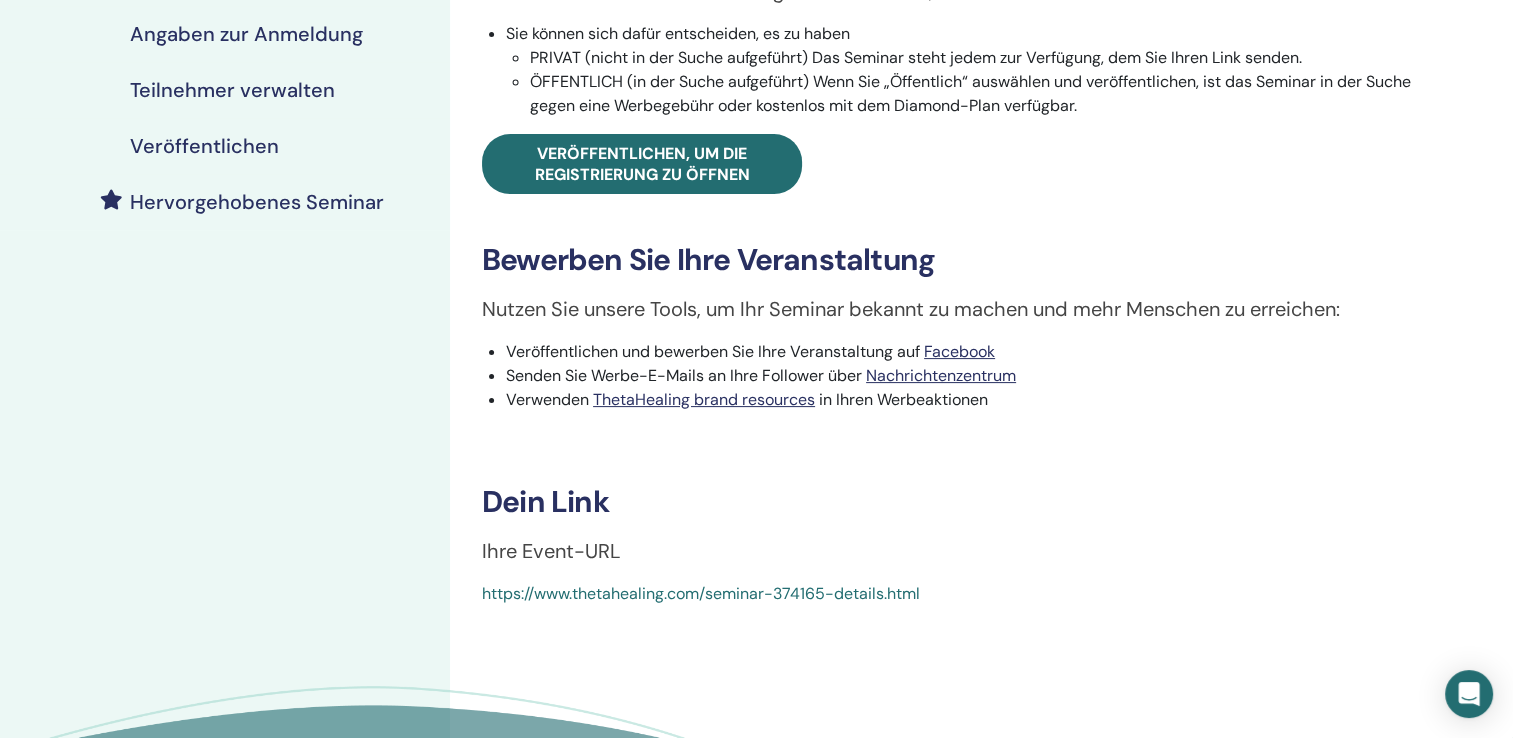 click on "Dein Link" at bounding box center [954, 502] 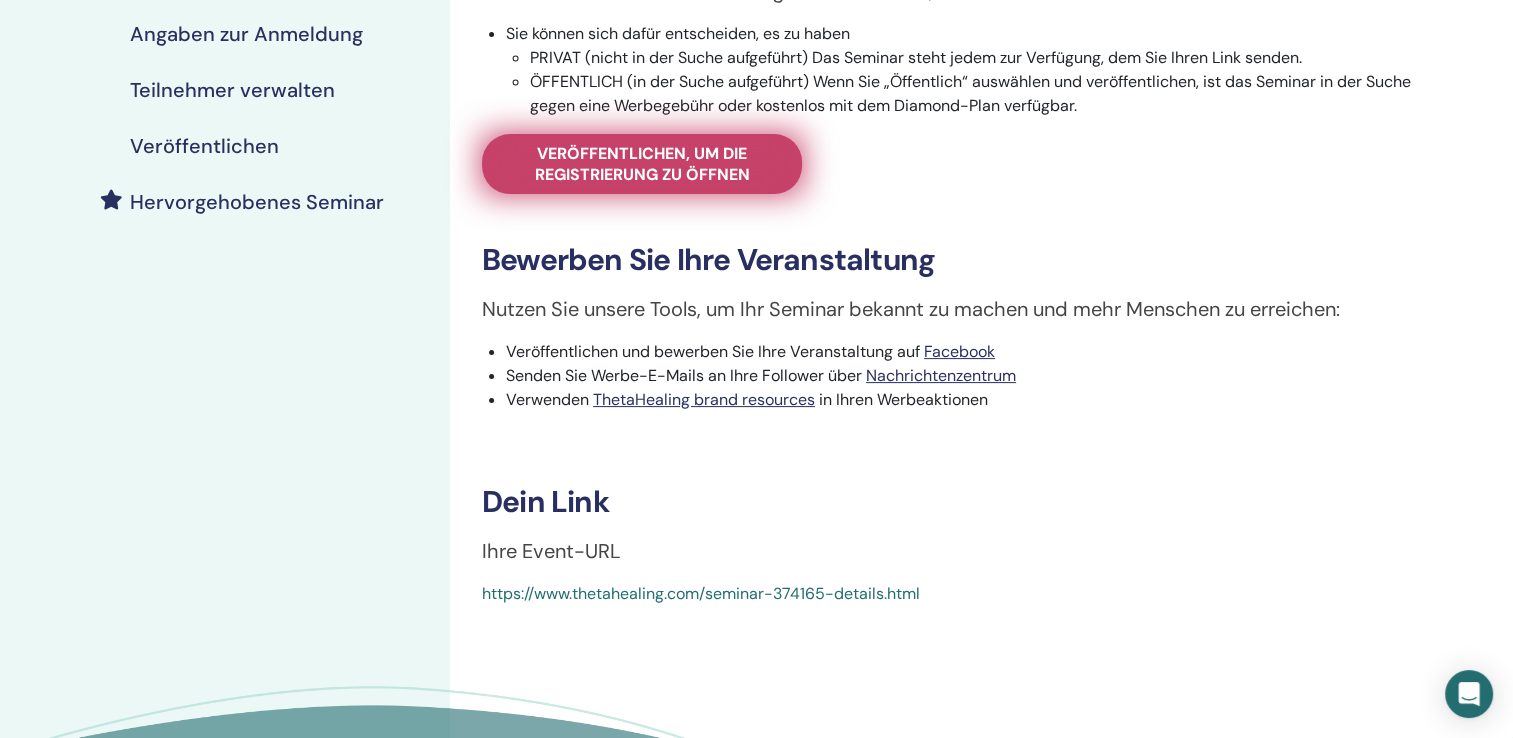 click on "Veröffentlichen, um die Registrierung zu öffnen" at bounding box center [642, 164] 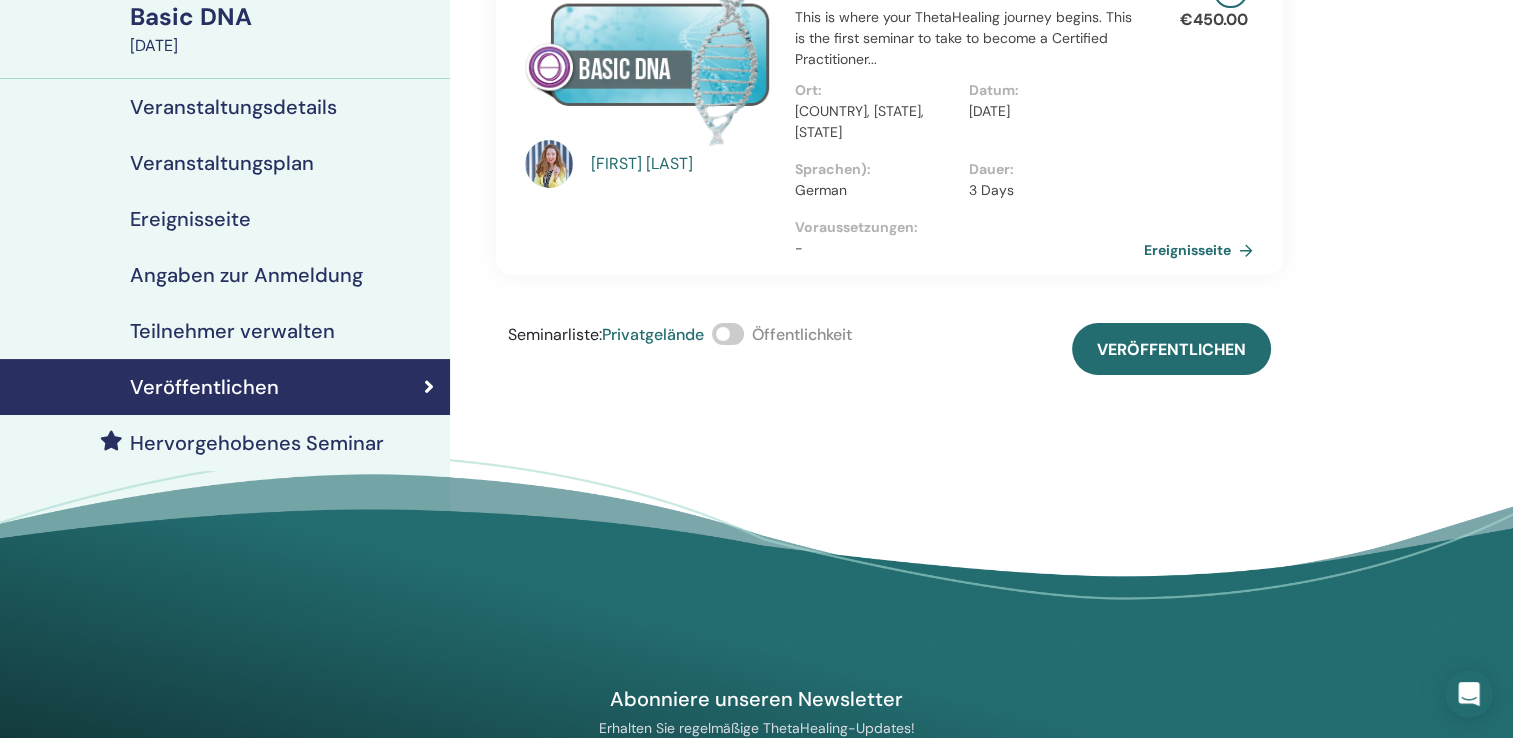 scroll, scrollTop: 100, scrollLeft: 0, axis: vertical 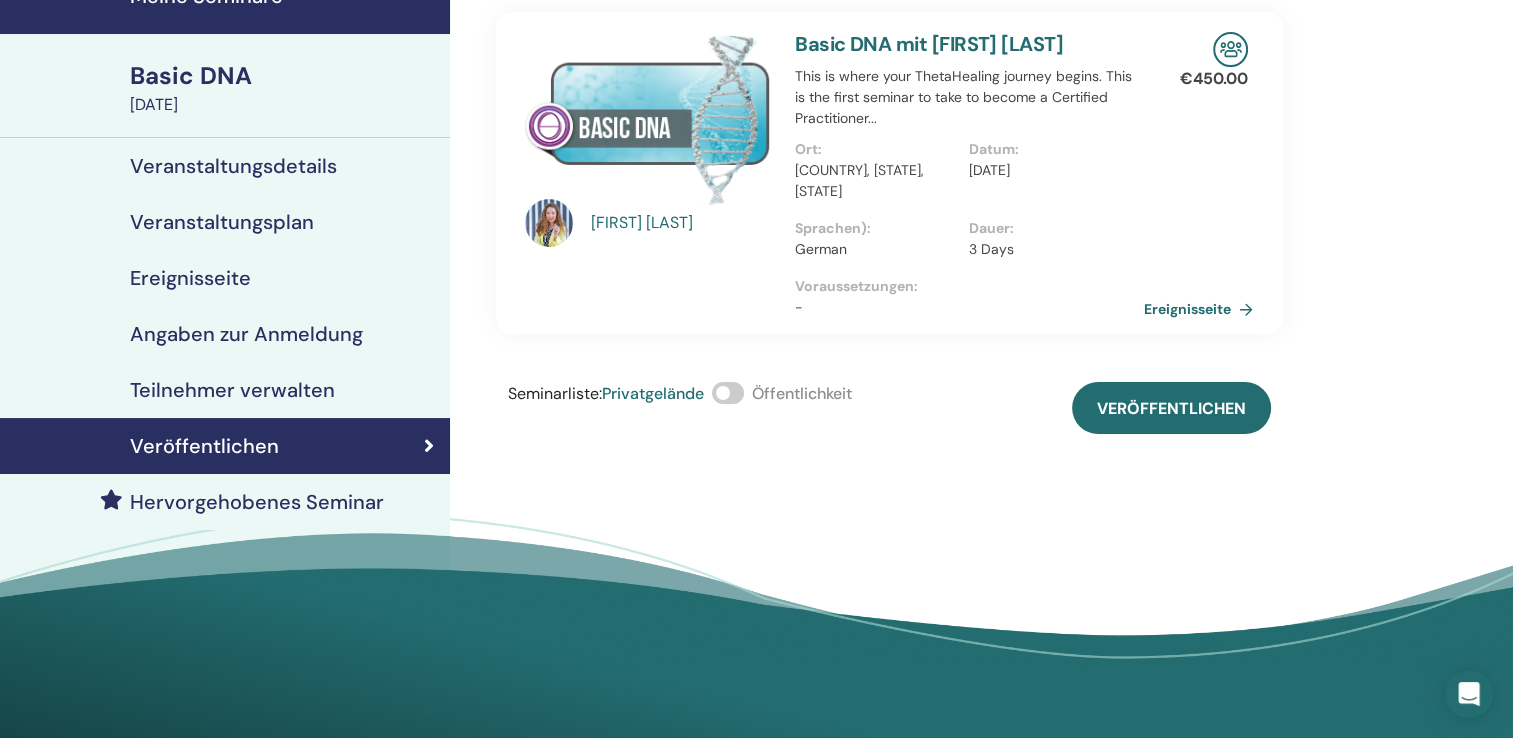 click at bounding box center [728, 393] 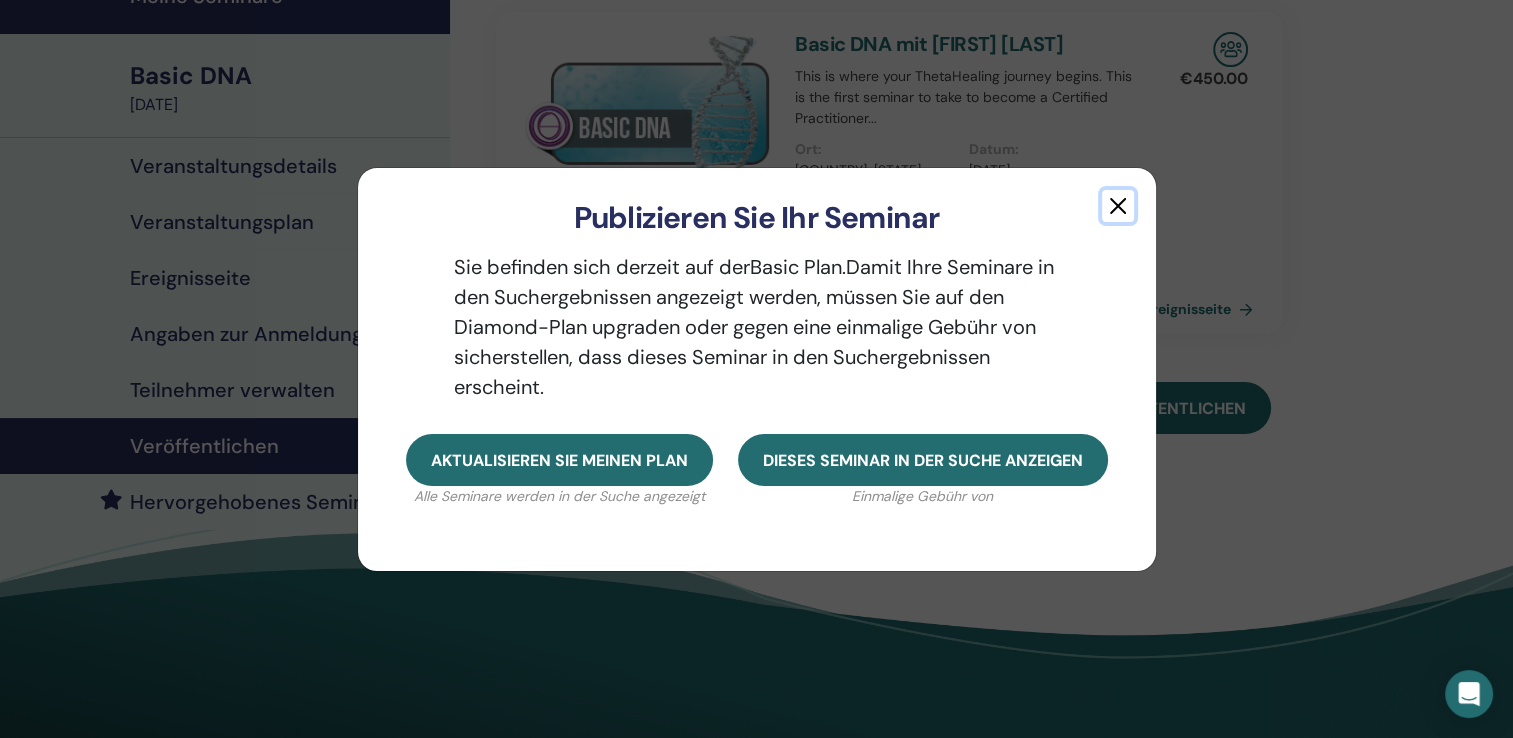 click at bounding box center [1118, 206] 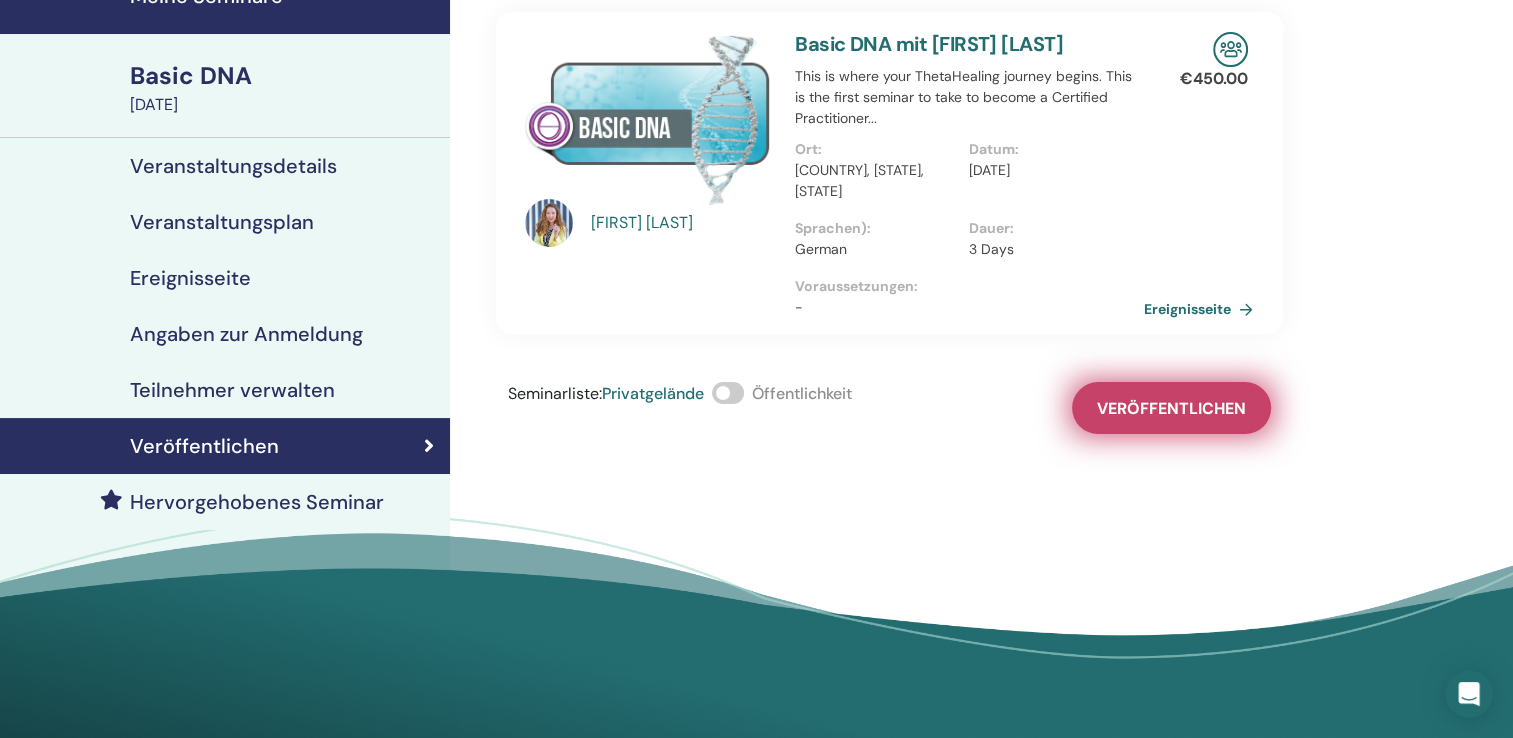 click on "Veröffentlichen" at bounding box center (1171, 408) 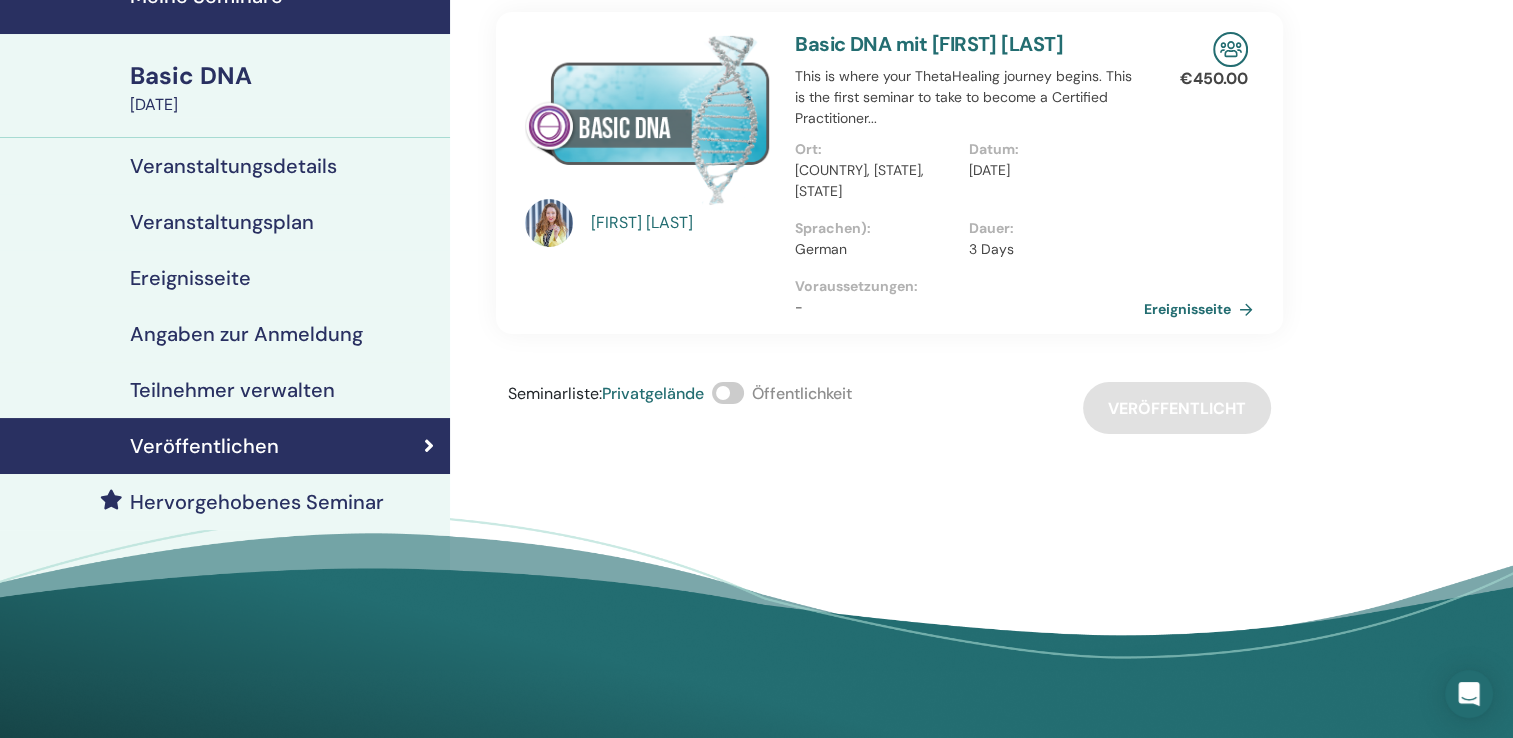 click at bounding box center [728, 393] 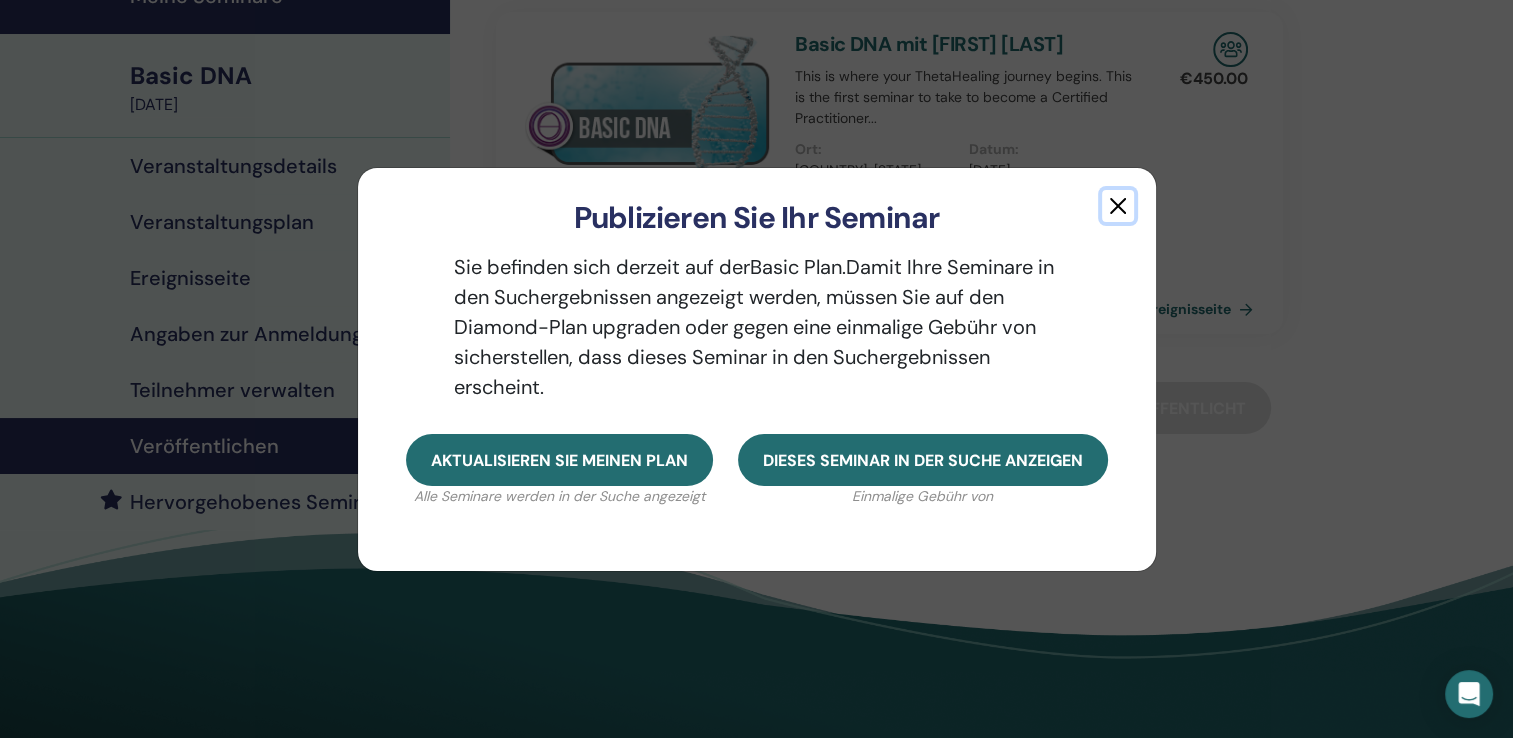 click at bounding box center [1118, 206] 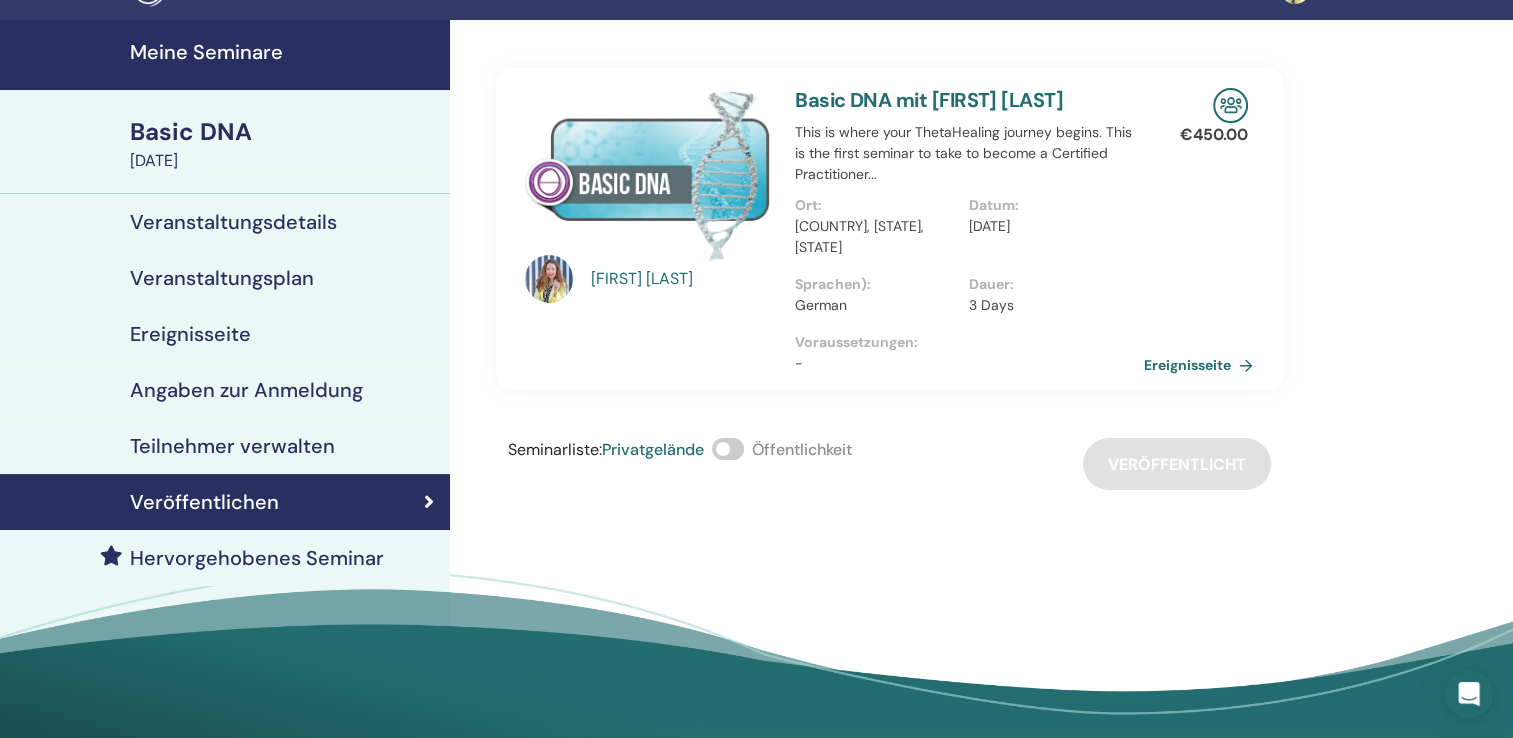 scroll, scrollTop: 0, scrollLeft: 0, axis: both 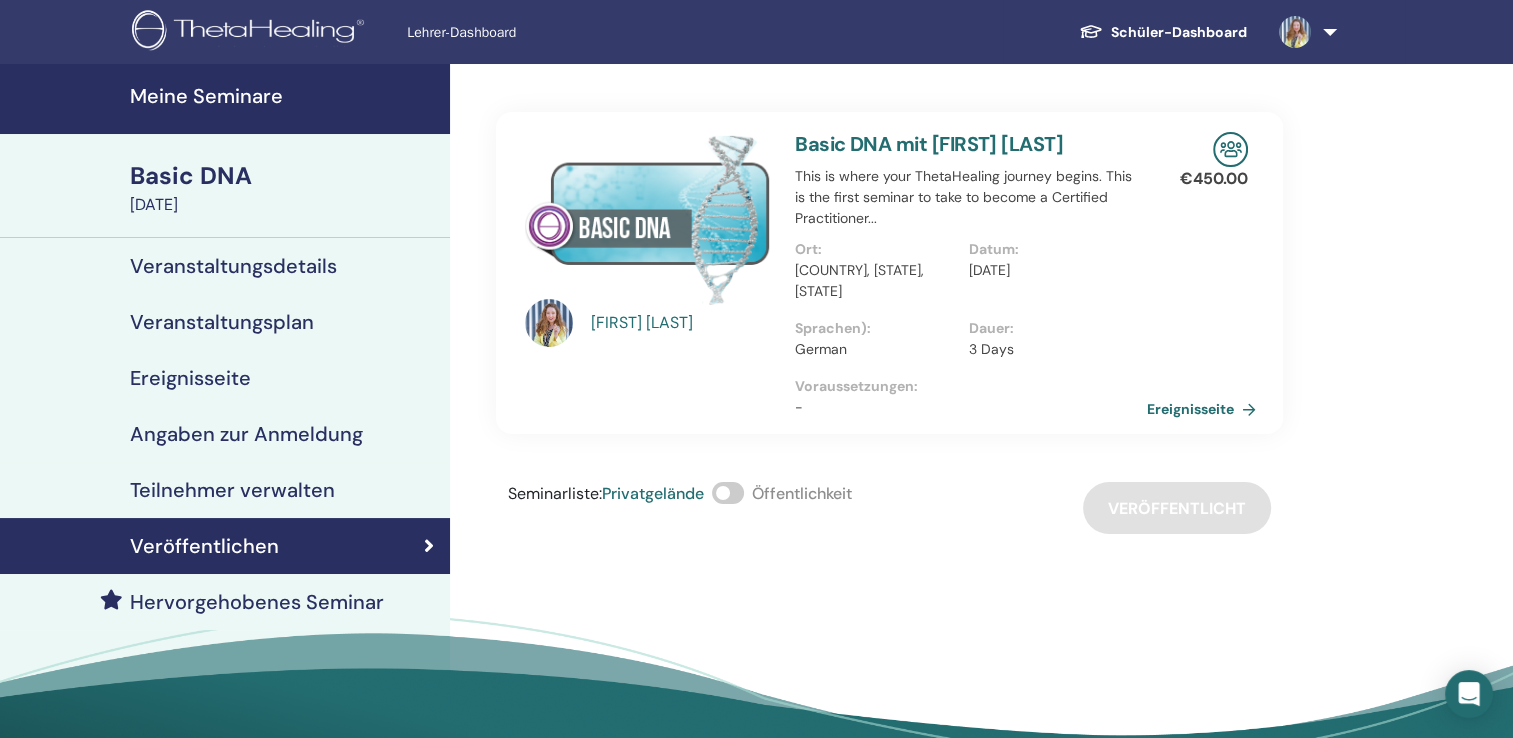 click on "Ereignisseite" at bounding box center [1205, 409] 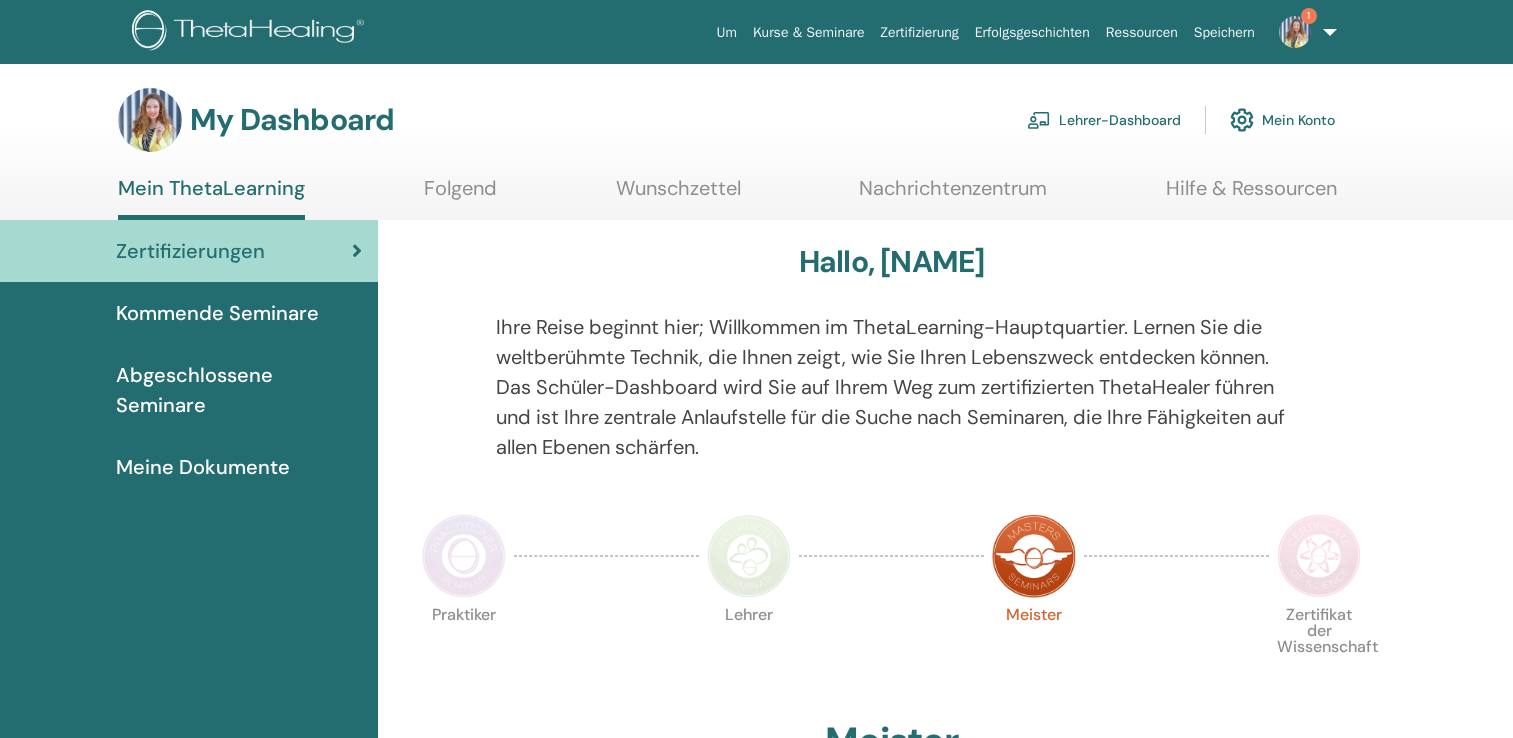 scroll, scrollTop: 0, scrollLeft: 0, axis: both 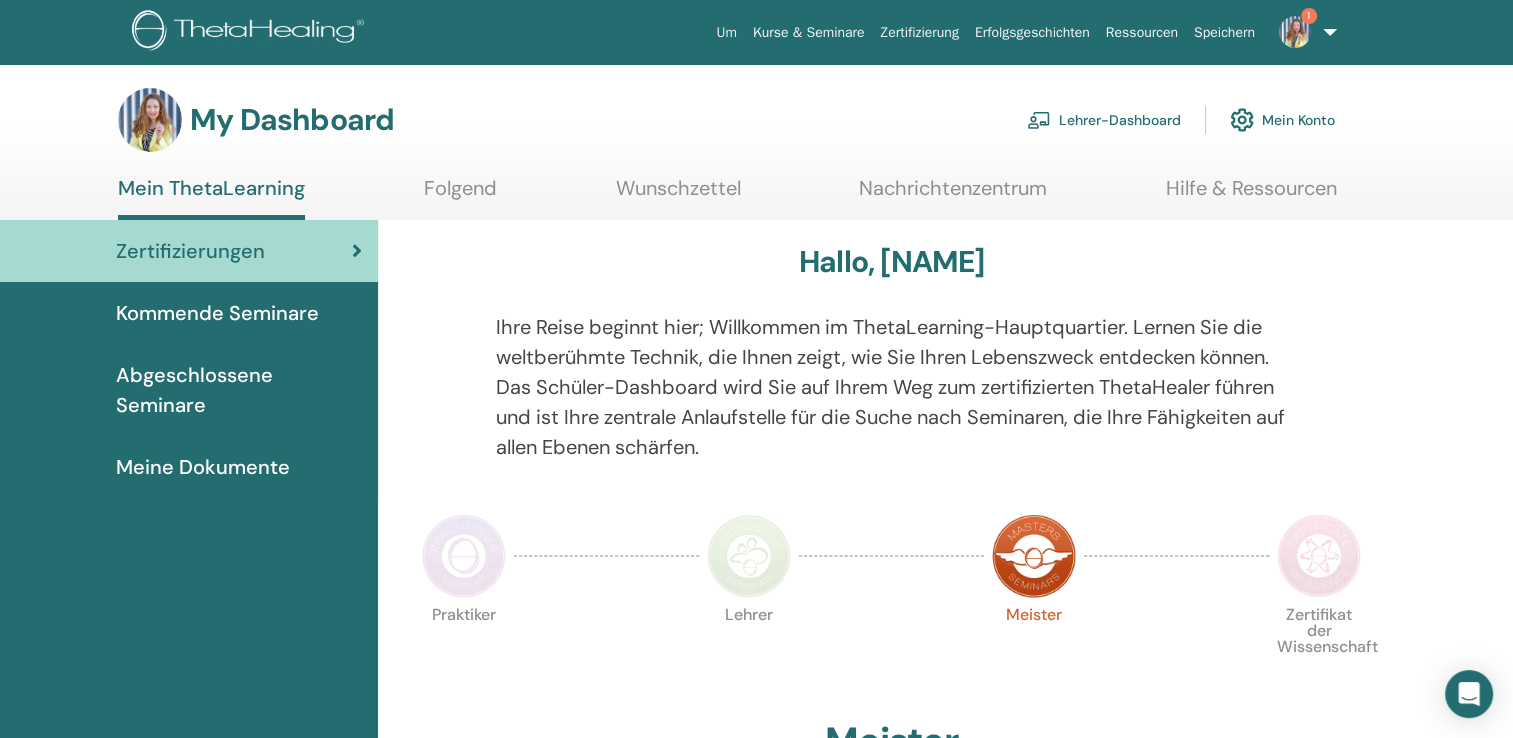 click on "Lehrer-Dashboard" at bounding box center [1104, 120] 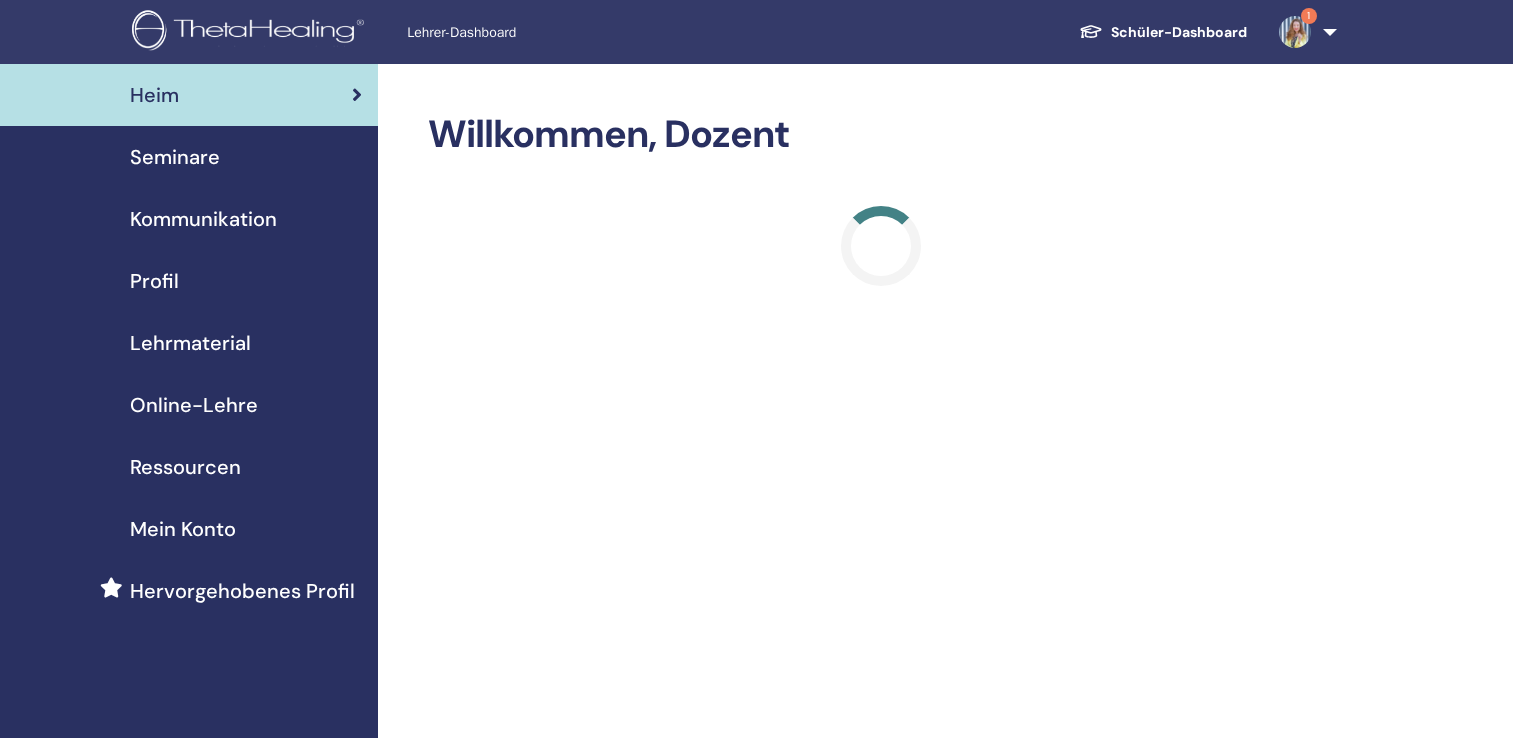 scroll, scrollTop: 0, scrollLeft: 0, axis: both 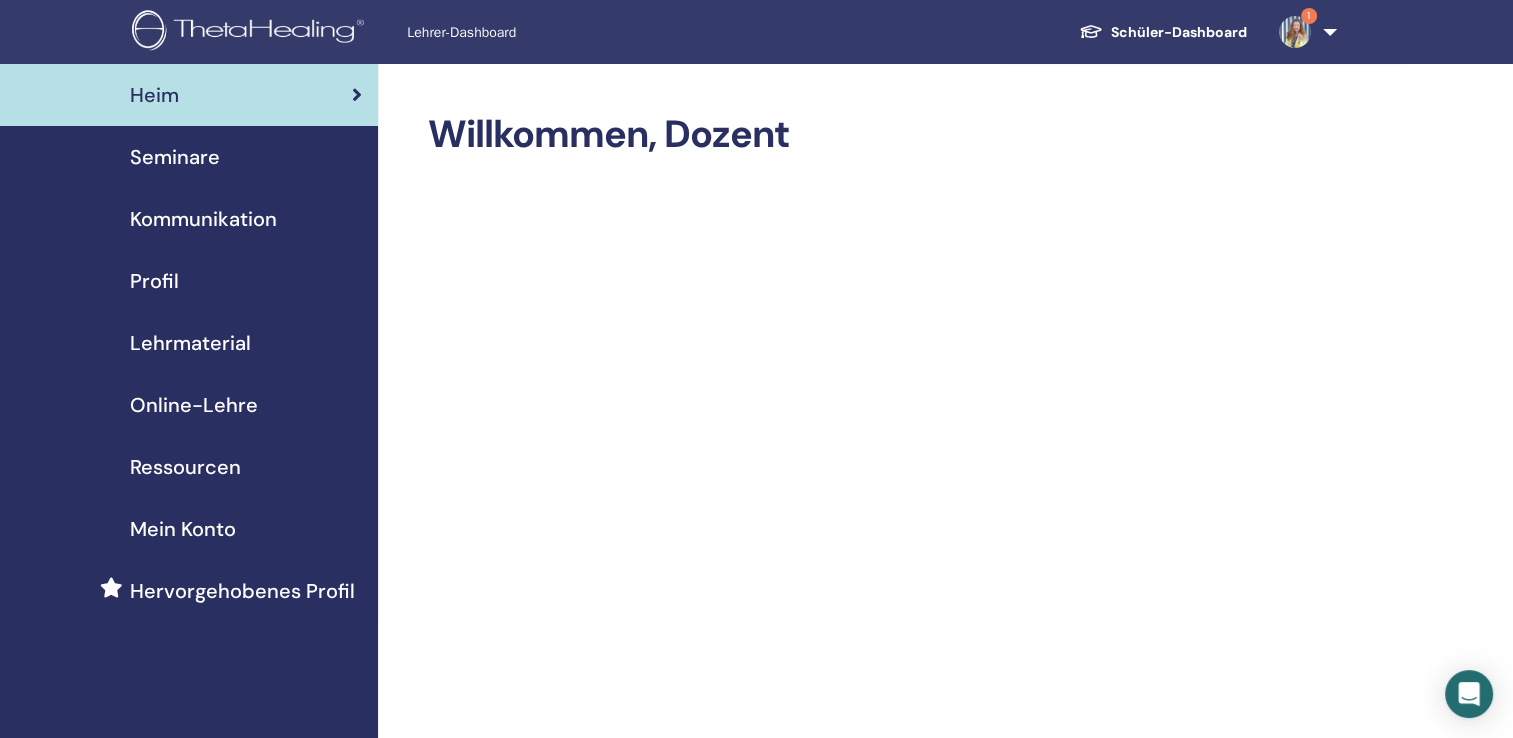 click on "Seminare" at bounding box center (175, 157) 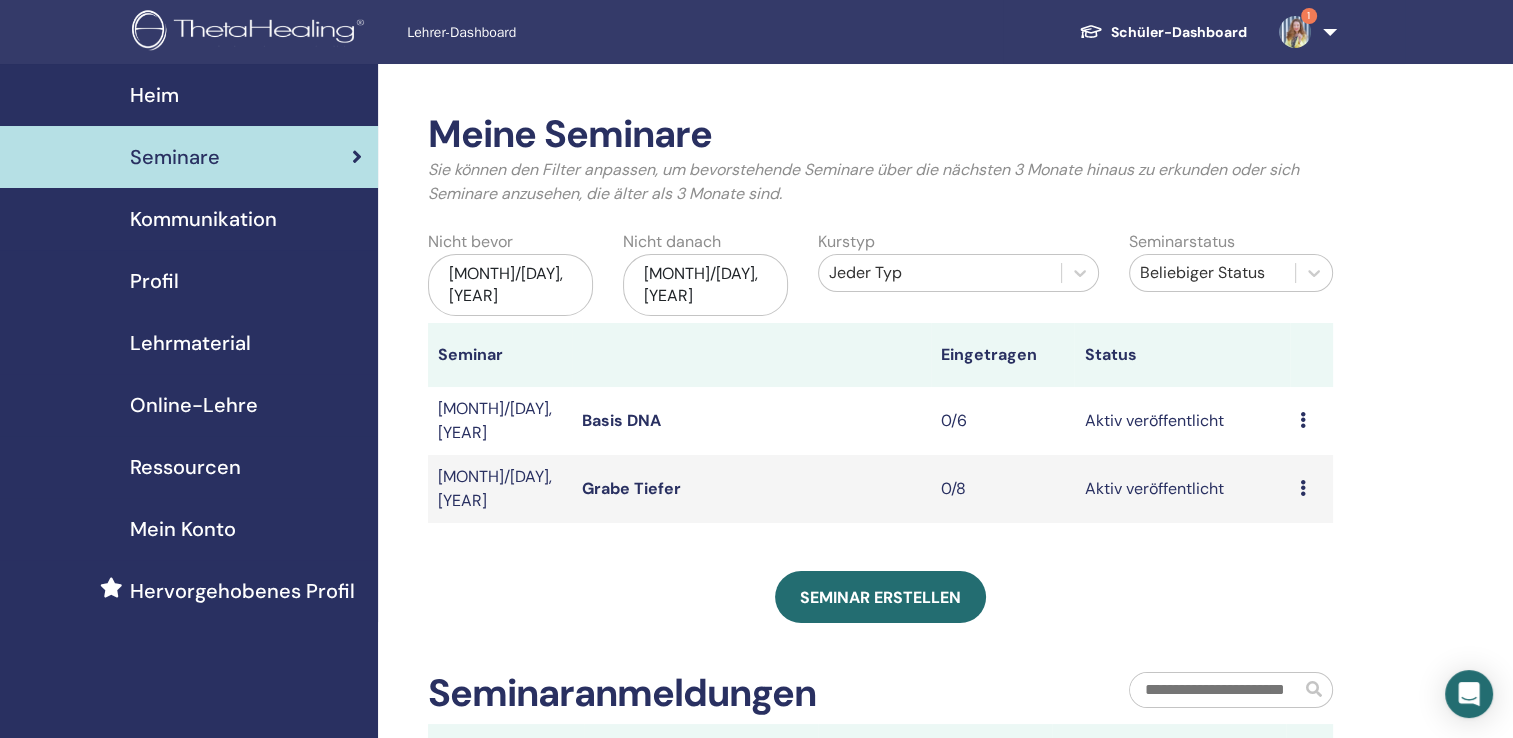 scroll, scrollTop: 100, scrollLeft: 0, axis: vertical 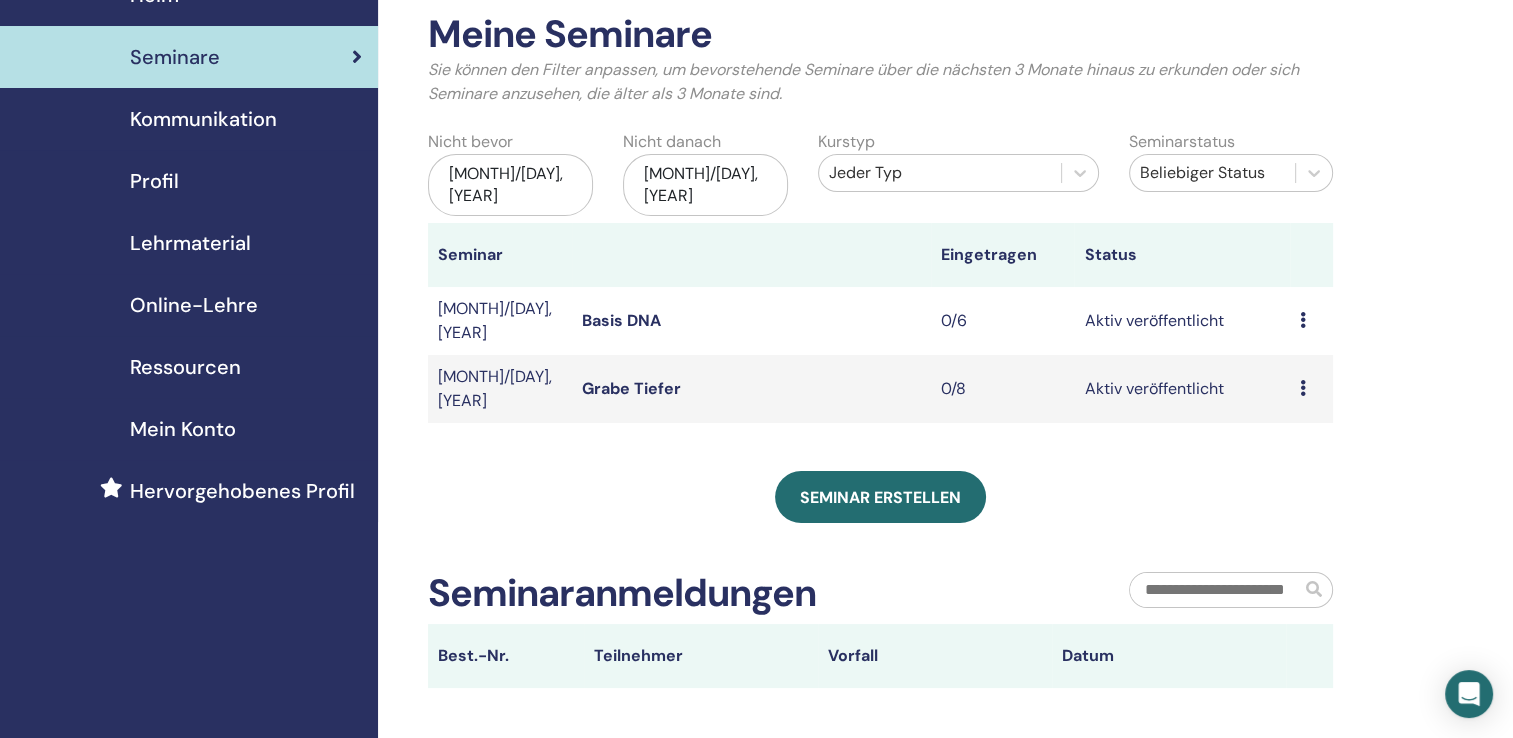 drag, startPoint x: 1304, startPoint y: 303, endPoint x: 1265, endPoint y: 301, distance: 39.051247 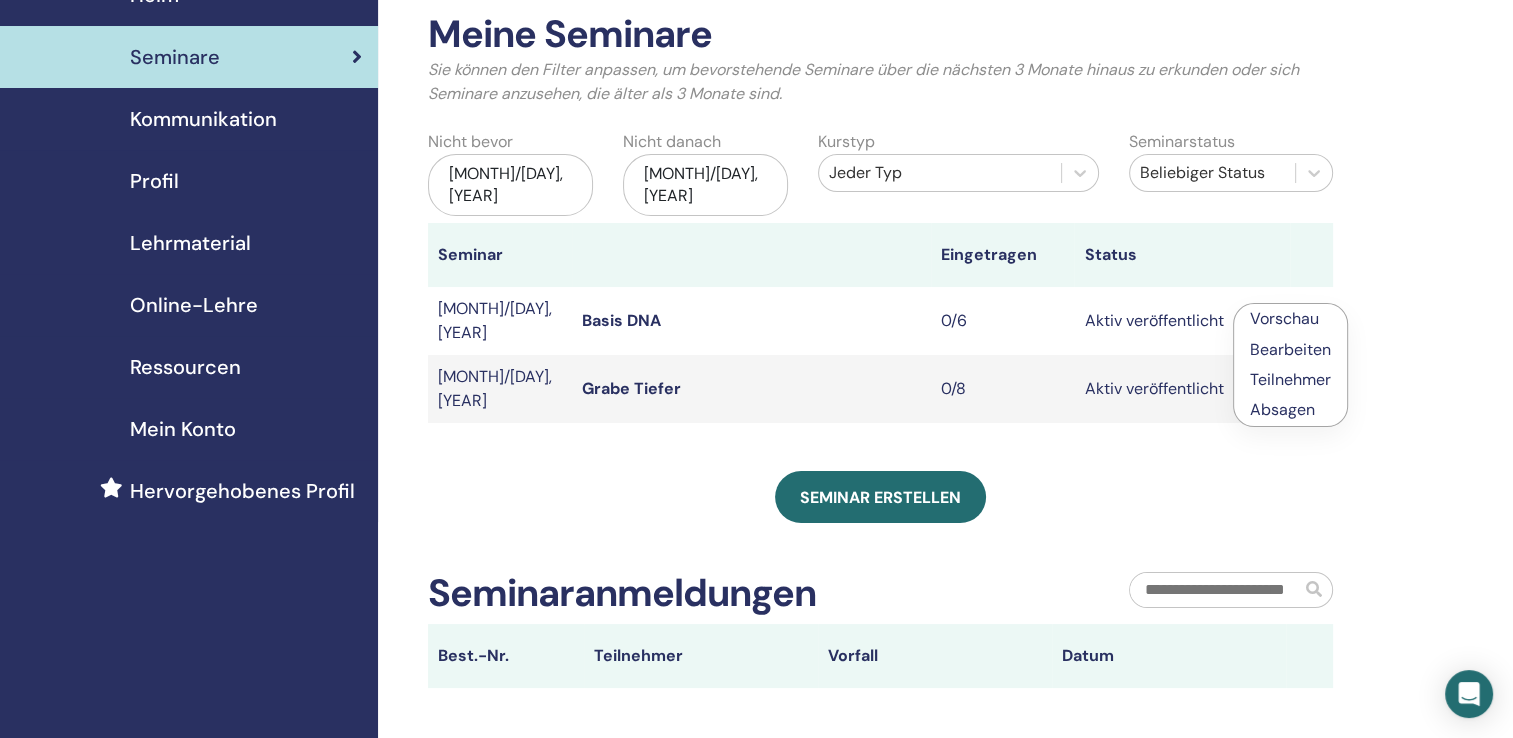 click on "Vorschau" at bounding box center (1284, 318) 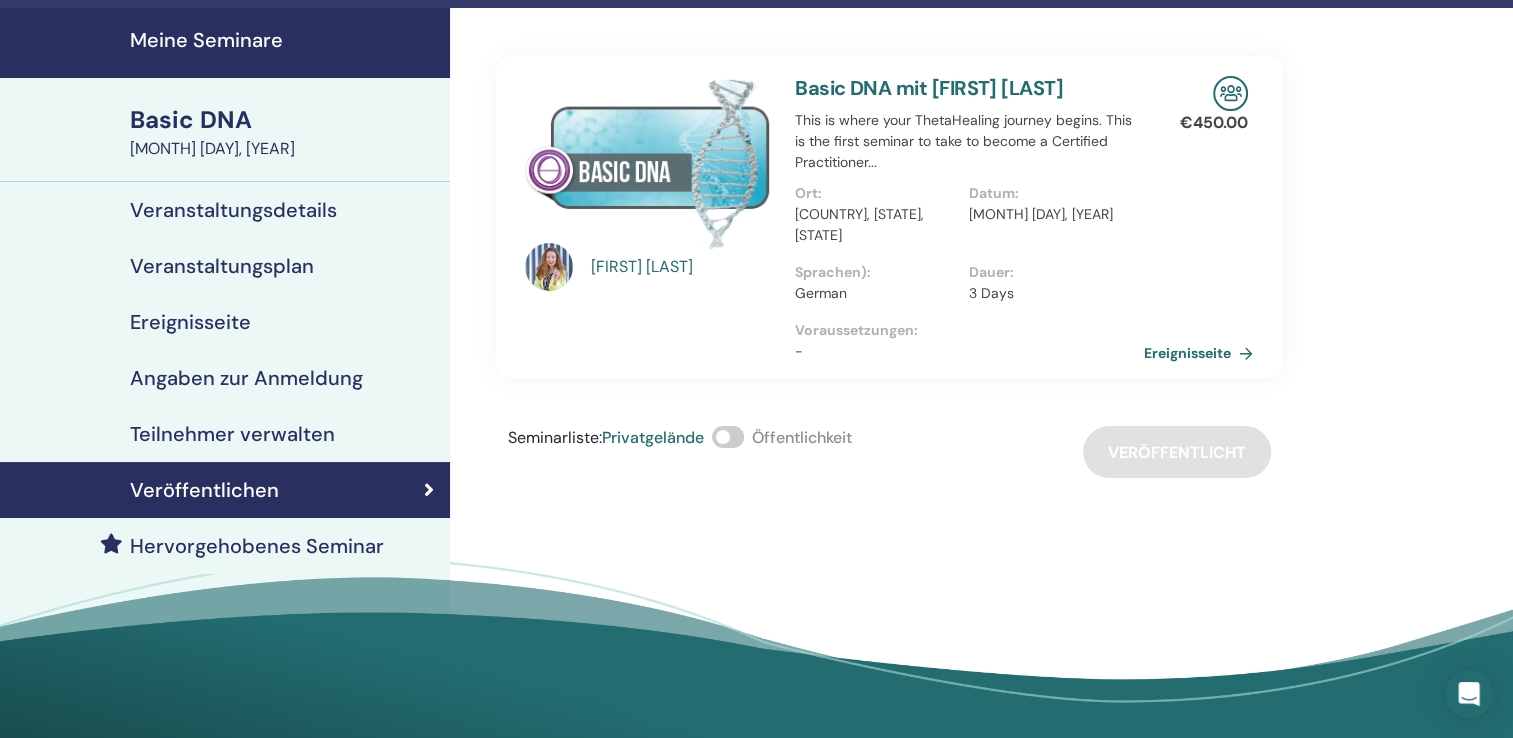 scroll, scrollTop: 0, scrollLeft: 0, axis: both 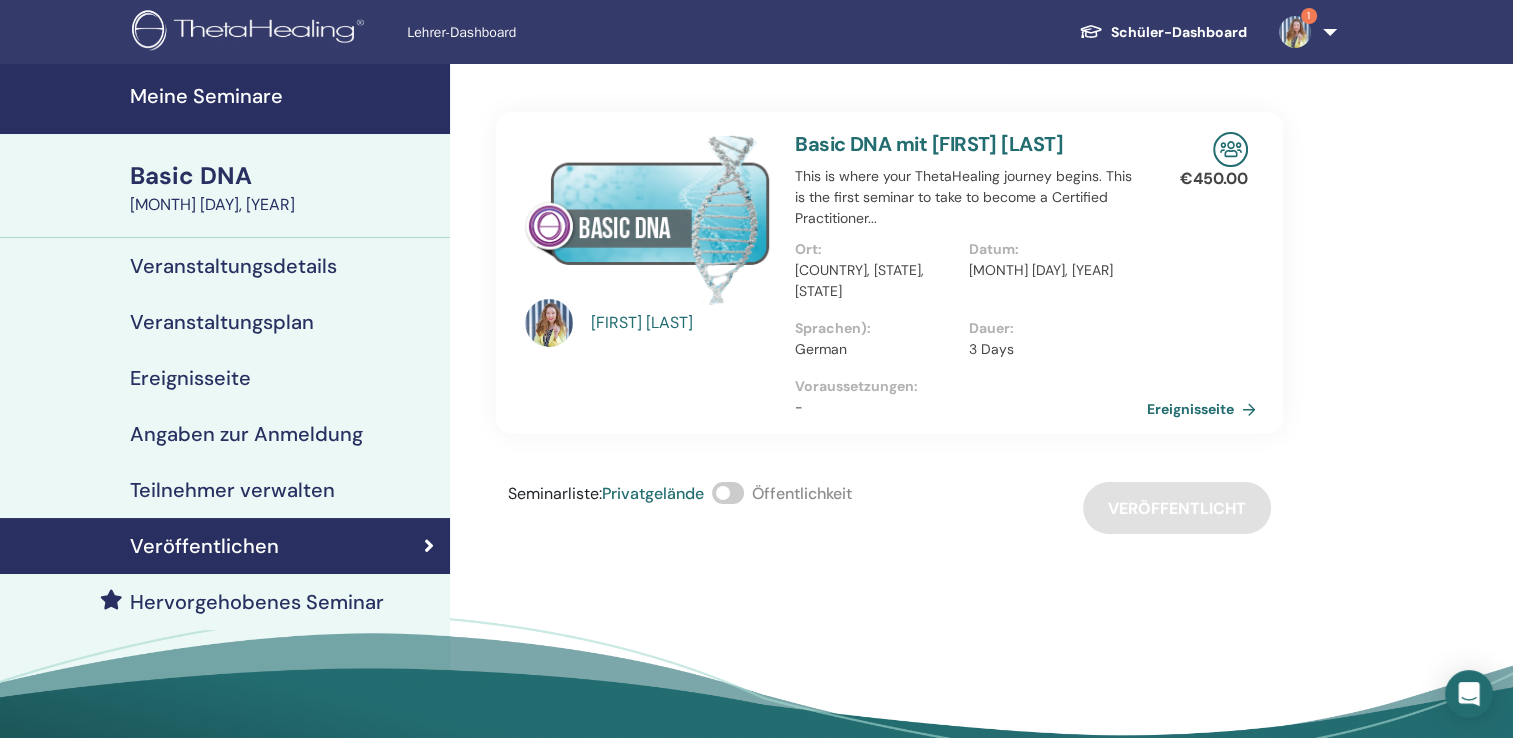 click on "Ereignisseite" at bounding box center [1205, 409] 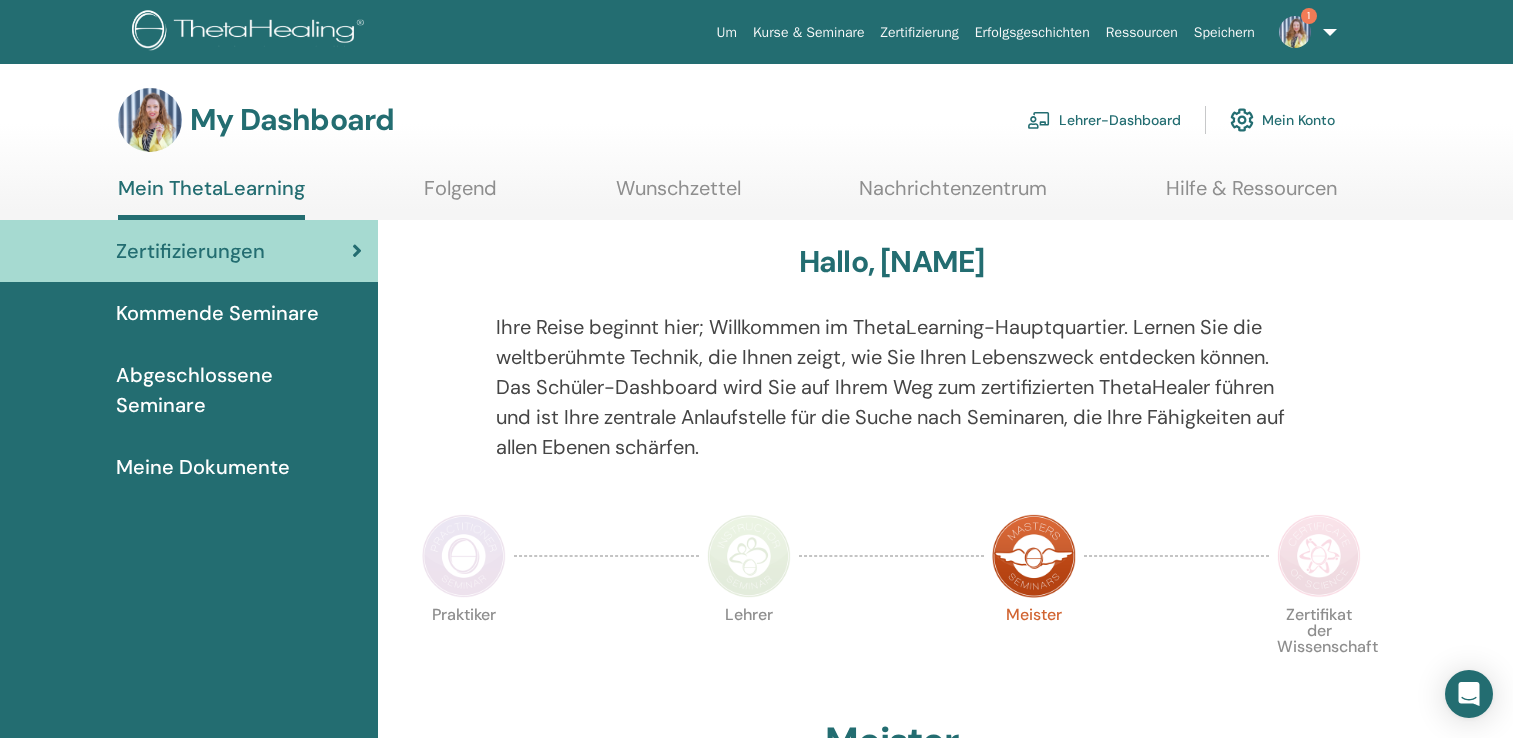scroll, scrollTop: 0, scrollLeft: 0, axis: both 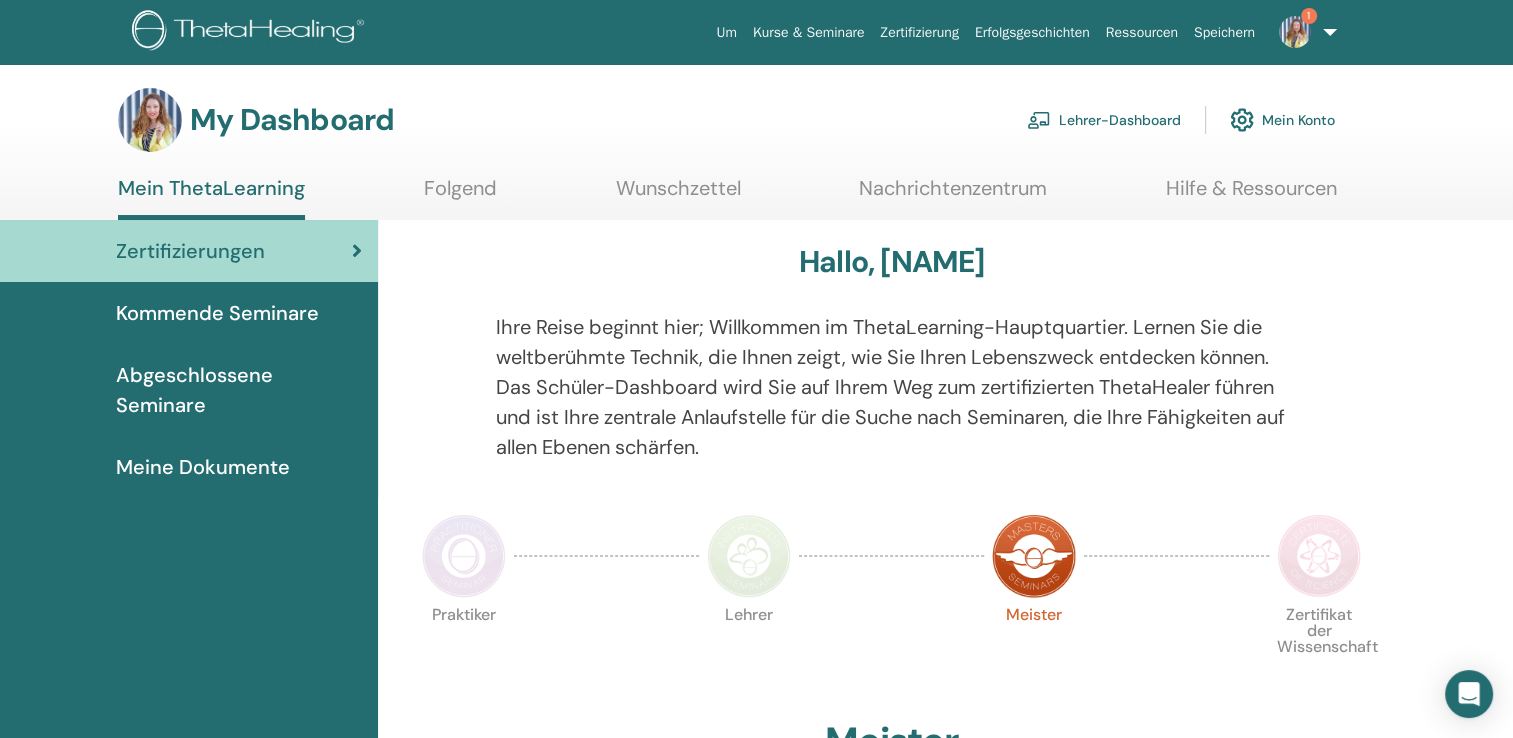 click on "Lehrer-Dashboard" at bounding box center [1104, 120] 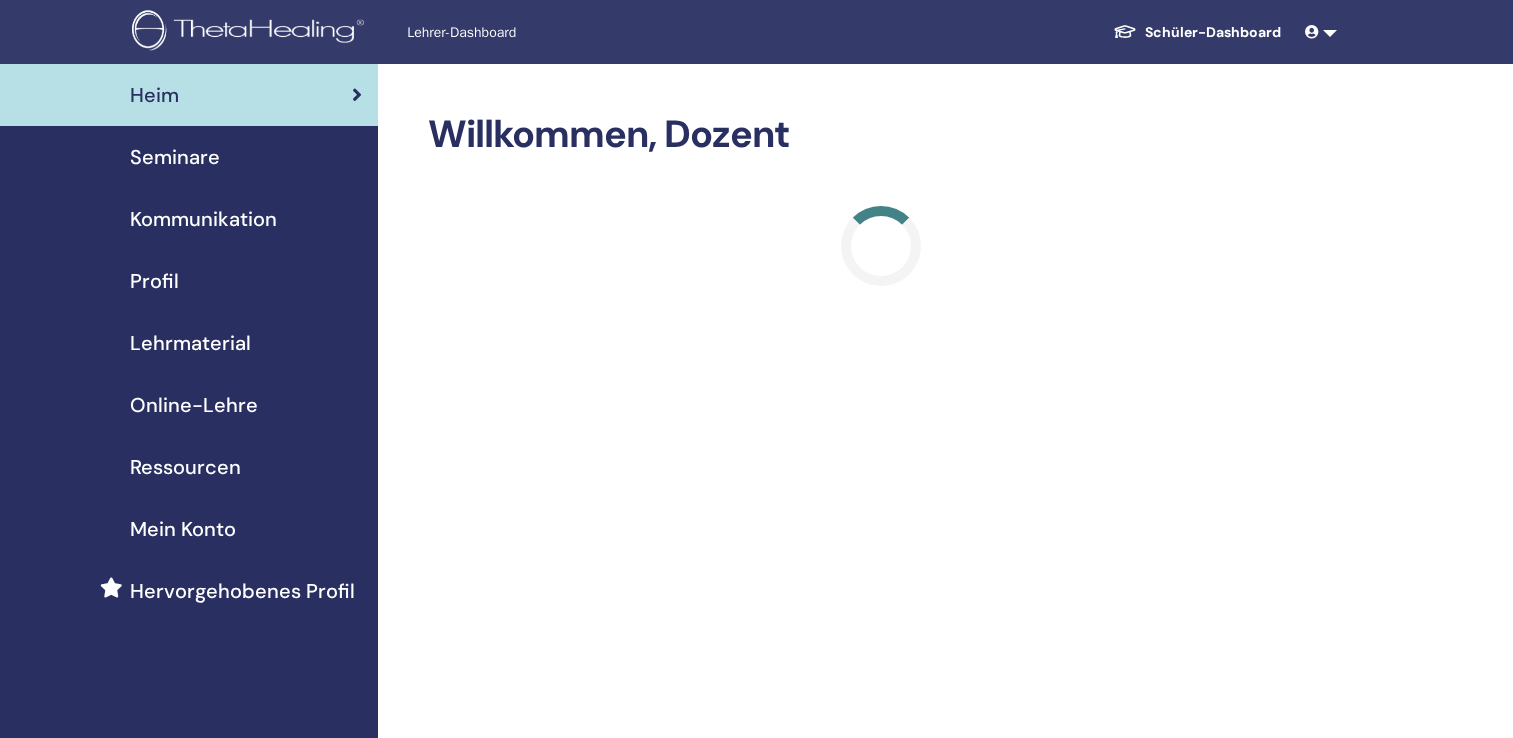 scroll, scrollTop: 0, scrollLeft: 0, axis: both 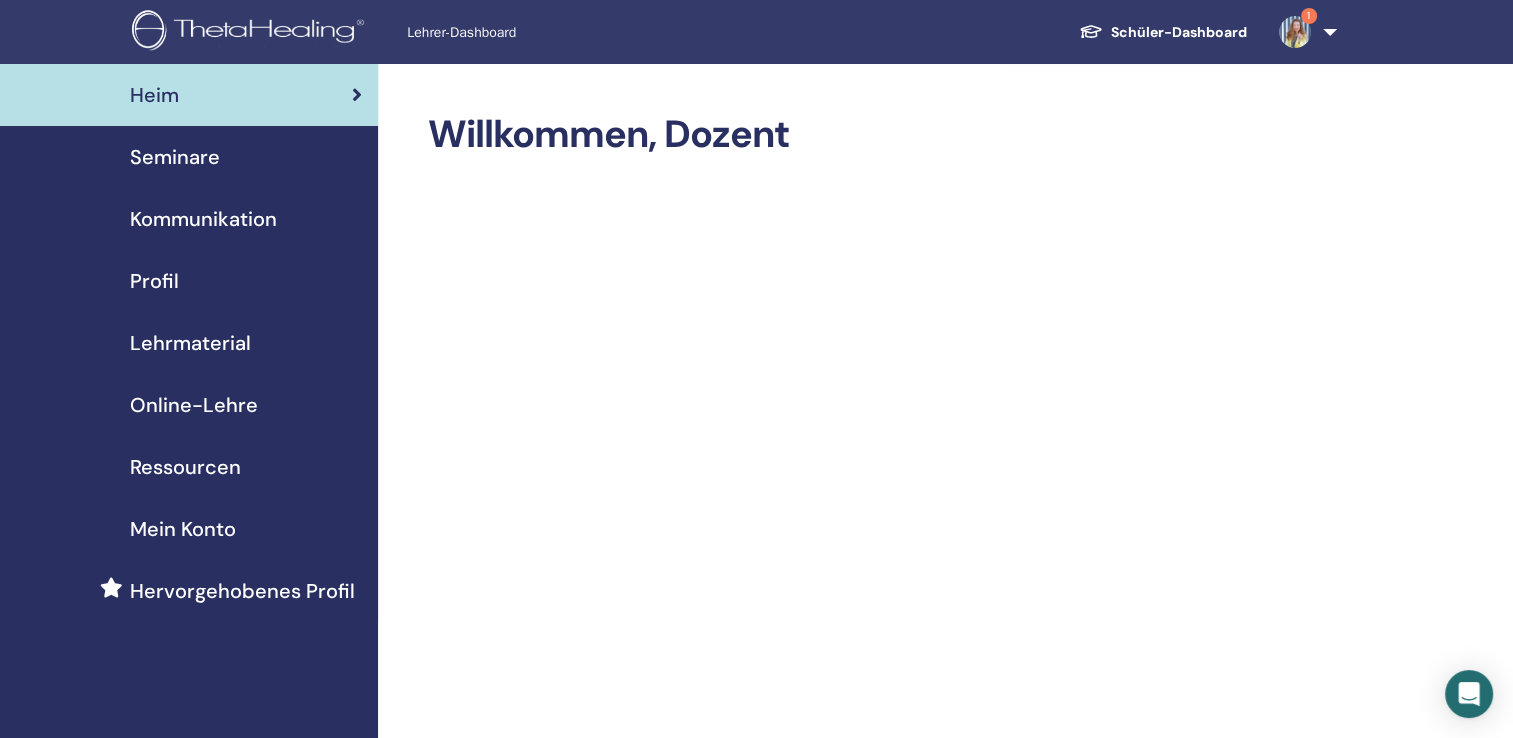 click on "Seminare" at bounding box center [175, 157] 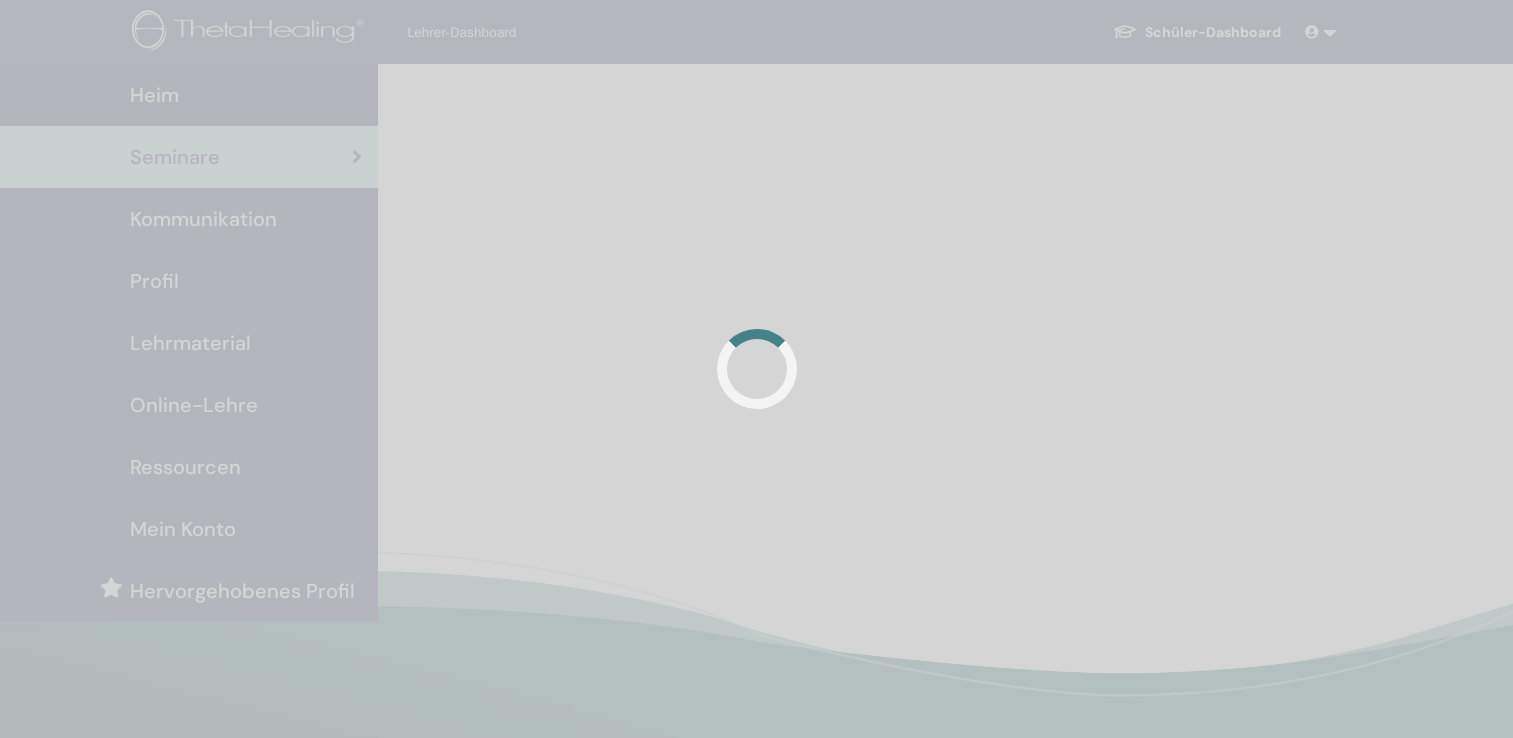 scroll, scrollTop: 0, scrollLeft: 0, axis: both 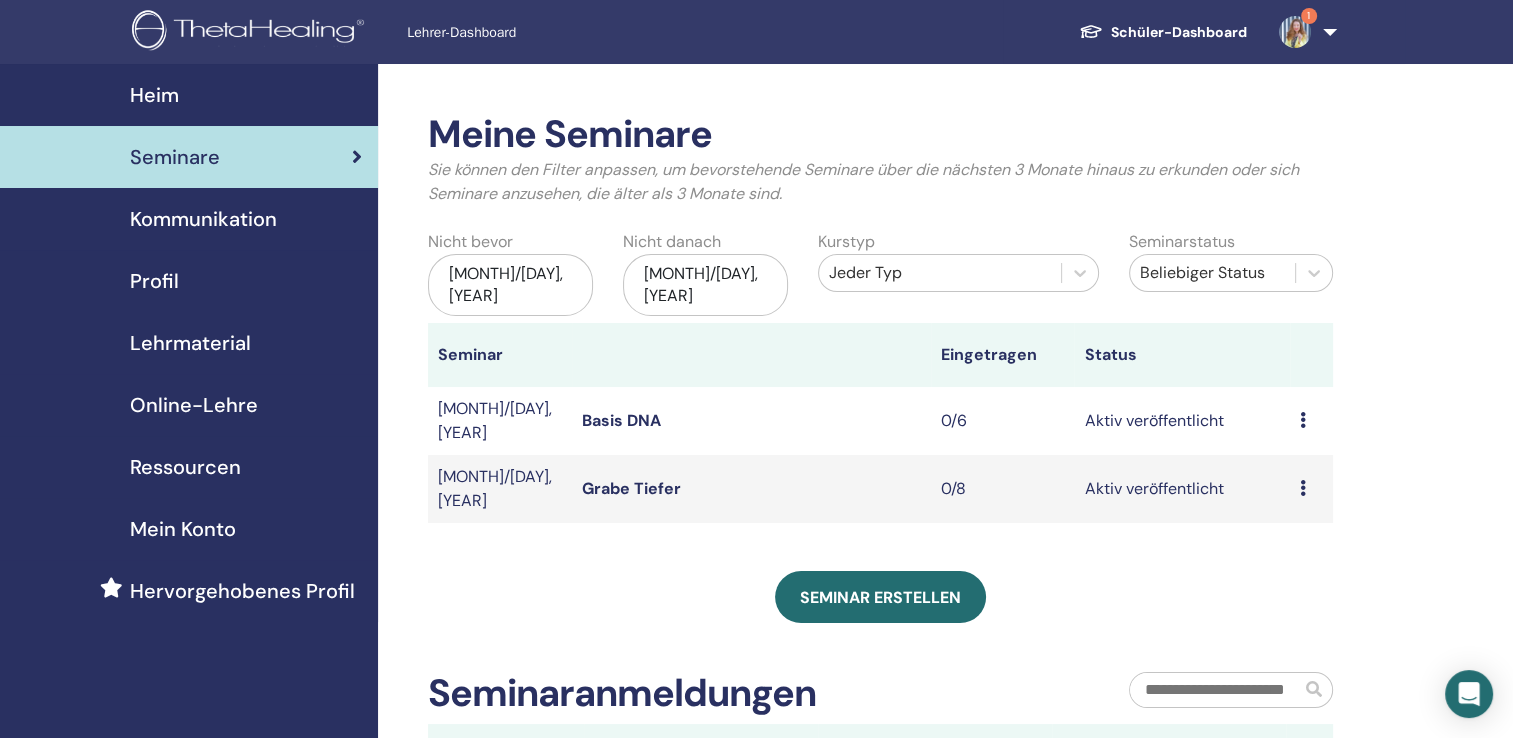 click on "Vorschau Bearbeiten Teilnehmer Absagen" at bounding box center [1311, 489] 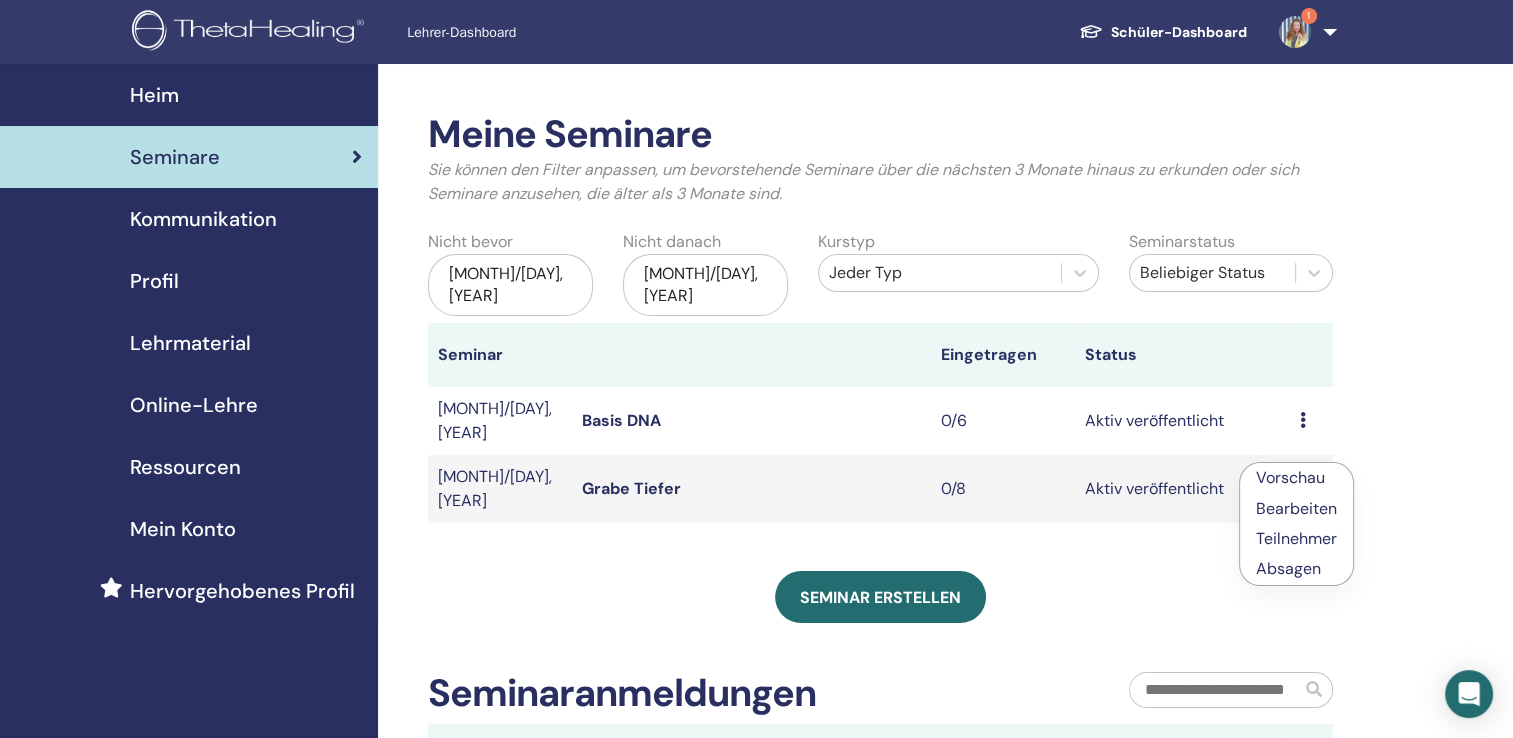 click on "Vorschau Bearbeiten Teilnehmer Absagen" at bounding box center (1311, 421) 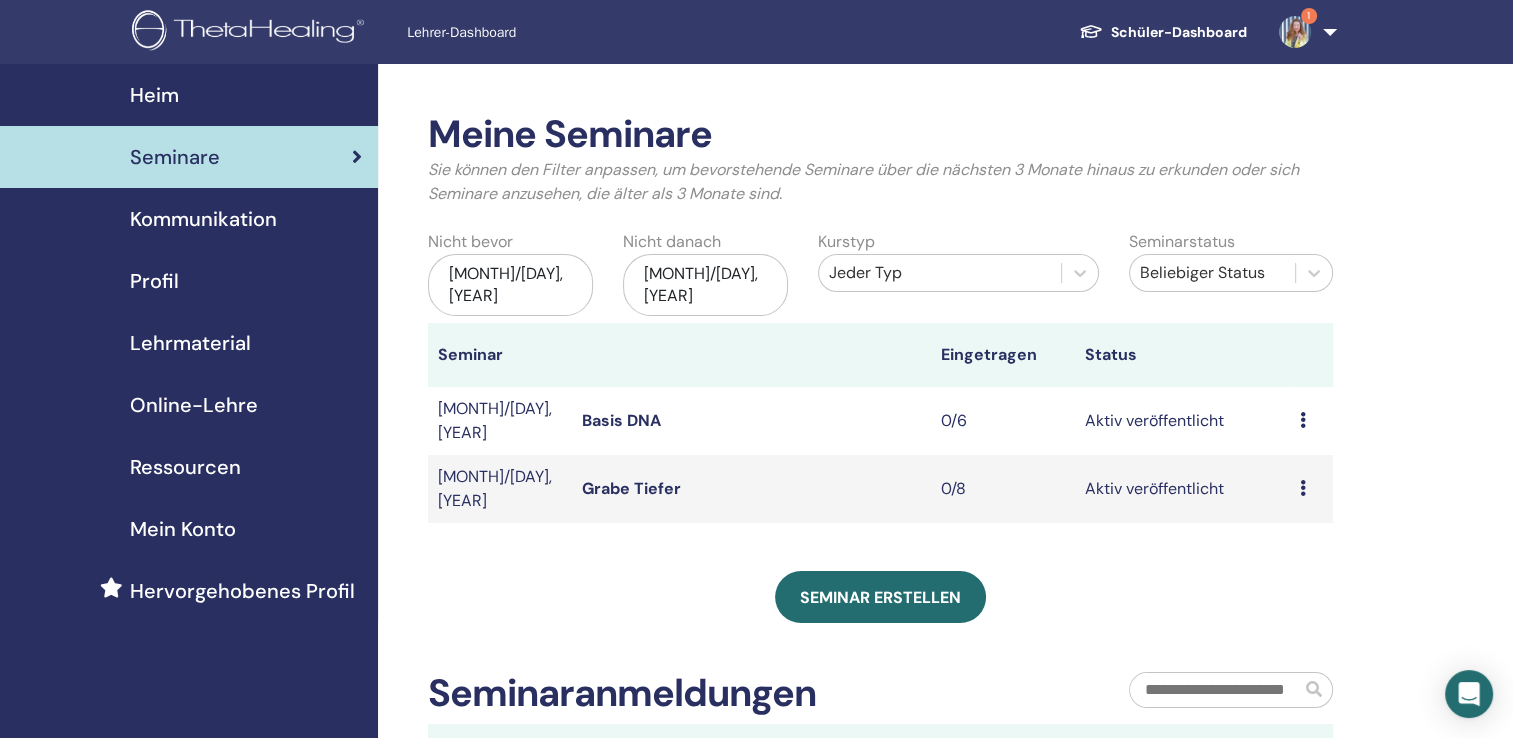 click on "Vorschau Bearbeiten Teilnehmer Absagen" at bounding box center (1311, 421) 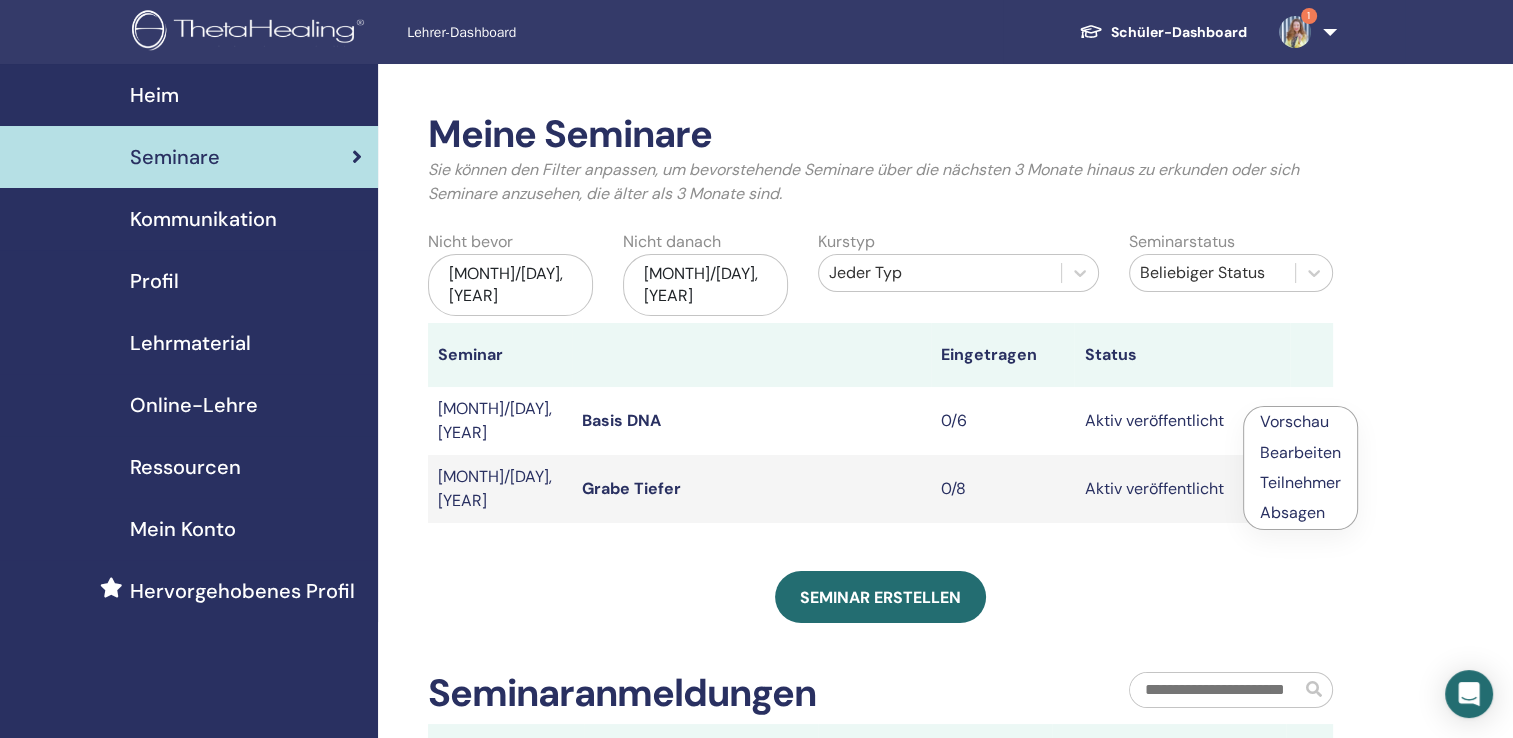 click on "Bearbeiten" at bounding box center [1300, 452] 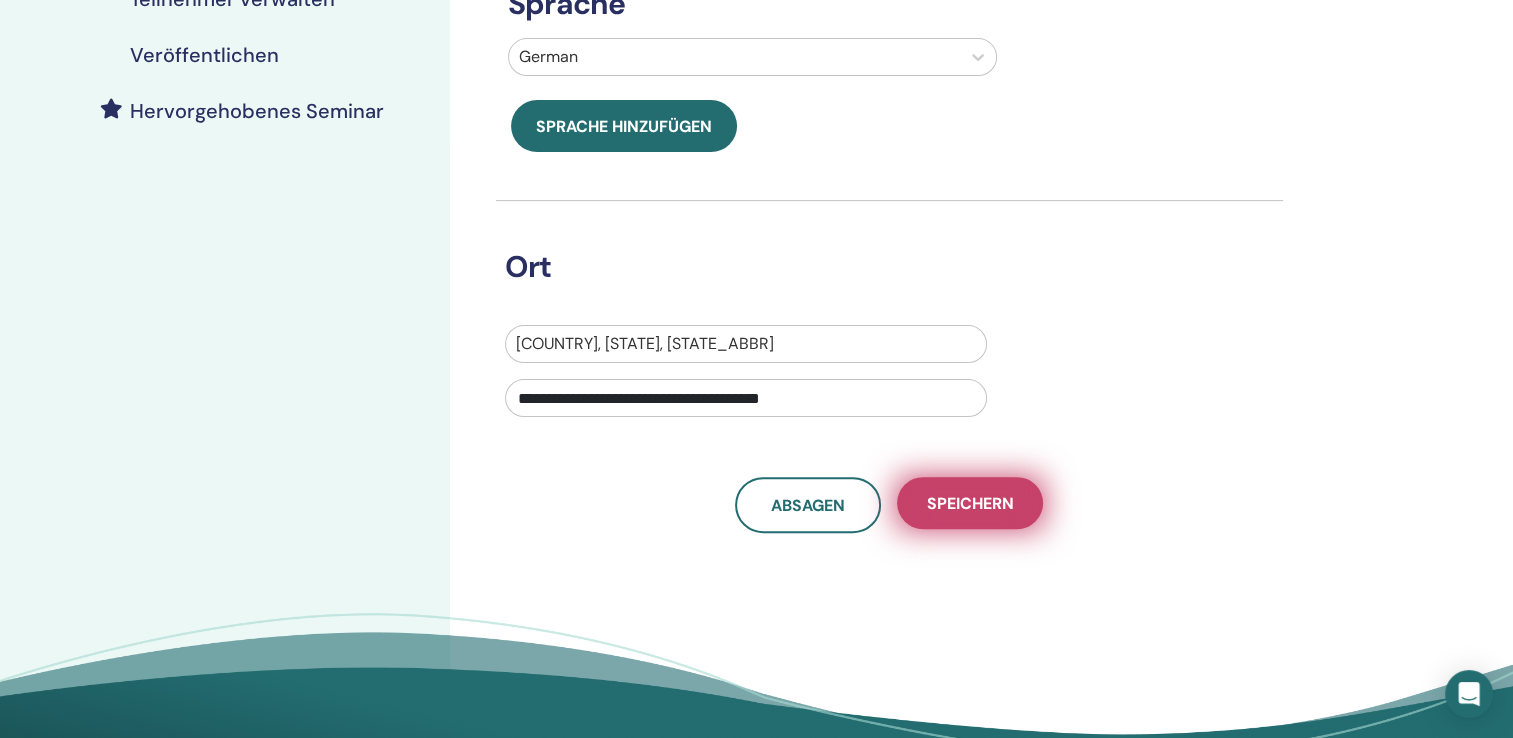 scroll, scrollTop: 500, scrollLeft: 0, axis: vertical 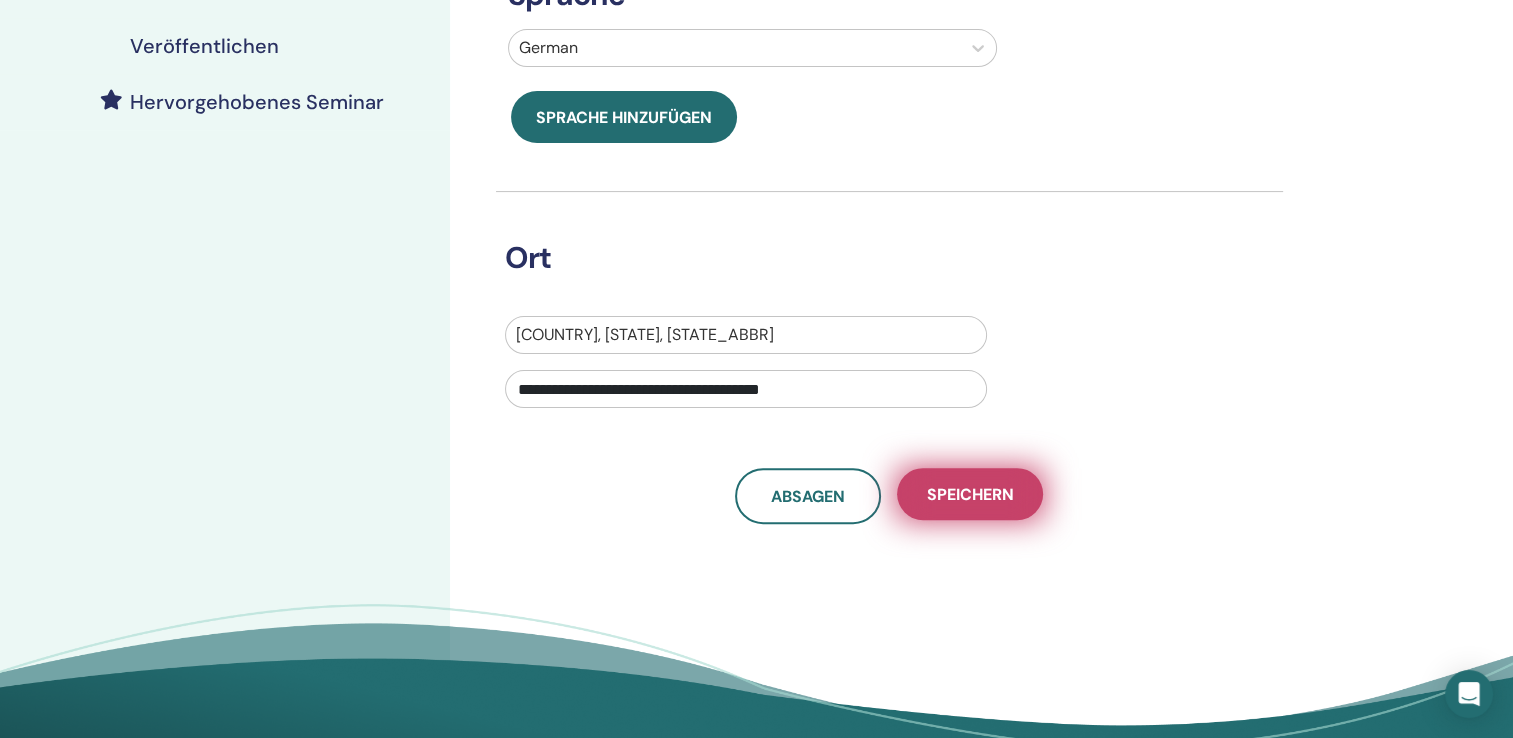 click on "Speichern" at bounding box center [970, 494] 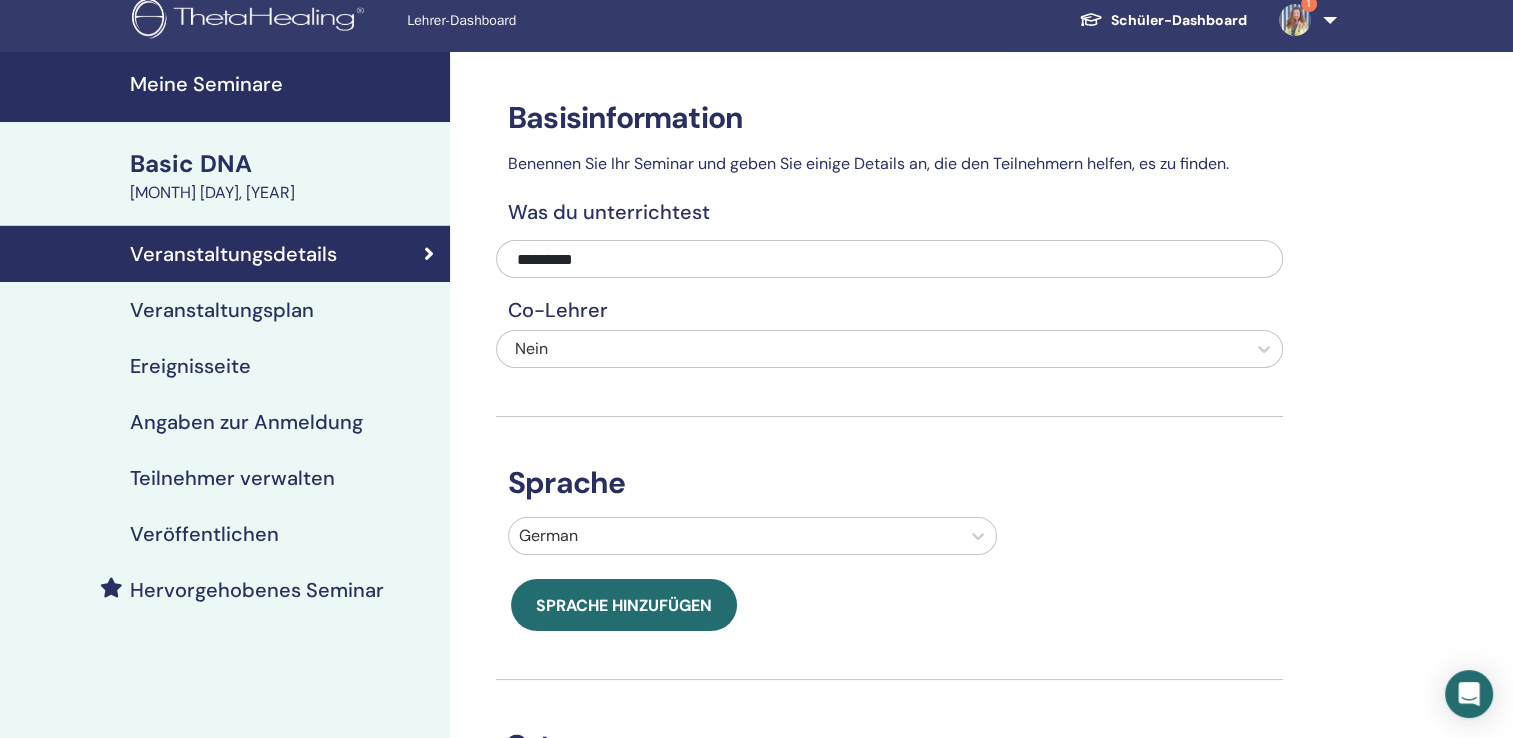scroll, scrollTop: 0, scrollLeft: 0, axis: both 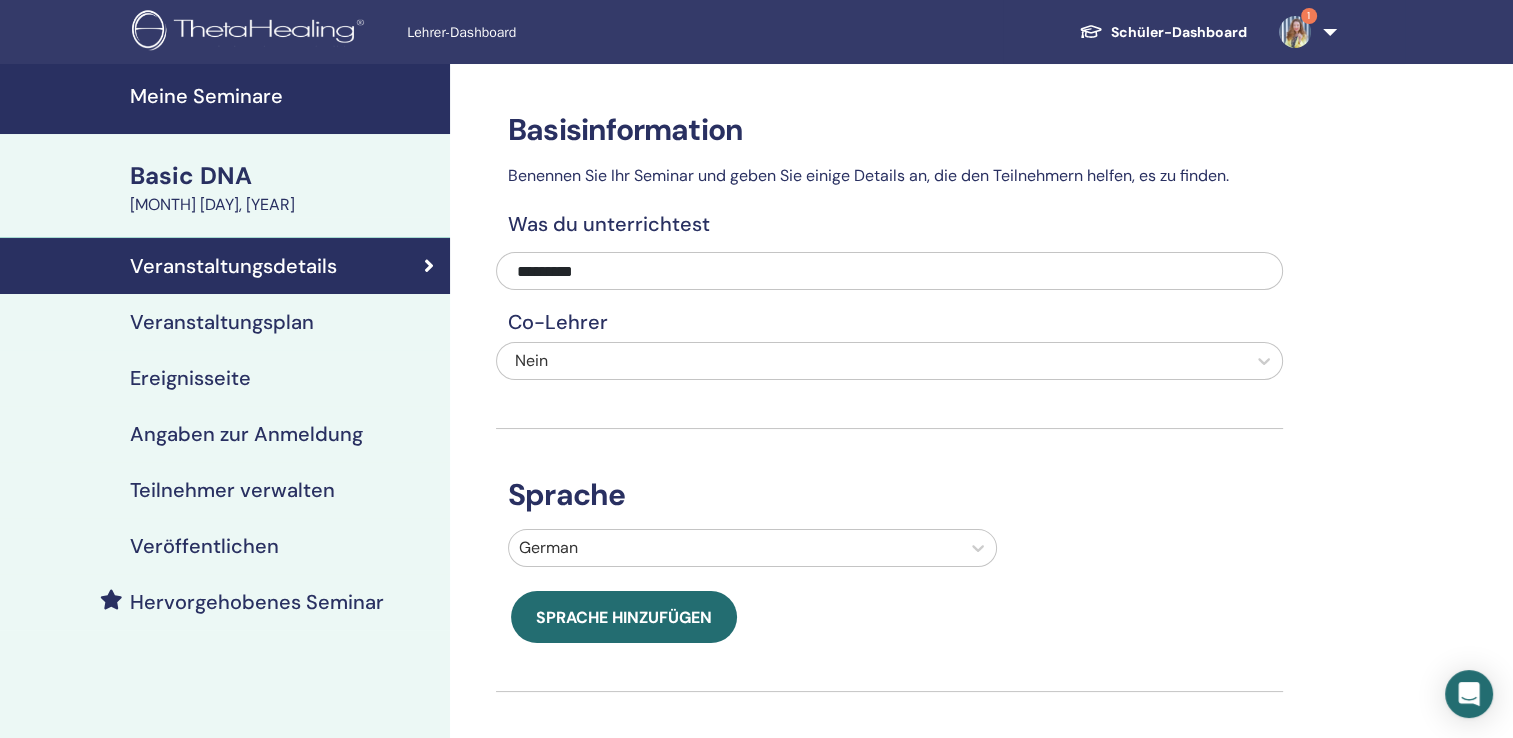 click on "Veranstaltungsplan" at bounding box center (222, 322) 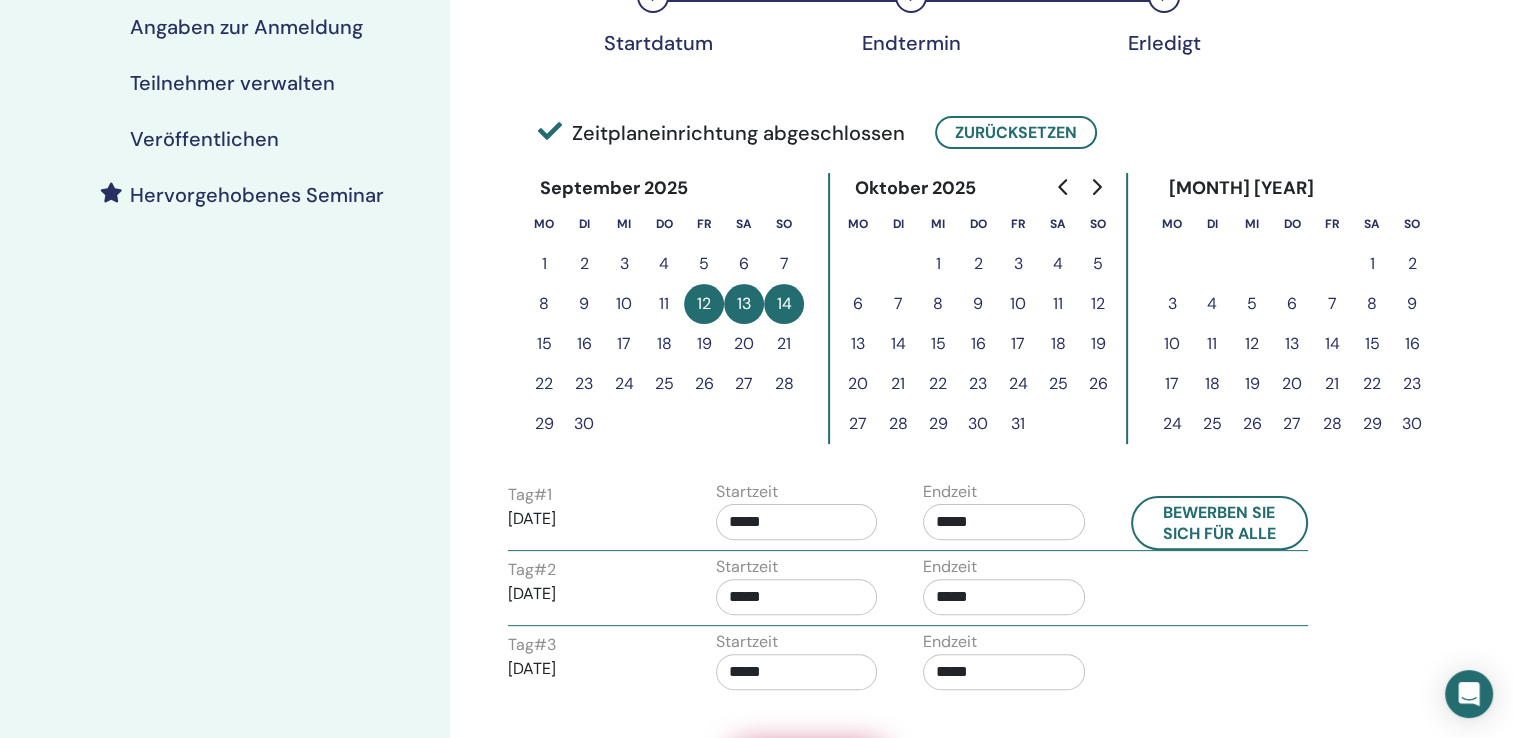 scroll, scrollTop: 600, scrollLeft: 0, axis: vertical 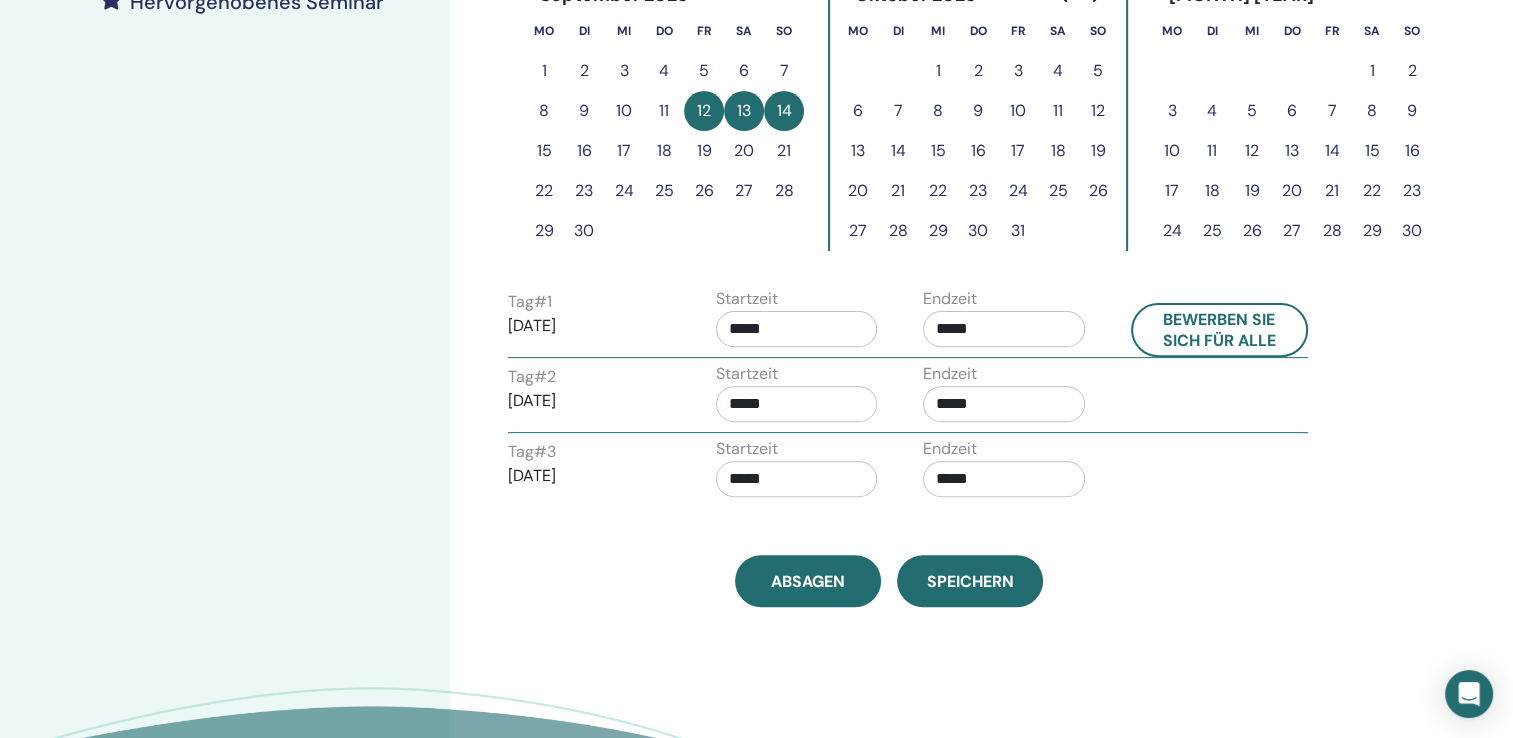 click on "*****" at bounding box center (797, 329) 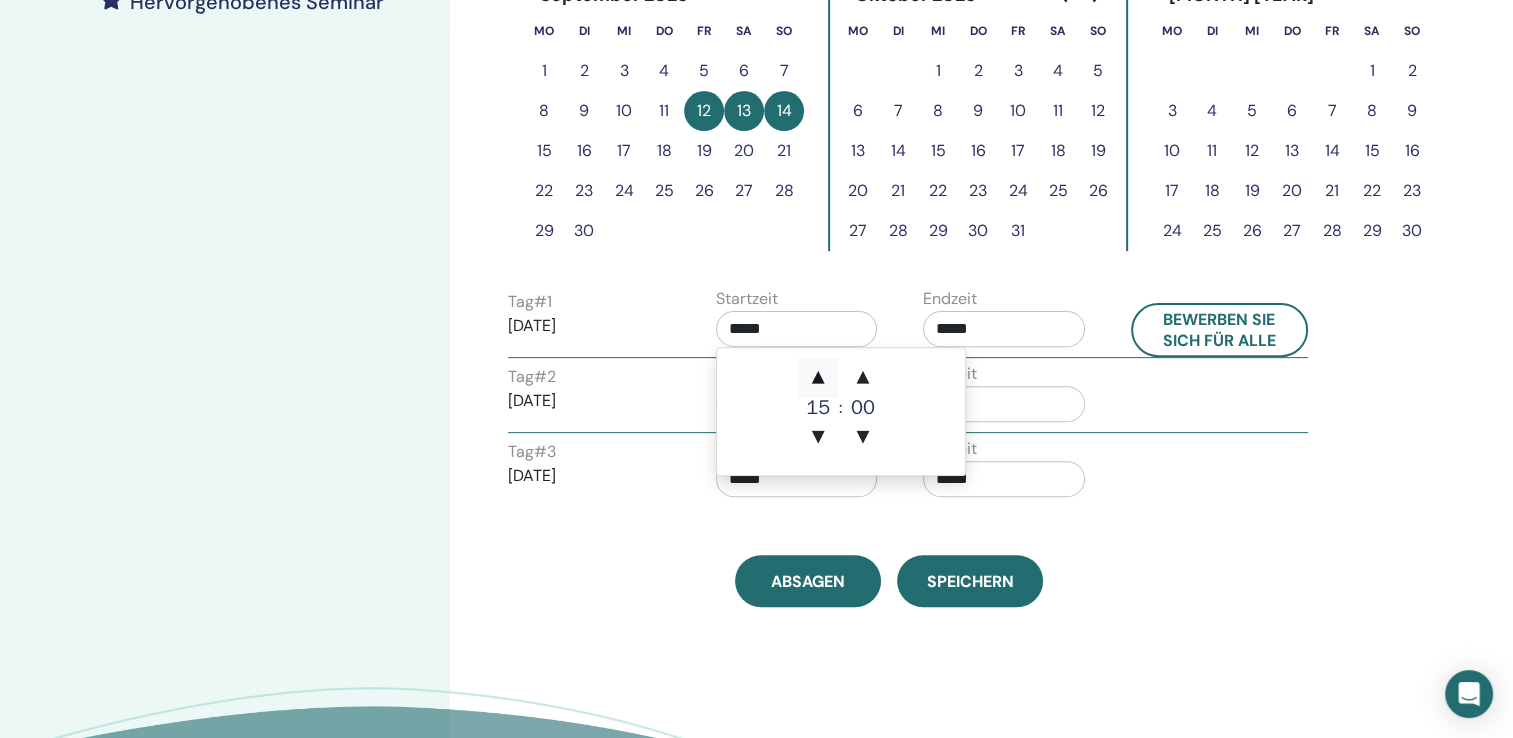 click on "▲" at bounding box center (818, 378) 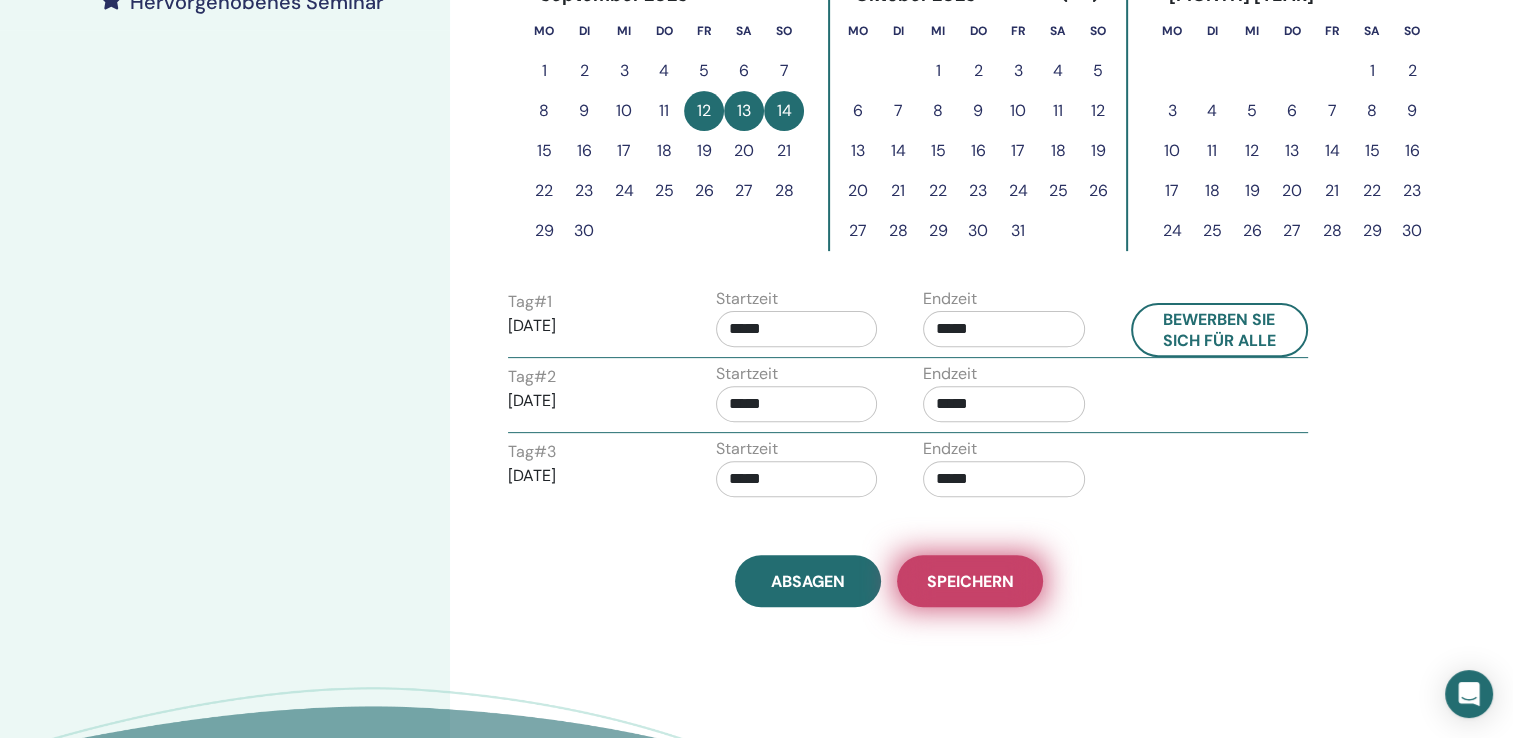 click on "Speichern" at bounding box center [970, 581] 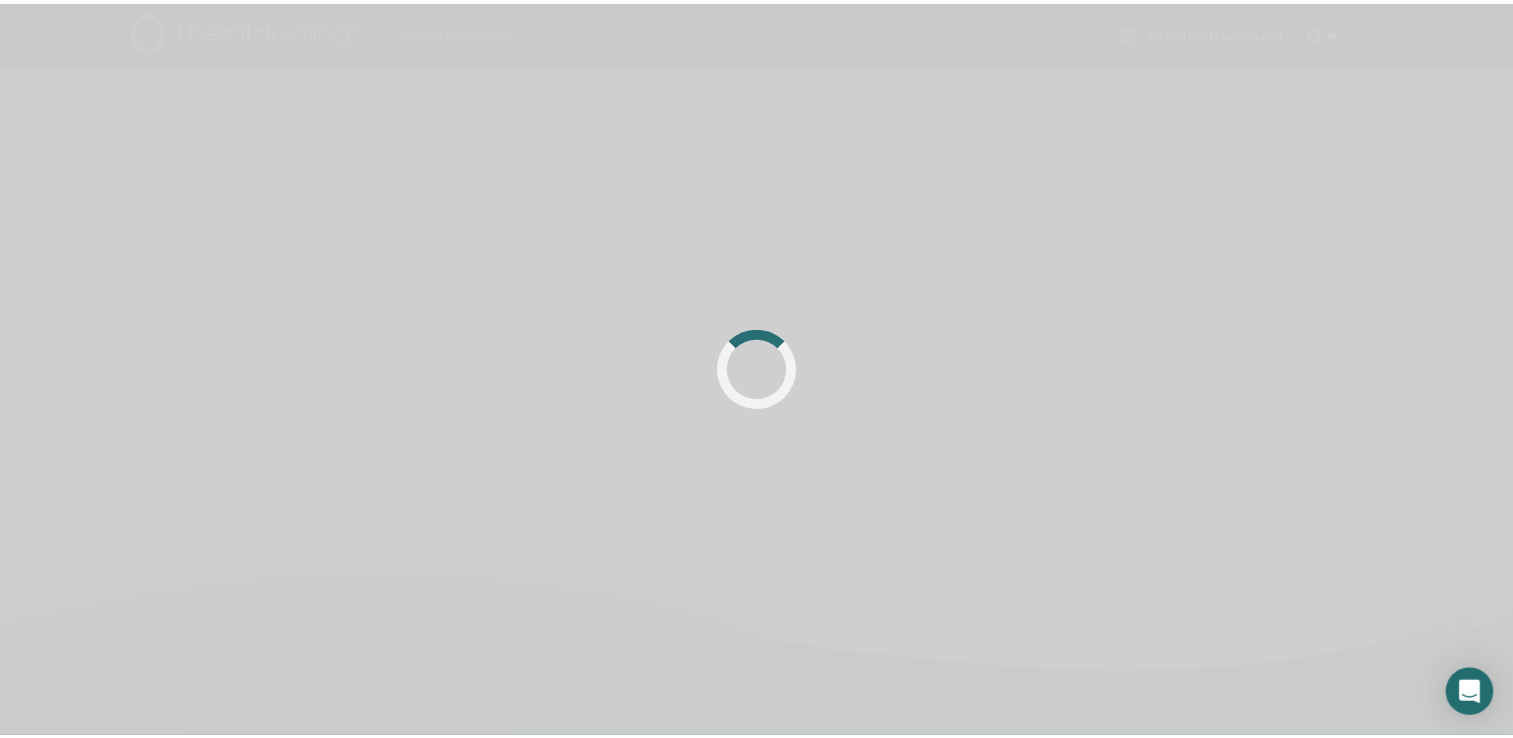 scroll, scrollTop: 0, scrollLeft: 0, axis: both 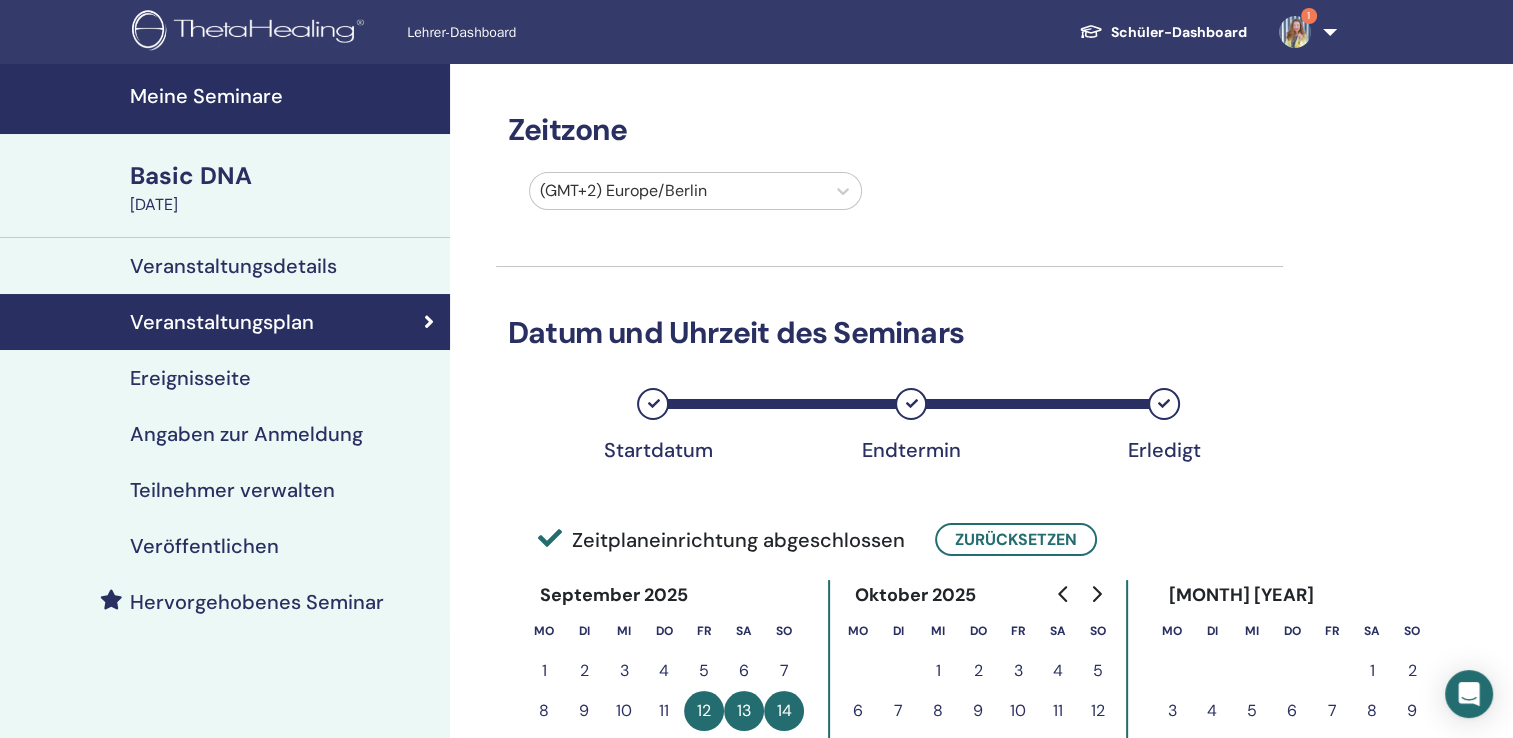 click on "Veröffentlichen" at bounding box center [204, 546] 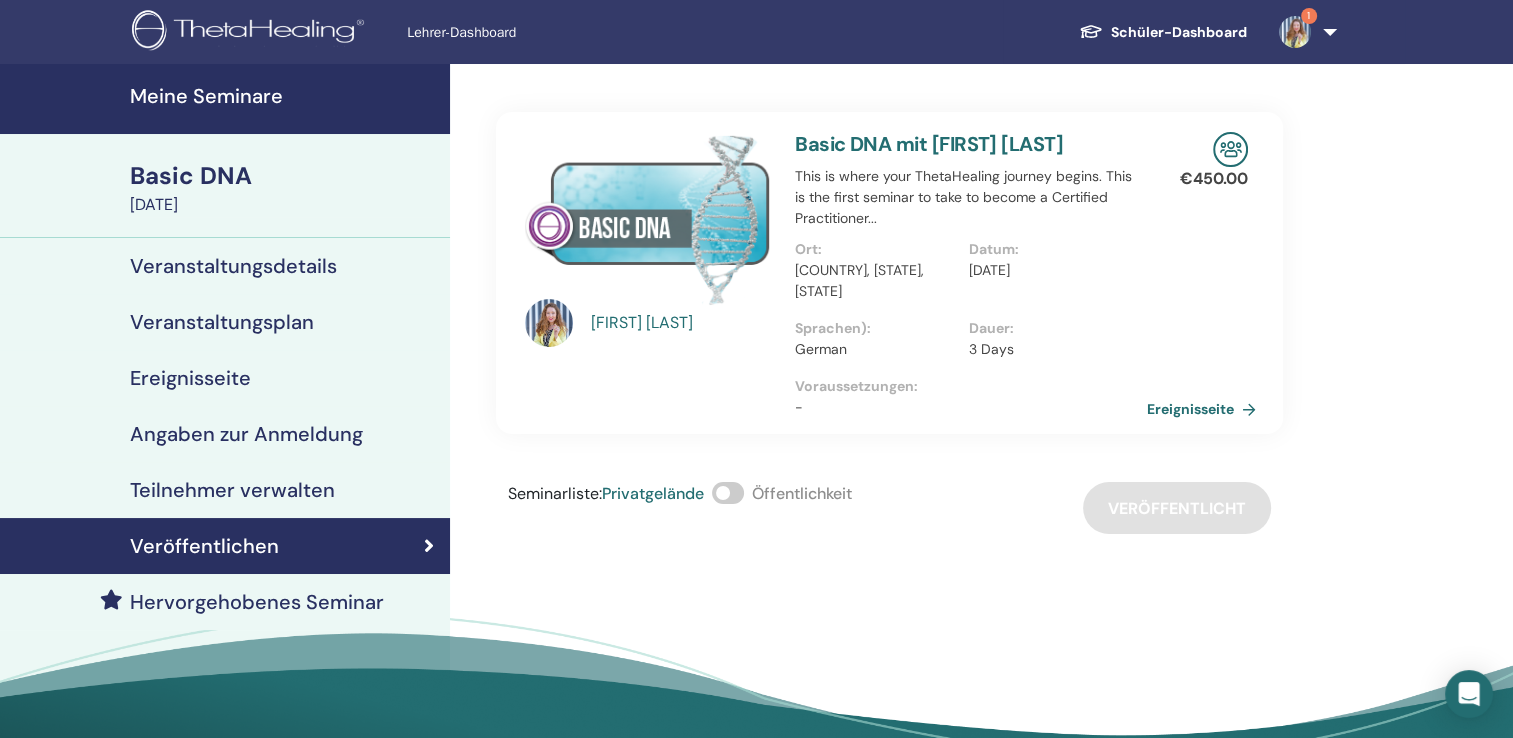 click on "Ereignisseite" at bounding box center (1205, 409) 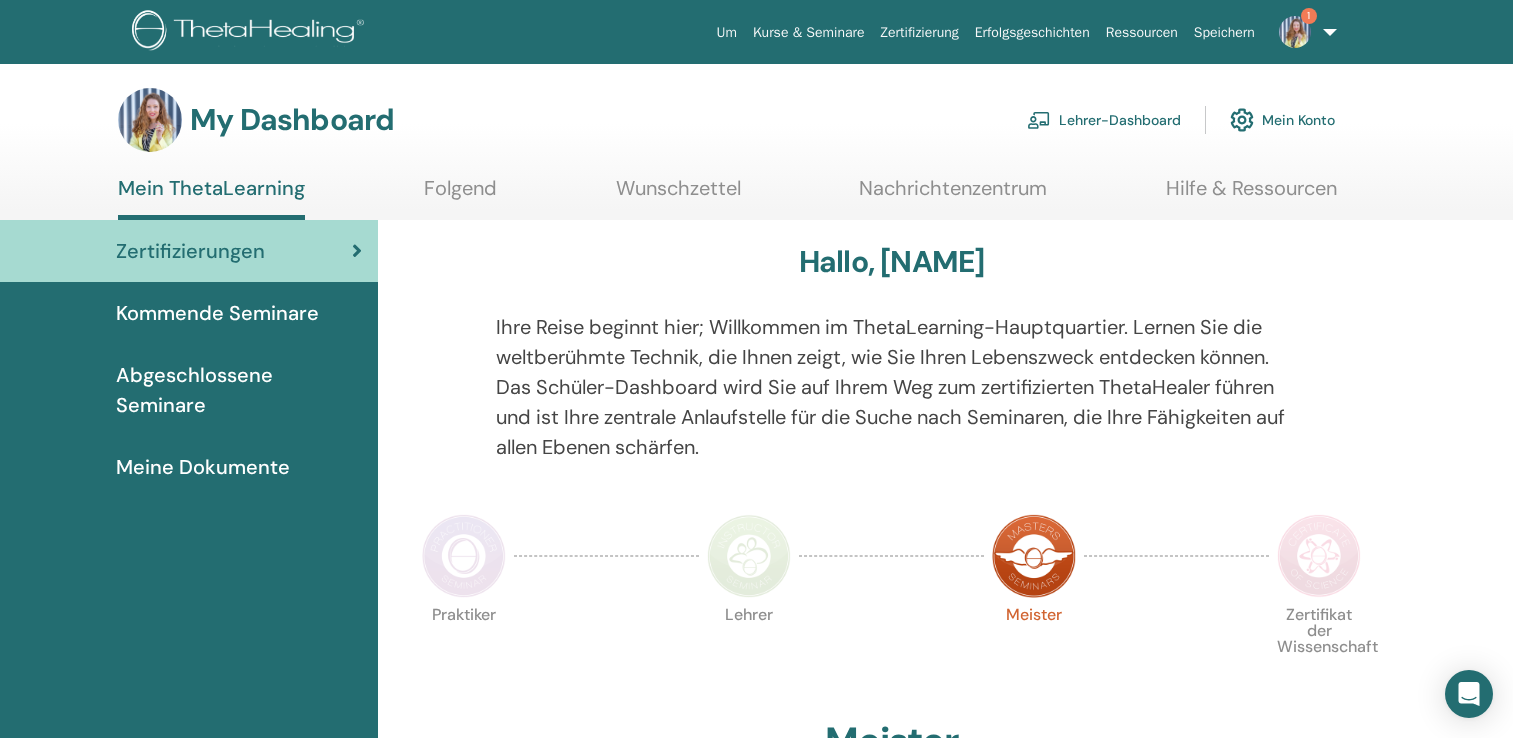 scroll, scrollTop: 0, scrollLeft: 0, axis: both 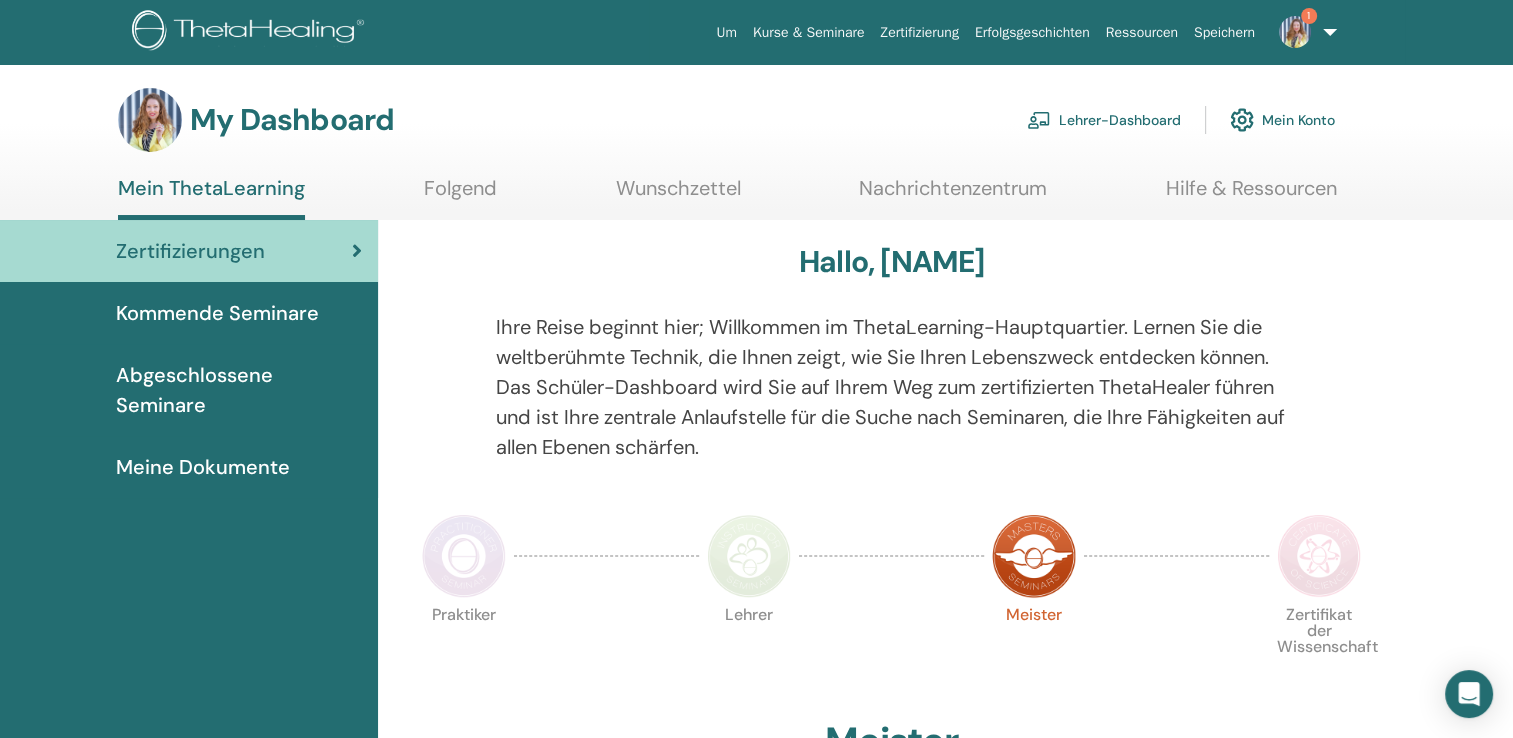 click on "Lehrer-Dashboard" at bounding box center [1104, 120] 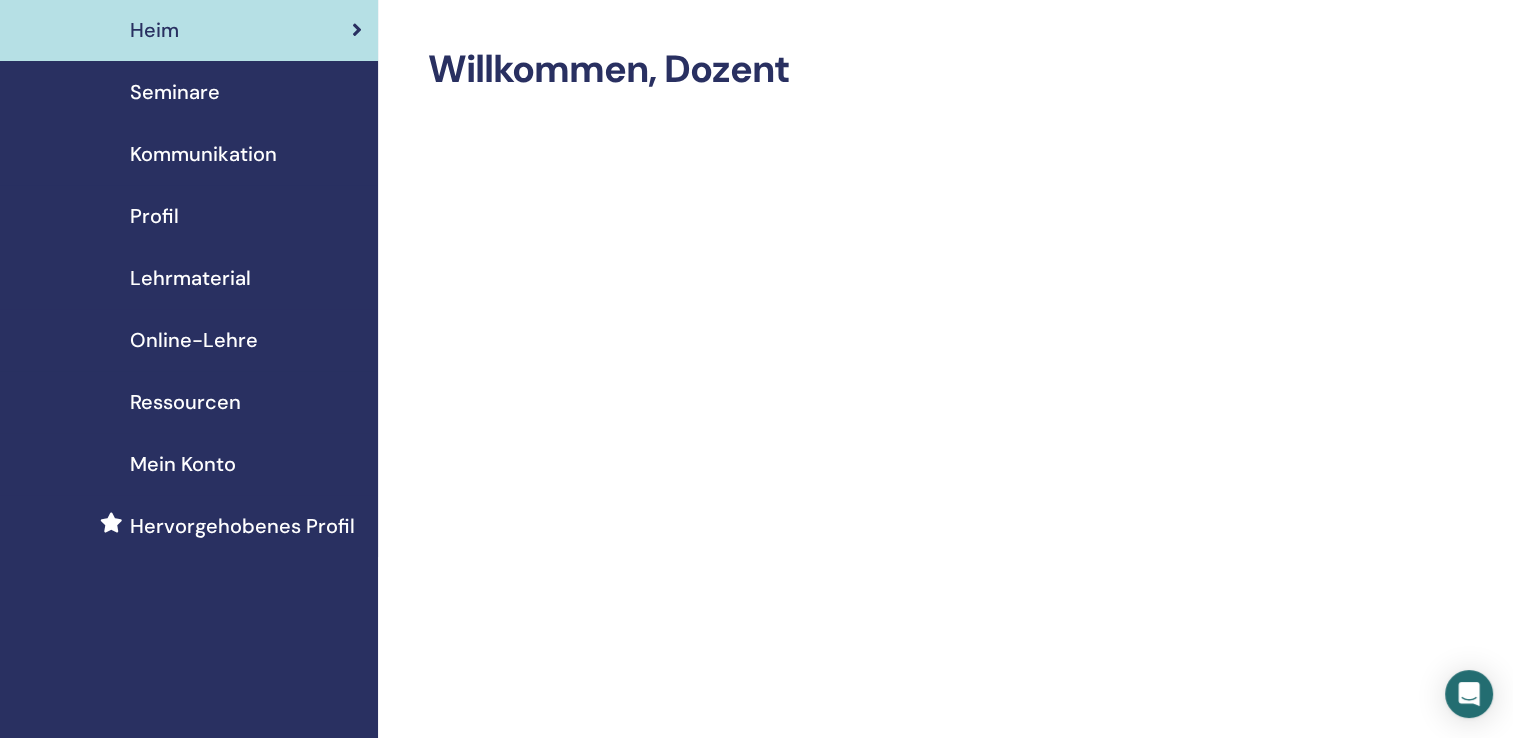 scroll, scrollTop: 100, scrollLeft: 0, axis: vertical 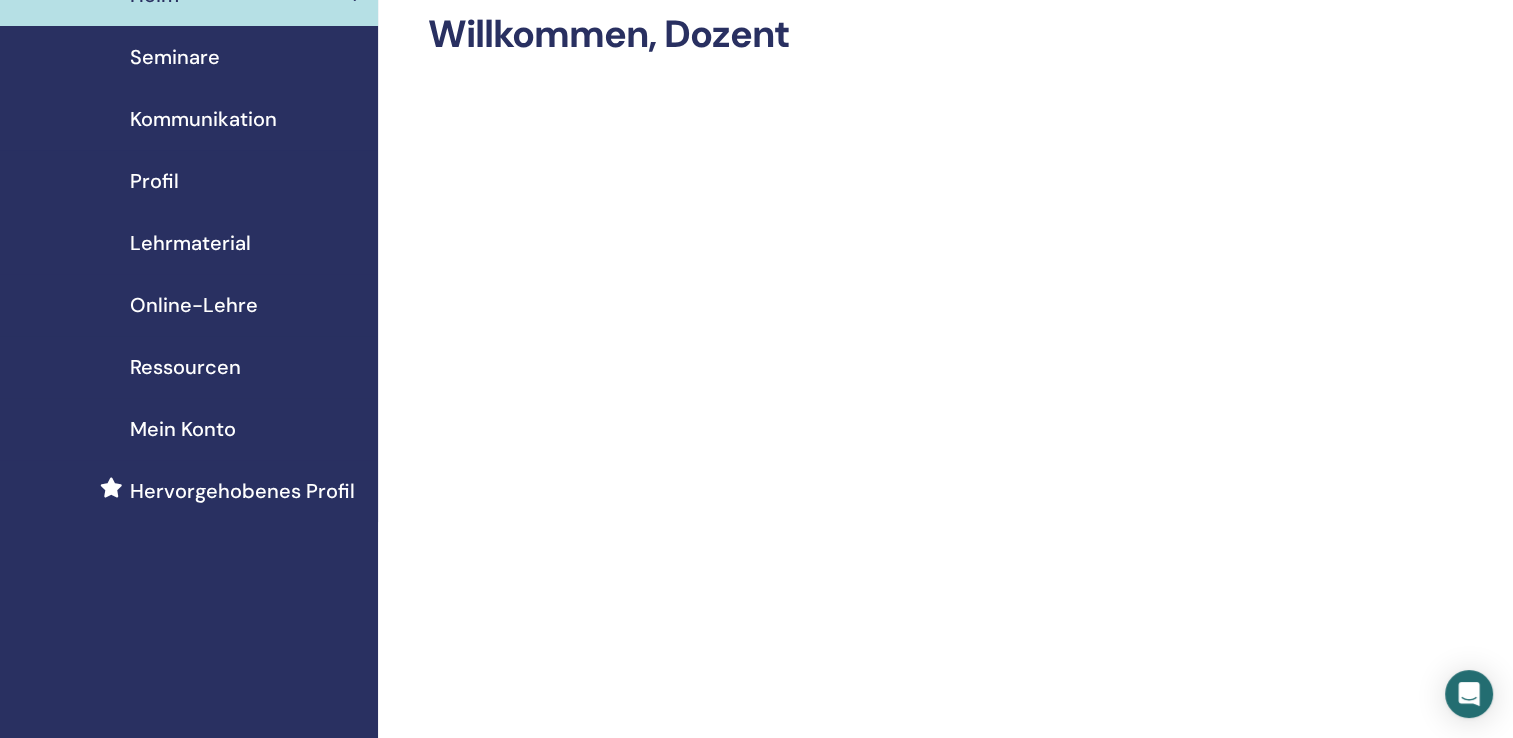 click on "Seminare" at bounding box center [175, 57] 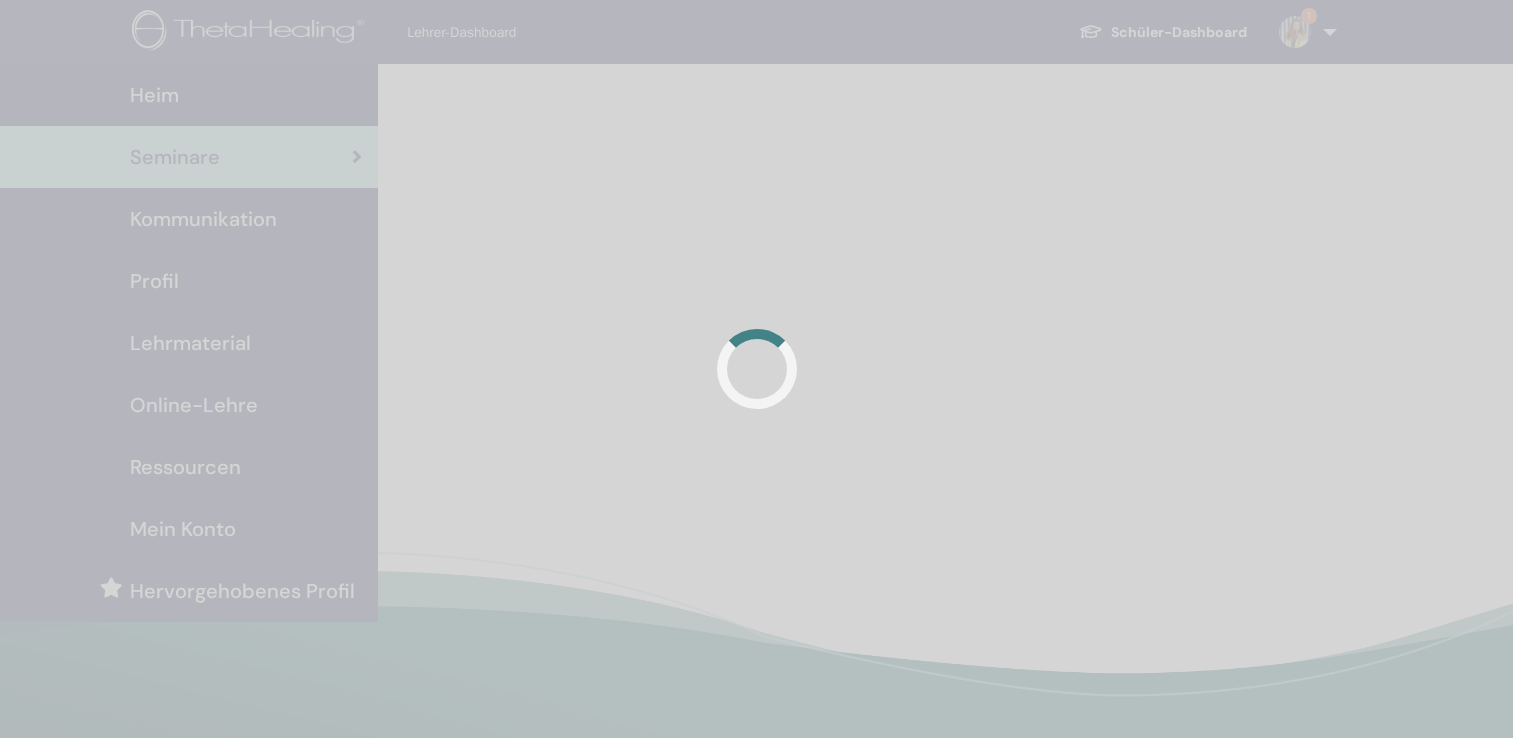scroll, scrollTop: 0, scrollLeft: 0, axis: both 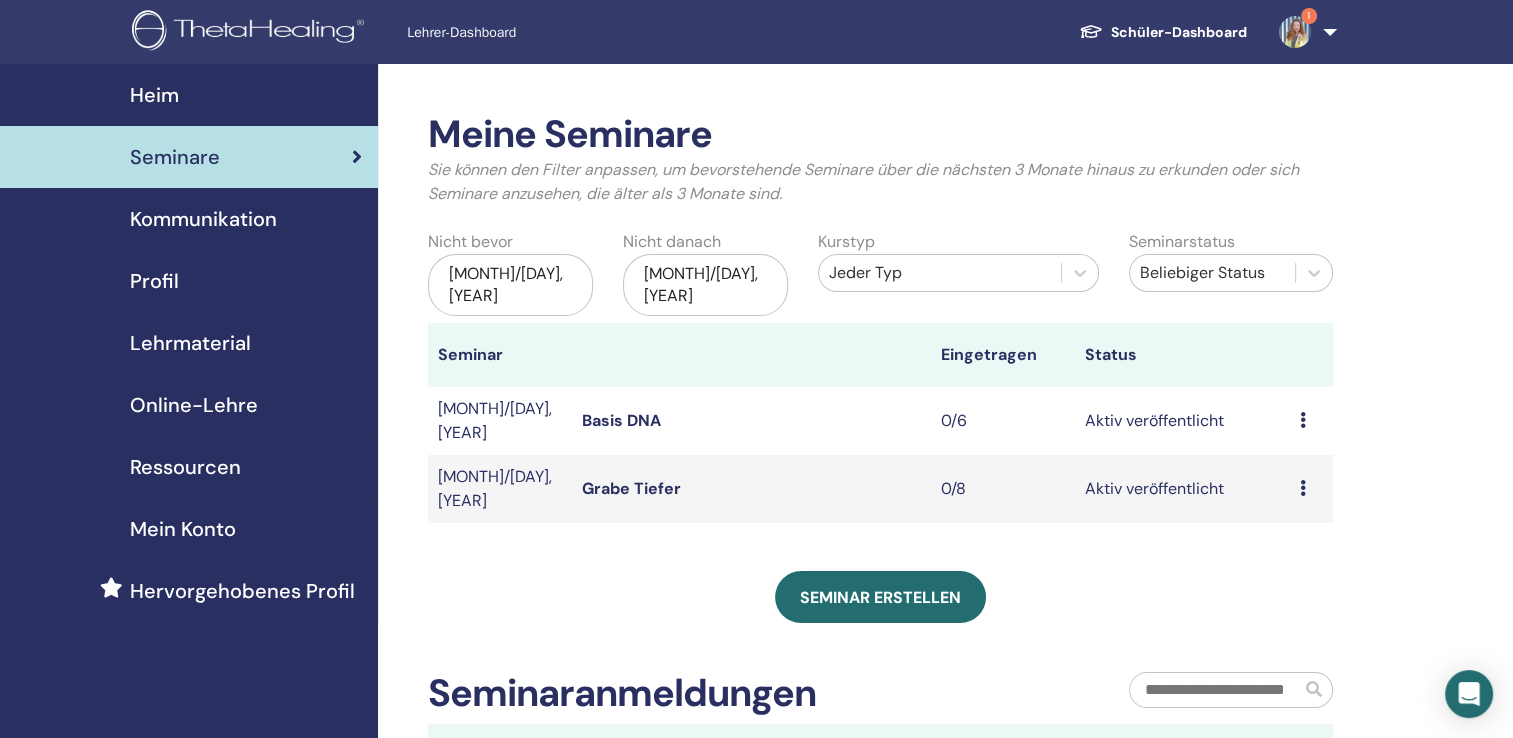 click at bounding box center [1303, 420] 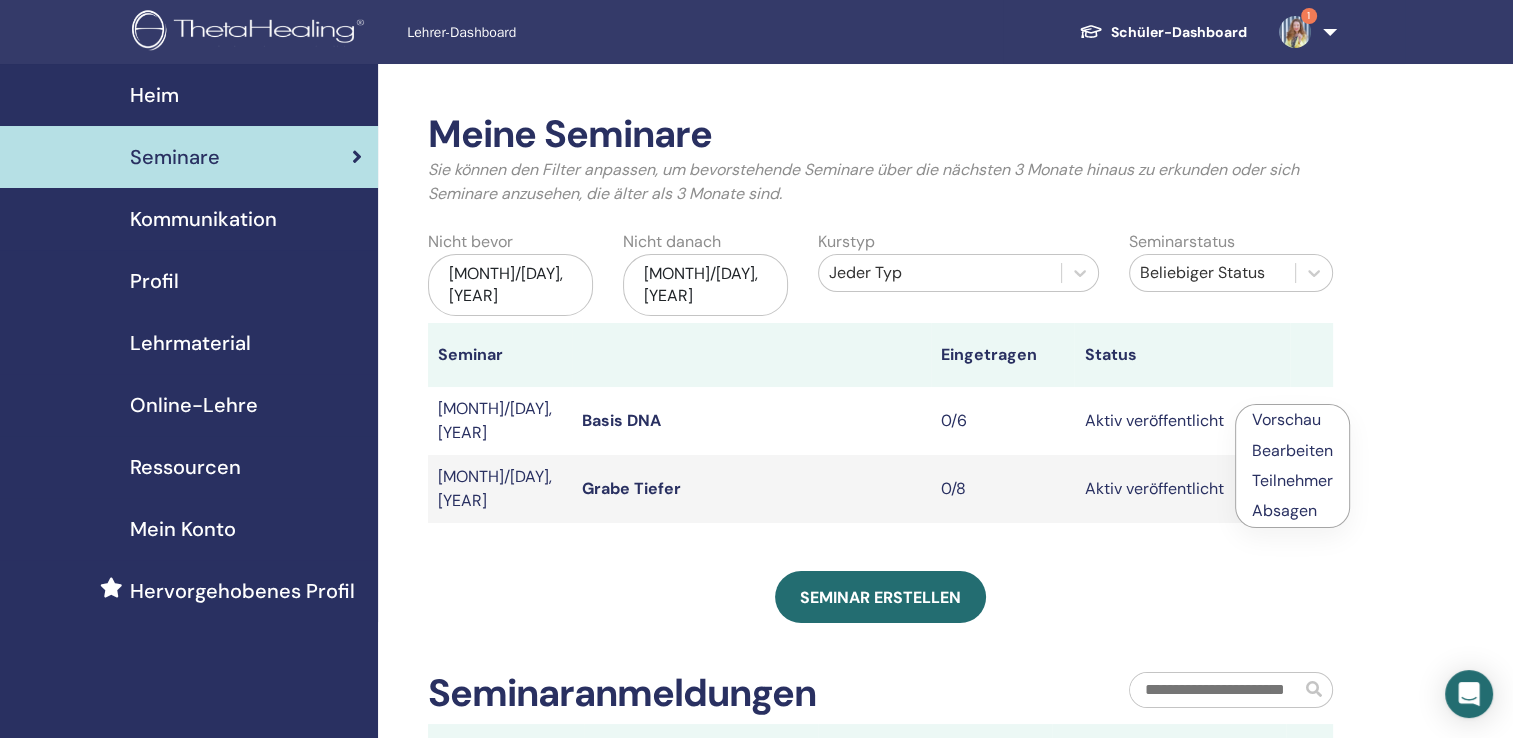 click on "Bearbeiten" at bounding box center (1292, 450) 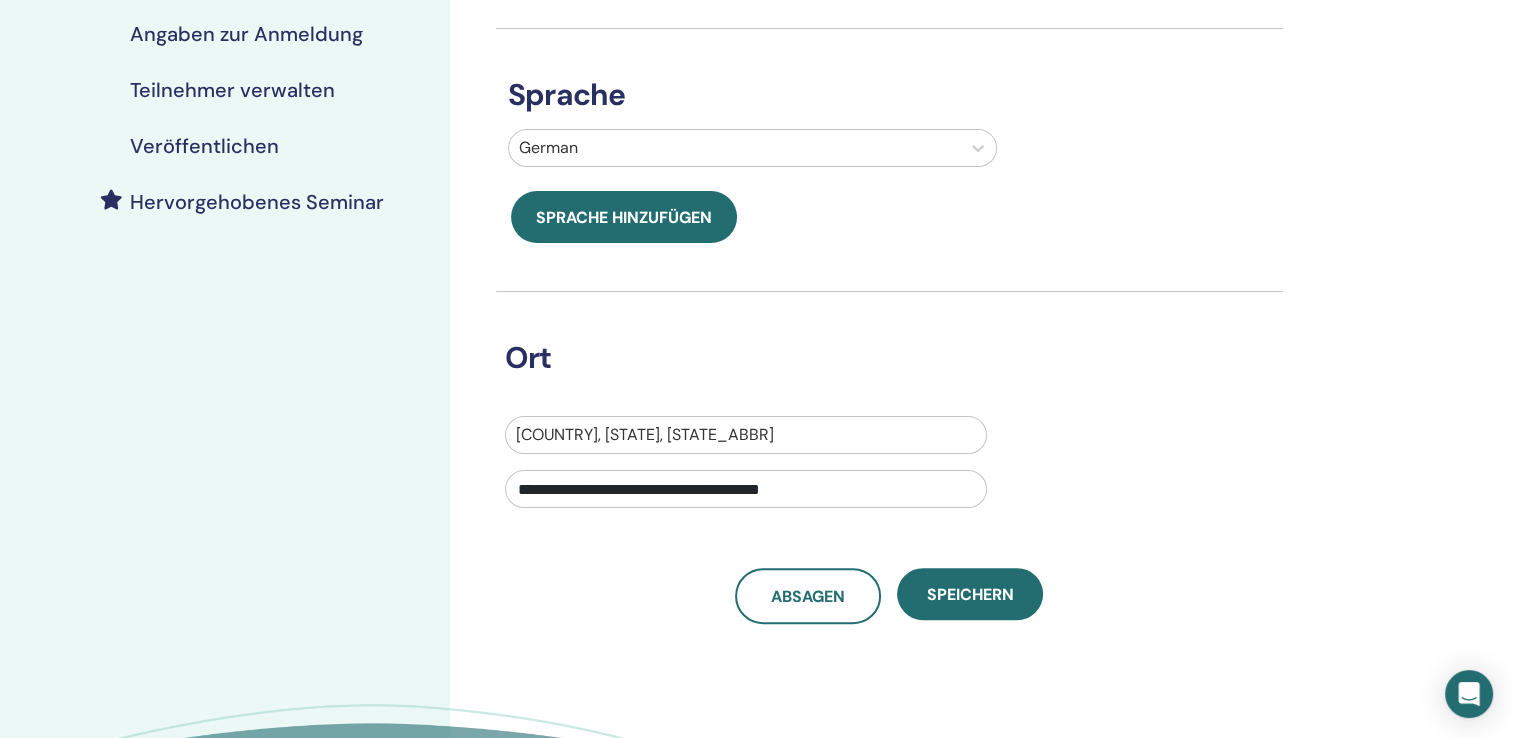 scroll, scrollTop: 200, scrollLeft: 0, axis: vertical 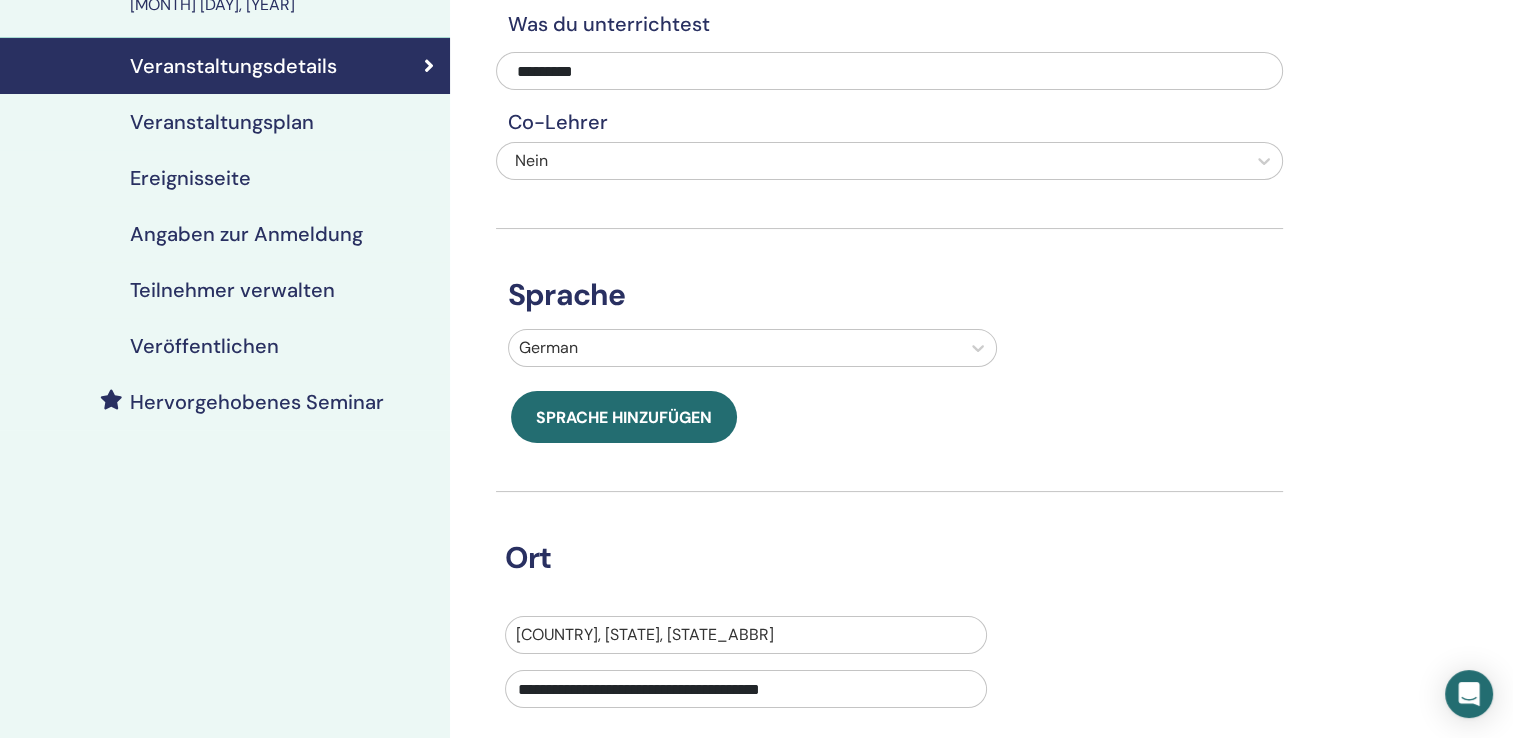 click on "Veranstaltungsplan" at bounding box center [222, 122] 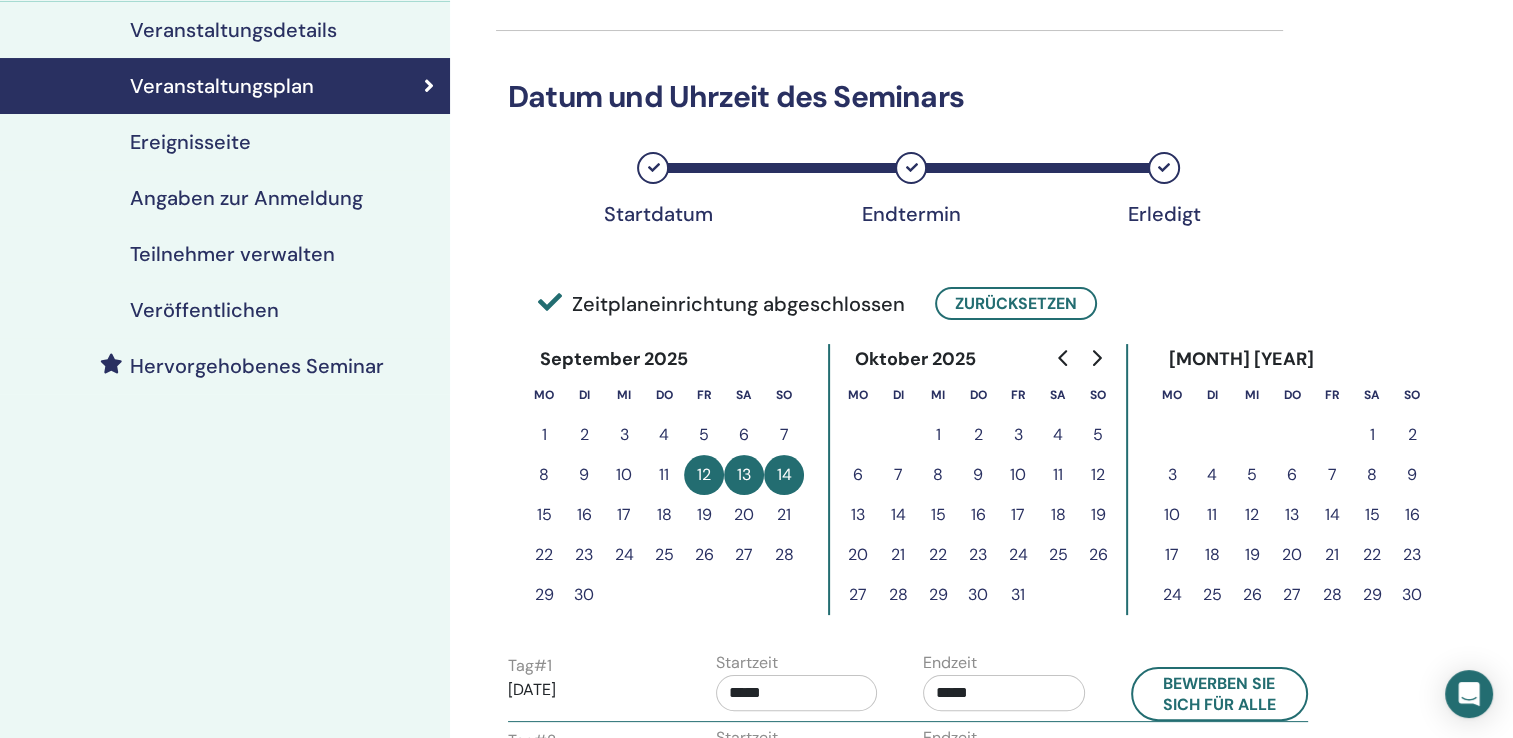 scroll, scrollTop: 500, scrollLeft: 0, axis: vertical 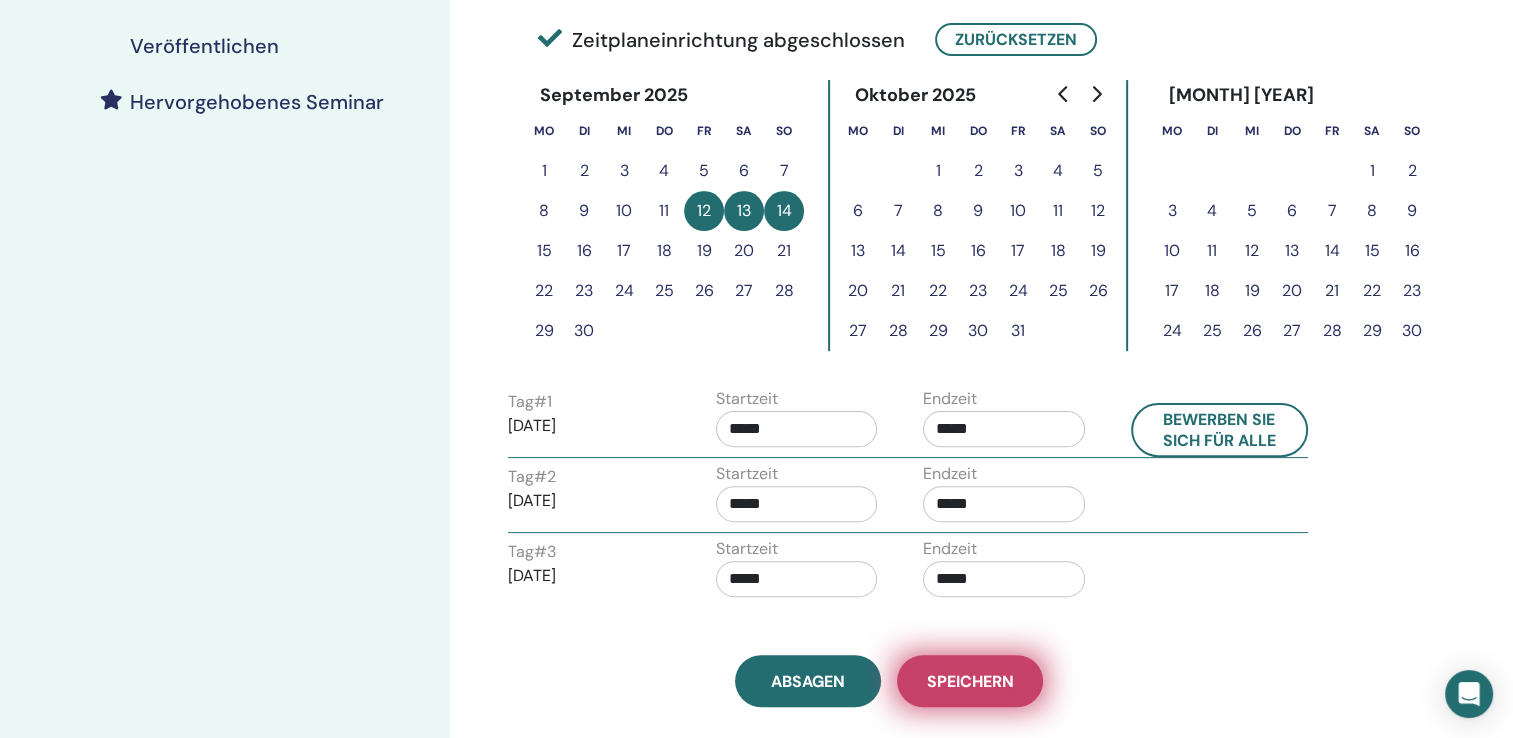 click on "Speichern" at bounding box center [970, 681] 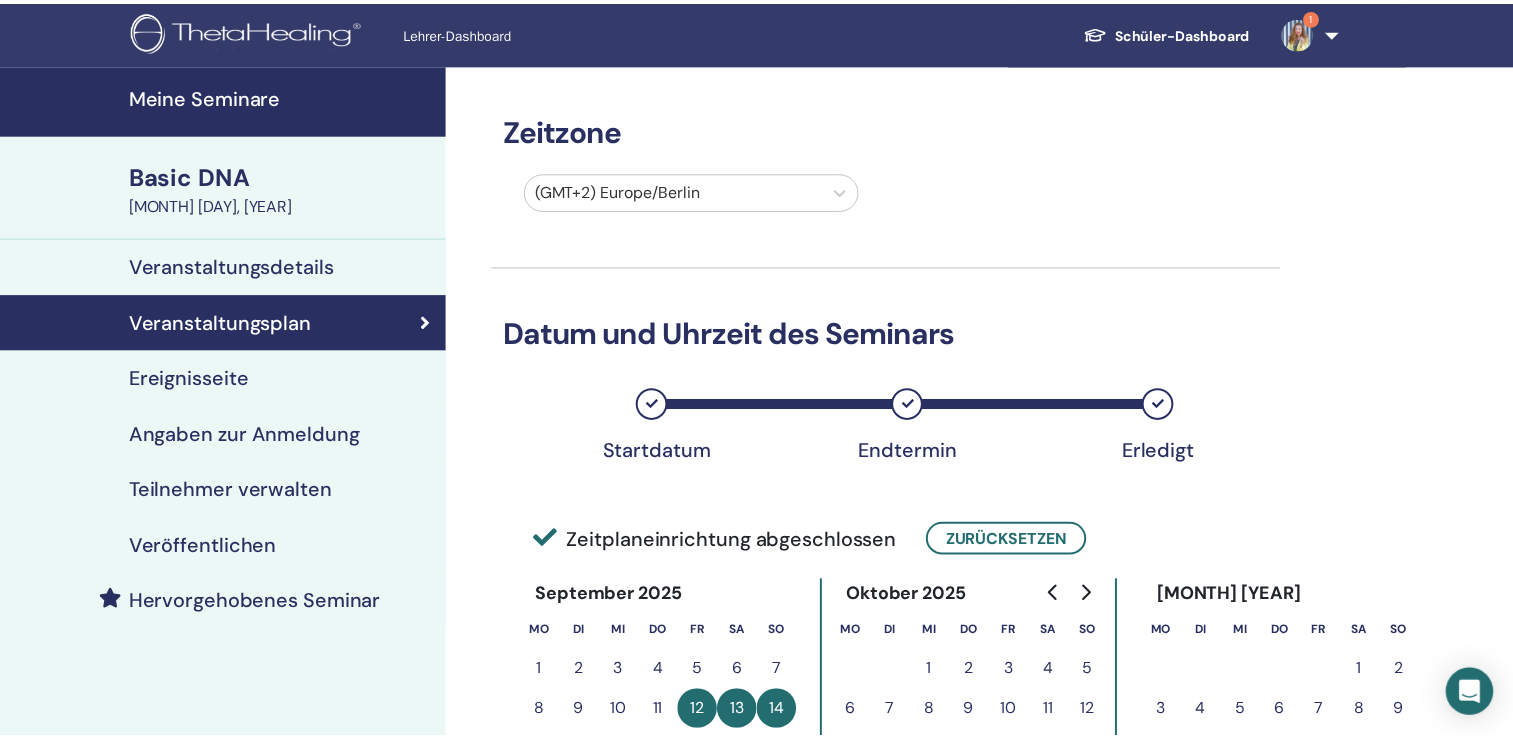 scroll, scrollTop: 0, scrollLeft: 0, axis: both 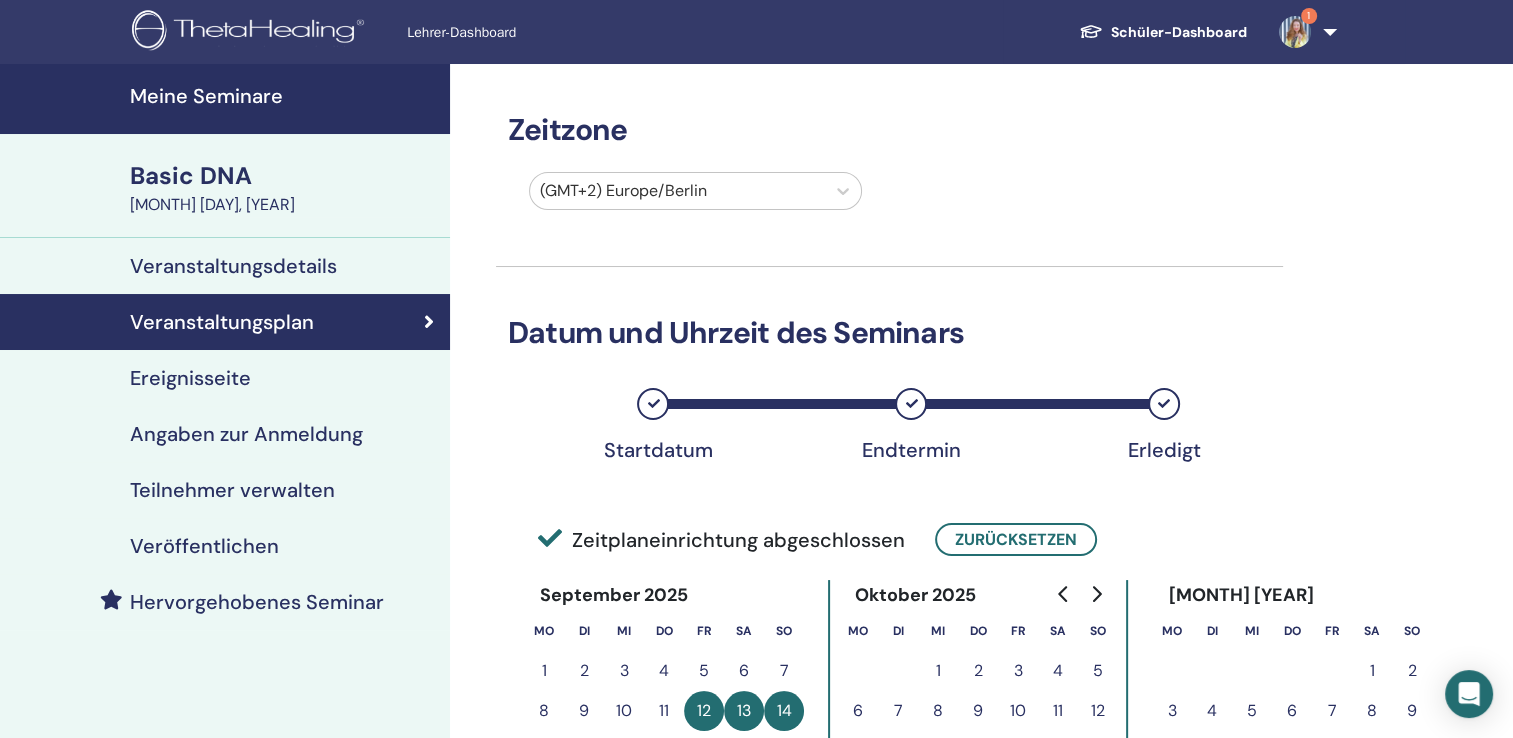 click on "Ereignisseite" at bounding box center (190, 378) 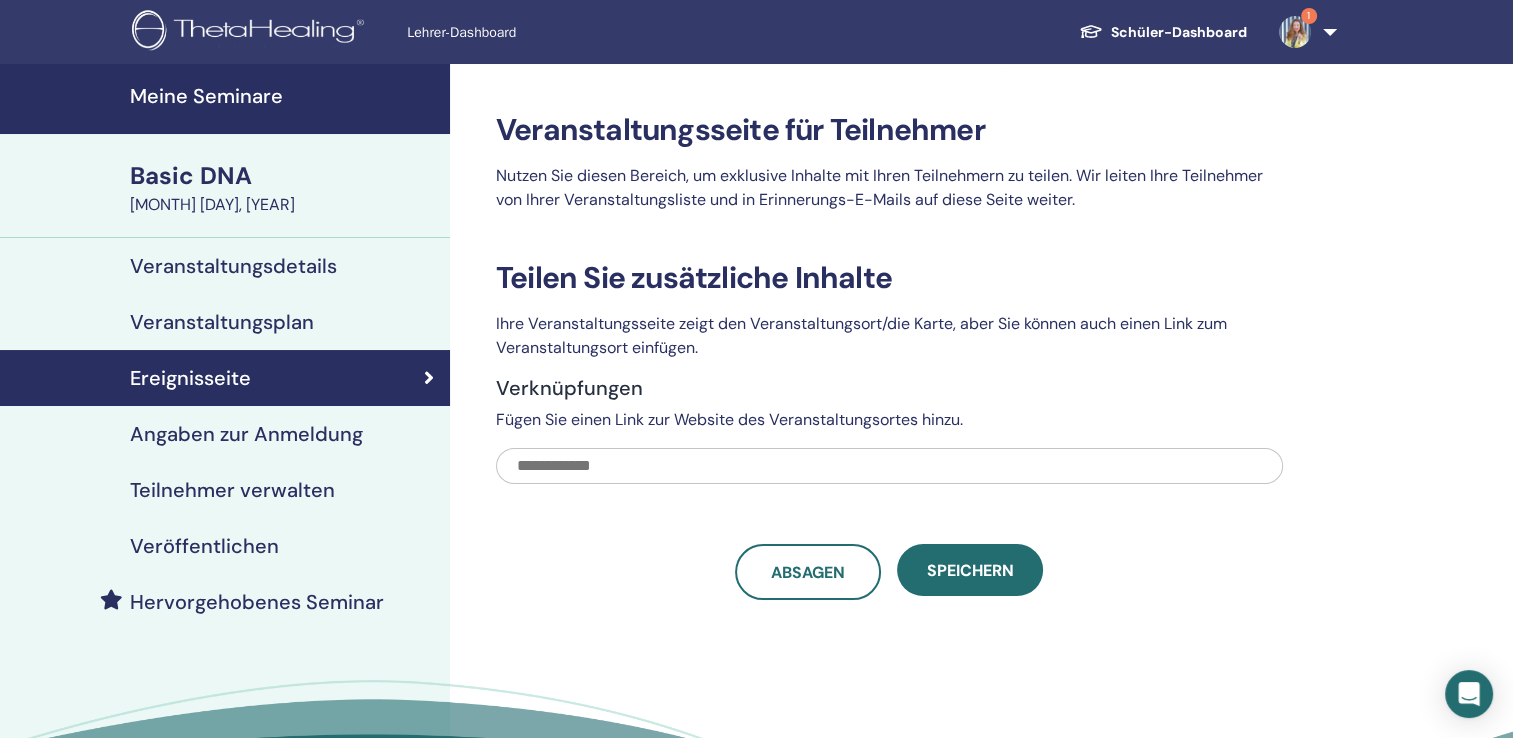 click on "Angaben zur Anmeldung" at bounding box center [246, 434] 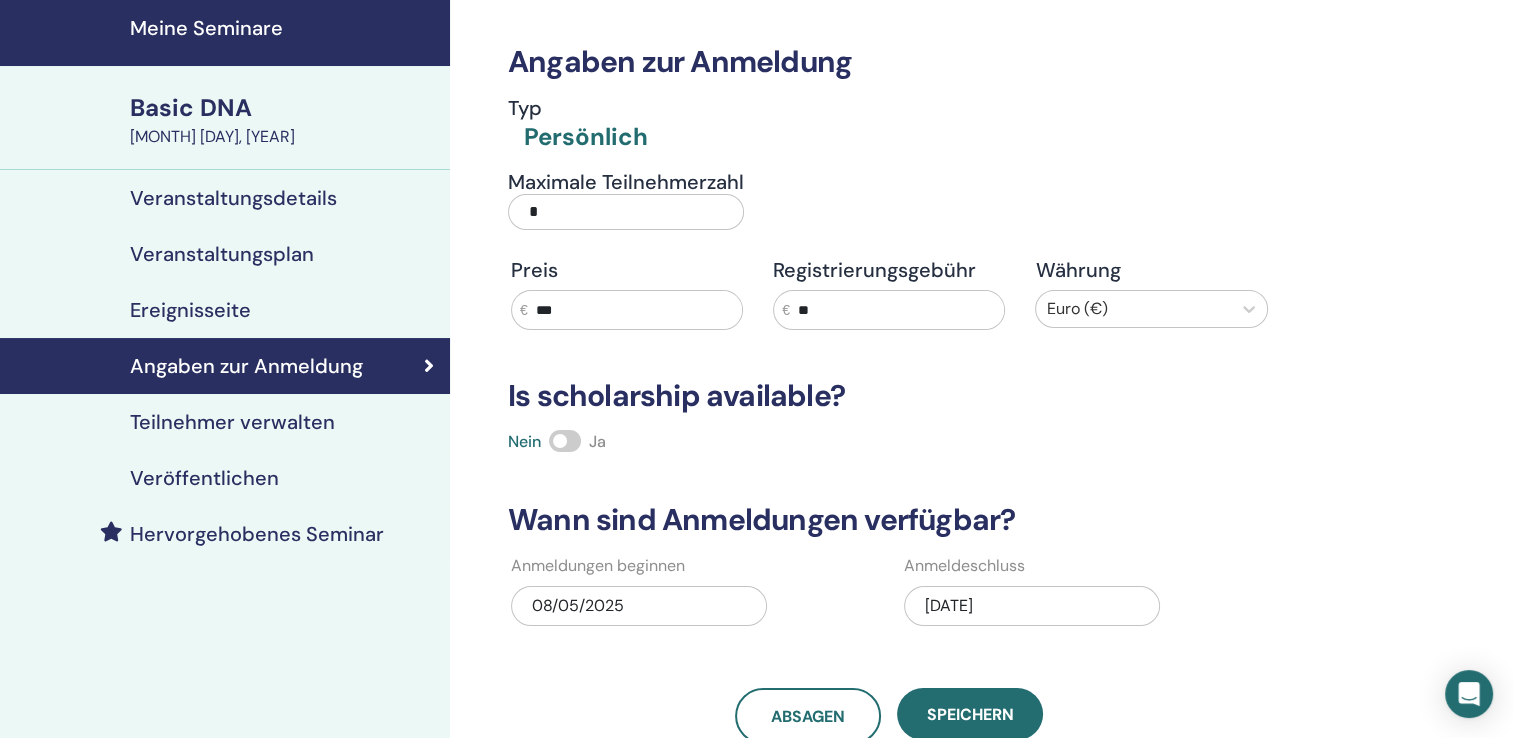 scroll, scrollTop: 100, scrollLeft: 0, axis: vertical 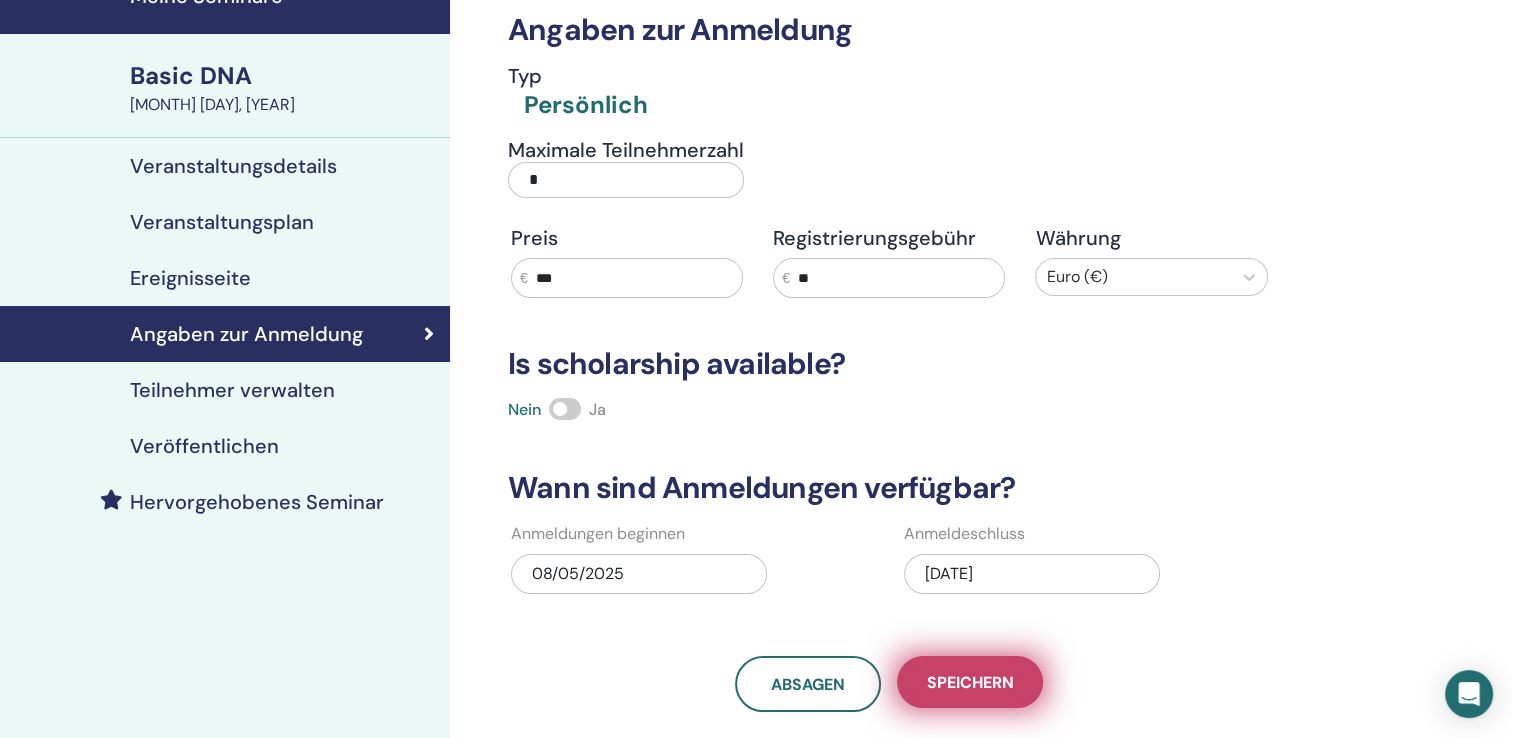 click on "Speichern" at bounding box center [970, 682] 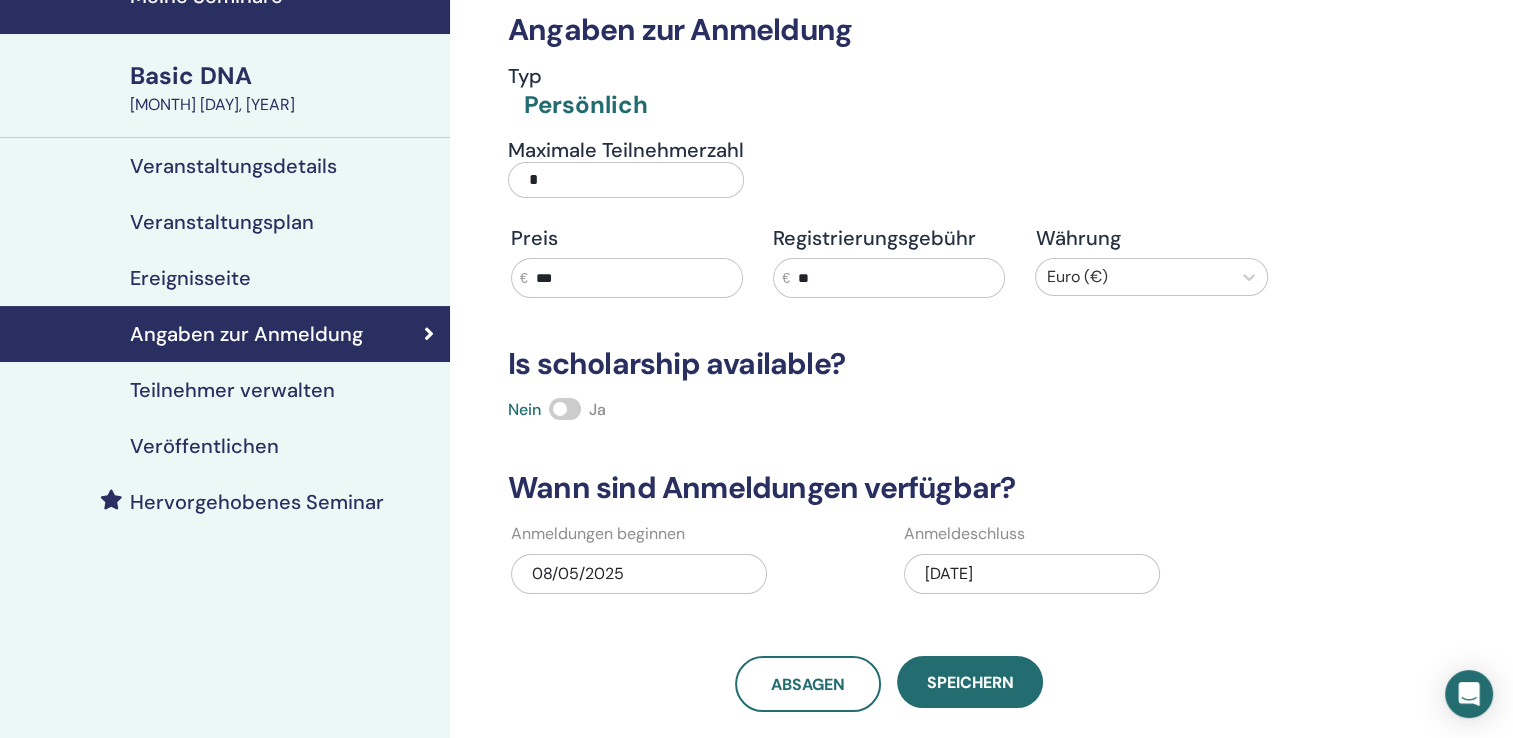 click on "Veröffentlichen" at bounding box center (204, 446) 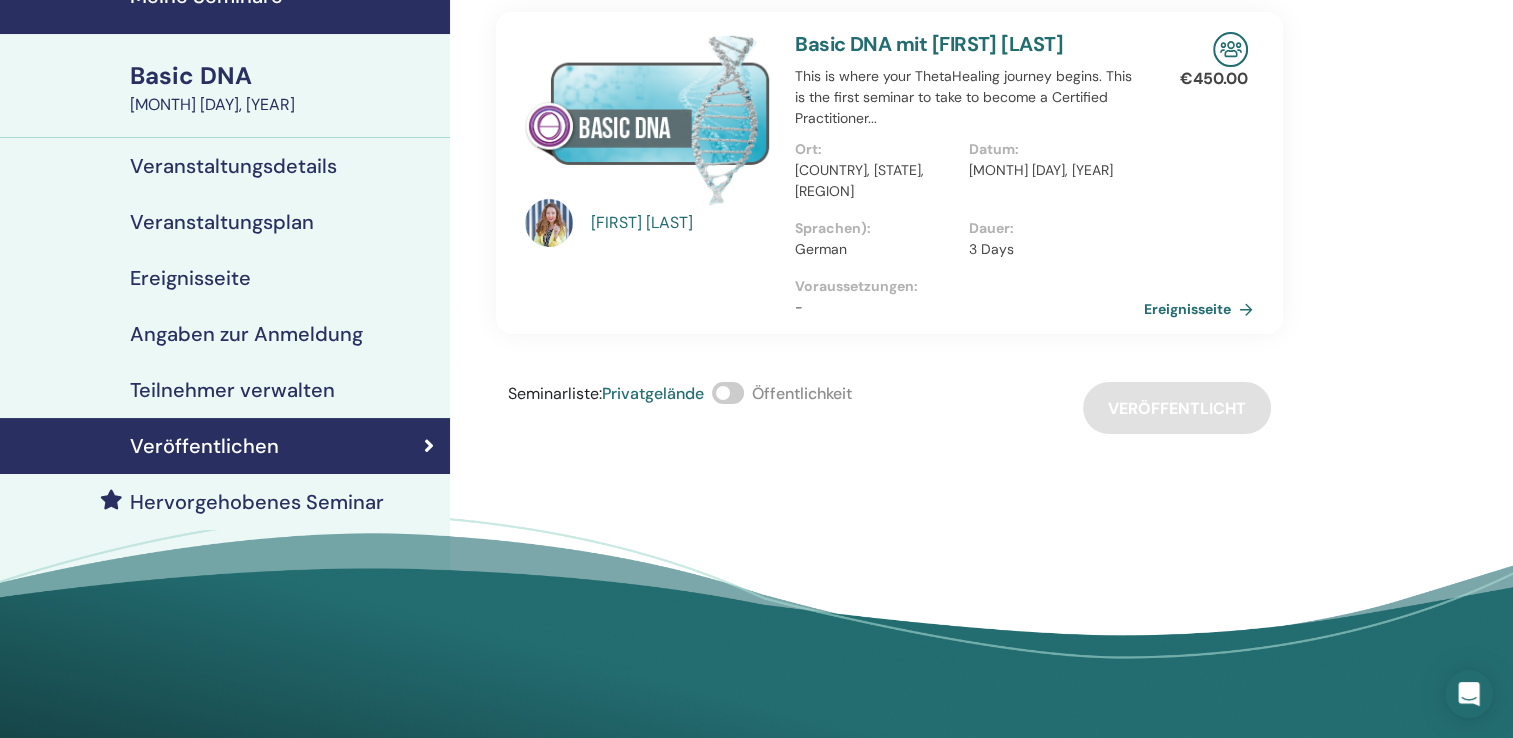 click at bounding box center (728, 393) 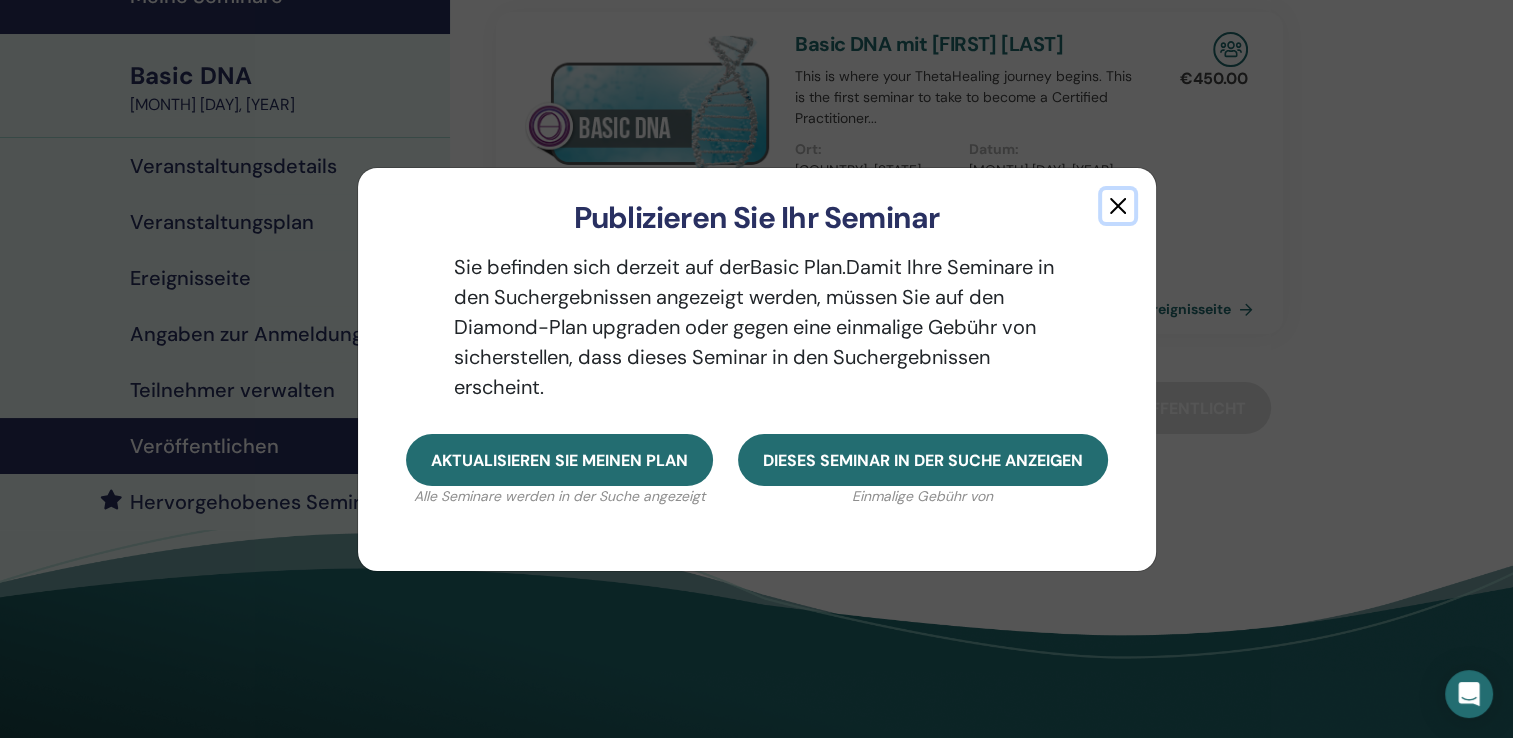 click at bounding box center (1118, 206) 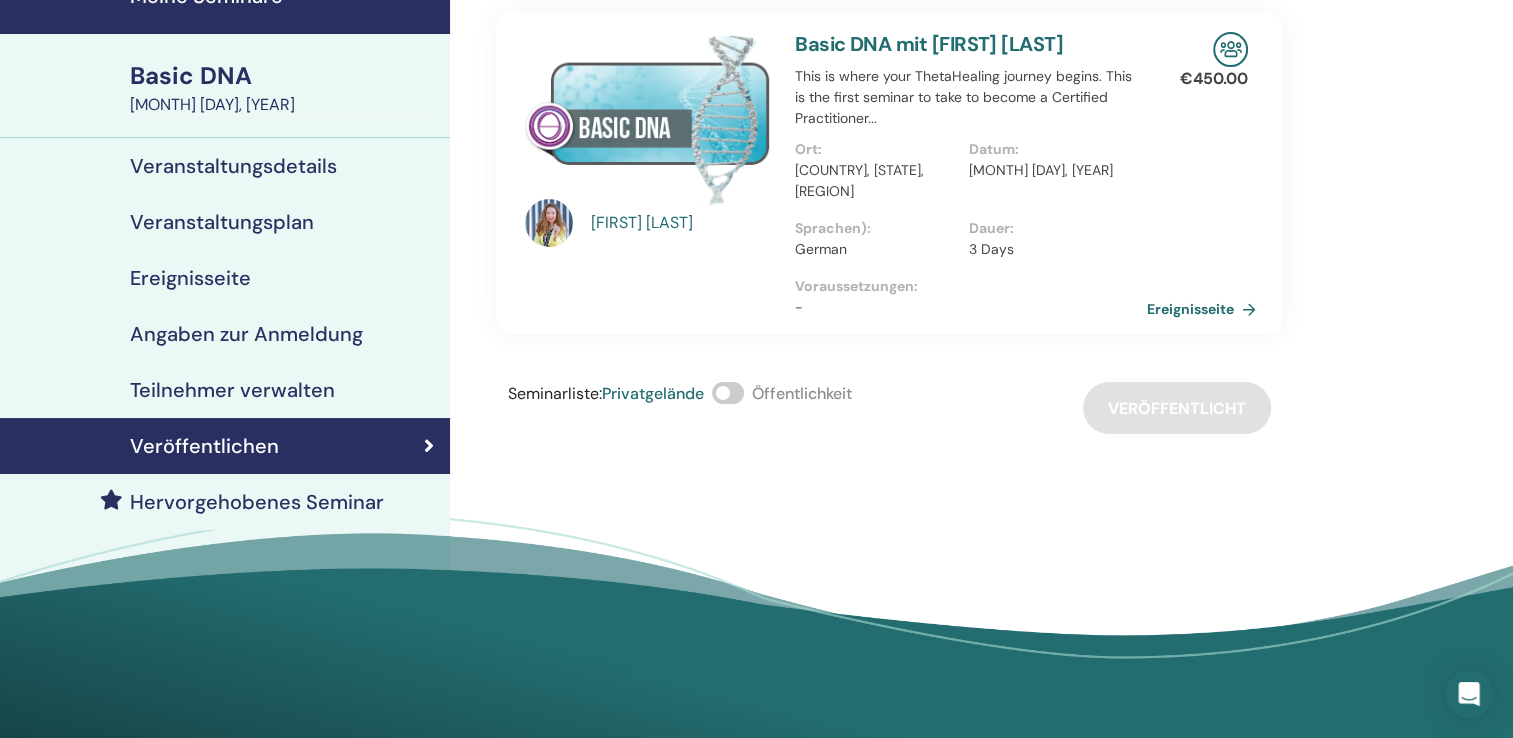 click on "Ereignisseite" at bounding box center (1205, 309) 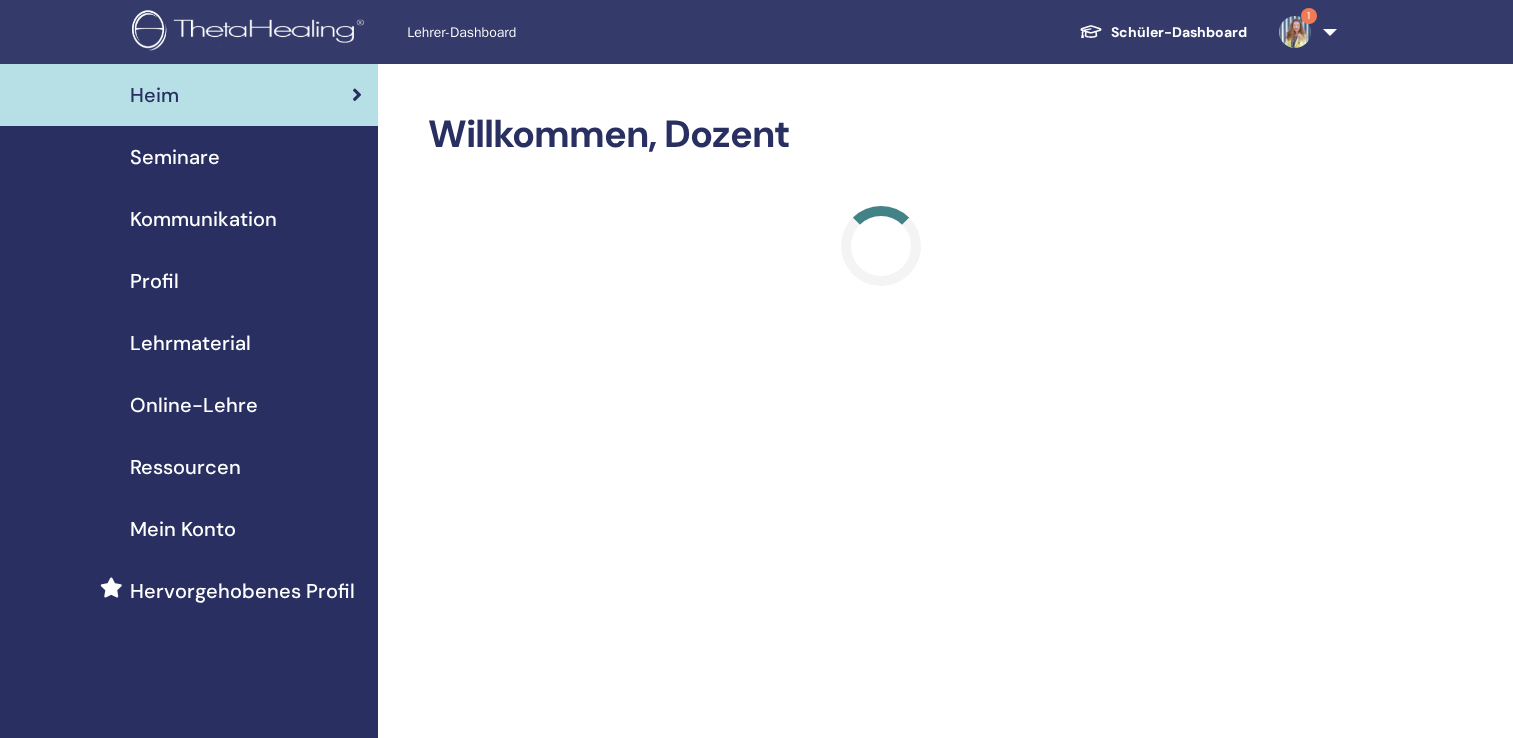 scroll, scrollTop: 0, scrollLeft: 0, axis: both 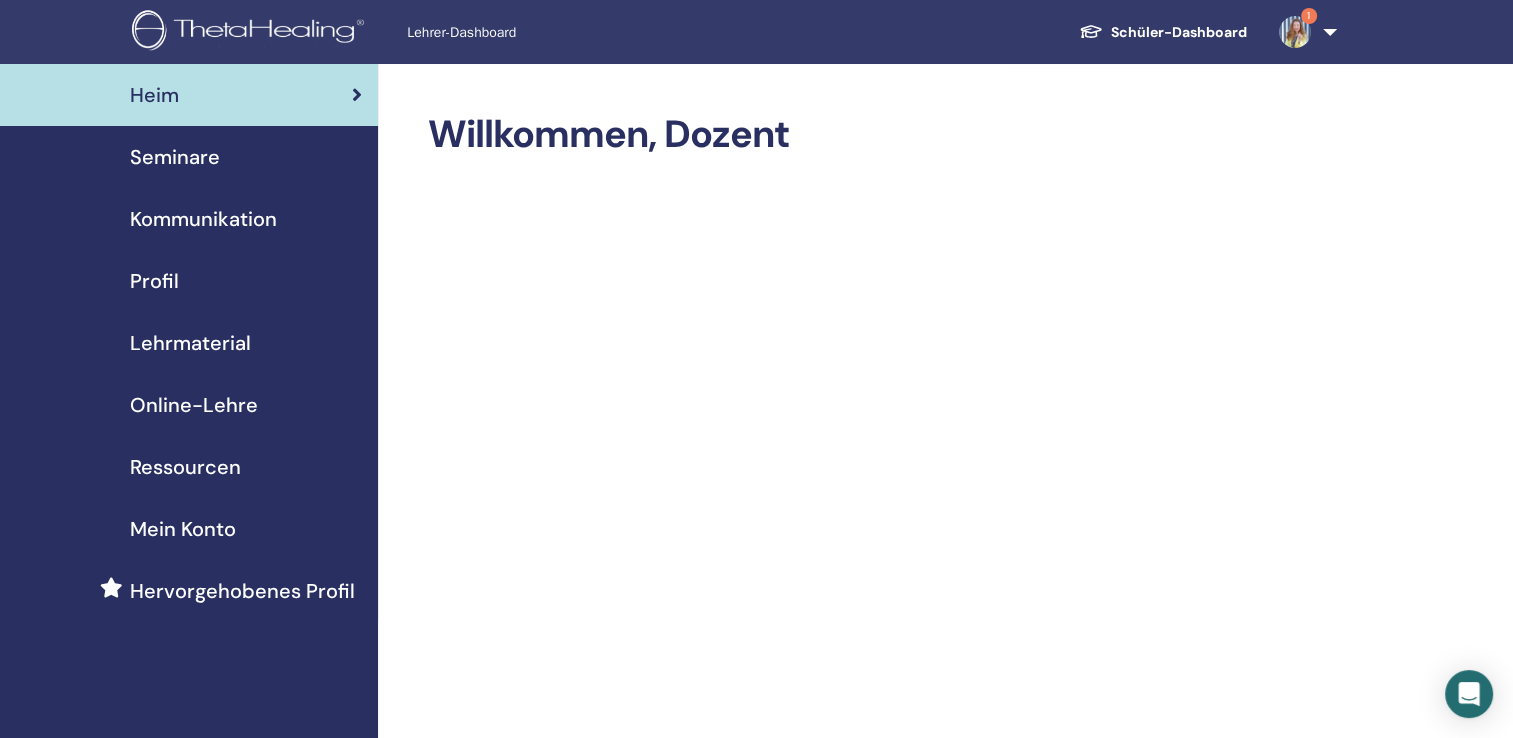 click on "Seminare" at bounding box center [175, 157] 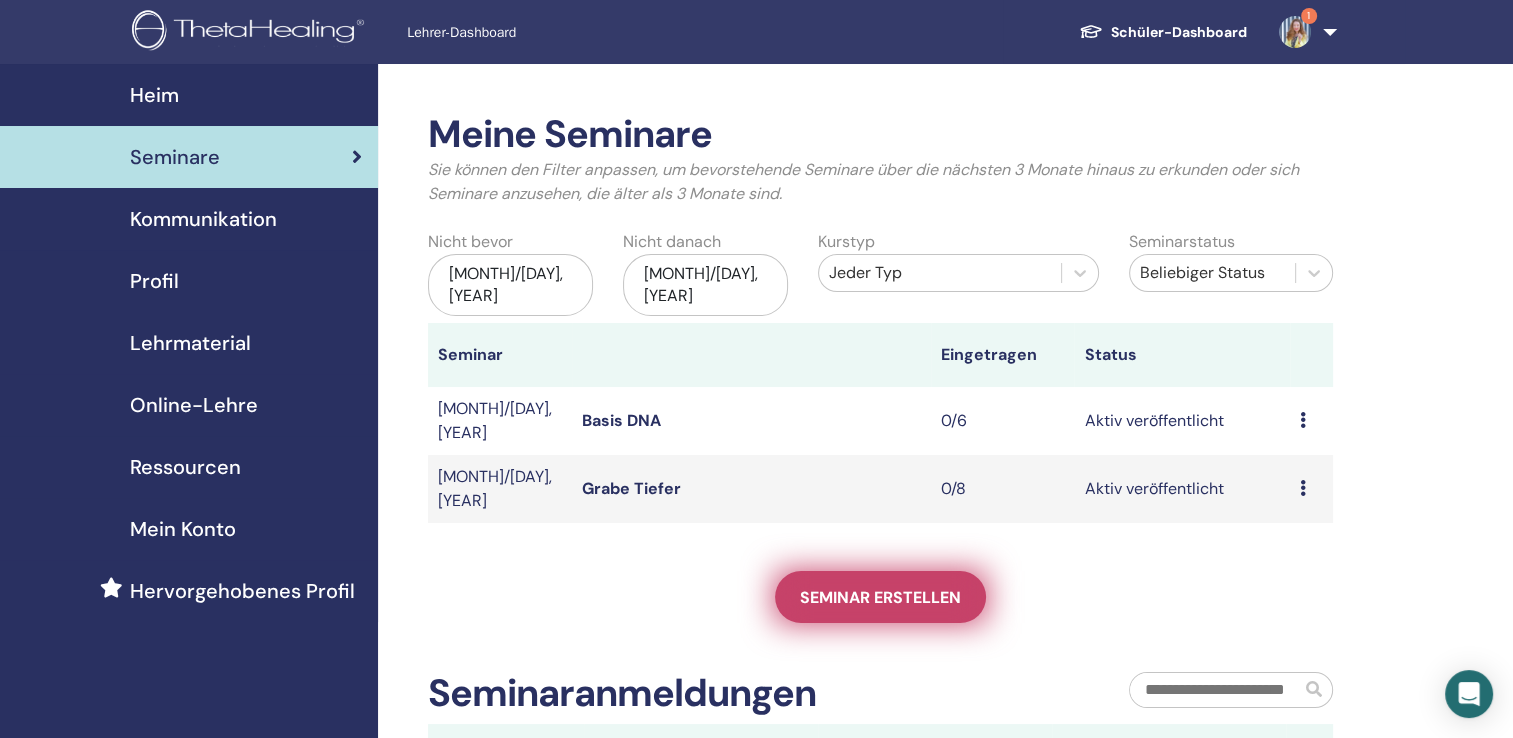 scroll, scrollTop: 100, scrollLeft: 0, axis: vertical 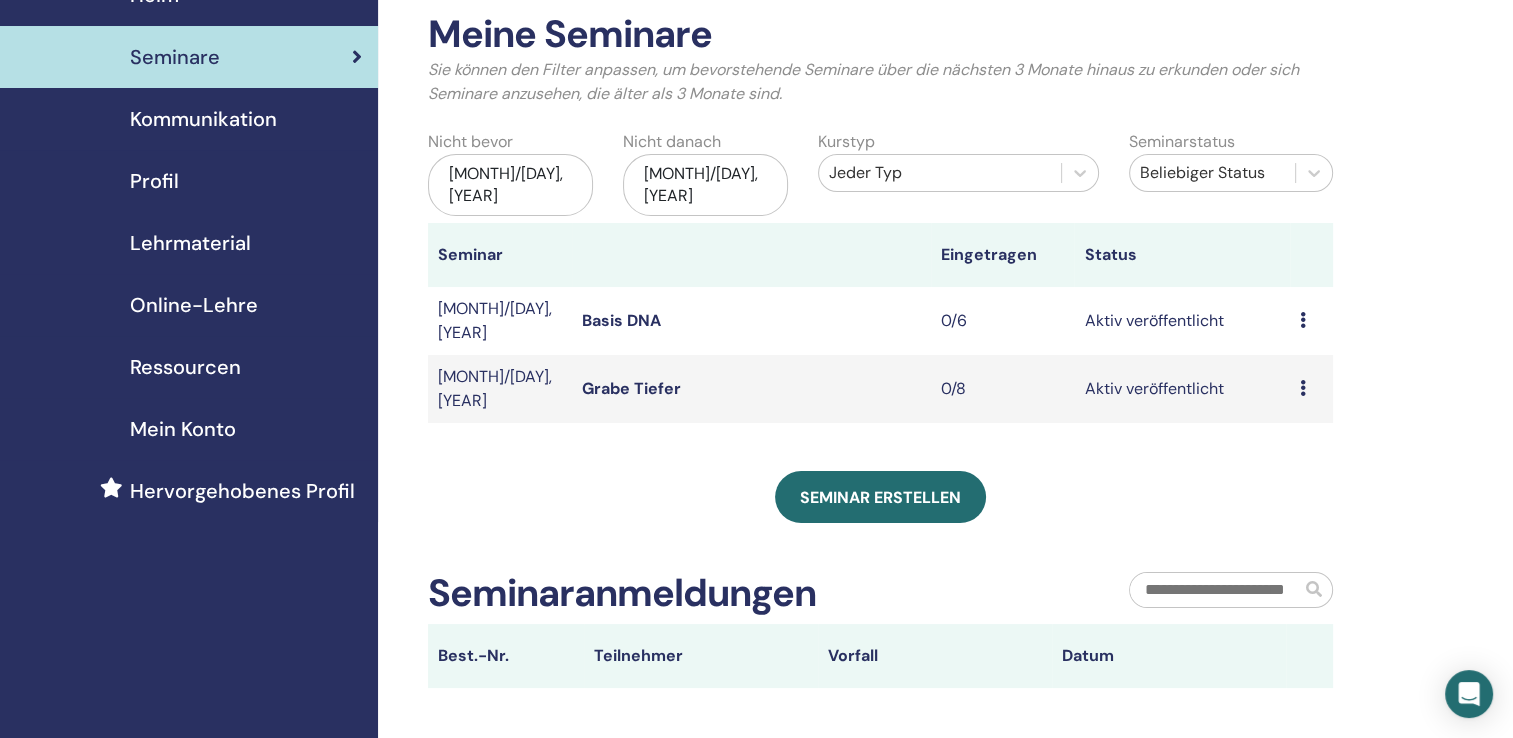 click on "Vorschau Bearbeiten Teilnehmer Absagen" at bounding box center [1311, 321] 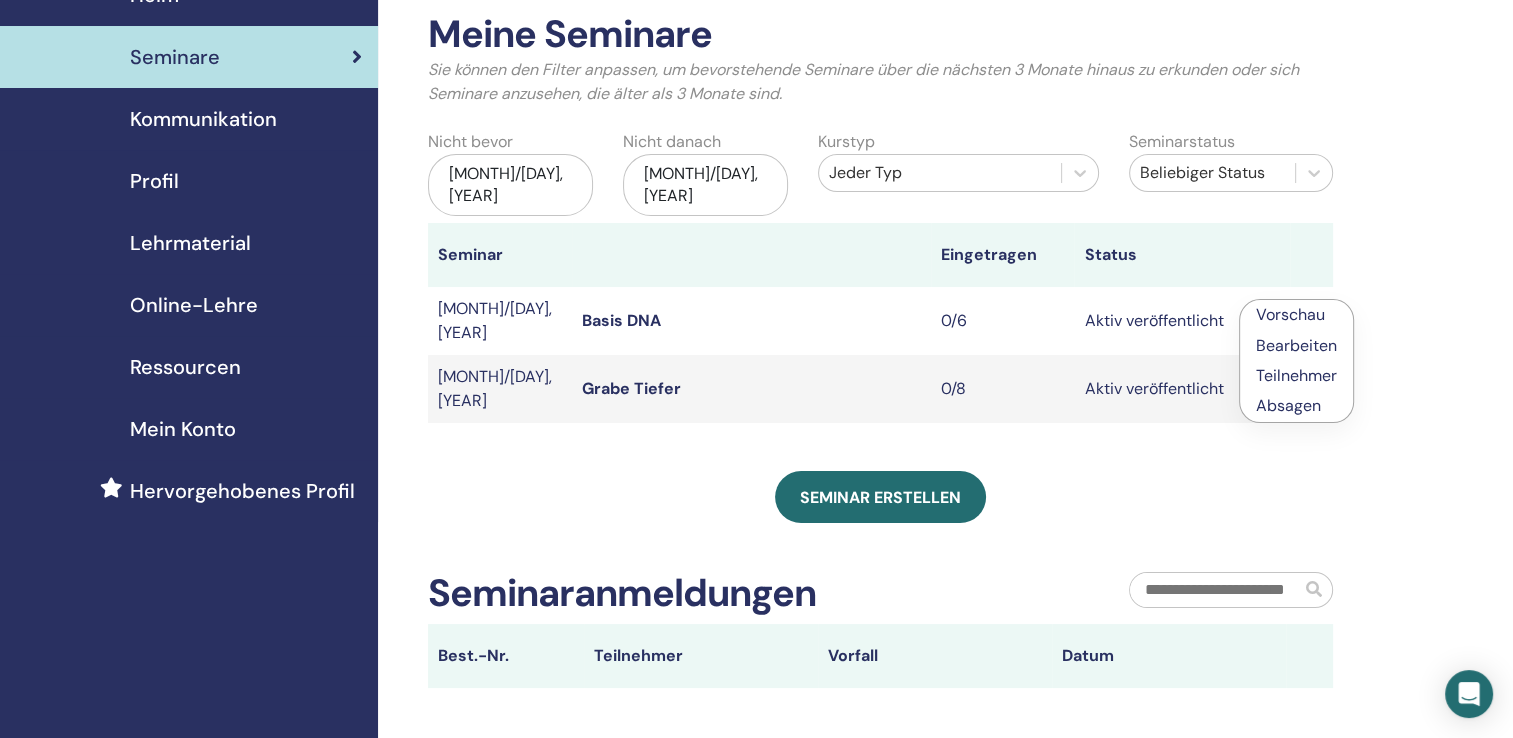 click on "Vorschau" at bounding box center (1290, 314) 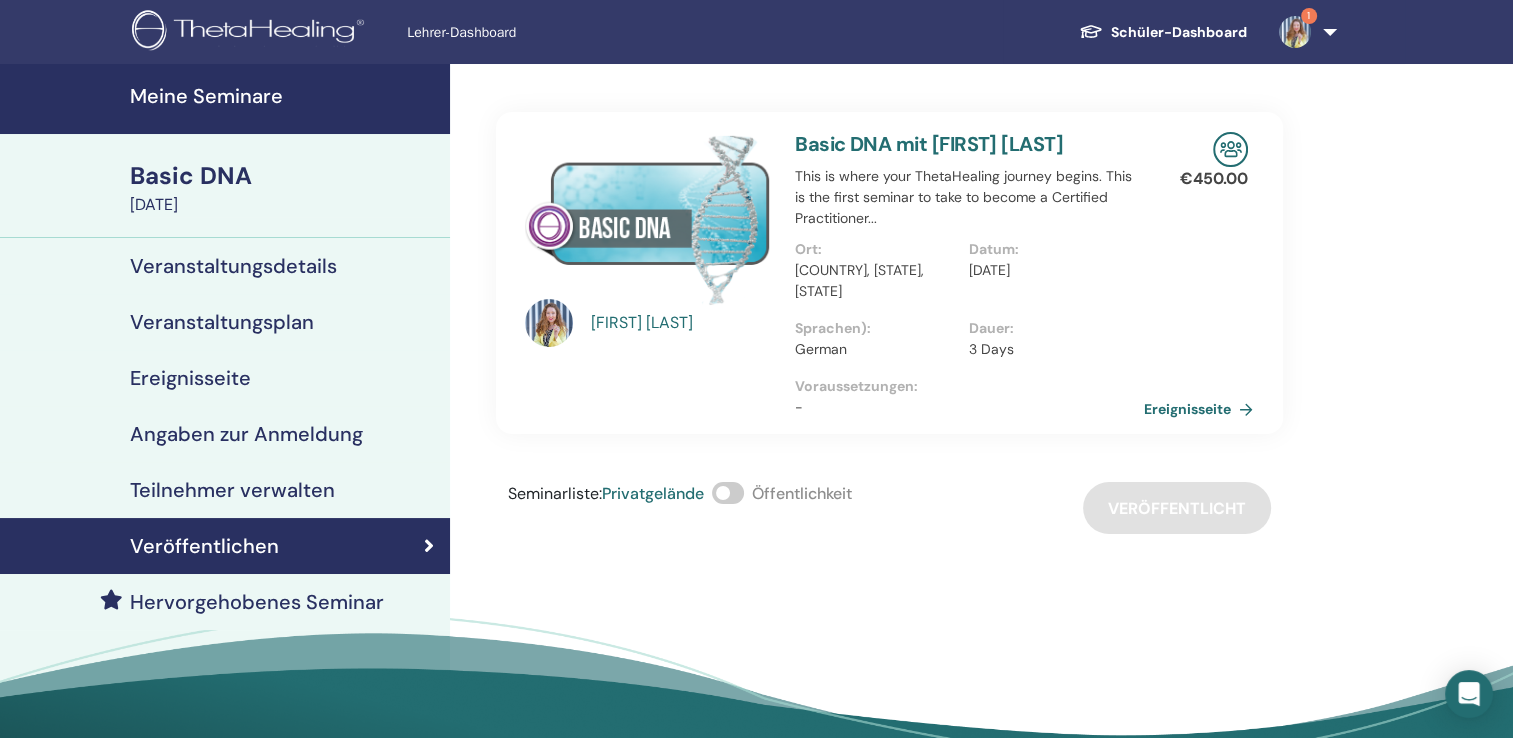 scroll, scrollTop: 100, scrollLeft: 0, axis: vertical 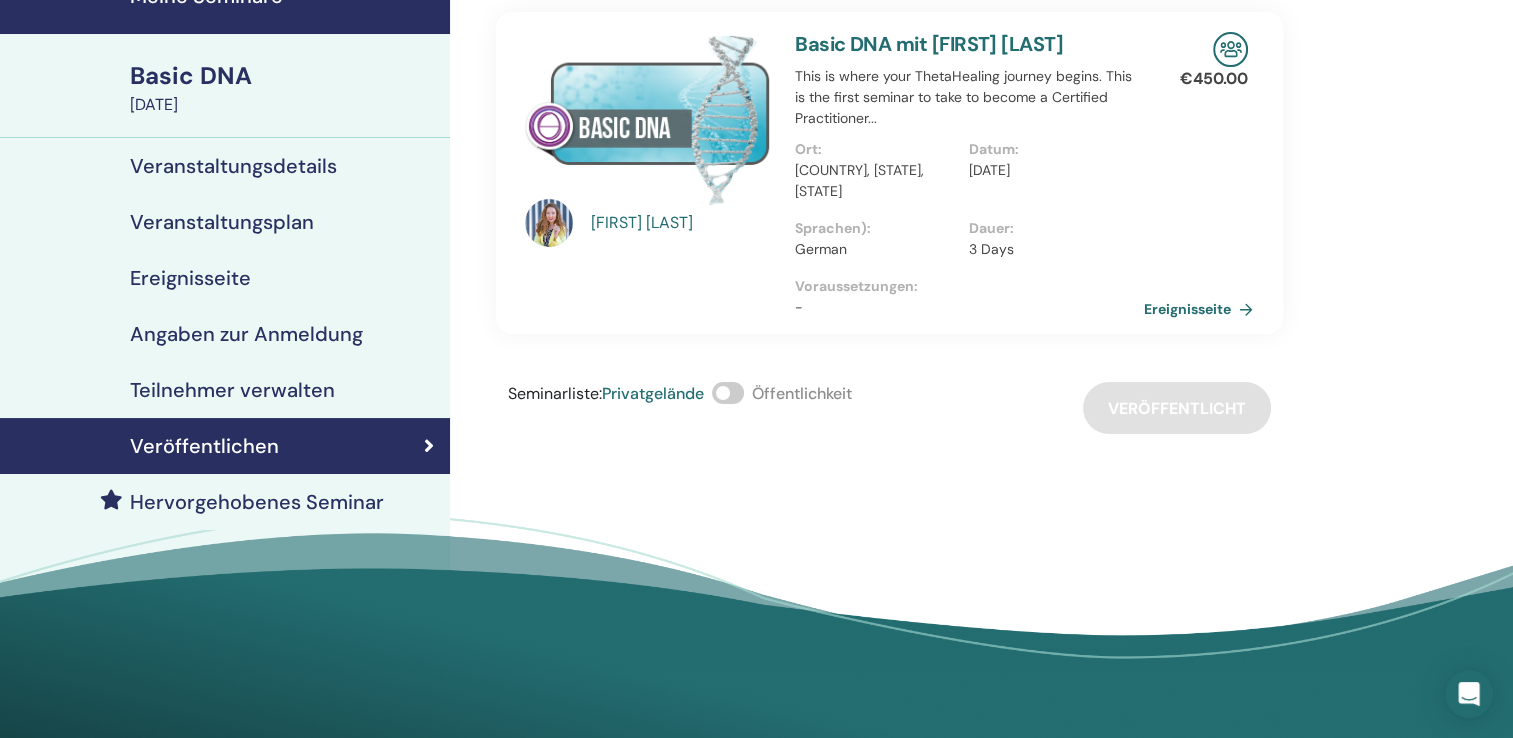 click on "Ereignisseite" at bounding box center [190, 278] 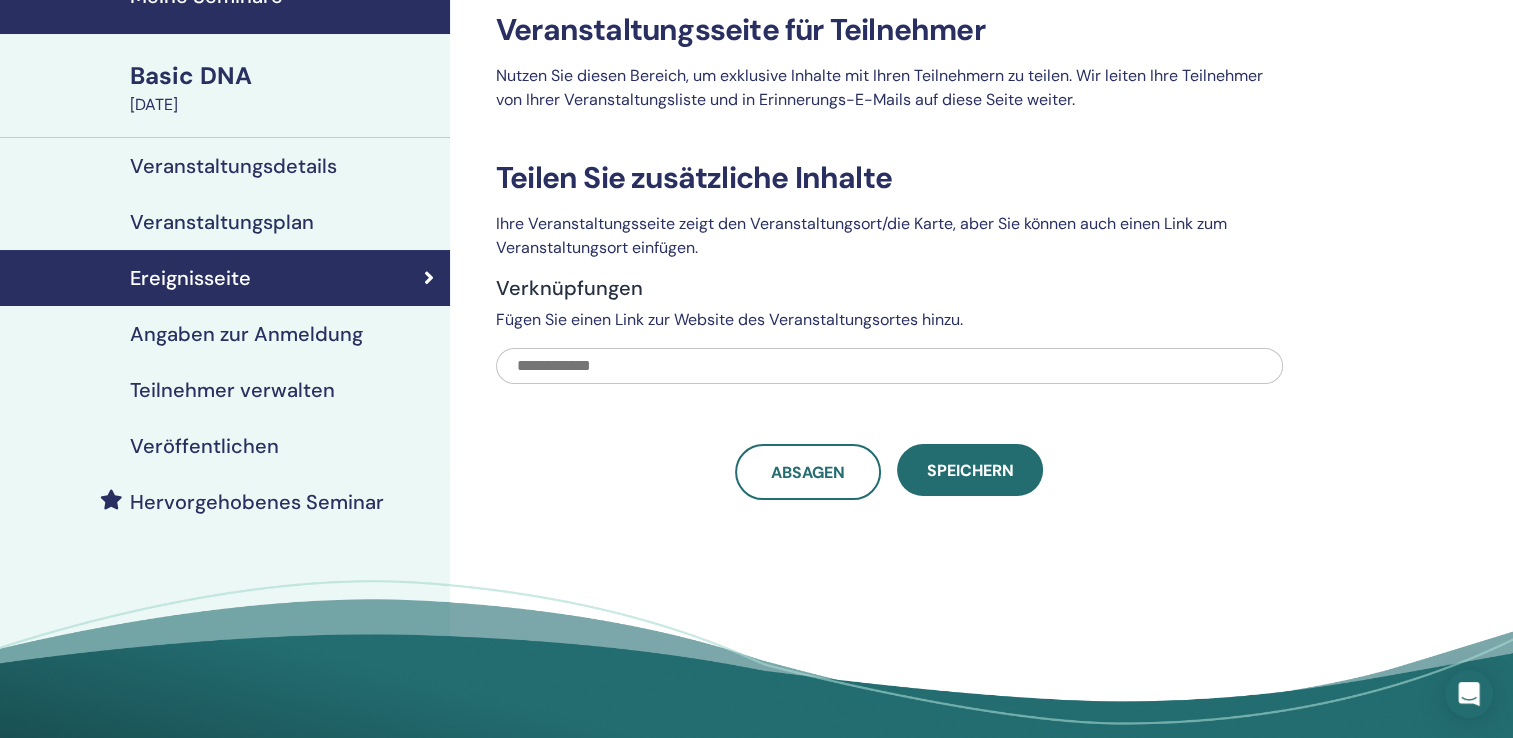click on "Veranstaltungsplan" at bounding box center [222, 222] 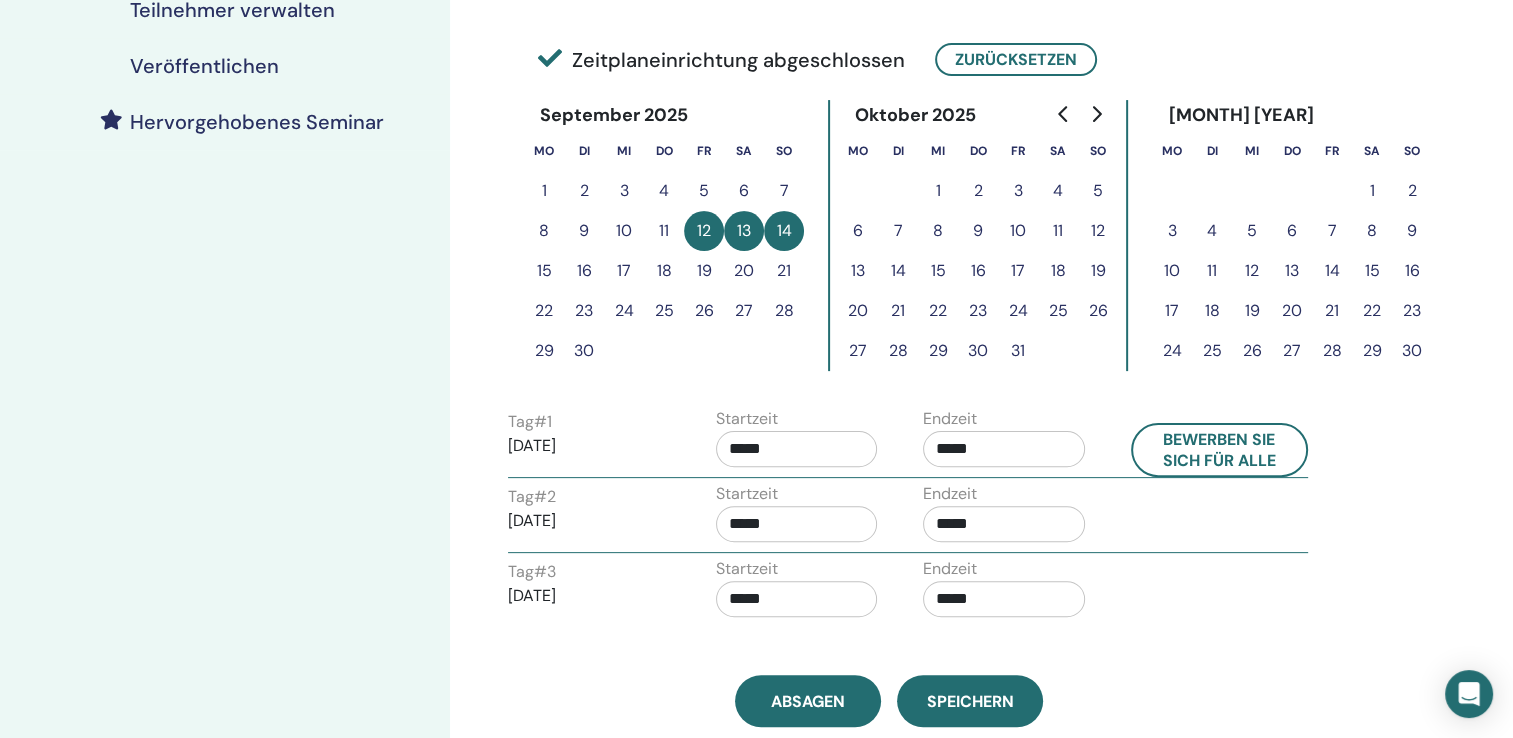 scroll, scrollTop: 600, scrollLeft: 0, axis: vertical 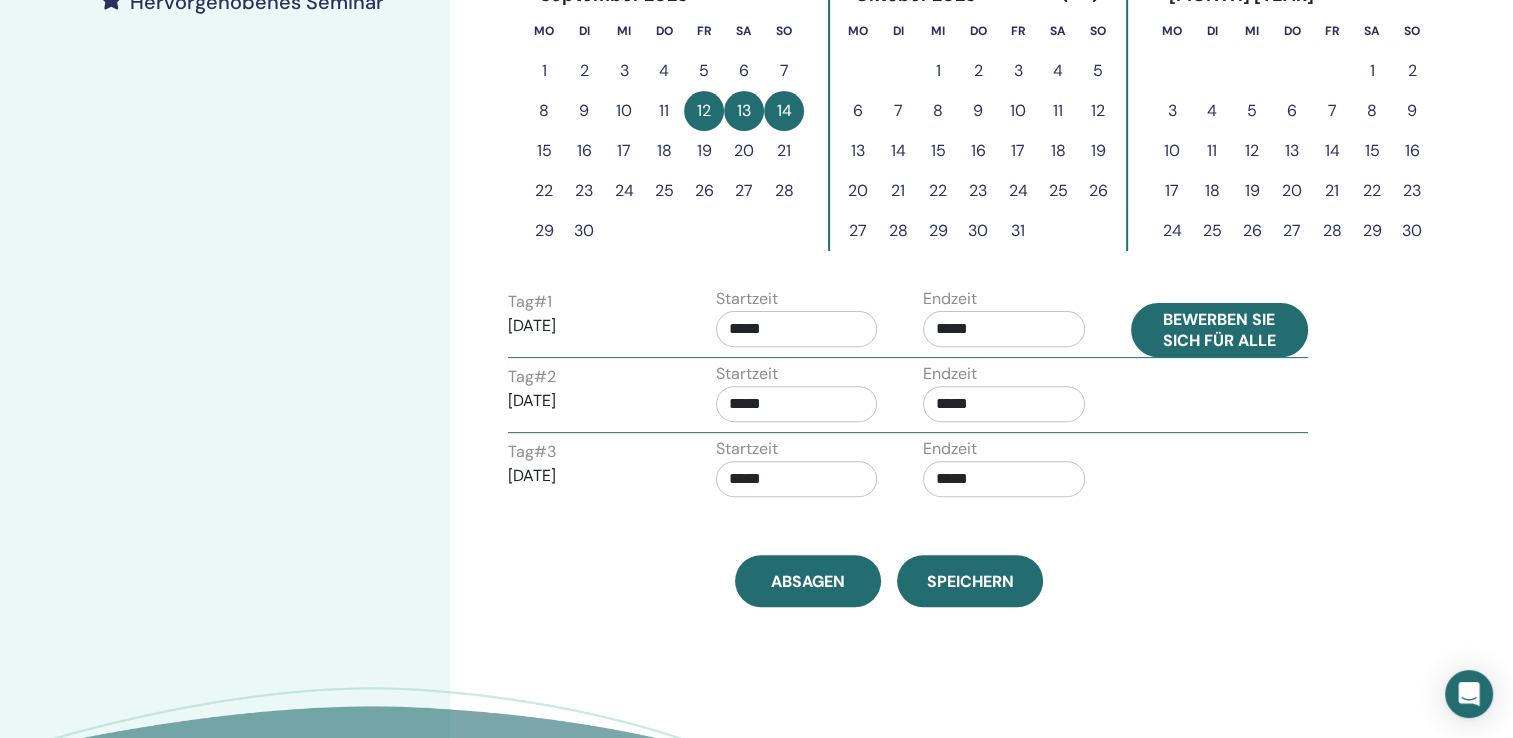 click on "Bewerben Sie sich für alle" at bounding box center (1220, 330) 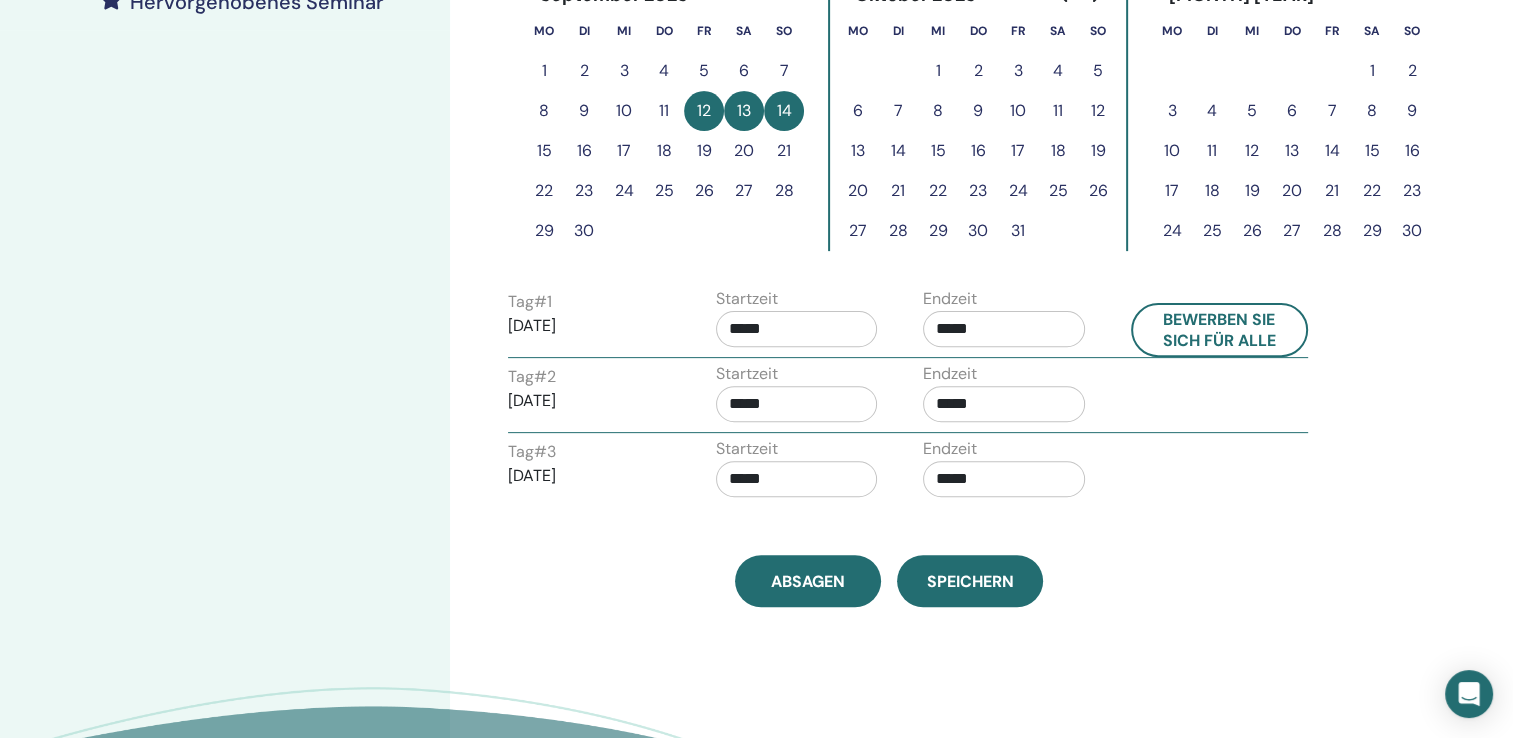 click on "*****" at bounding box center [797, 329] 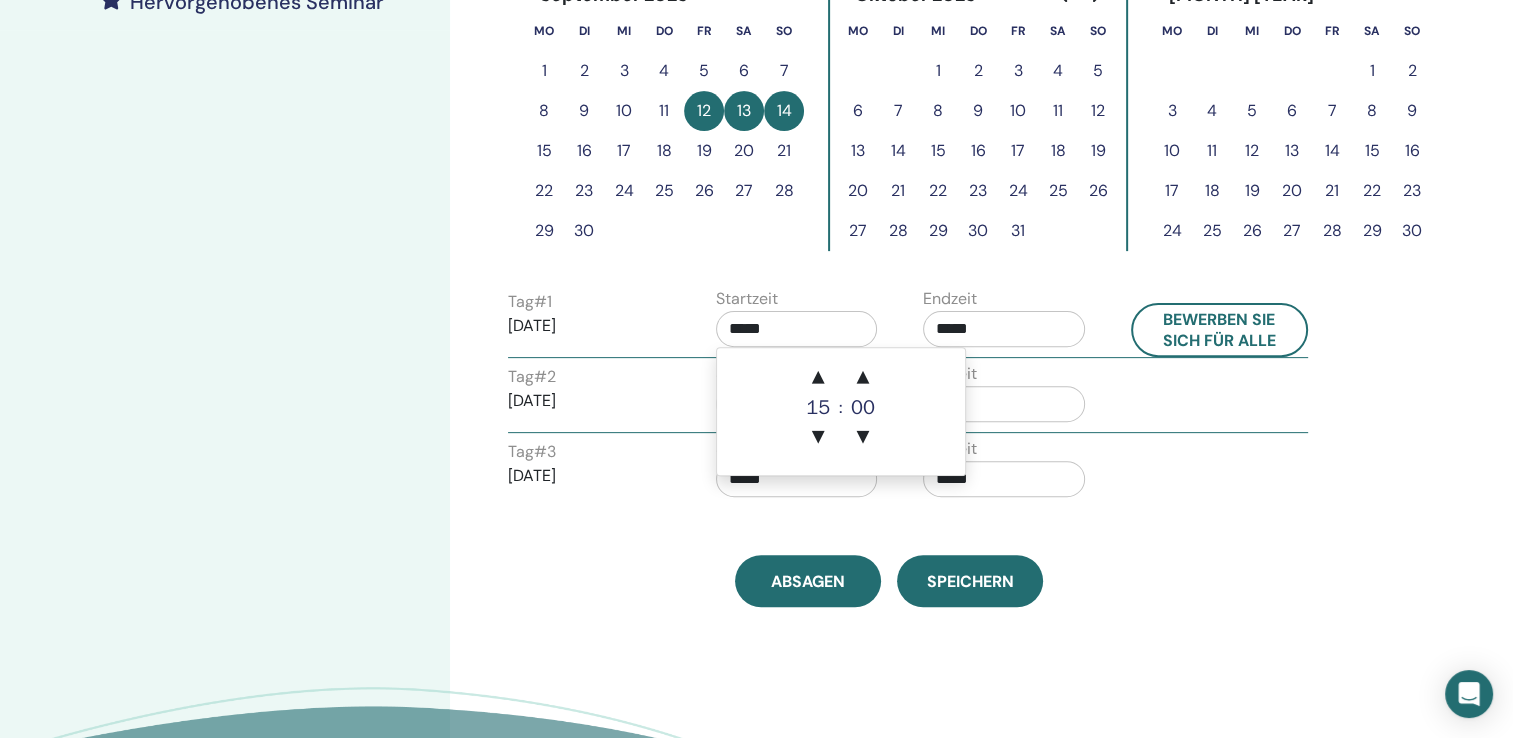 drag, startPoint x: 783, startPoint y: 536, endPoint x: 761, endPoint y: 509, distance: 34.828148 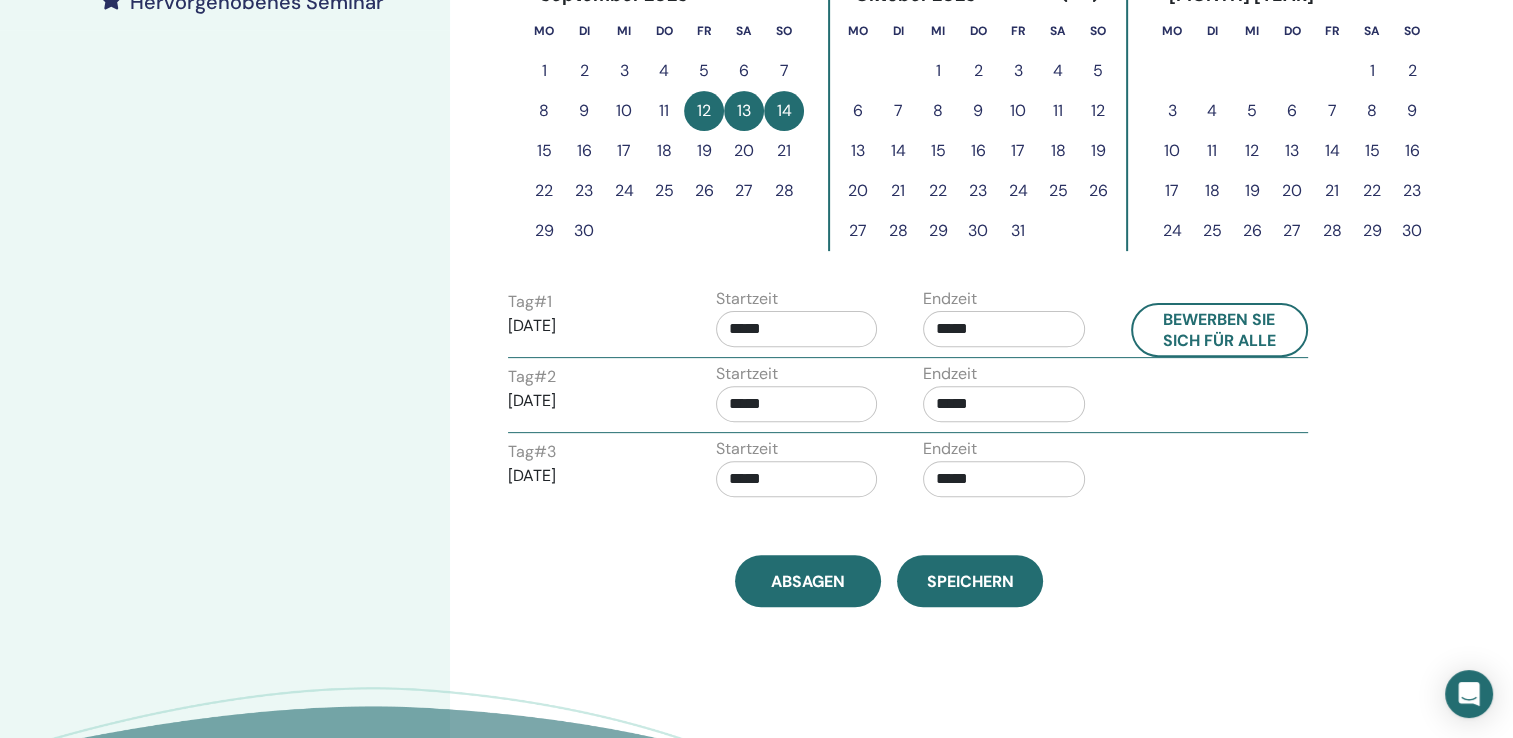 click on "*****" at bounding box center (797, 404) 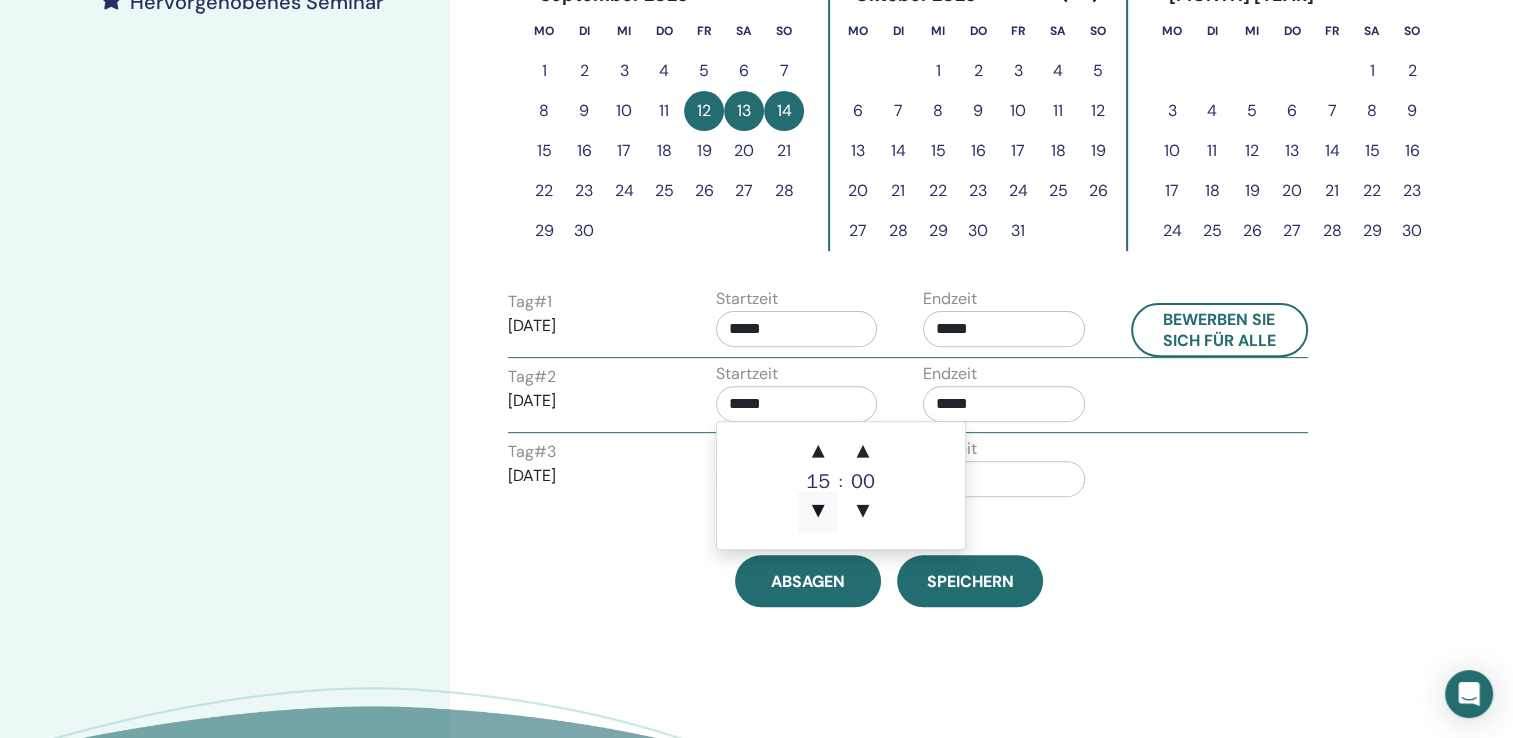 click on "▼" at bounding box center [818, 512] 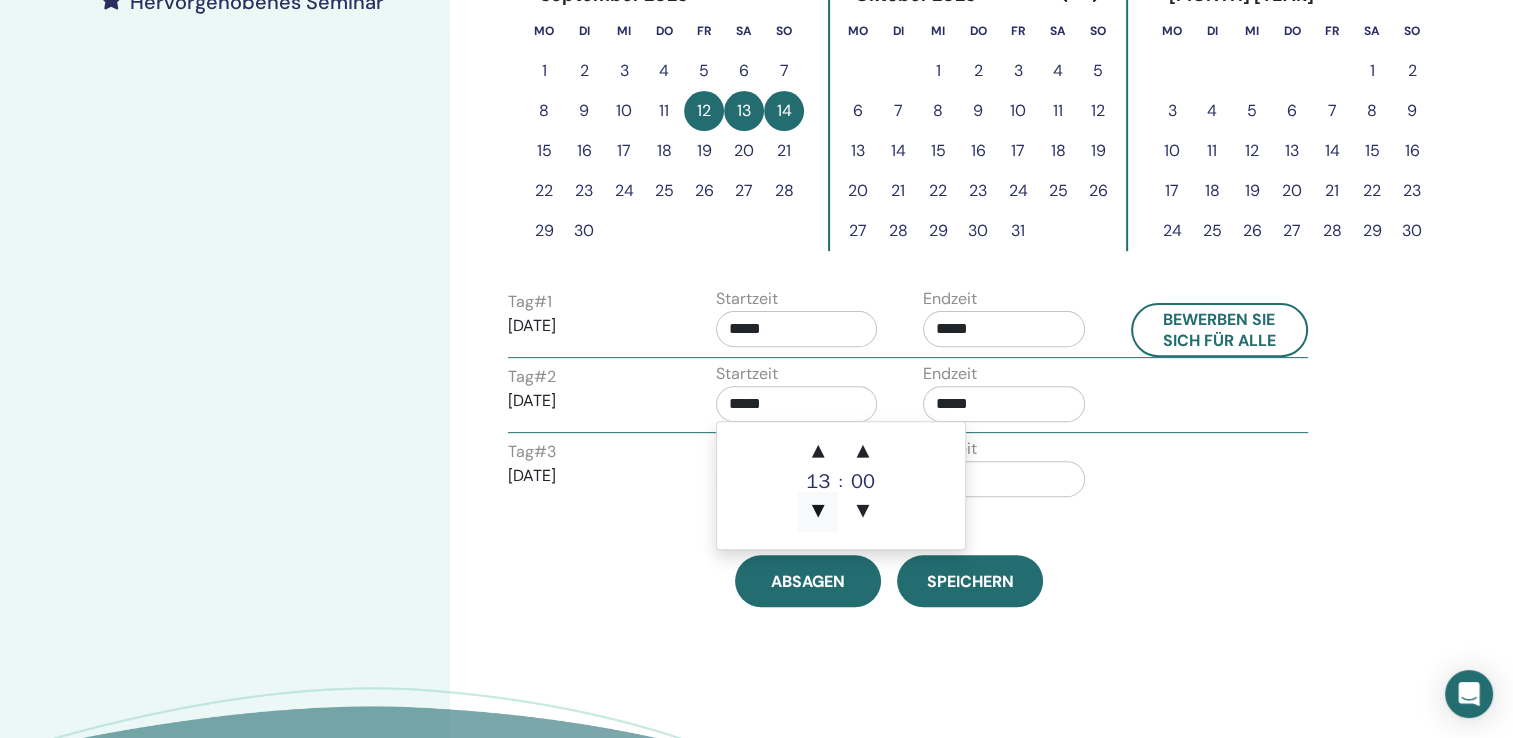 click on "▼" at bounding box center [818, 512] 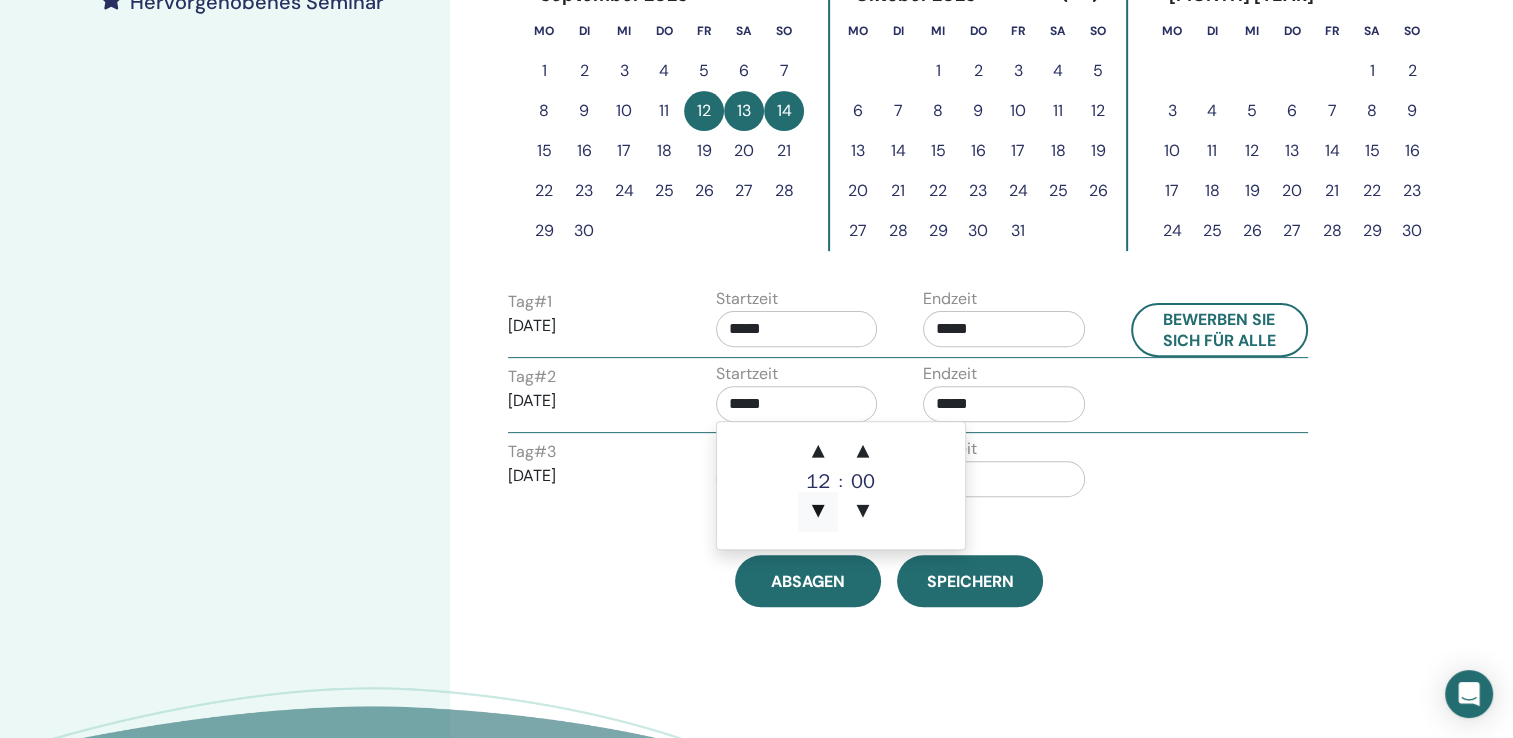 click on "▼" at bounding box center (818, 512) 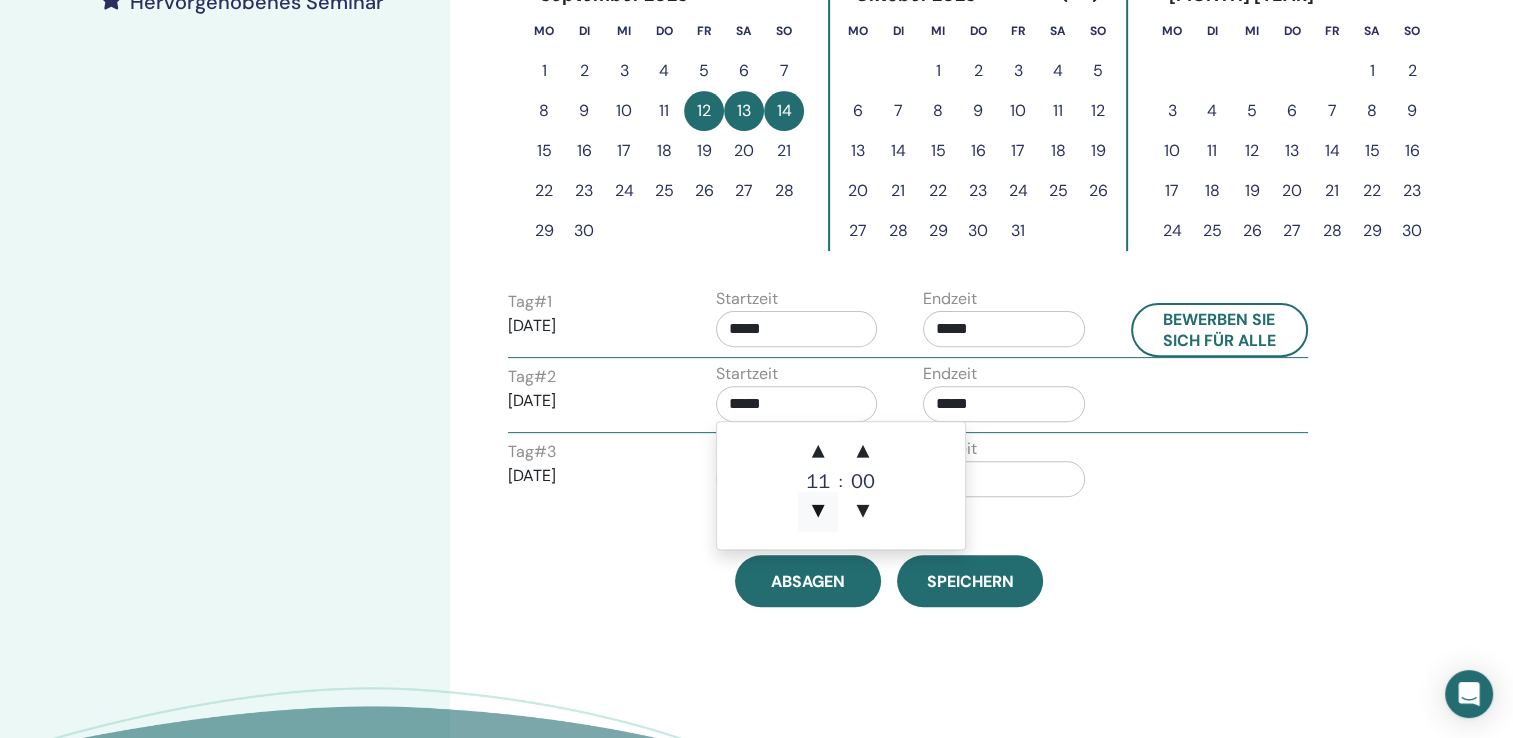click on "▼" at bounding box center [818, 512] 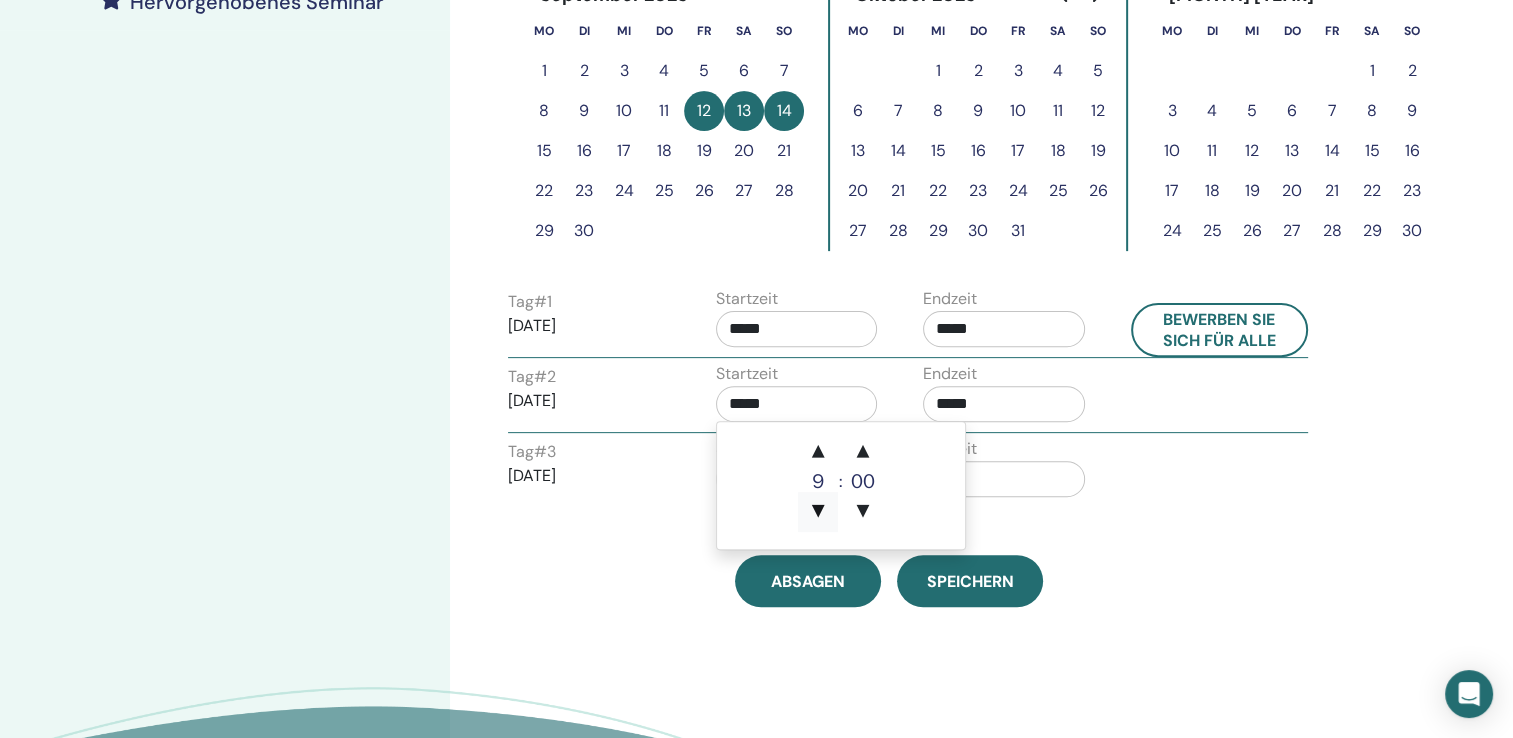 click on "▼" at bounding box center [818, 512] 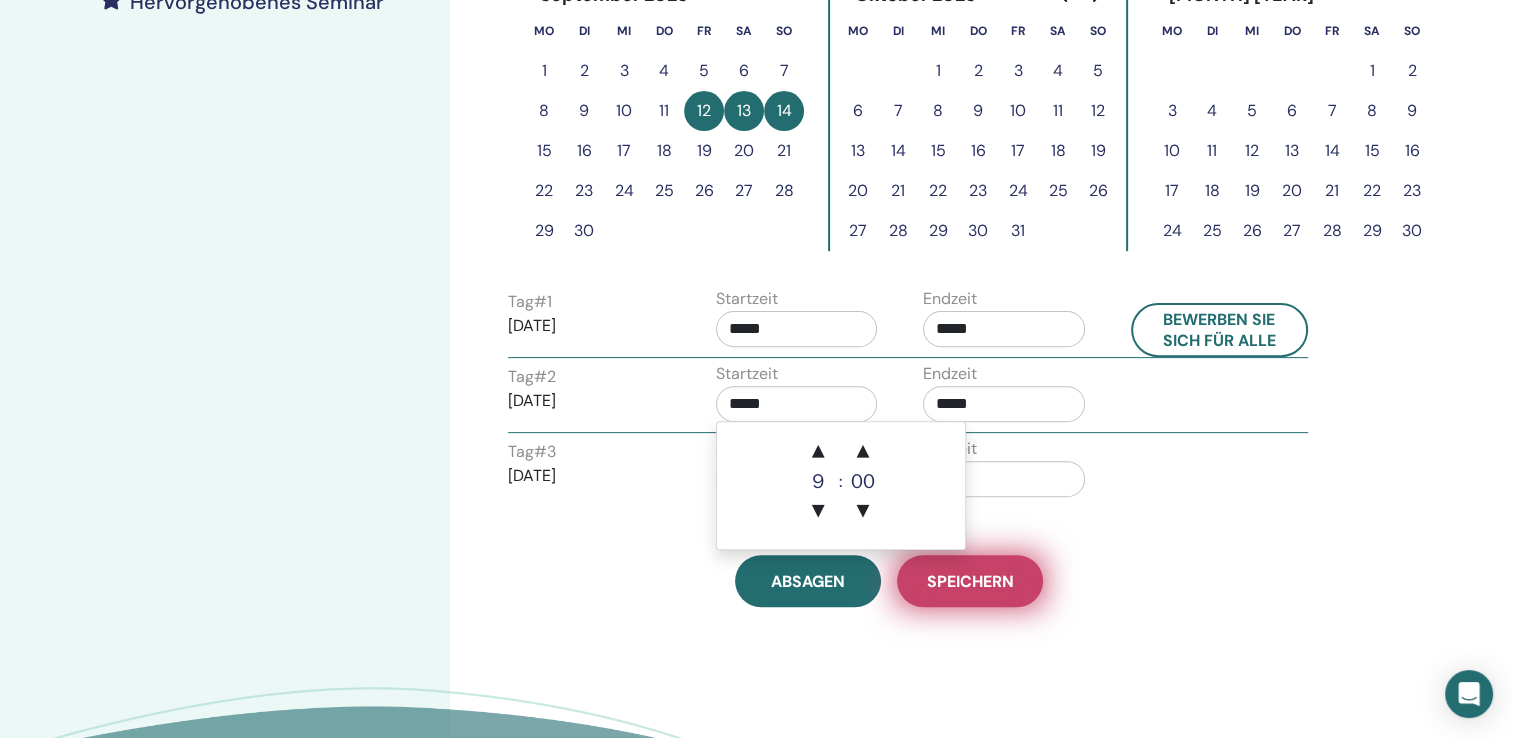 click on "Speichern" at bounding box center [970, 581] 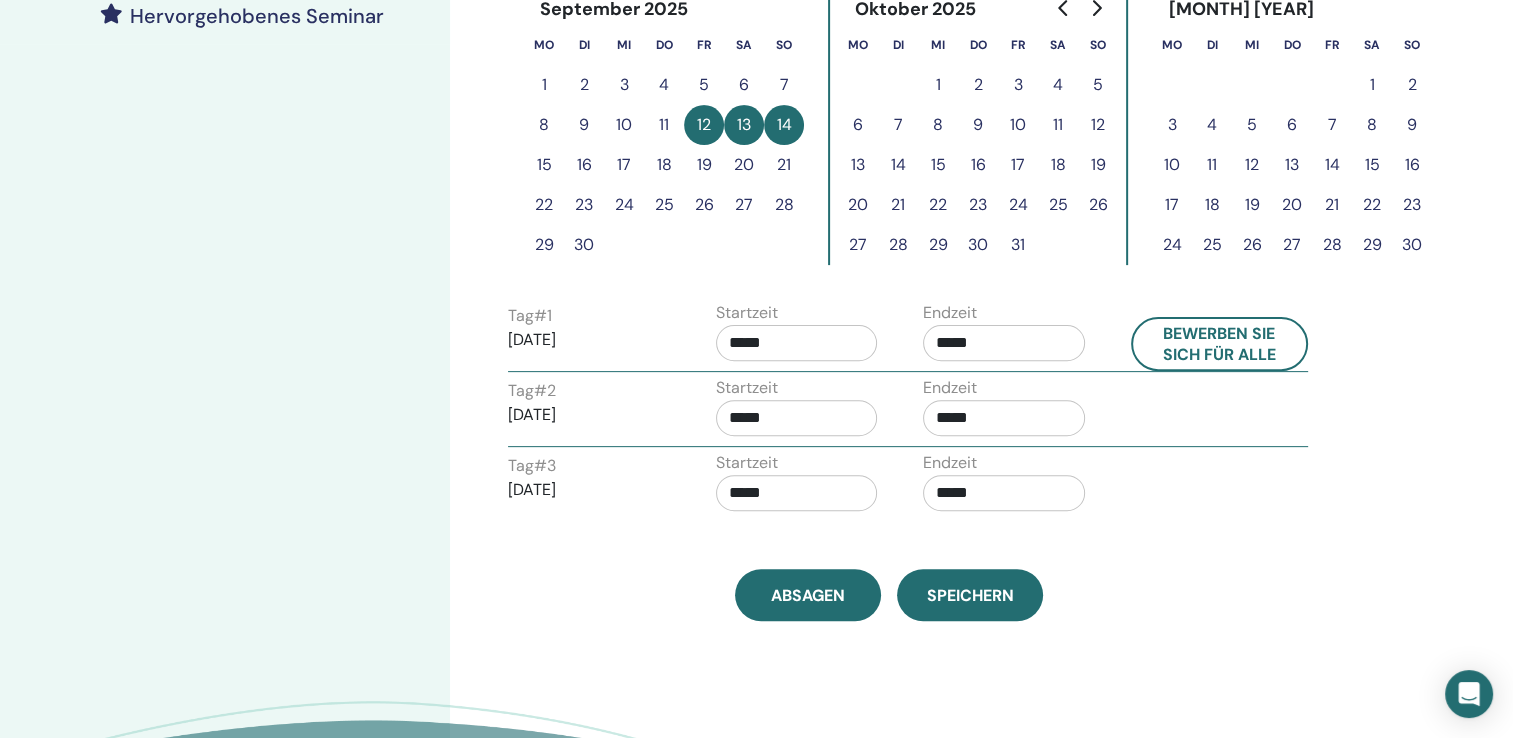 scroll, scrollTop: 600, scrollLeft: 0, axis: vertical 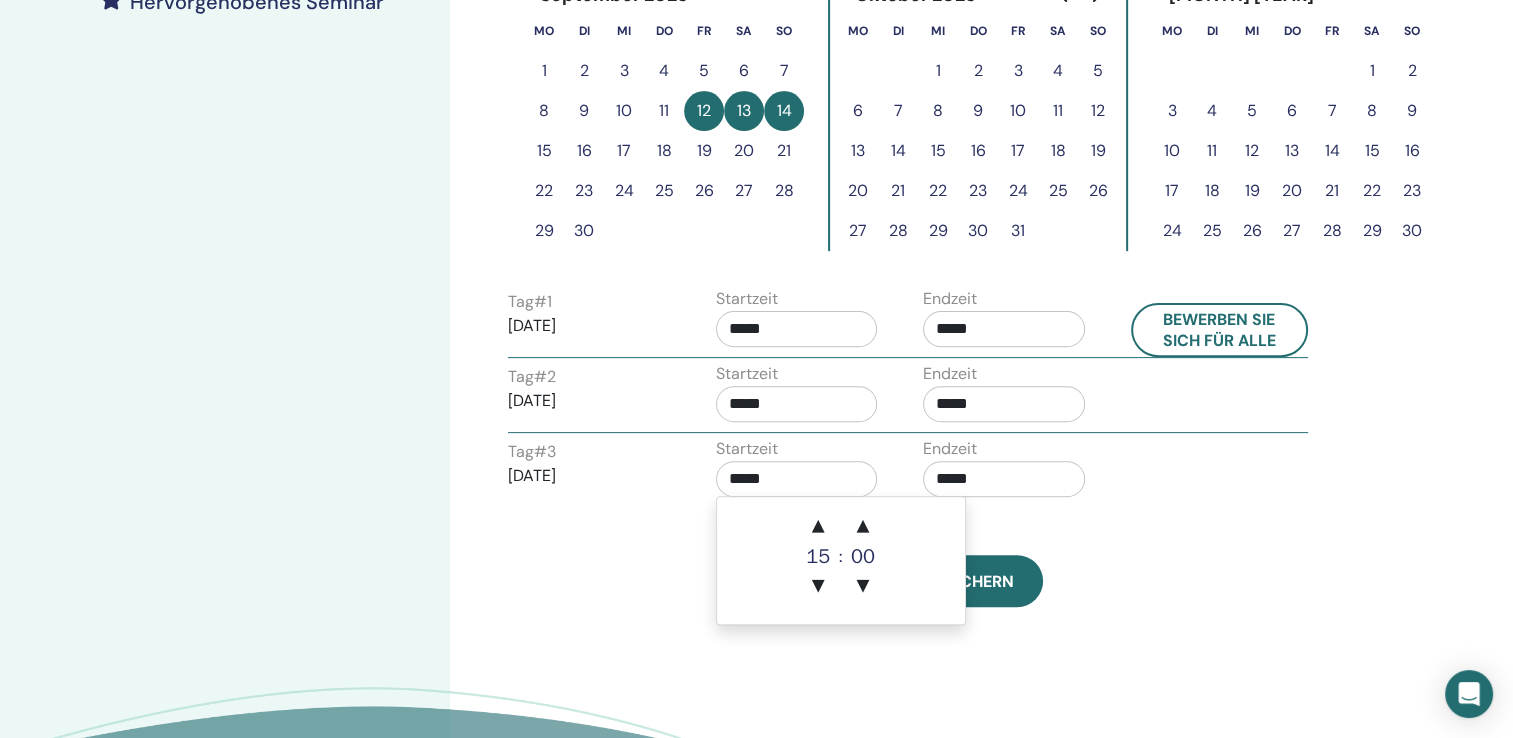 click on "*****" at bounding box center (797, 479) 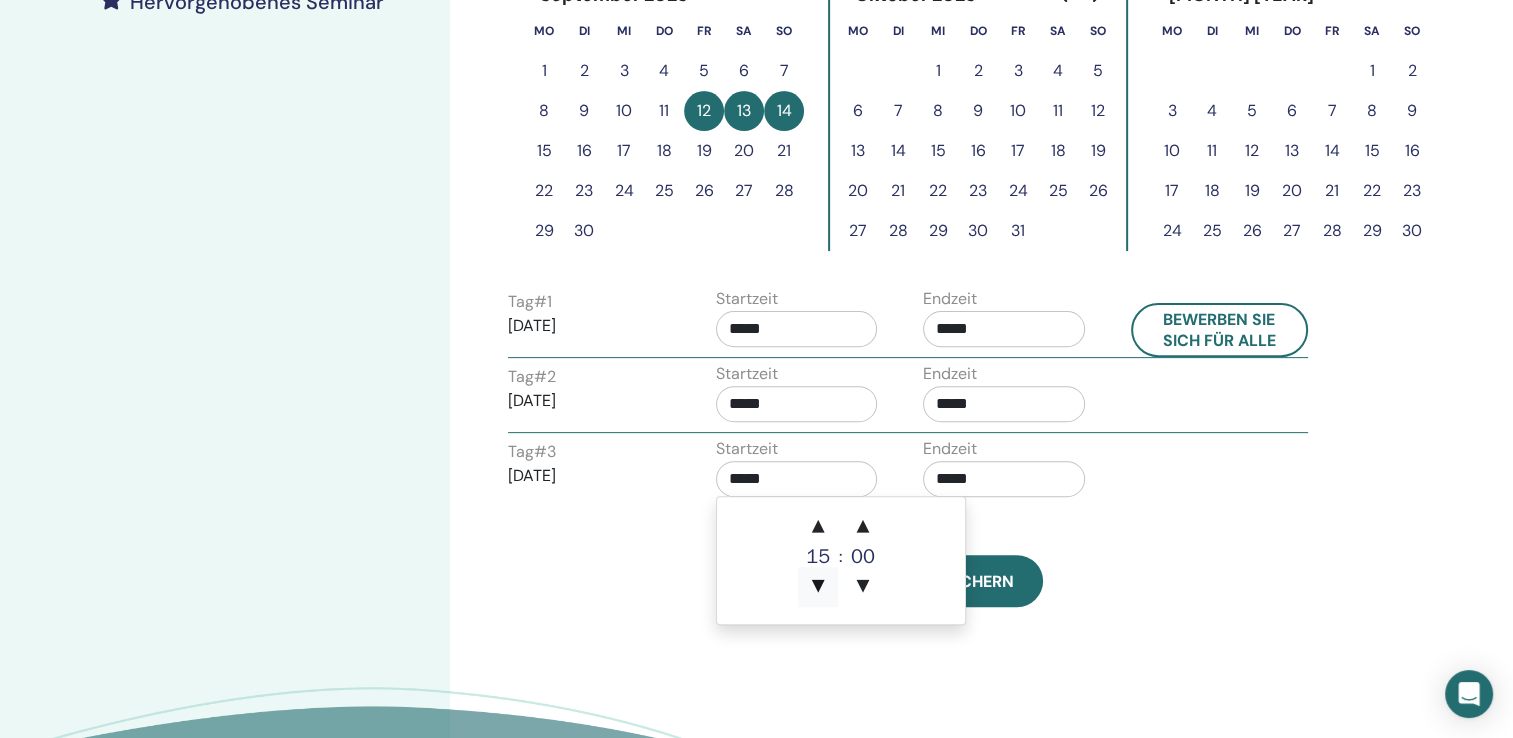 click on "▼" at bounding box center [818, 587] 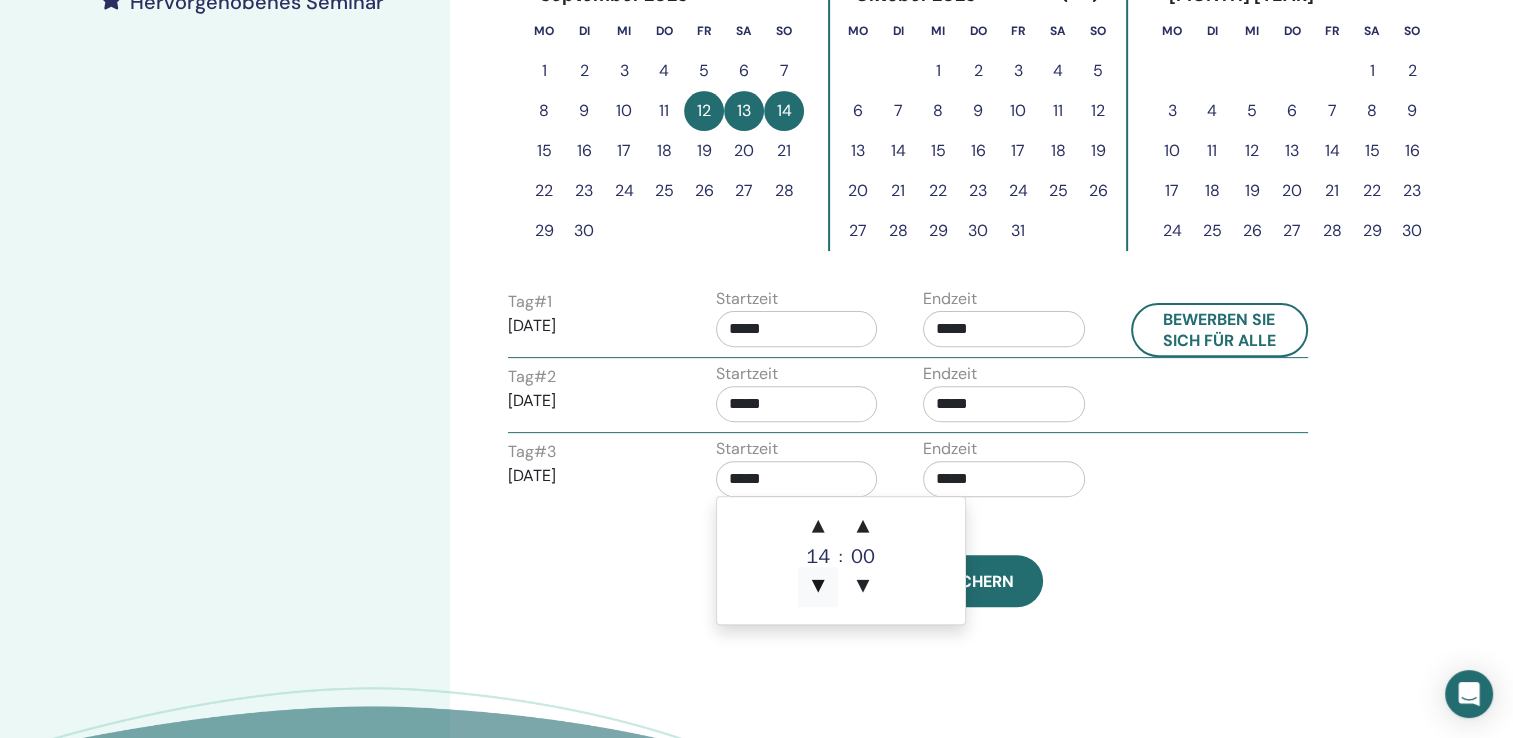 click on "▼" at bounding box center (818, 587) 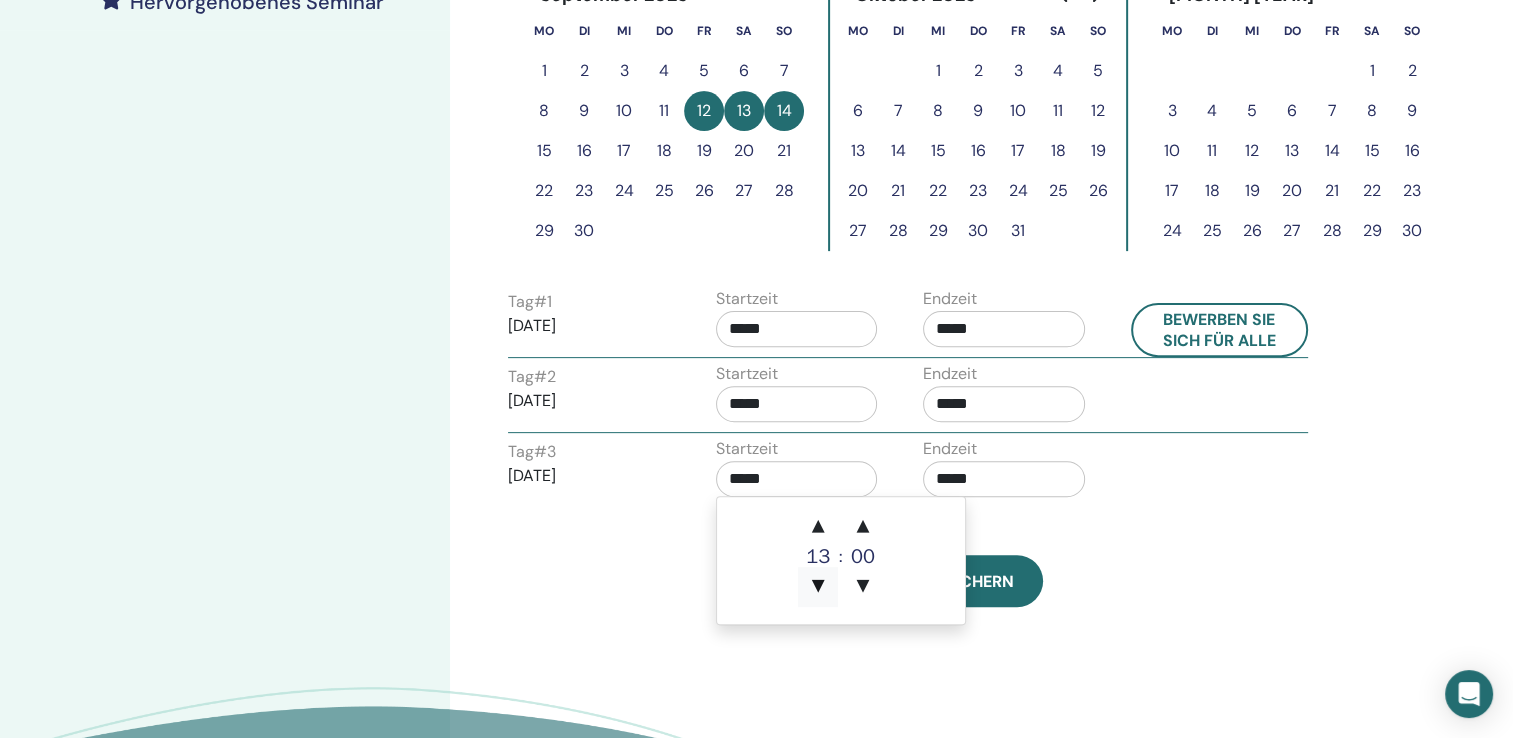 click on "▼" at bounding box center [818, 587] 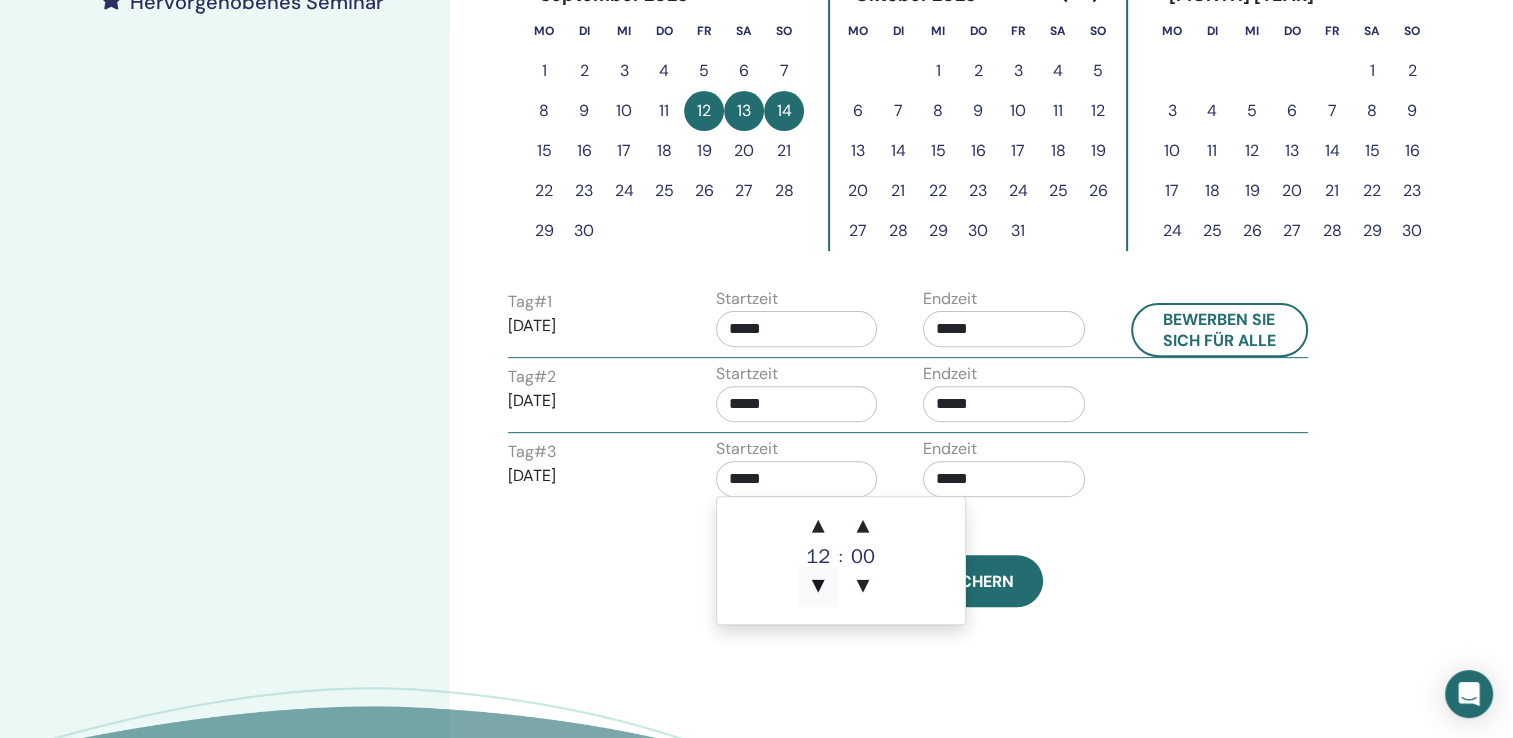 click on "▼" at bounding box center (818, 587) 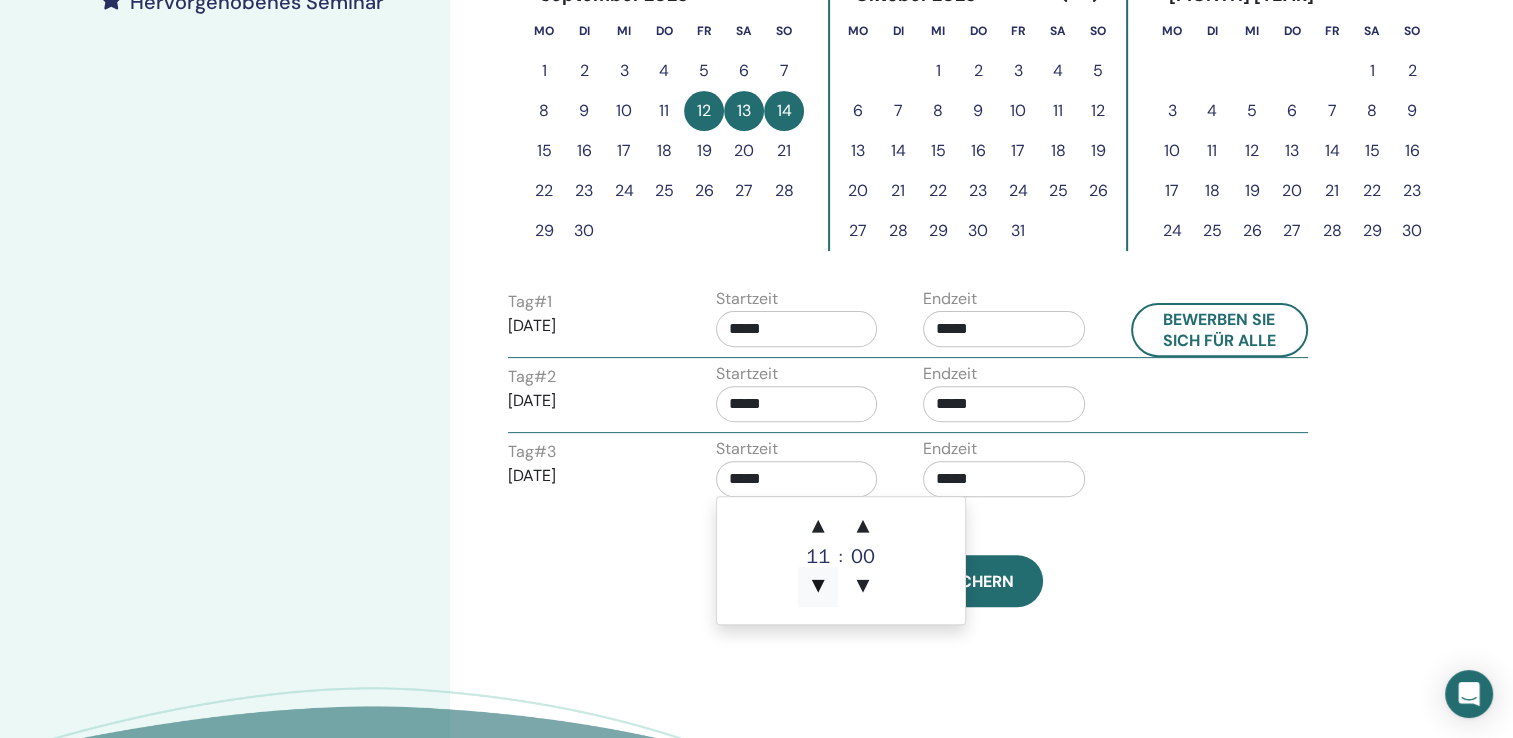 click on "▼" at bounding box center [818, 587] 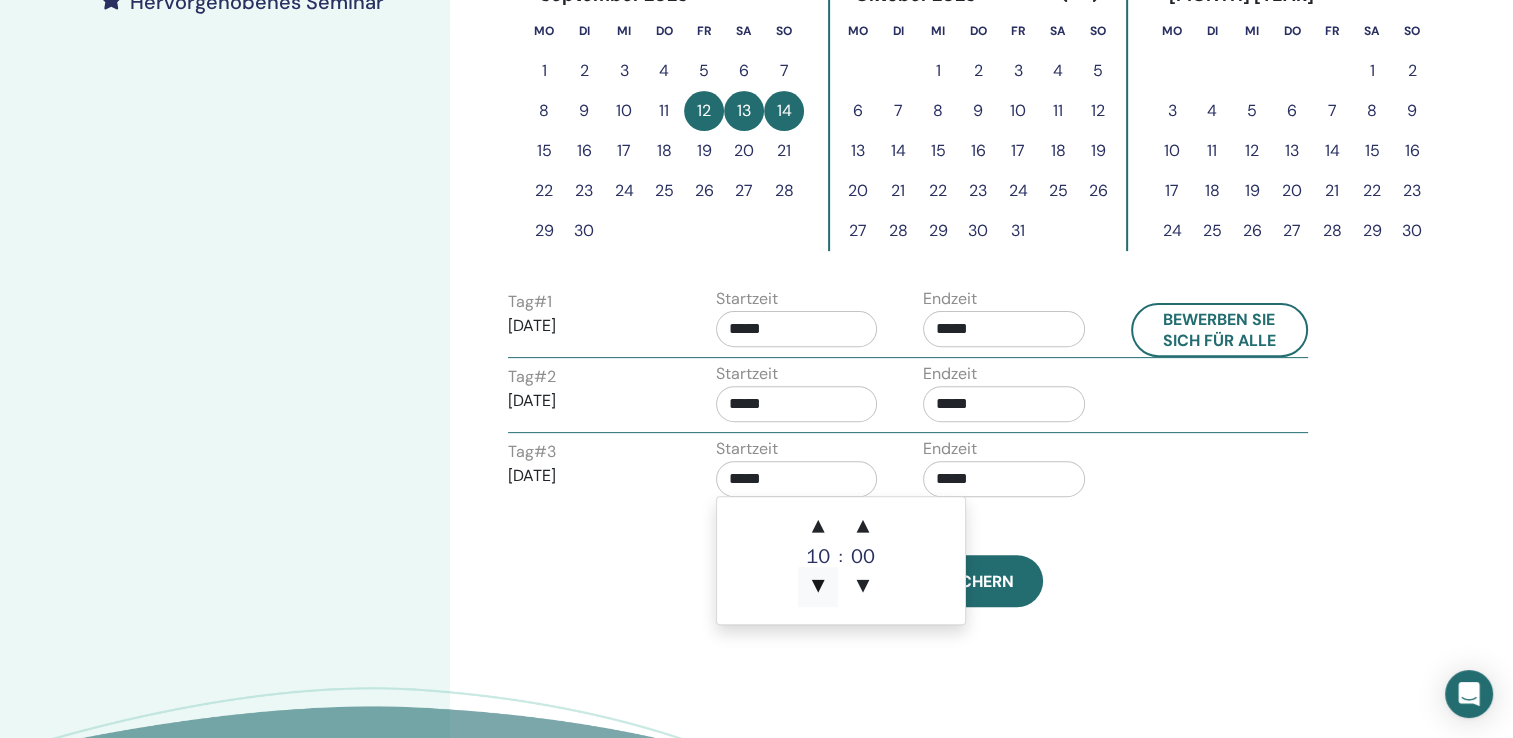 click on "▼" at bounding box center [818, 587] 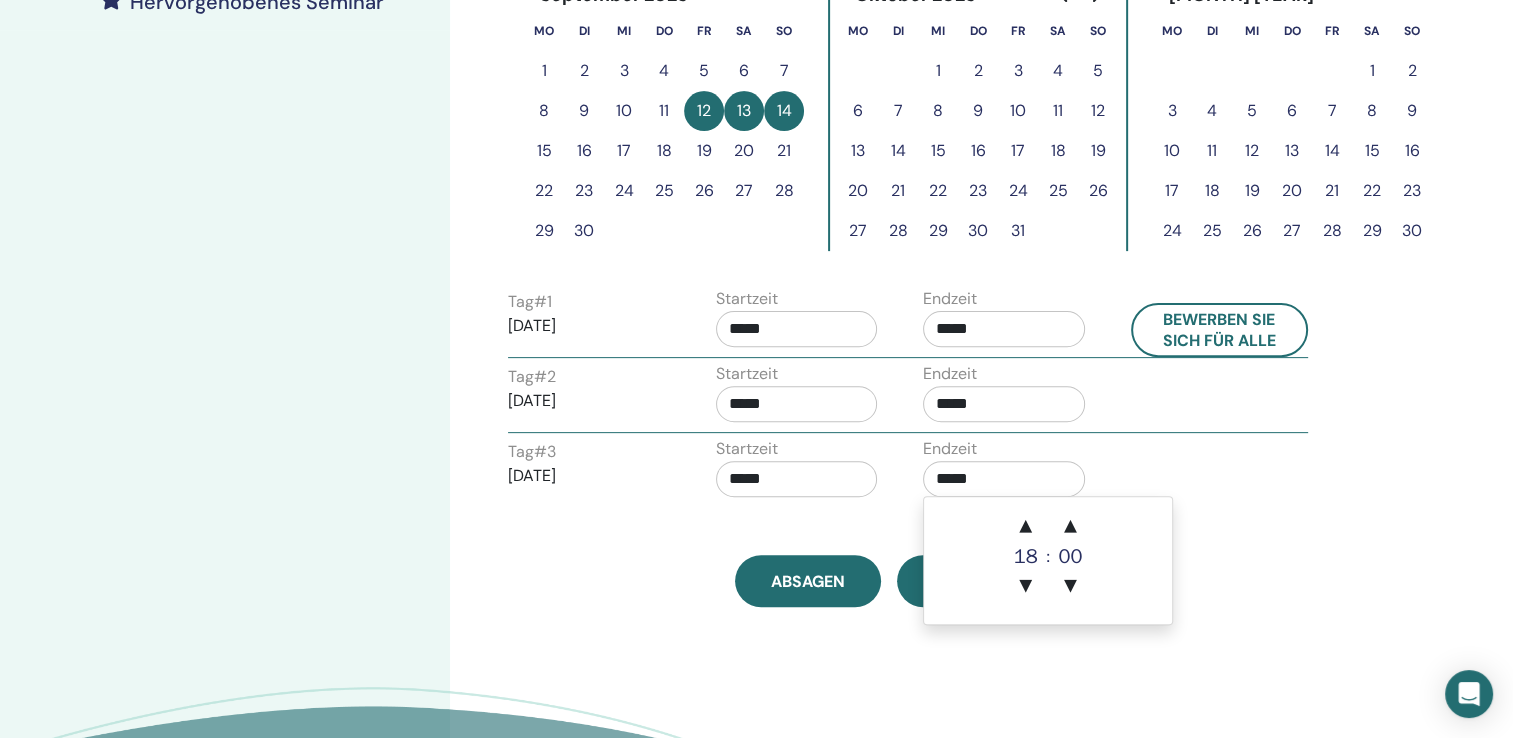 click on "*****" at bounding box center [1004, 479] 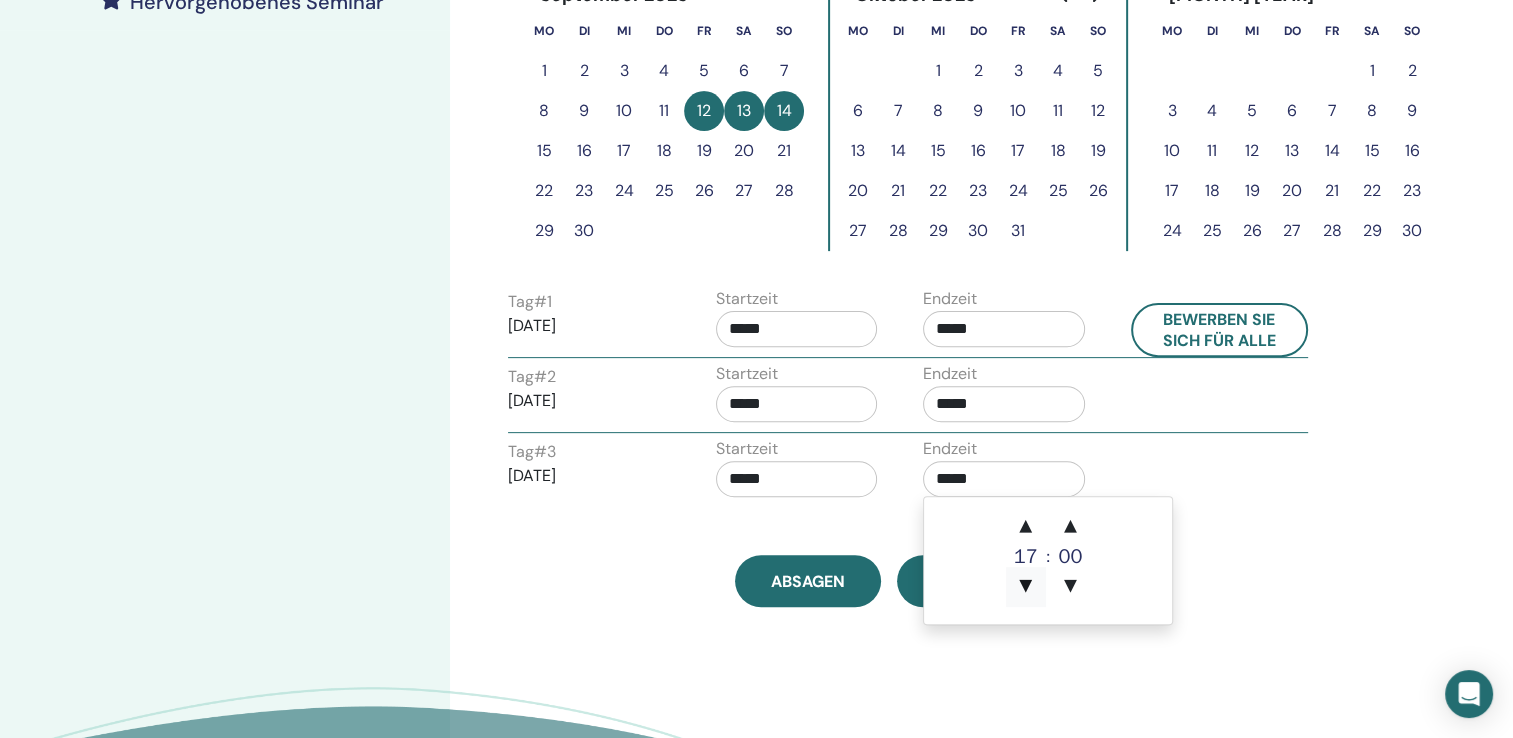 click on "▼" at bounding box center [1026, 587] 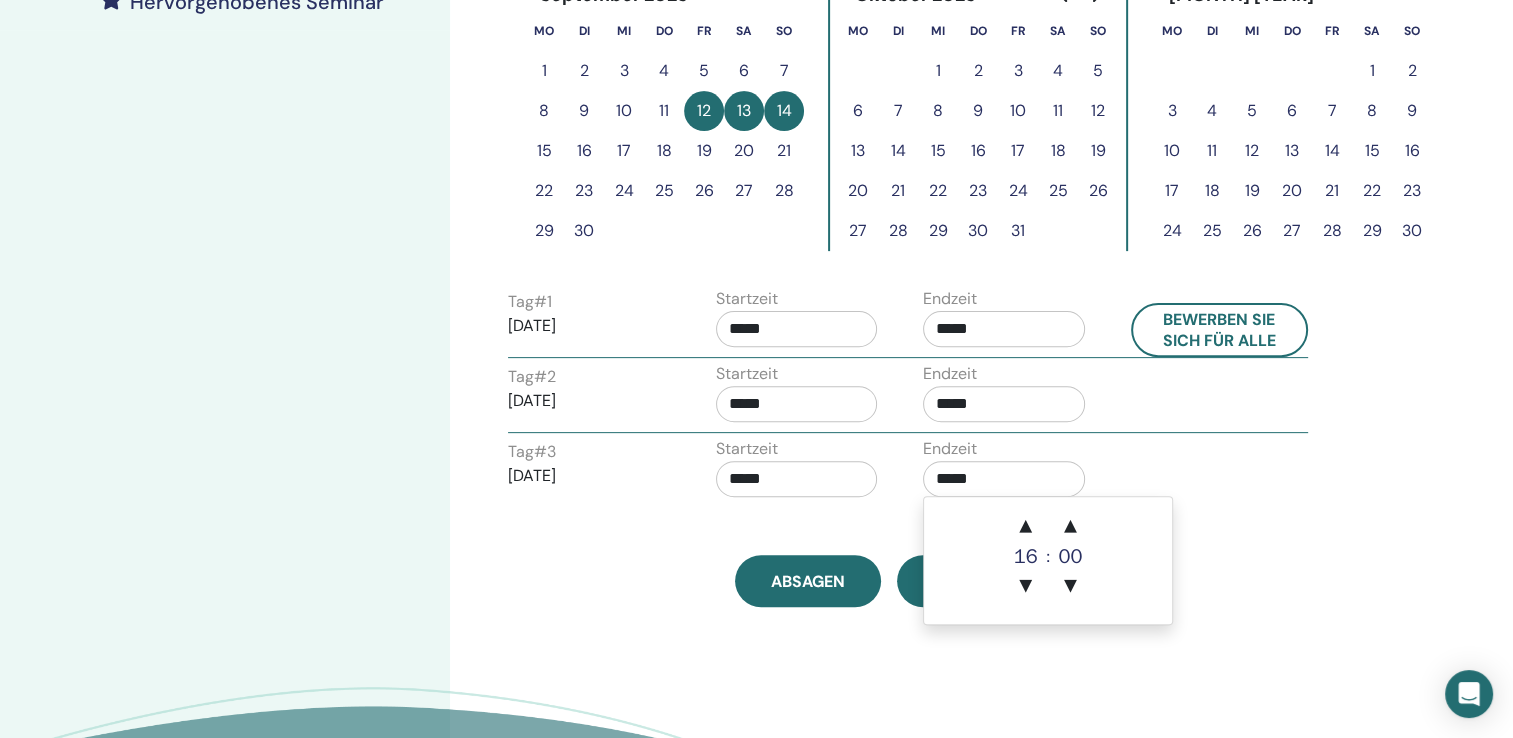 drag, startPoint x: 873, startPoint y: 513, endPoint x: 905, endPoint y: 456, distance: 65.36819 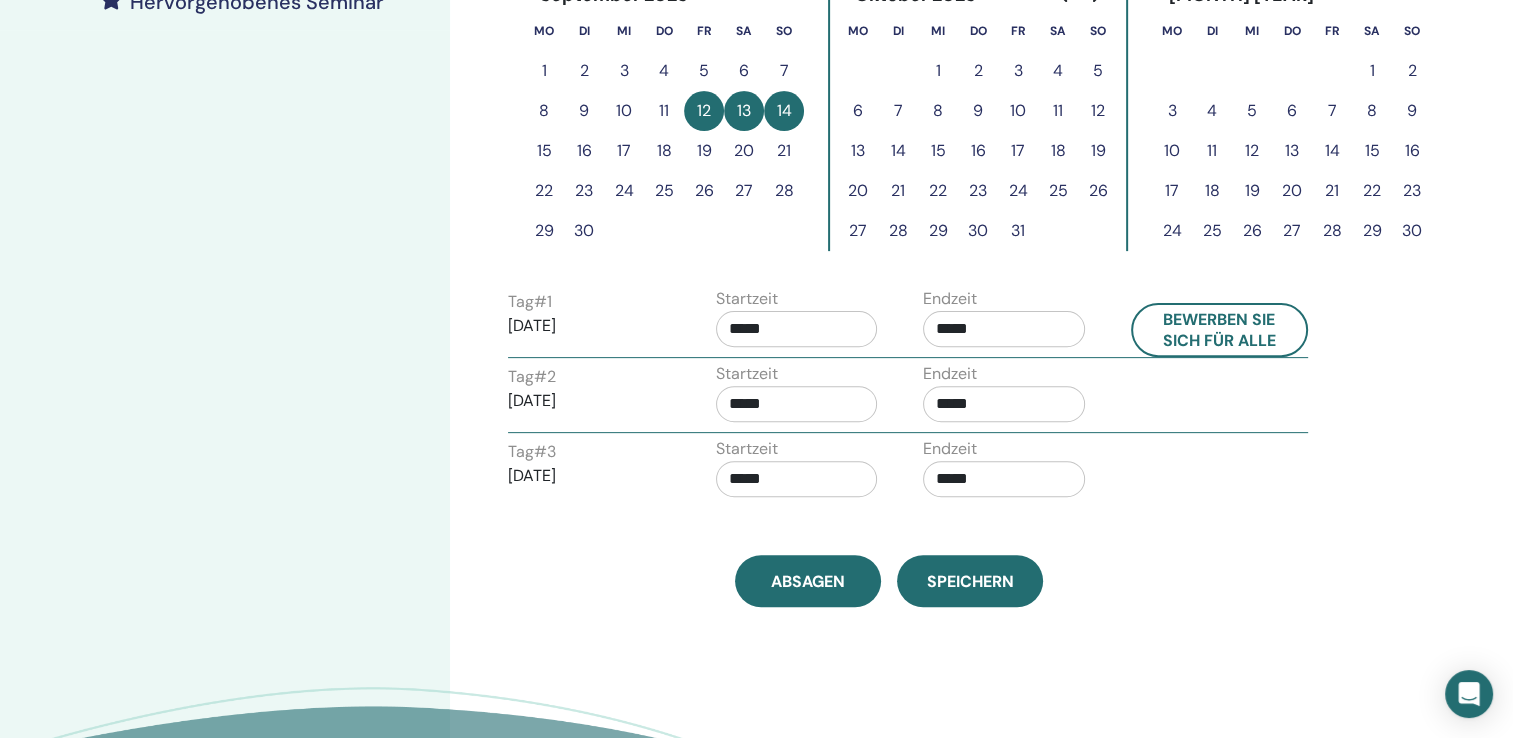 click on "*****" at bounding box center [1004, 404] 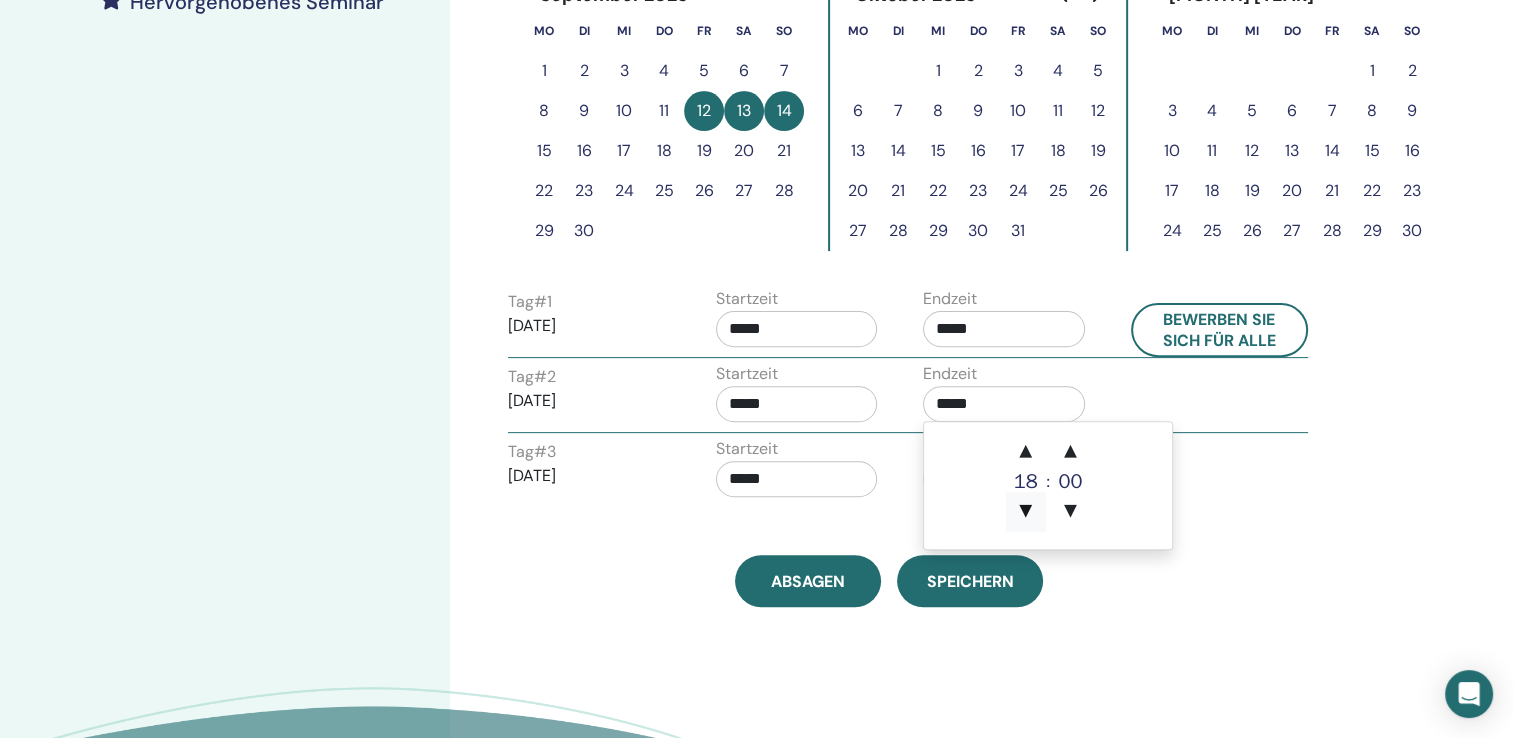 click on "▼" at bounding box center [1026, 512] 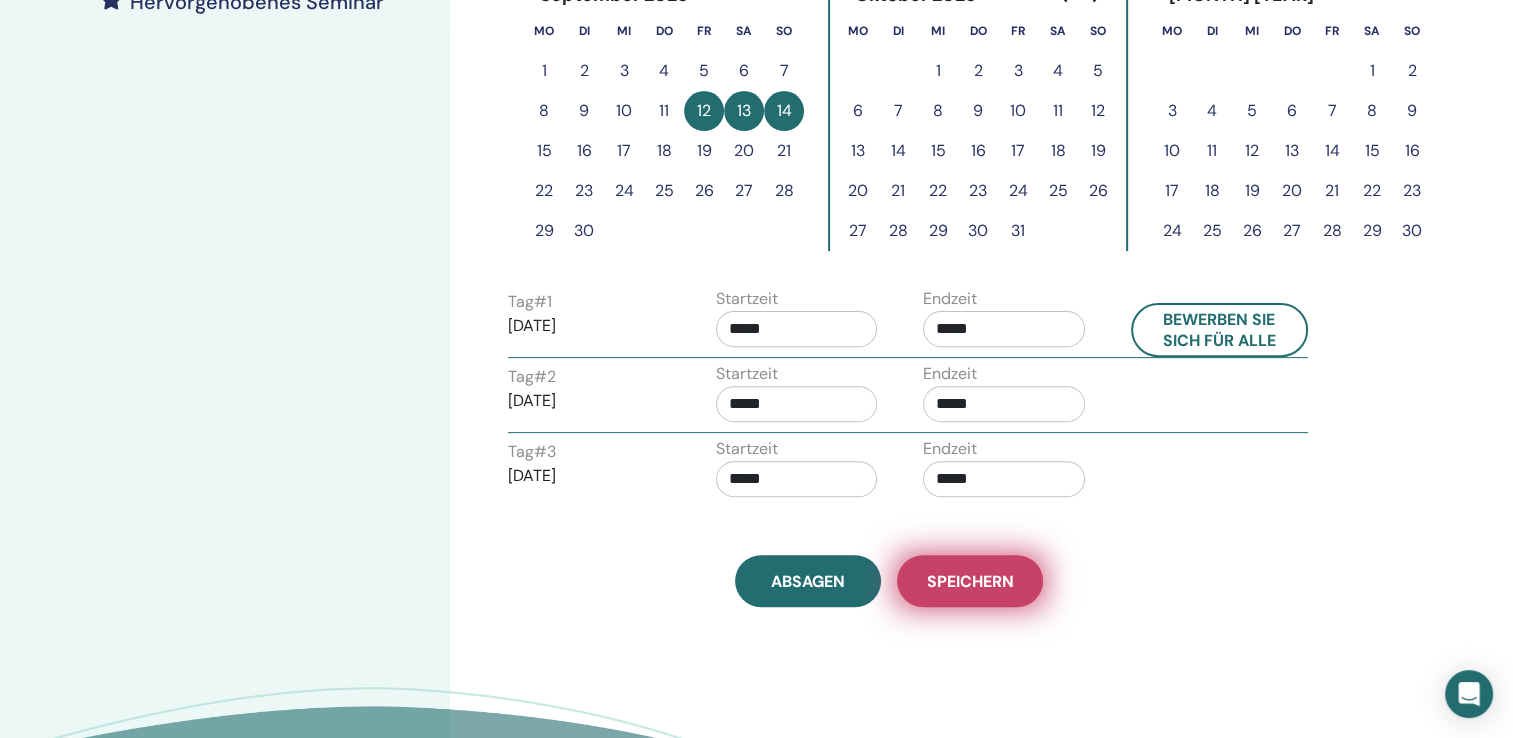 click on "Speichern" at bounding box center [970, 581] 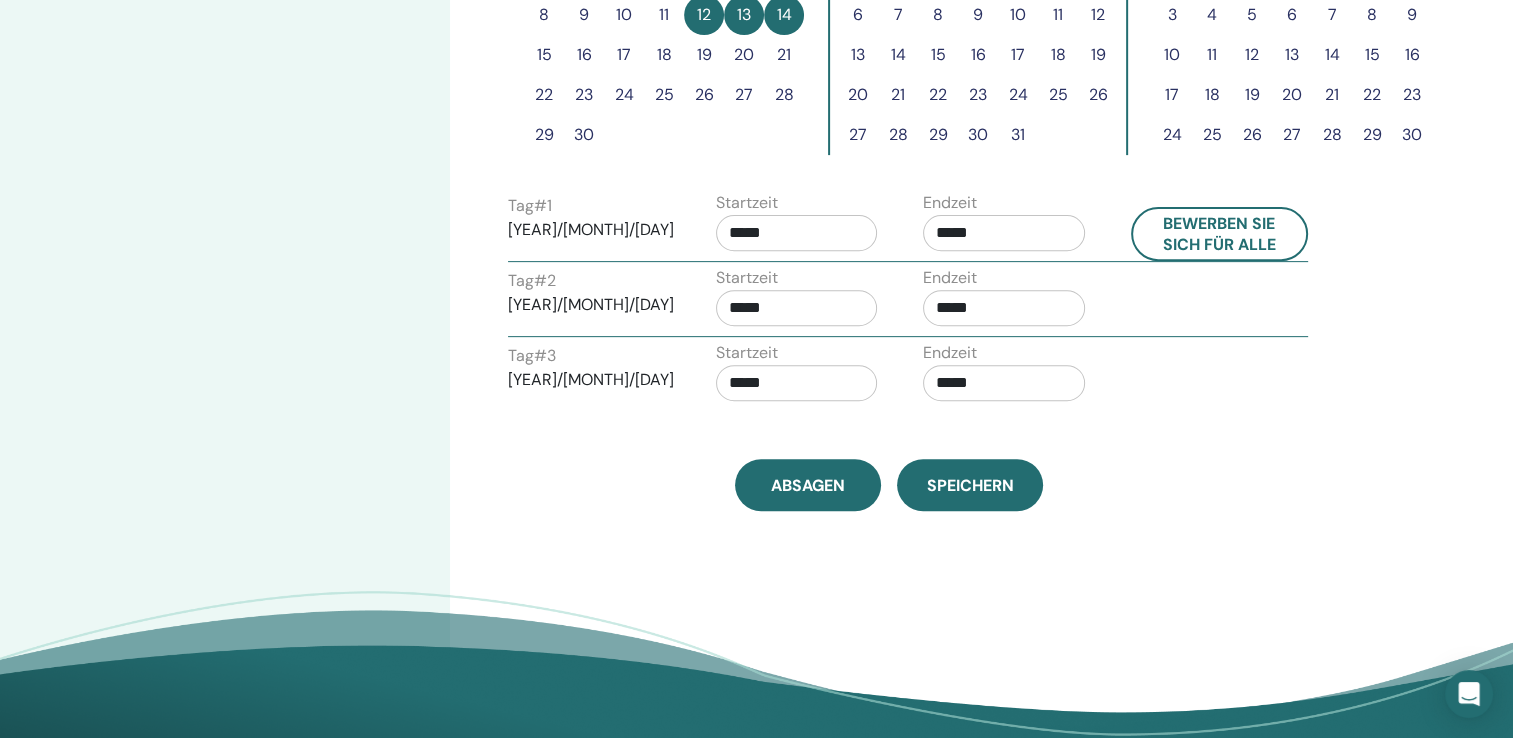 scroll, scrollTop: 700, scrollLeft: 0, axis: vertical 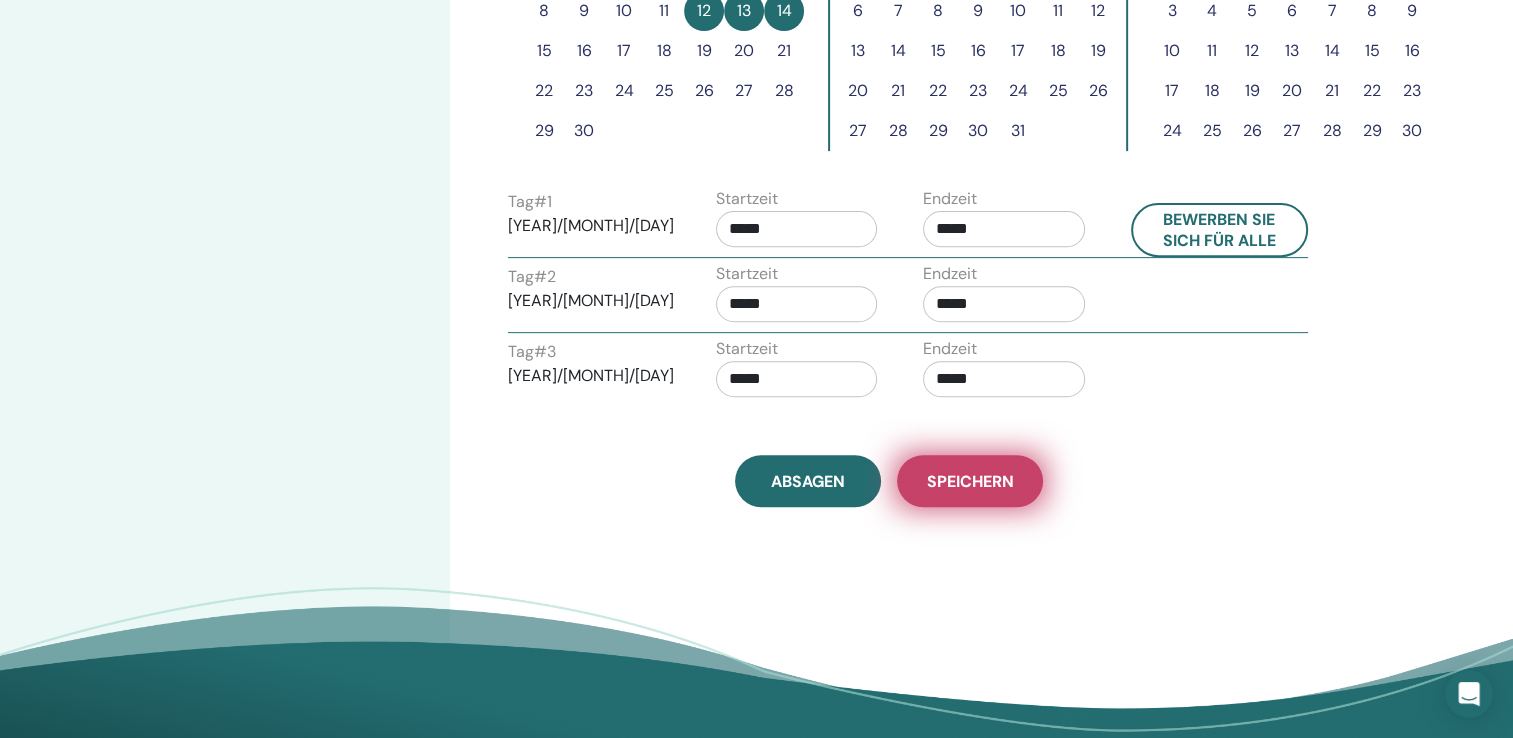 click on "Speichern" at bounding box center (970, 481) 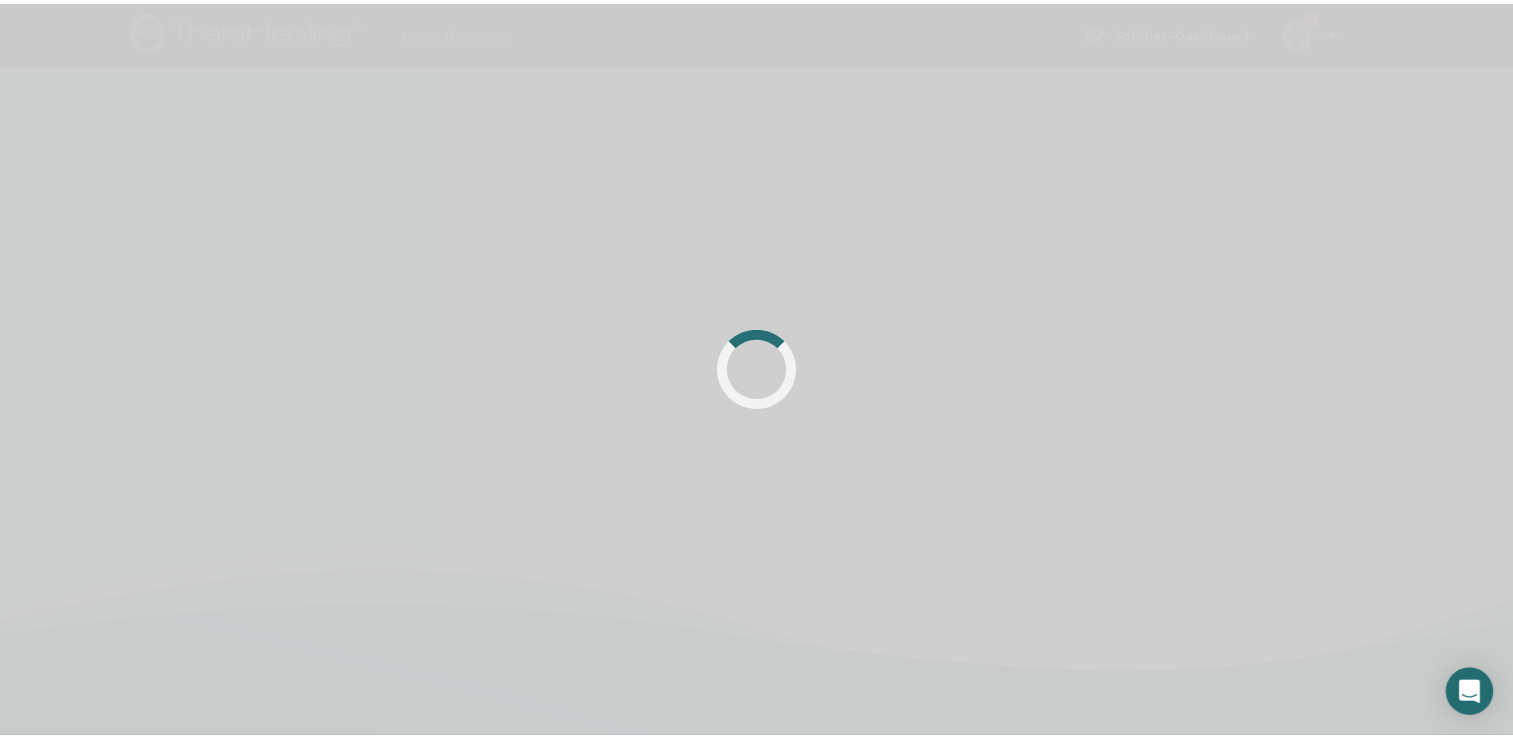 scroll, scrollTop: 0, scrollLeft: 0, axis: both 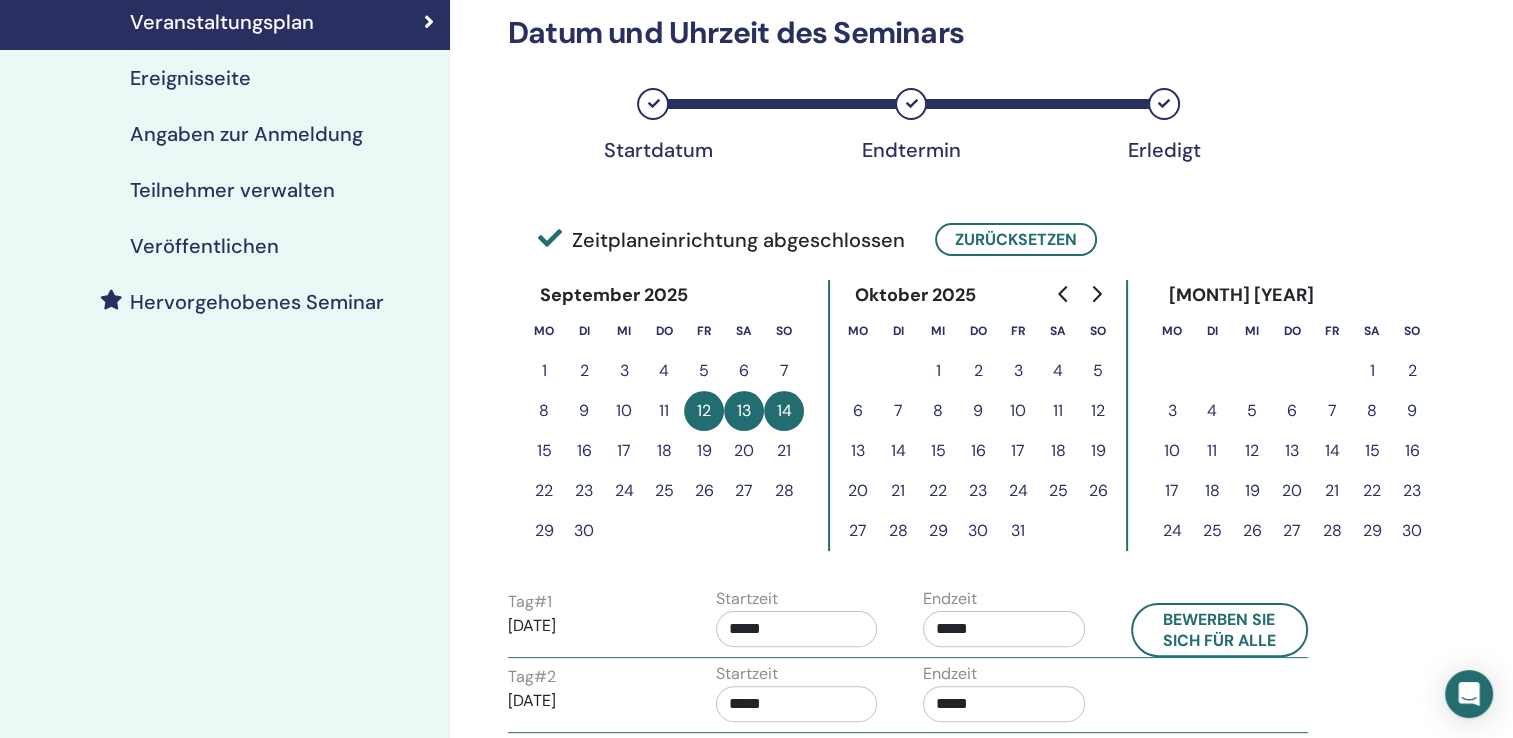 click on "Veröffentlichen" at bounding box center (204, 246) 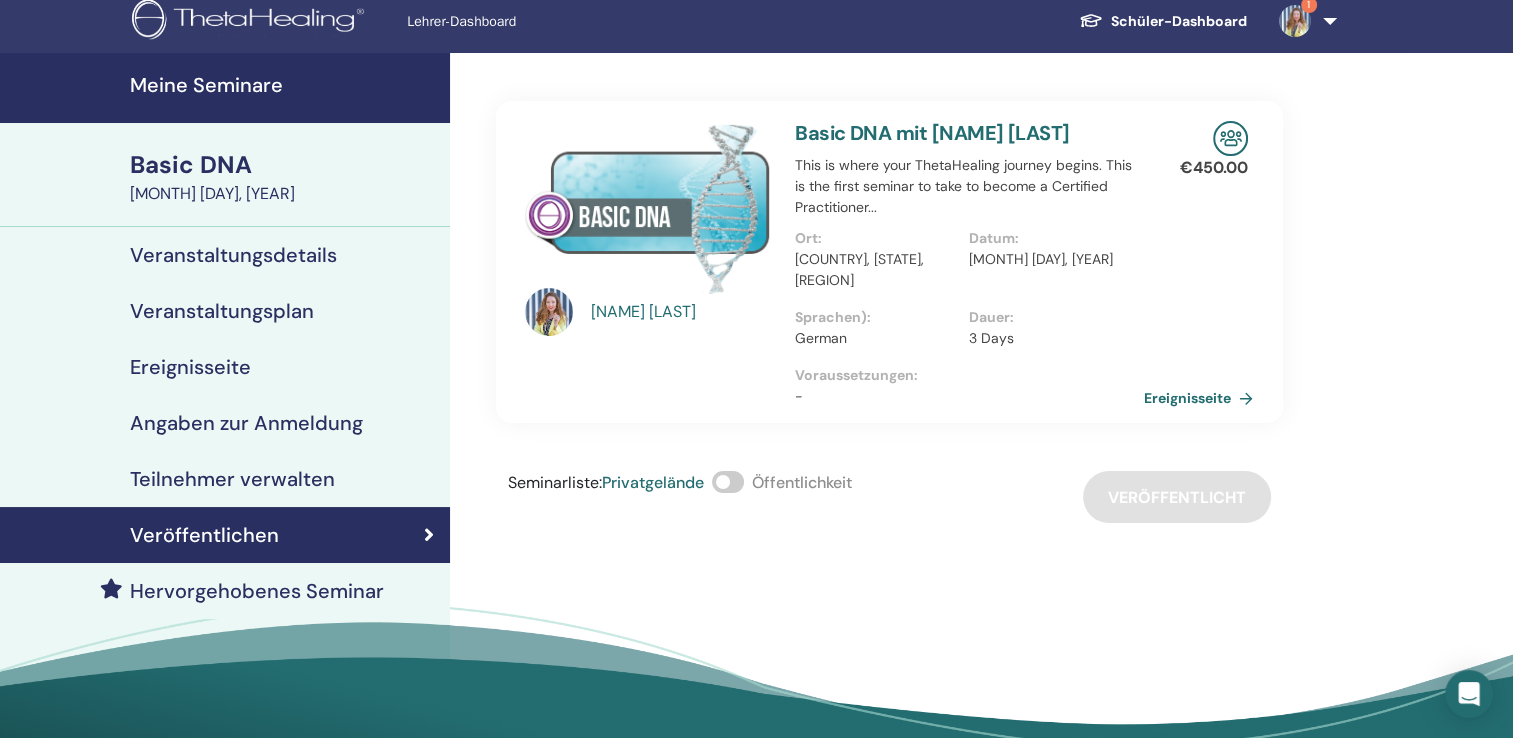 scroll, scrollTop: 0, scrollLeft: 0, axis: both 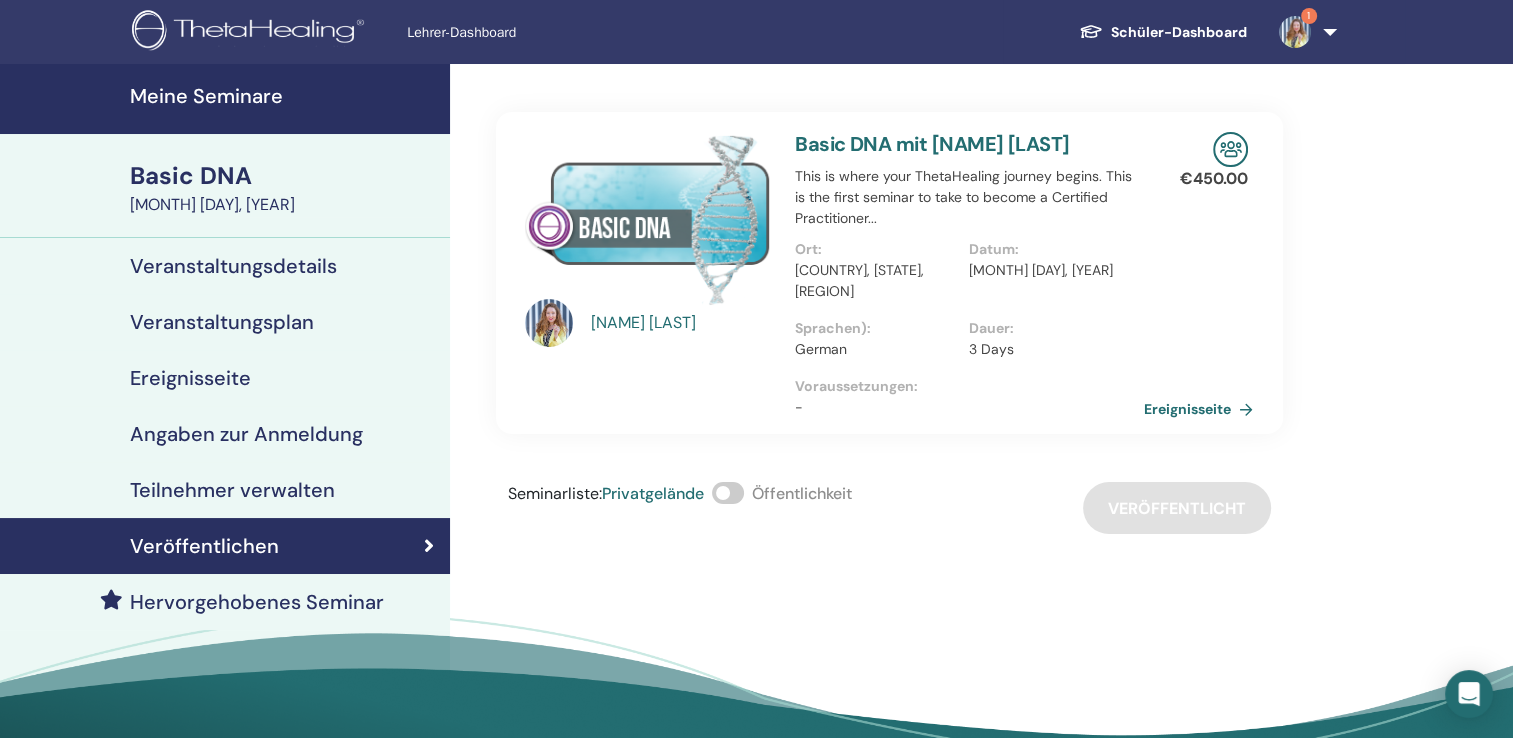 click on "Datum :" at bounding box center (1050, 249) 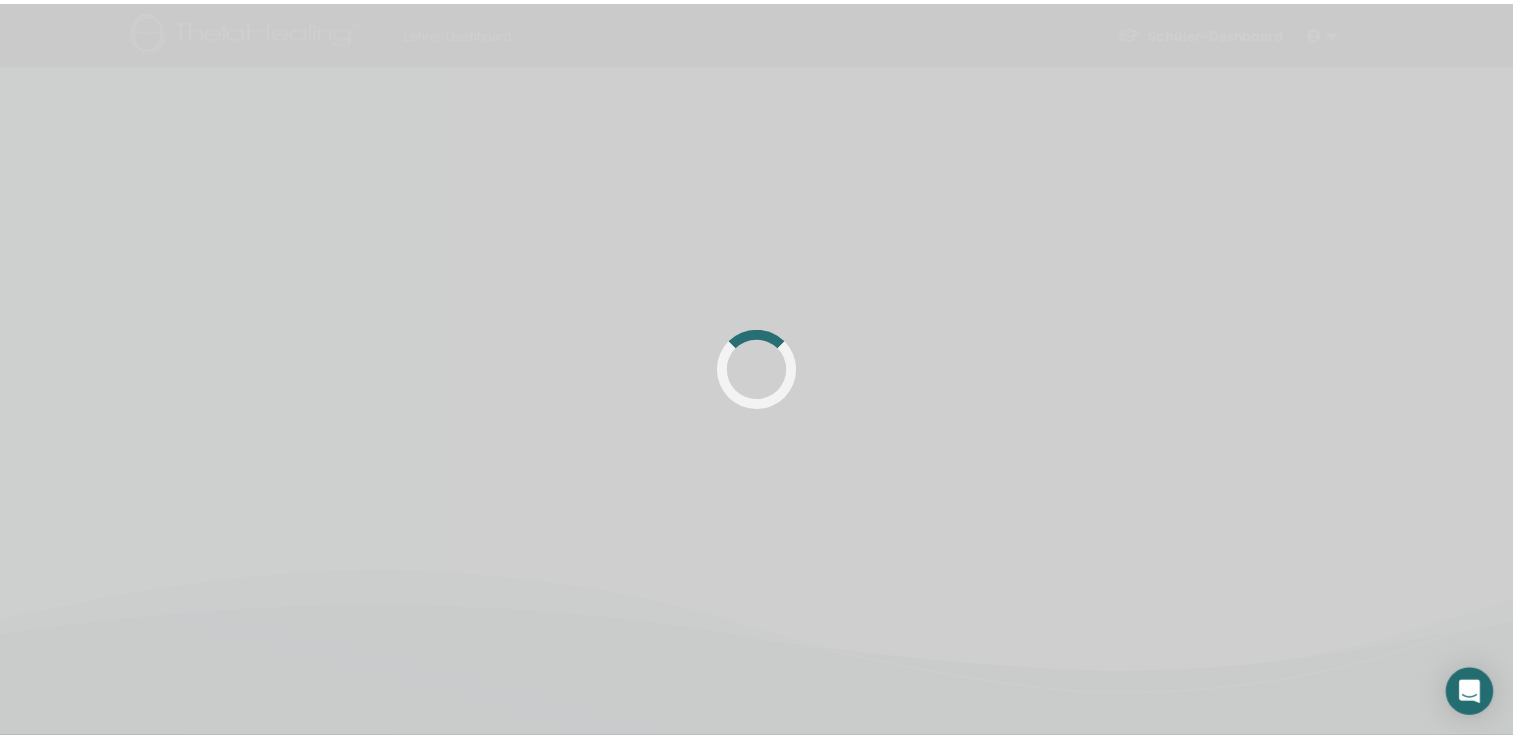scroll, scrollTop: 0, scrollLeft: 0, axis: both 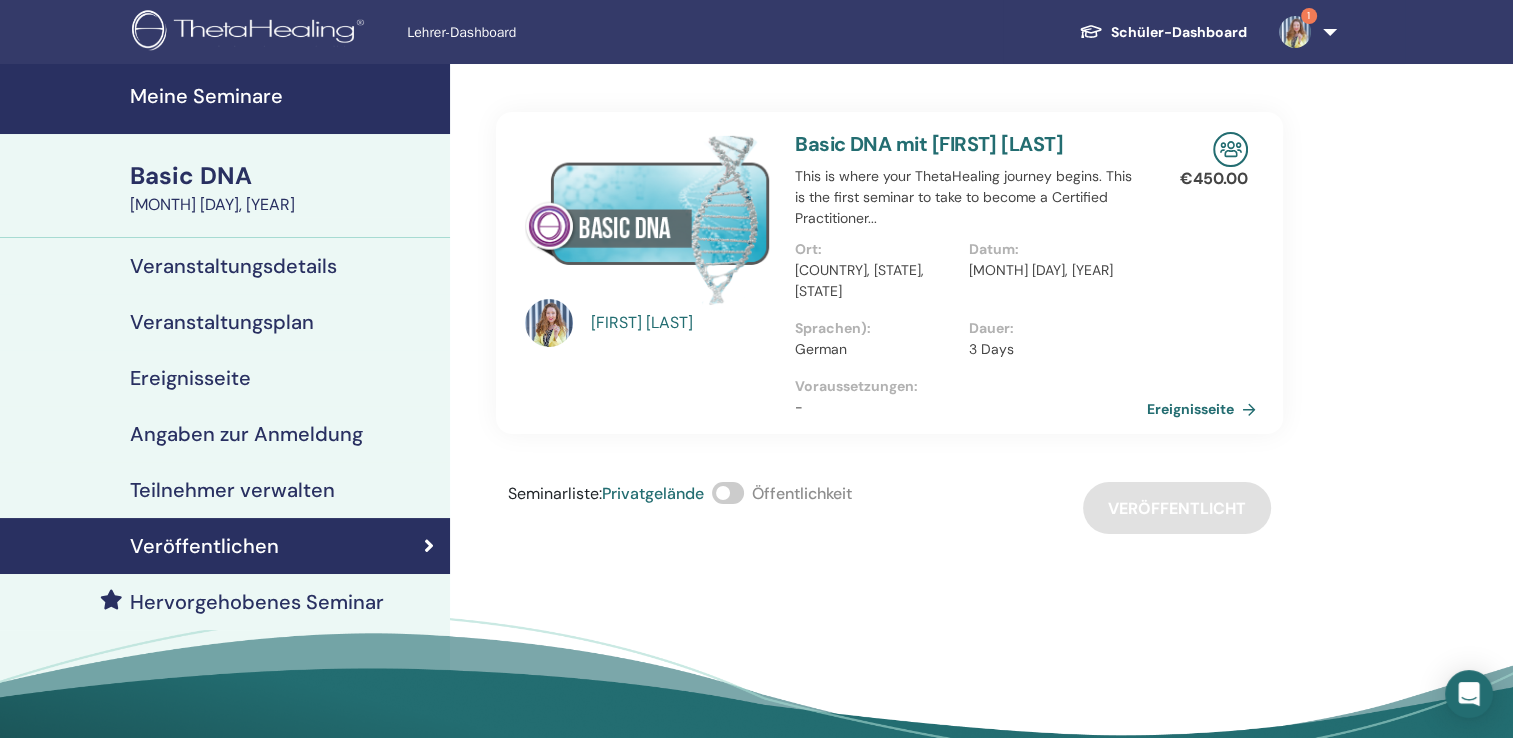 click on "Ereignisseite" at bounding box center (1205, 409) 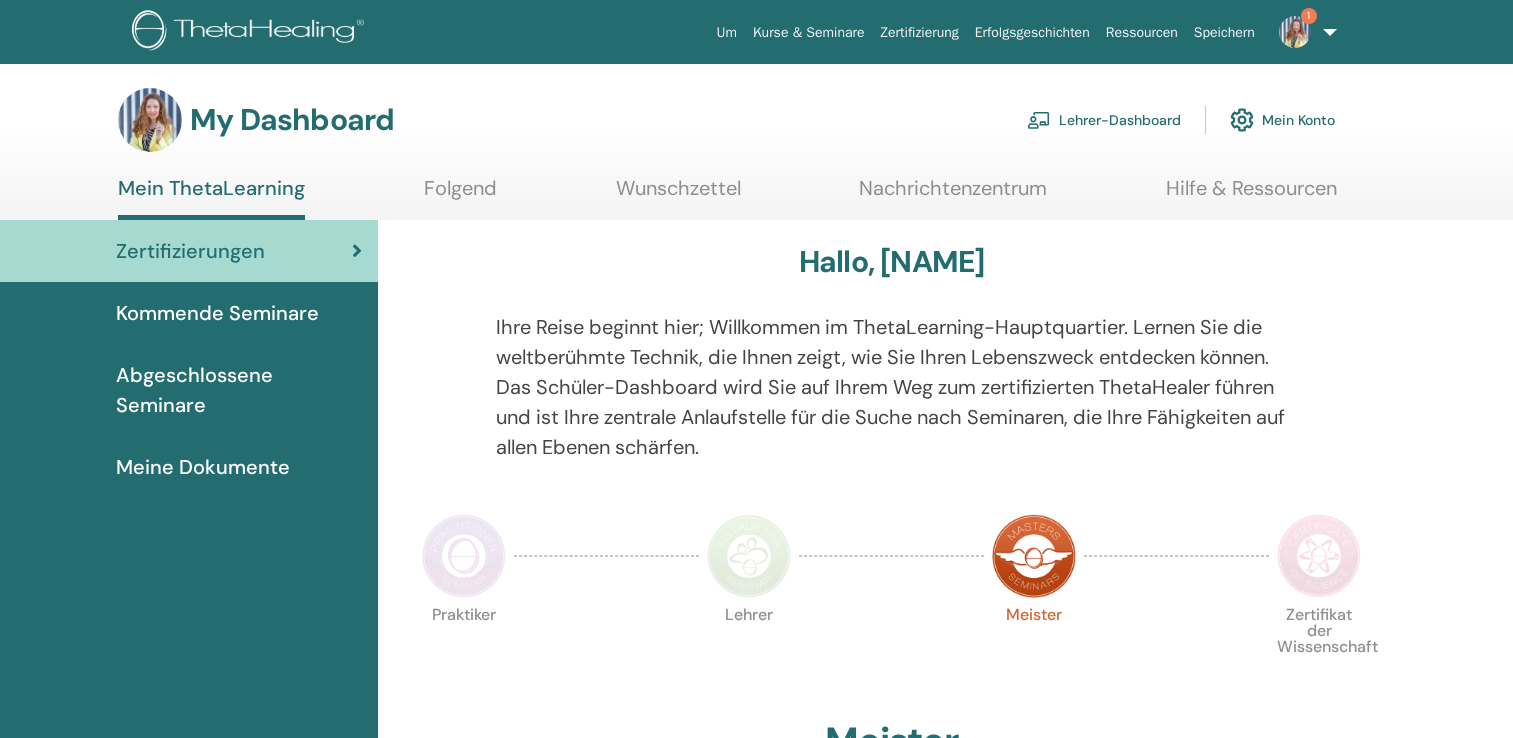 scroll, scrollTop: 0, scrollLeft: 0, axis: both 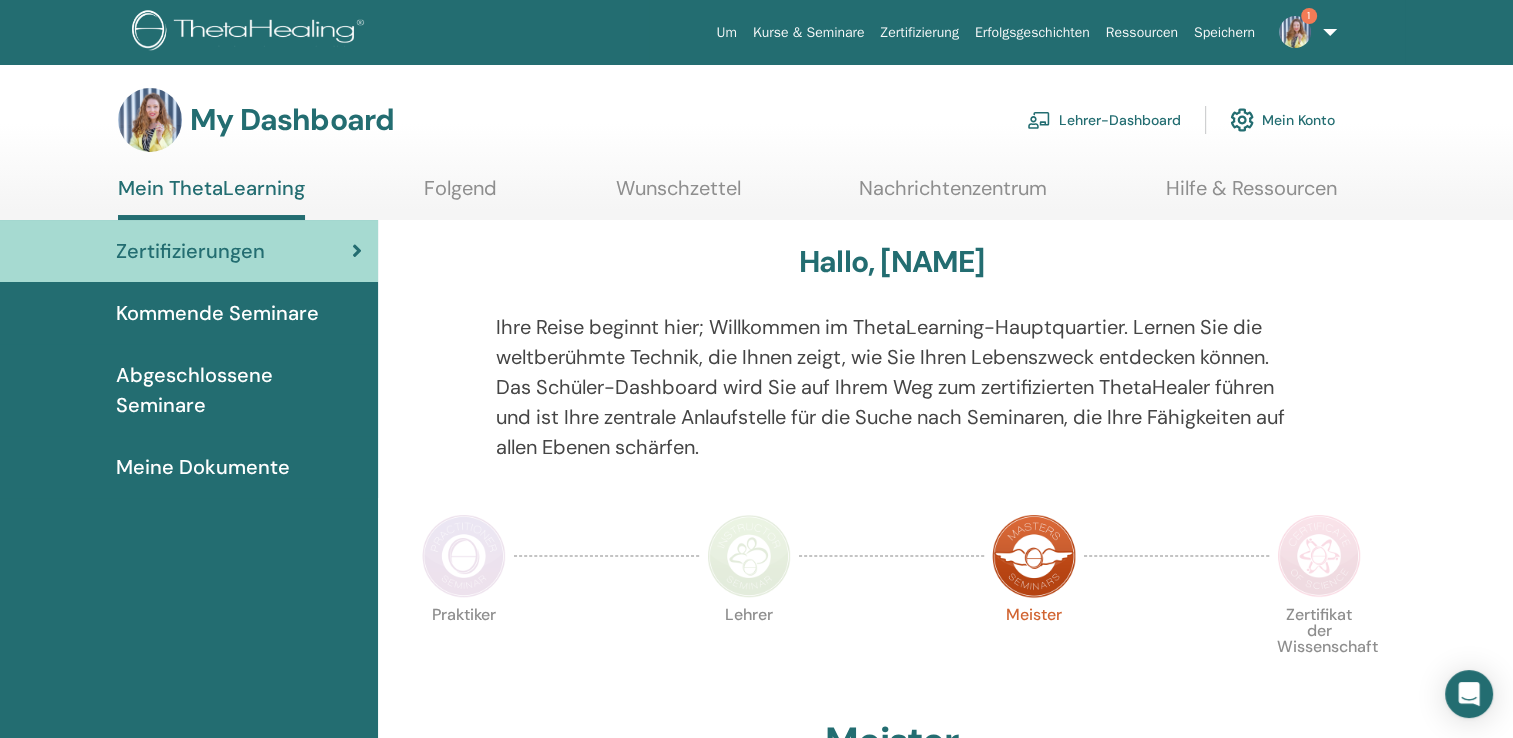 click on "Lehrer-Dashboard" at bounding box center (1104, 120) 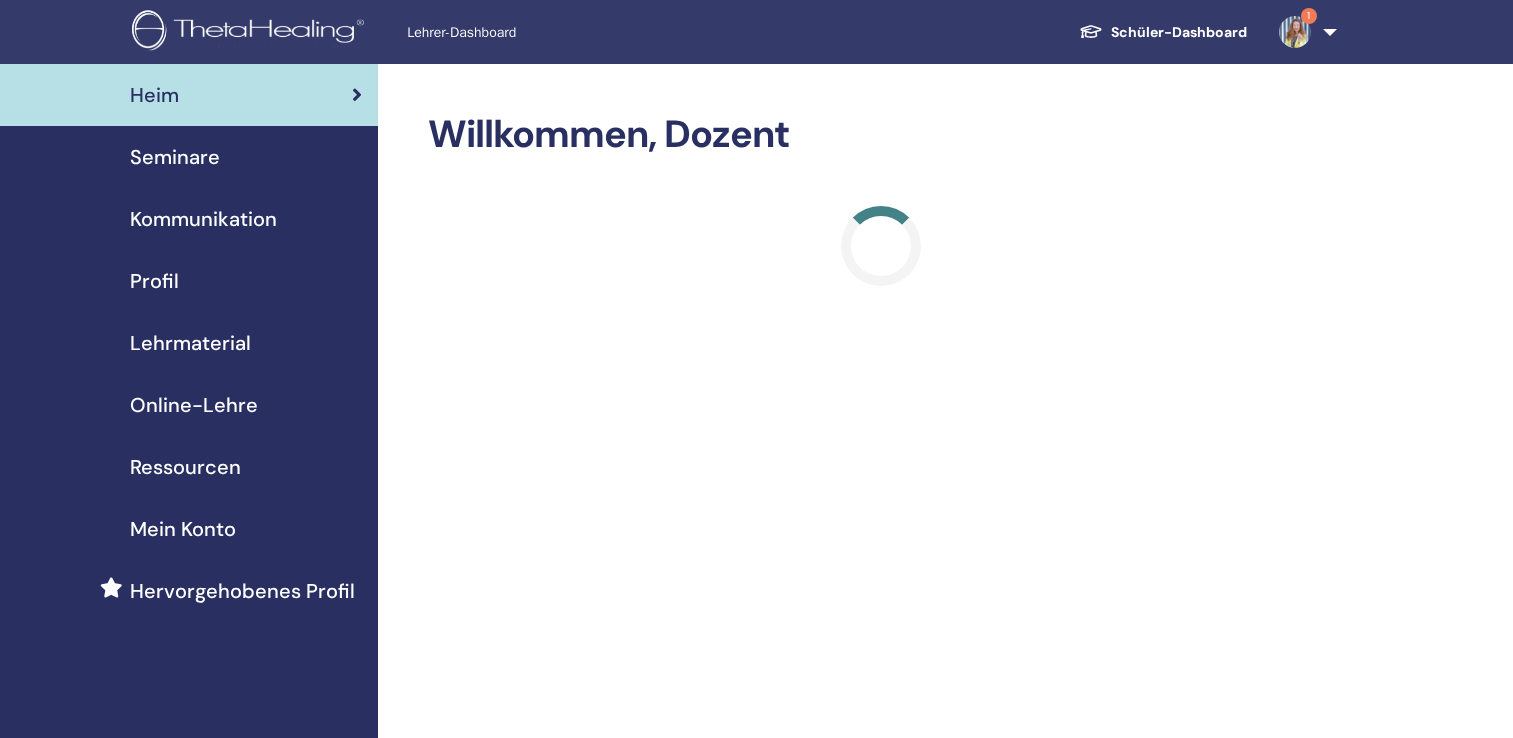 scroll, scrollTop: 0, scrollLeft: 0, axis: both 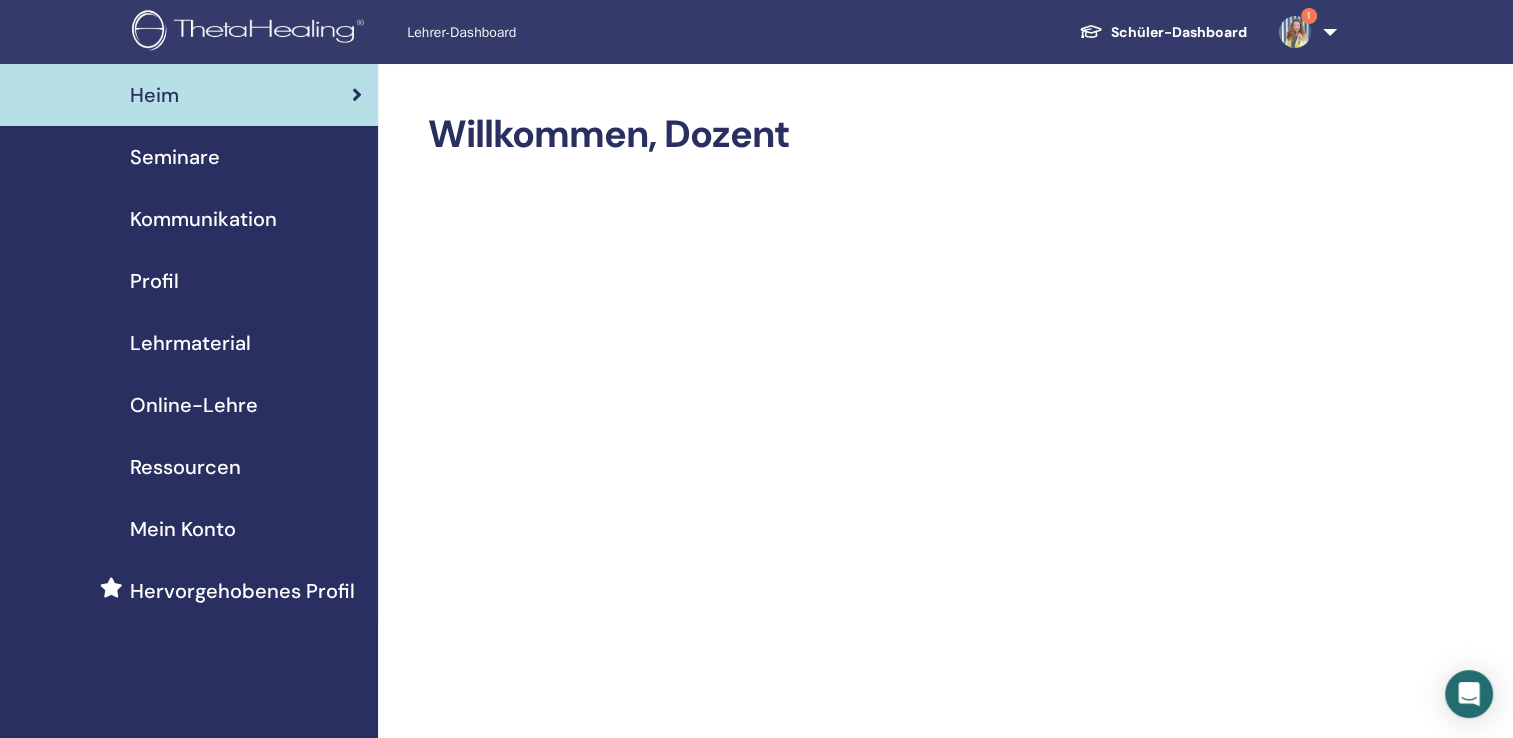 click on "Seminare" at bounding box center [175, 157] 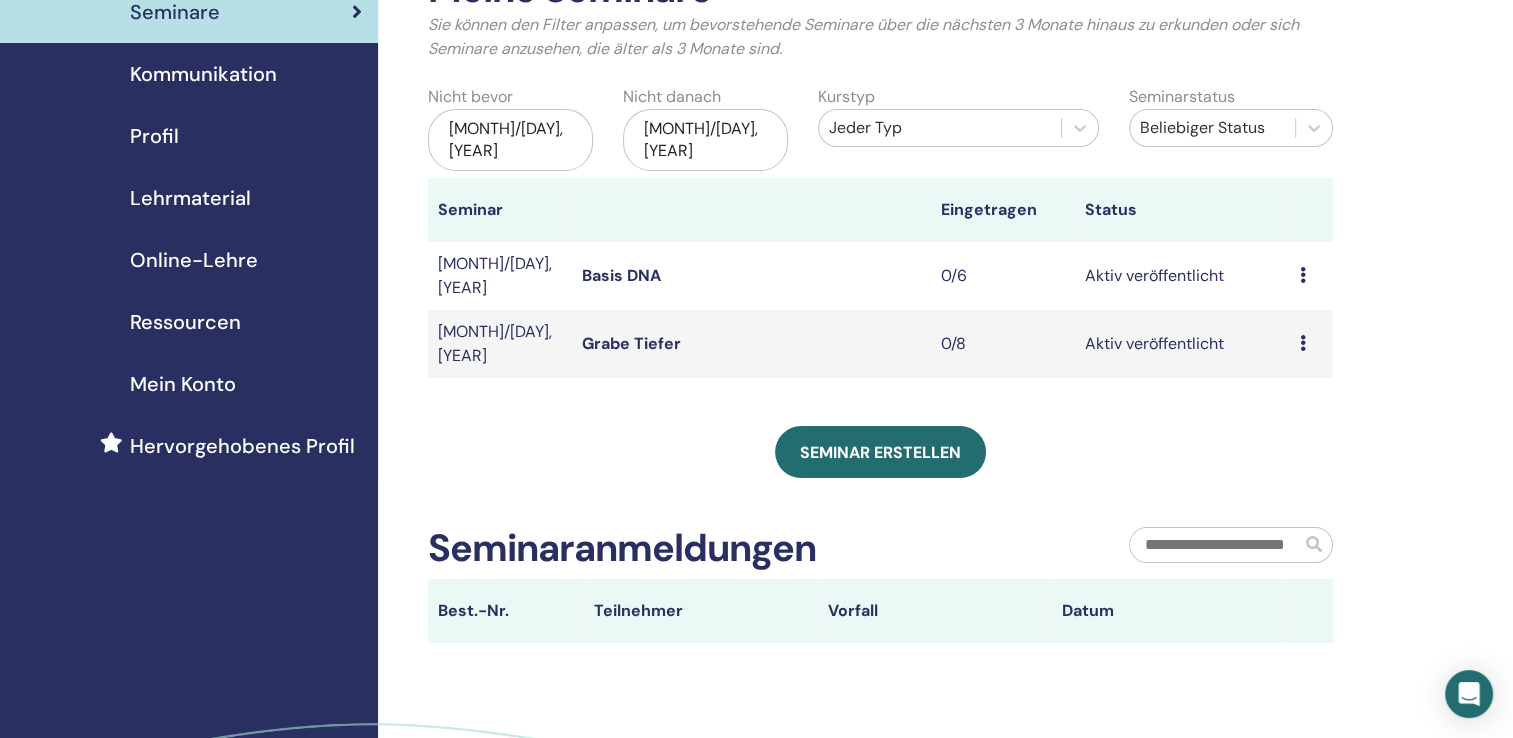 scroll, scrollTop: 200, scrollLeft: 0, axis: vertical 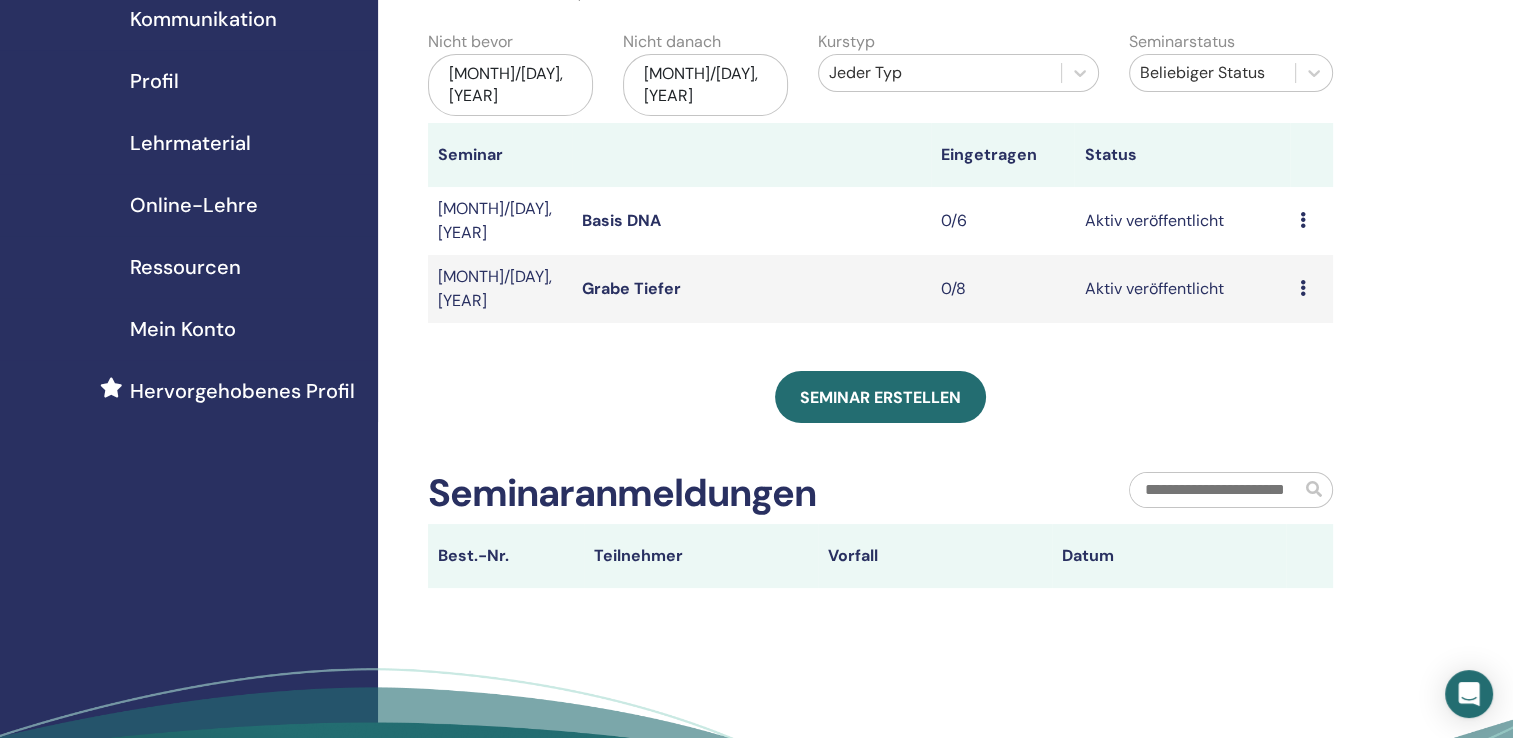 click at bounding box center (1303, 220) 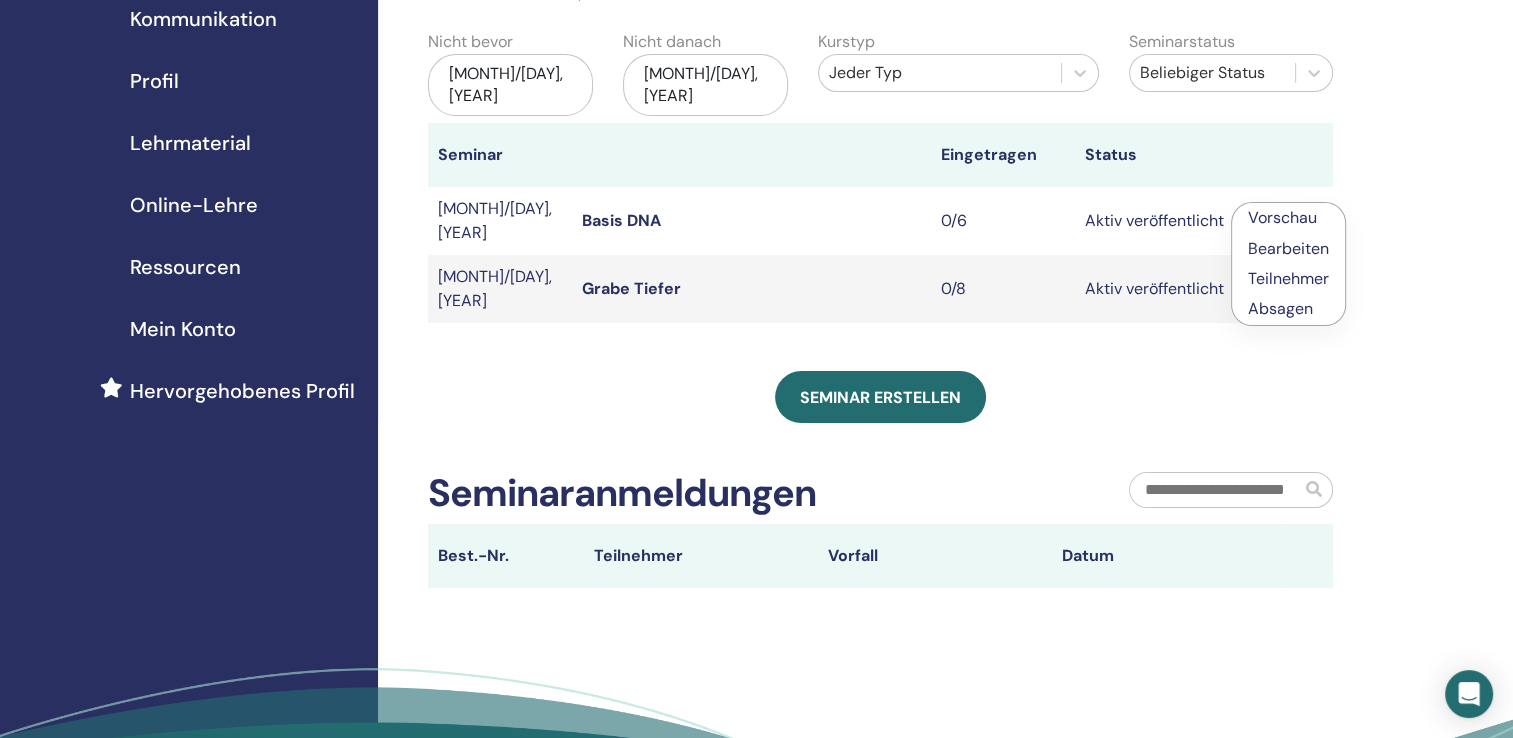 click on "Bearbeiten" at bounding box center [1288, 248] 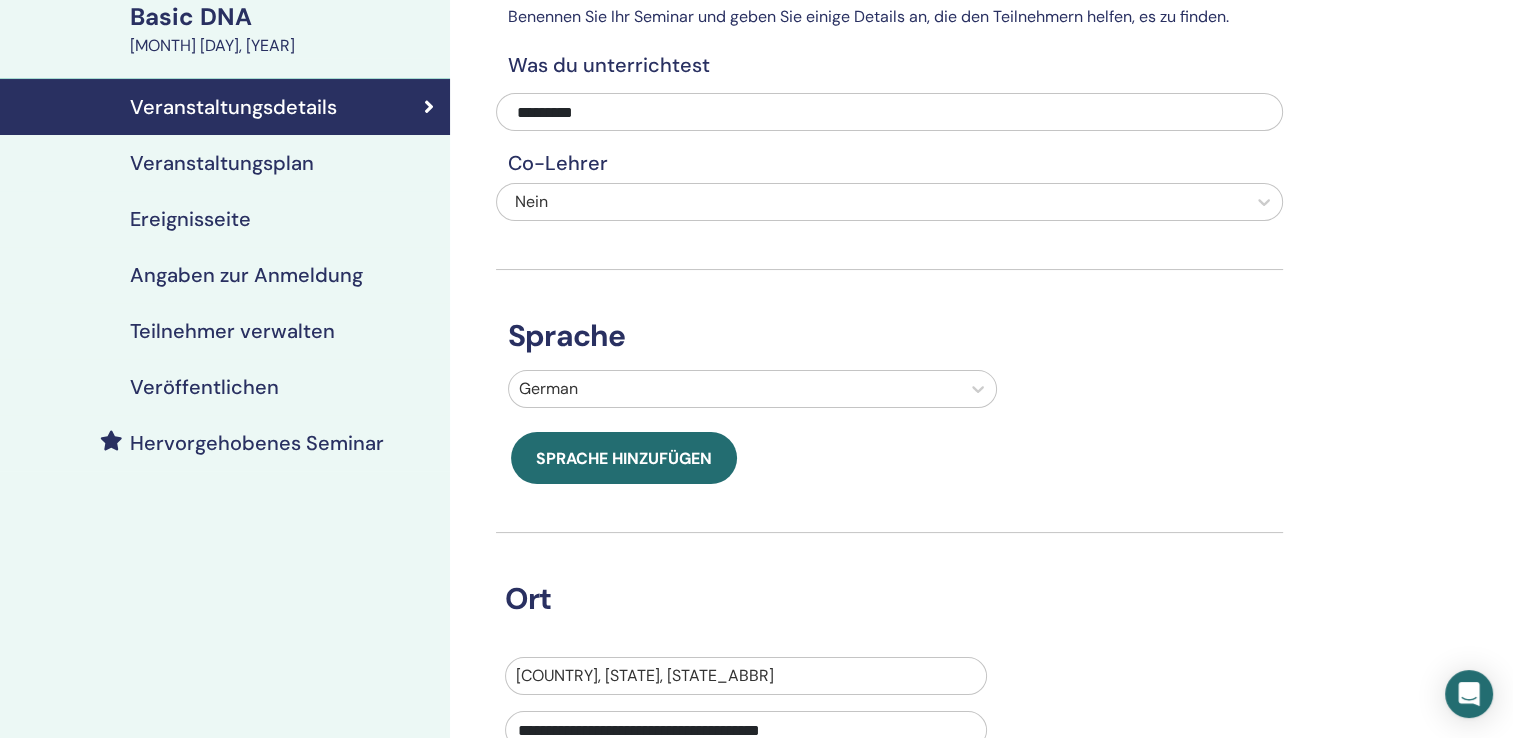 scroll, scrollTop: 100, scrollLeft: 0, axis: vertical 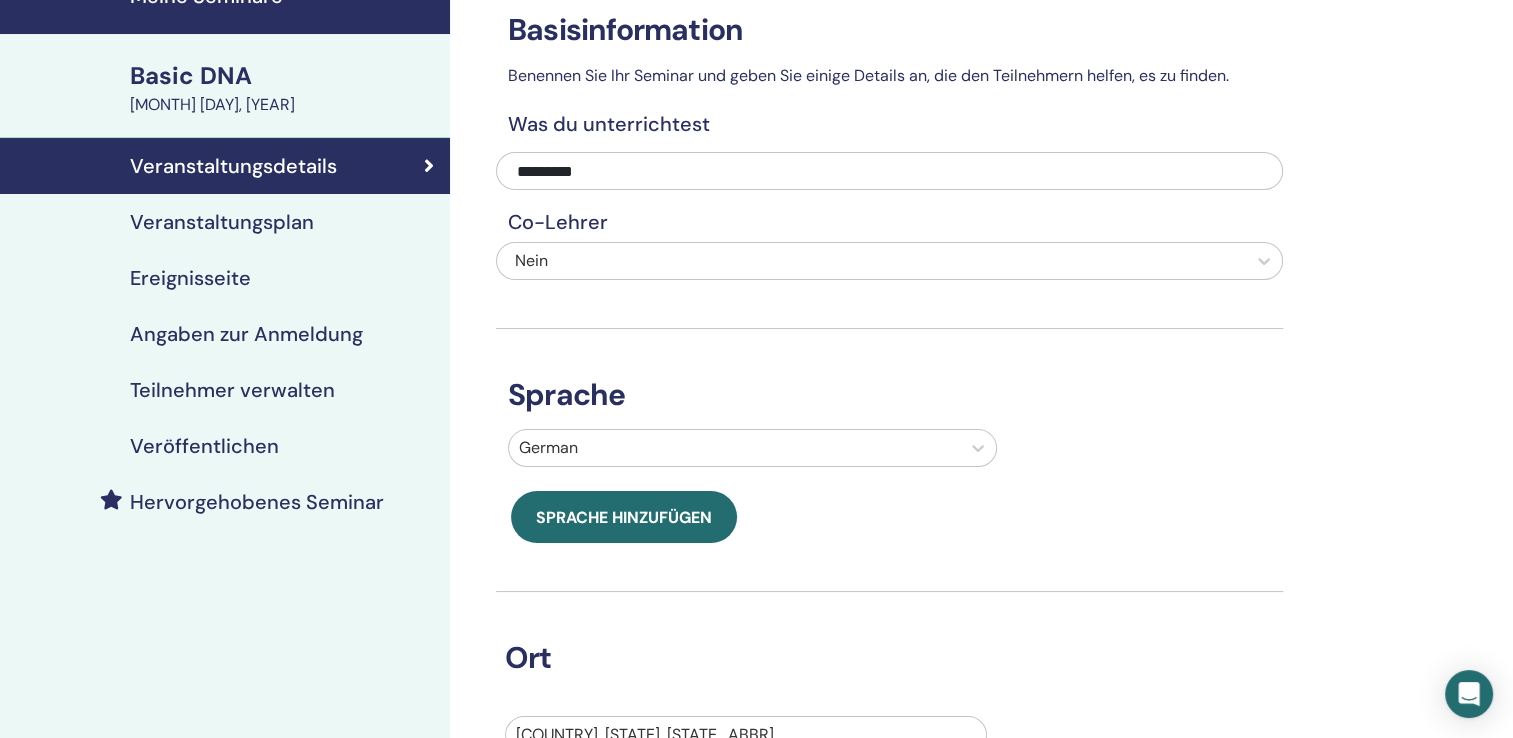click on "Veranstaltungsplan" at bounding box center [222, 222] 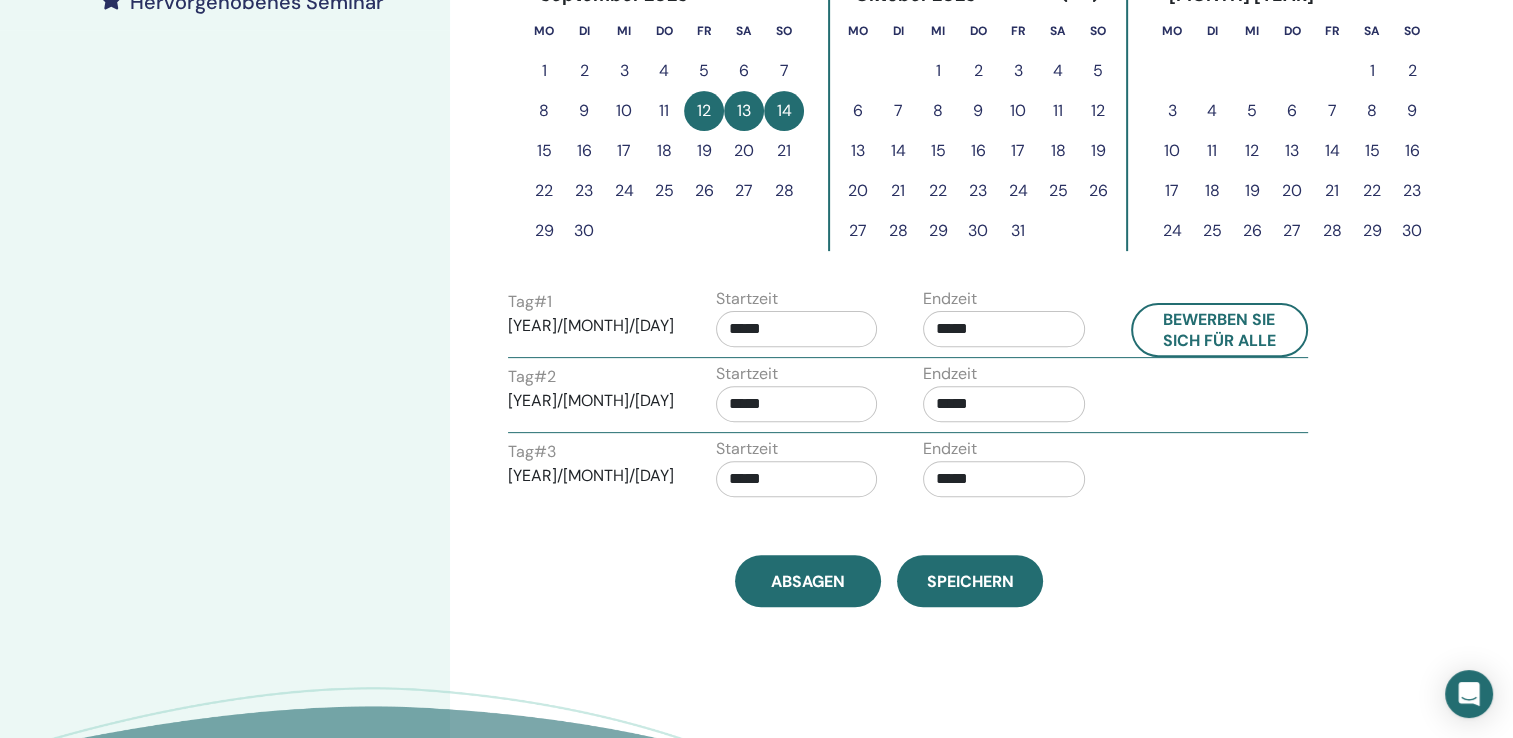 scroll, scrollTop: 700, scrollLeft: 0, axis: vertical 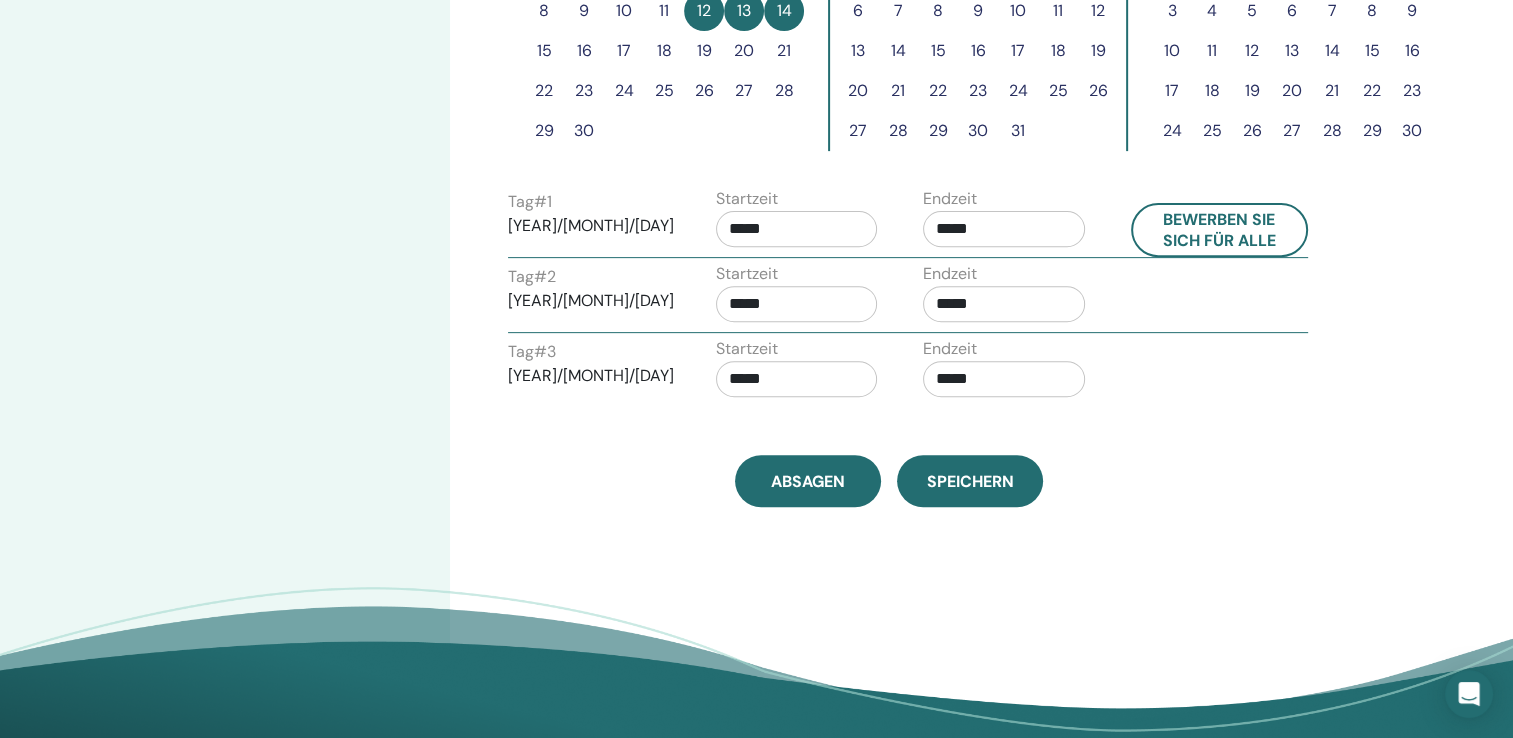 click on "*****" at bounding box center [797, 229] 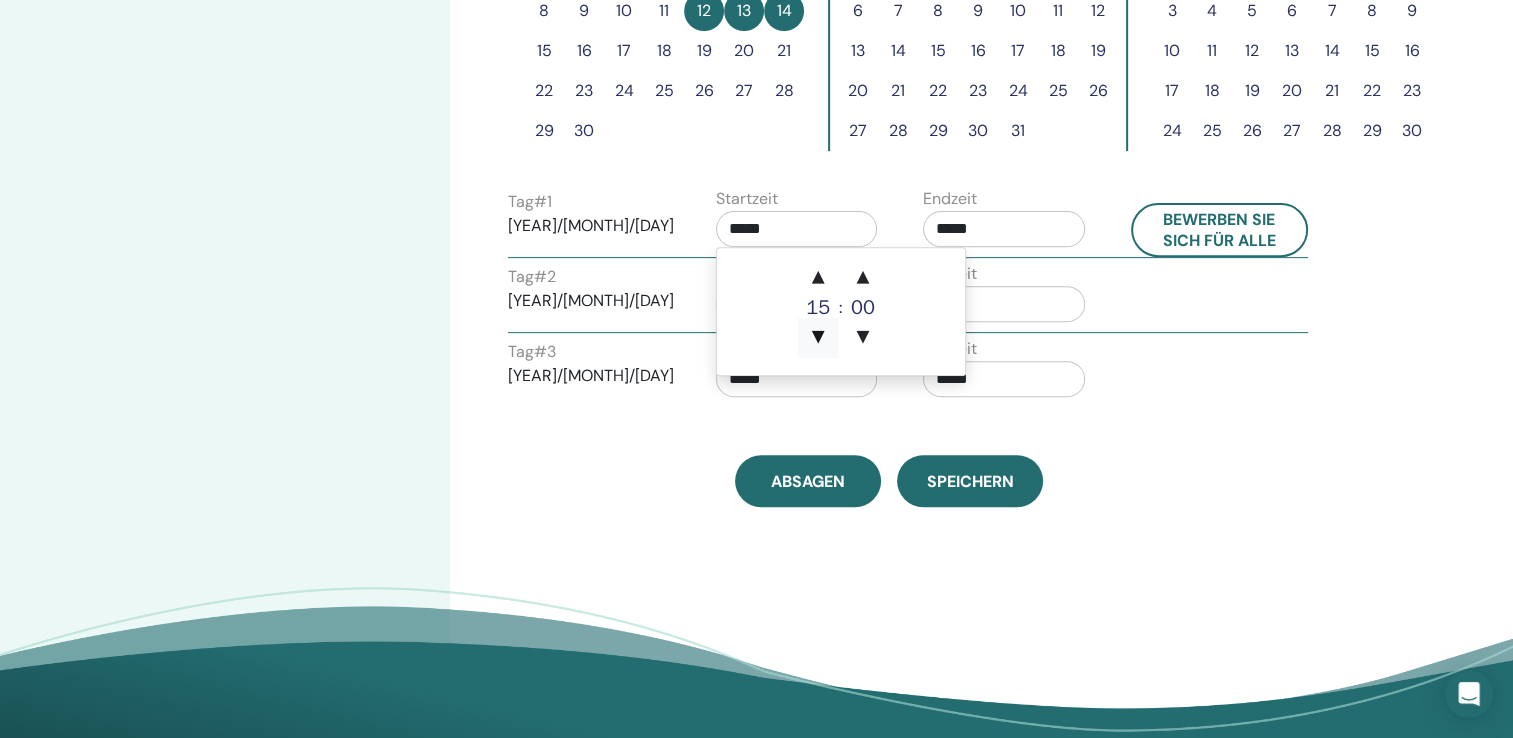 click on "▼" at bounding box center (818, 338) 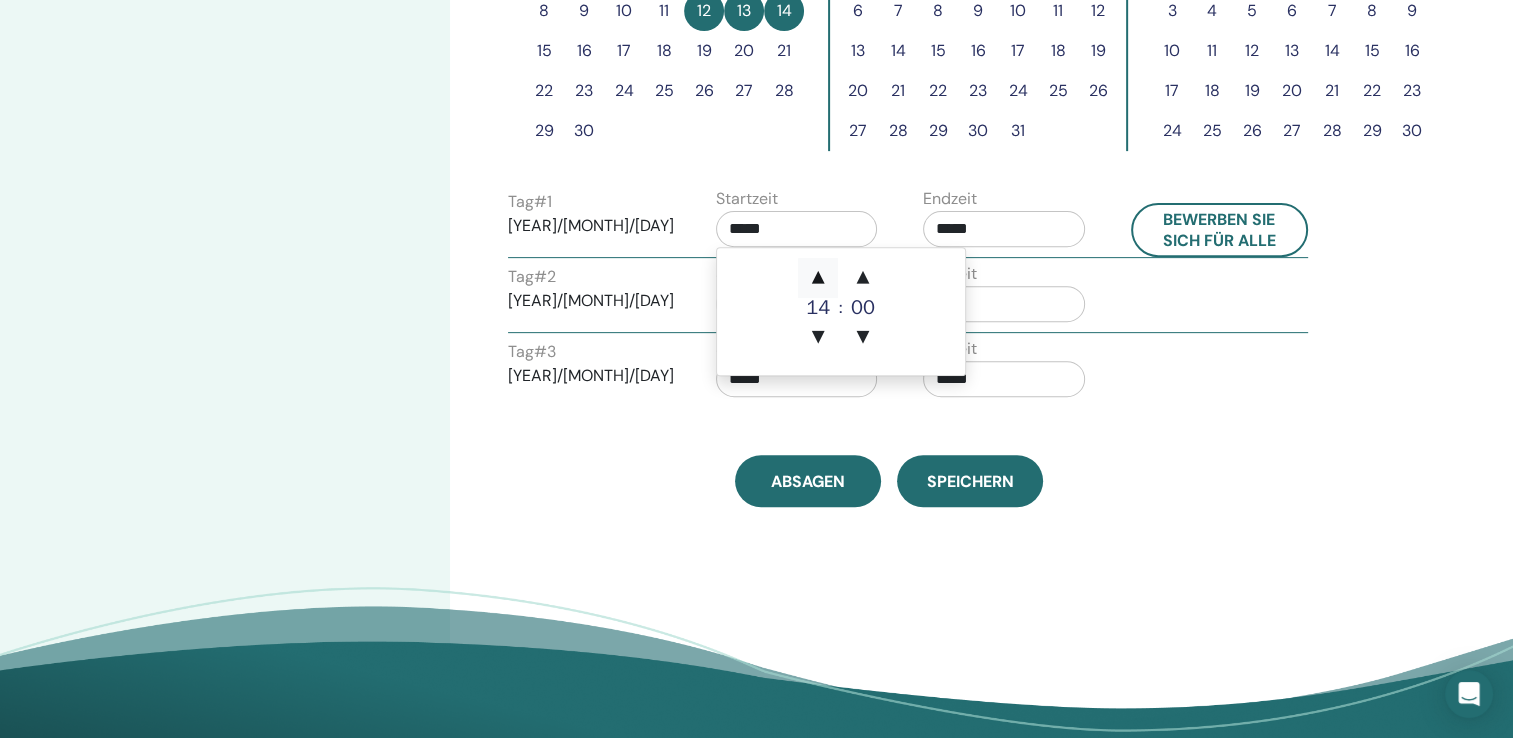 click on "▲" at bounding box center (818, 278) 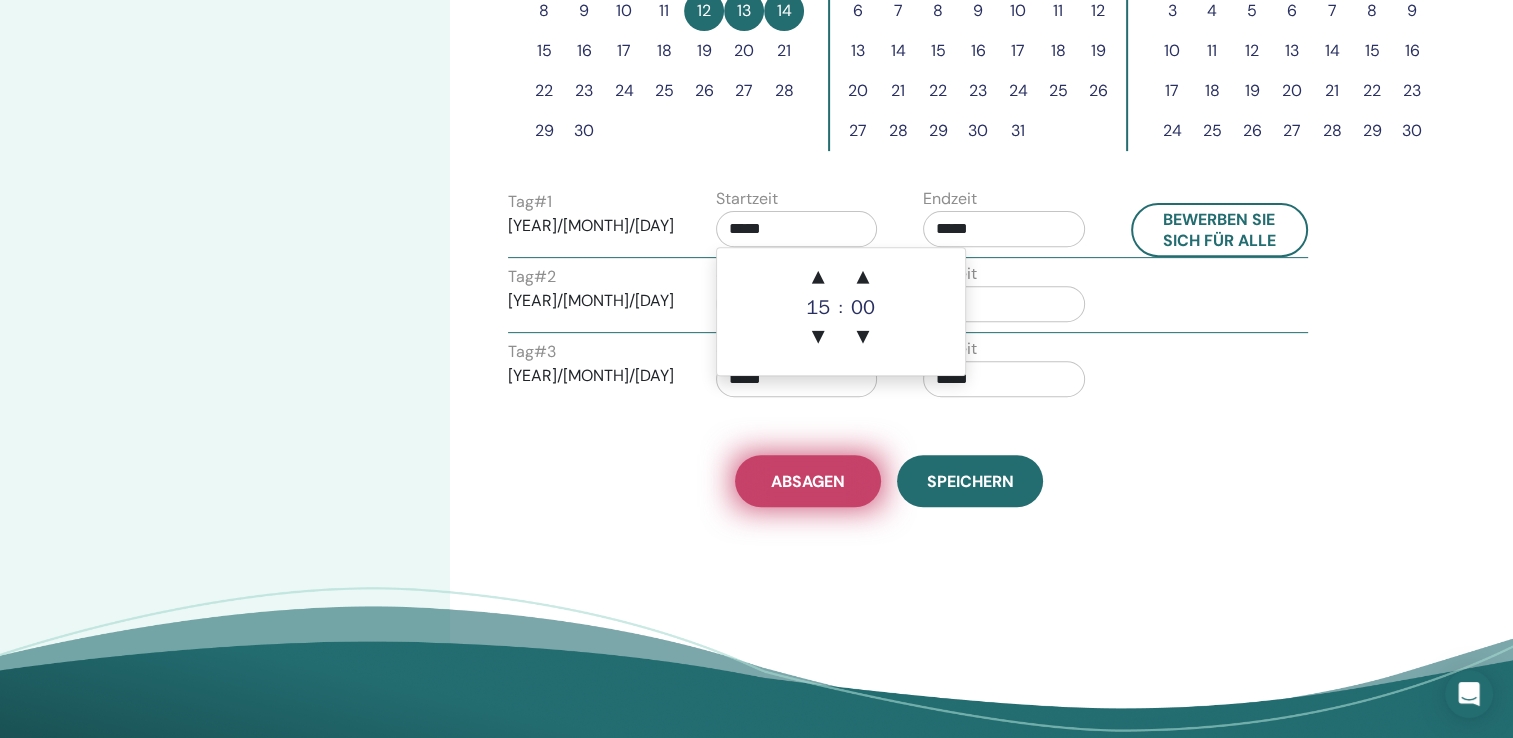 click on "Absagen" at bounding box center (808, 481) 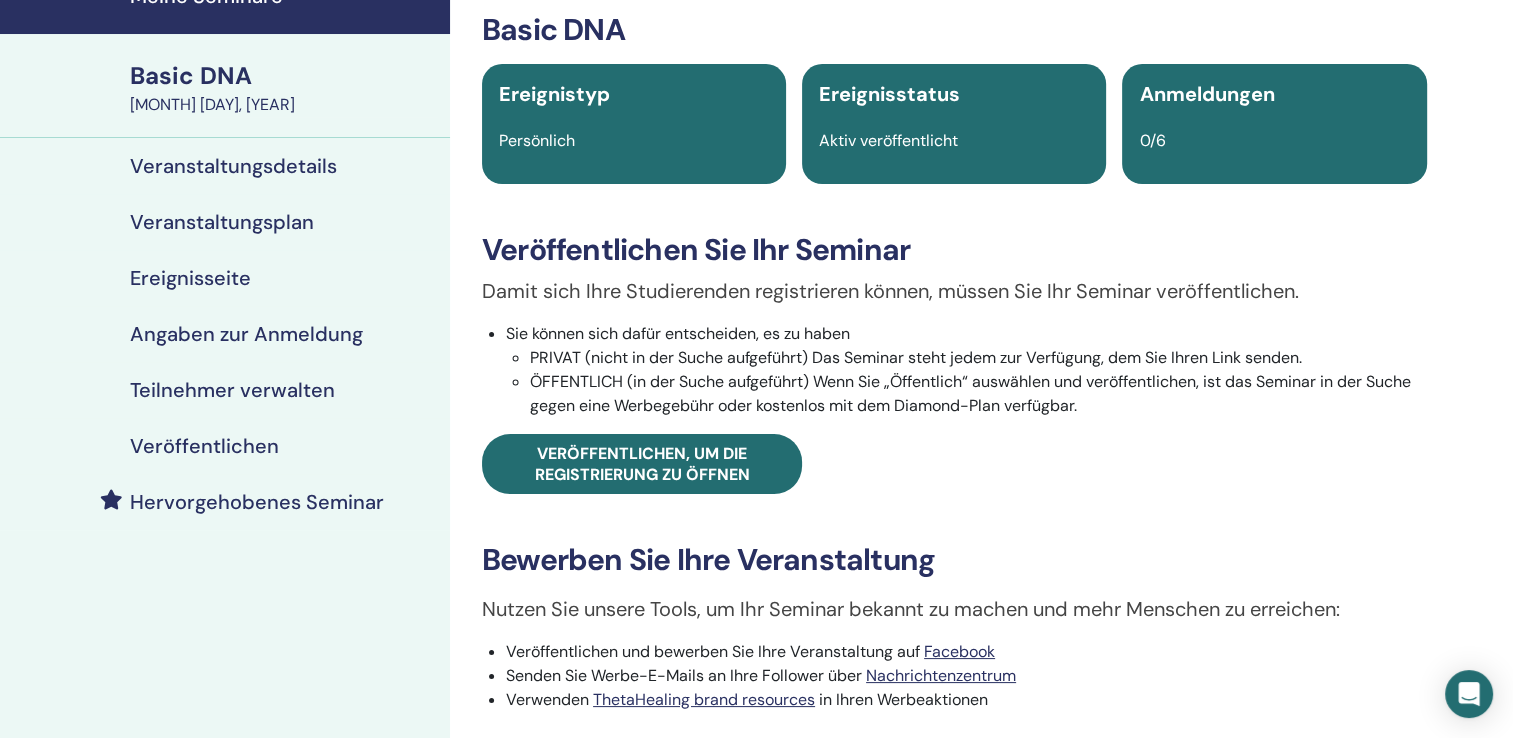 scroll, scrollTop: 100, scrollLeft: 0, axis: vertical 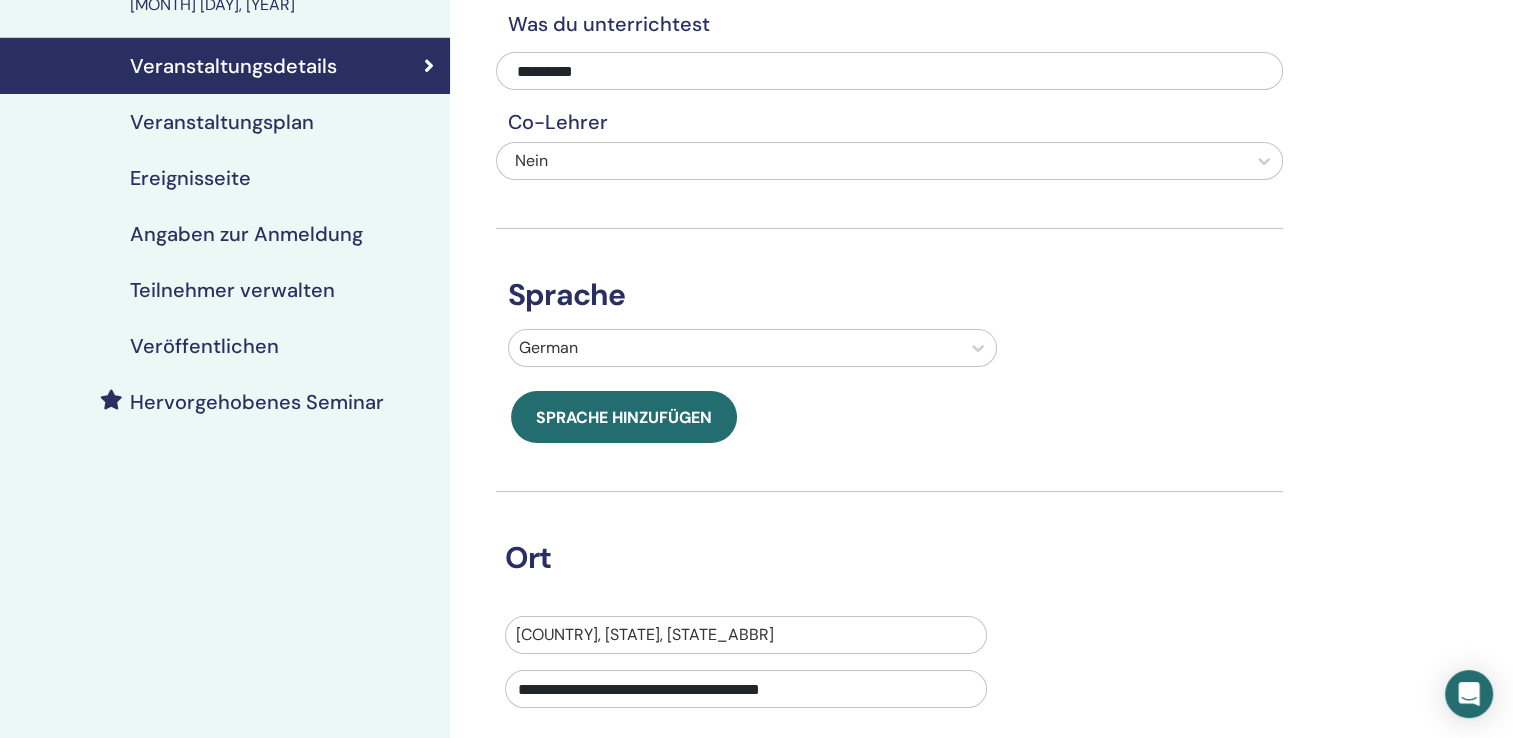 click on "Veranstaltungsplan" at bounding box center (222, 122) 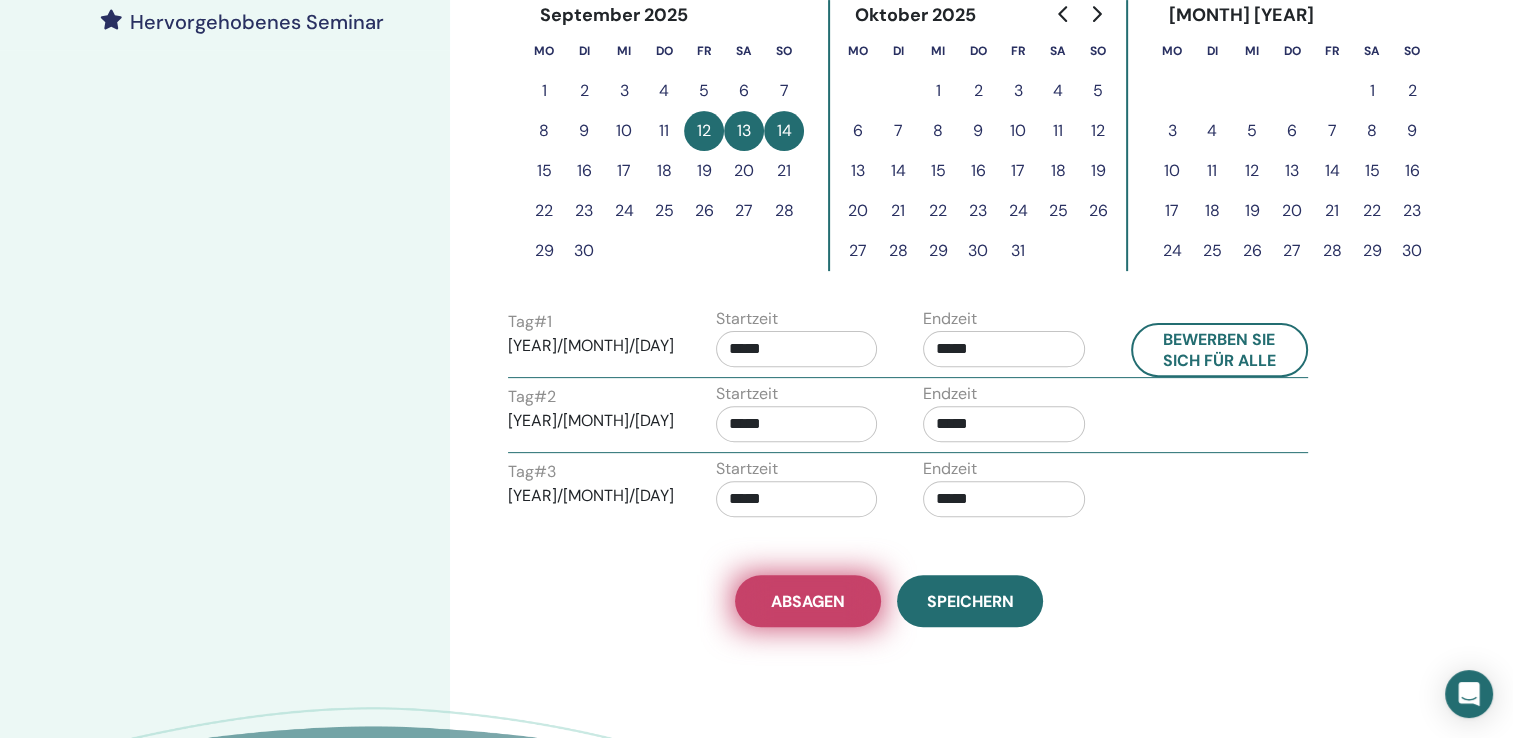 scroll, scrollTop: 600, scrollLeft: 0, axis: vertical 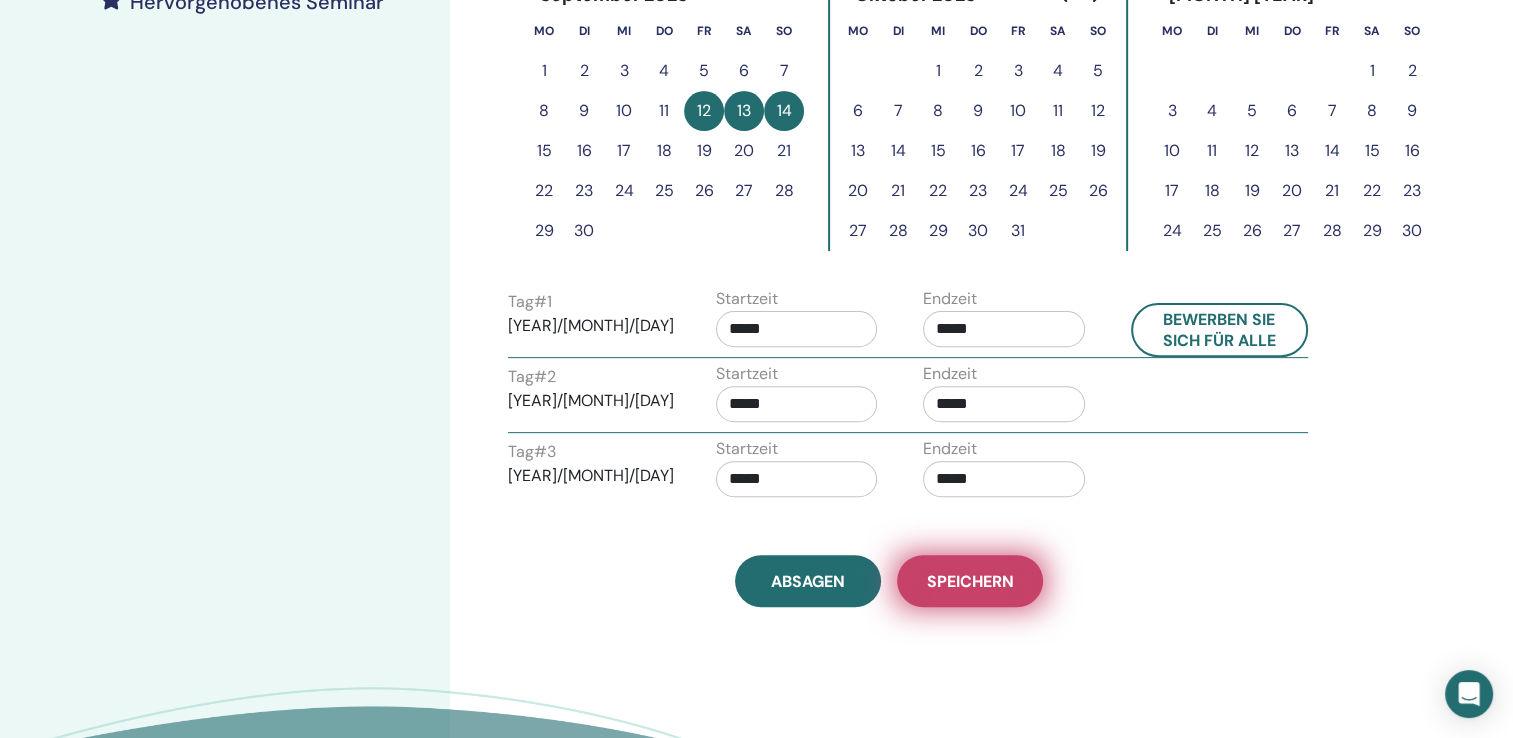 click on "Speichern" at bounding box center (970, 581) 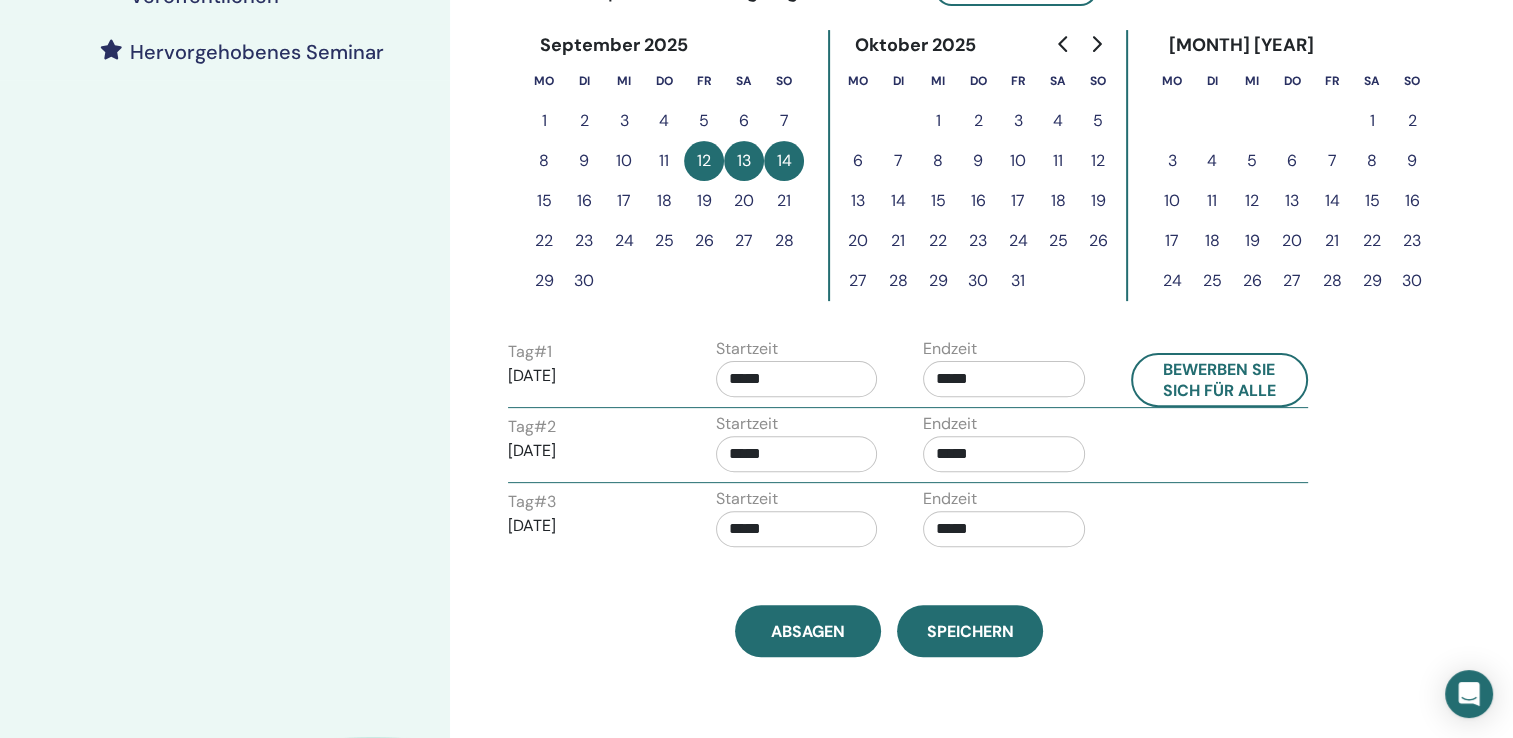 scroll, scrollTop: 700, scrollLeft: 0, axis: vertical 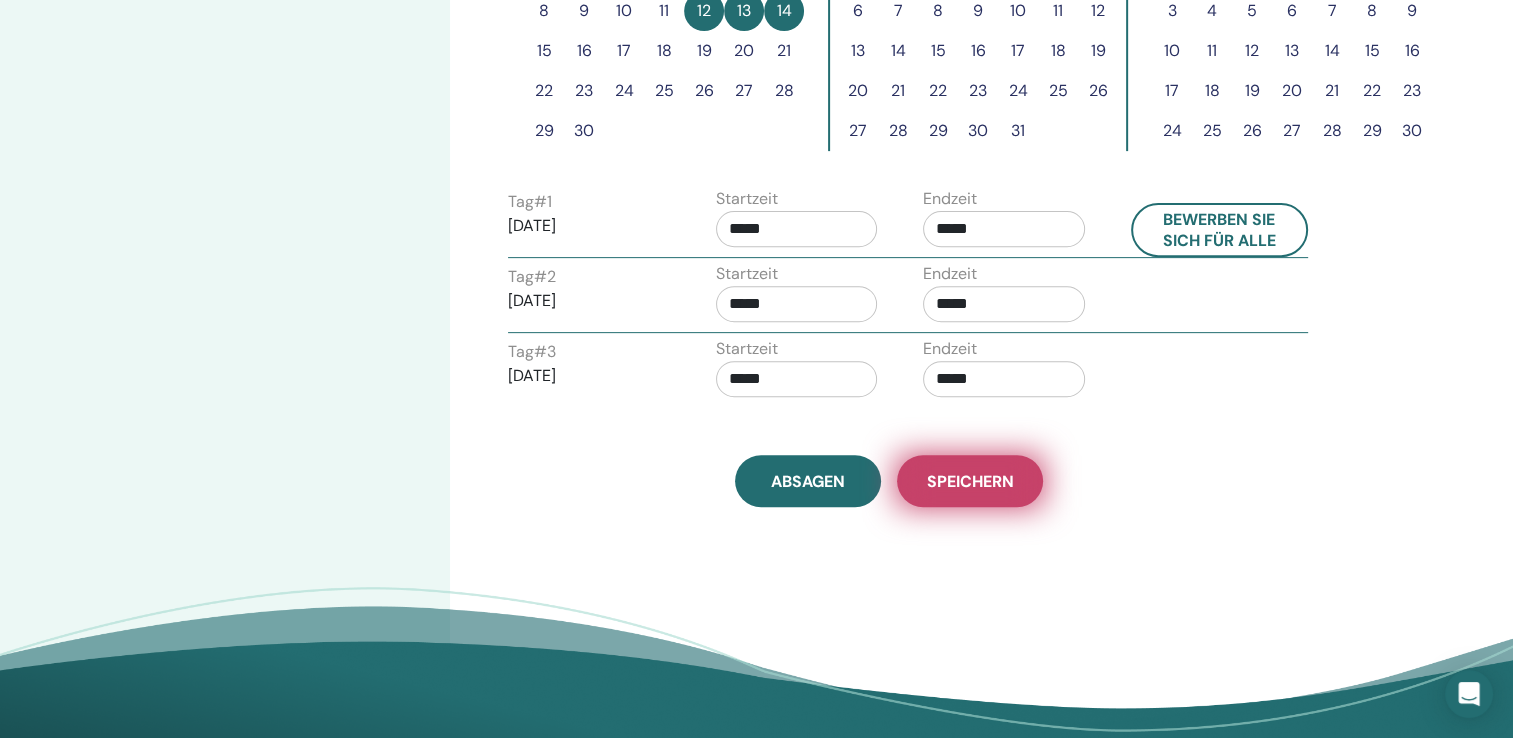 click on "Speichern" at bounding box center [970, 481] 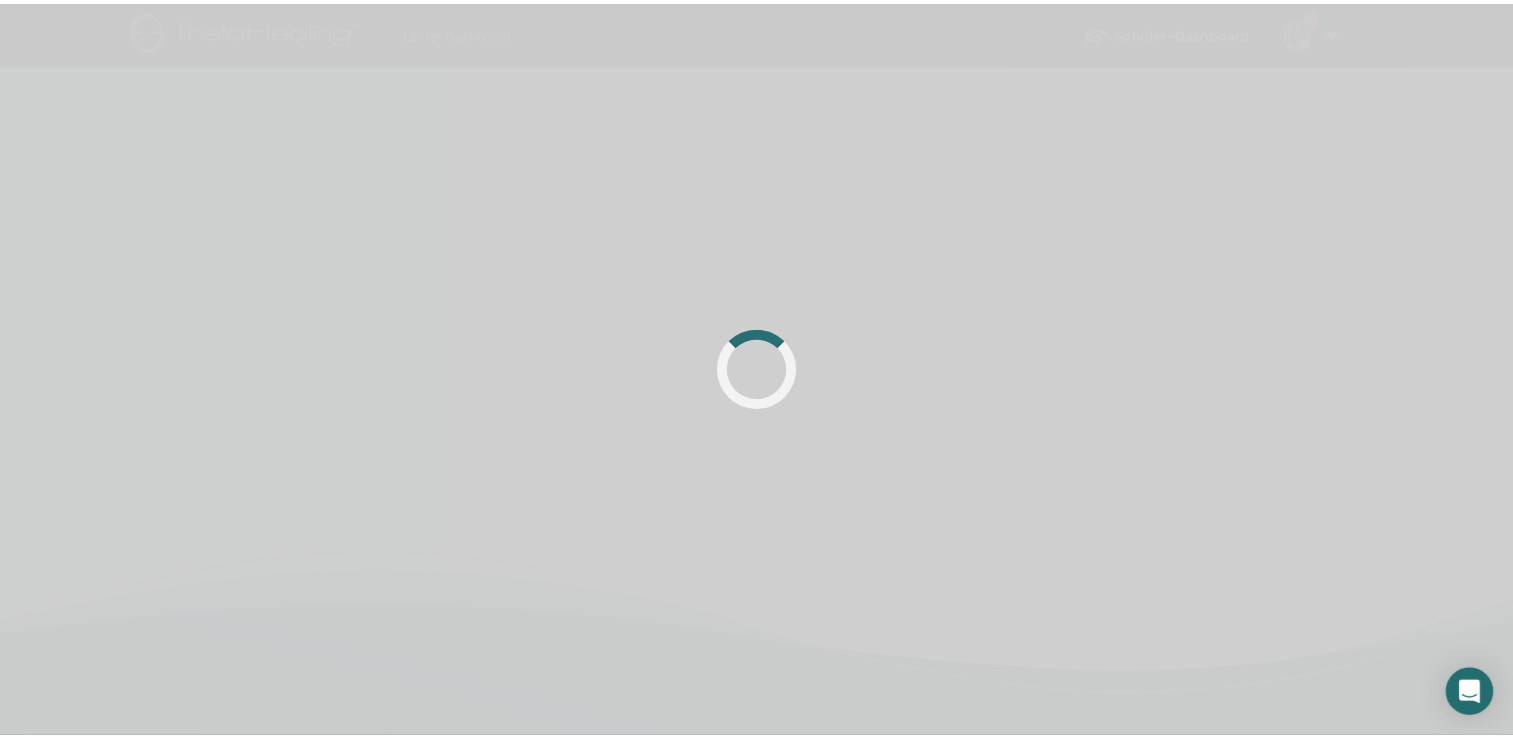 scroll, scrollTop: 0, scrollLeft: 0, axis: both 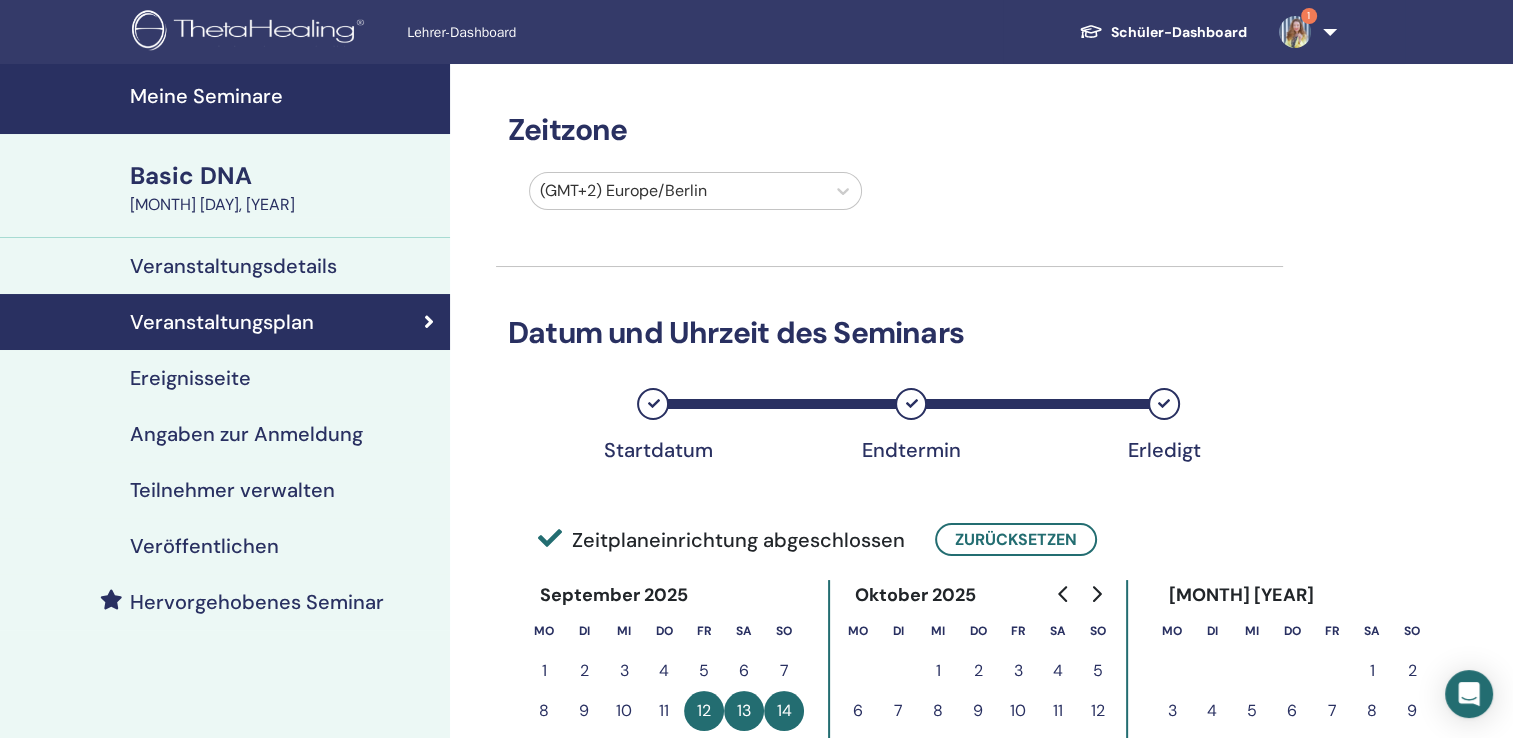 click on "Veröffentlichen" at bounding box center (204, 546) 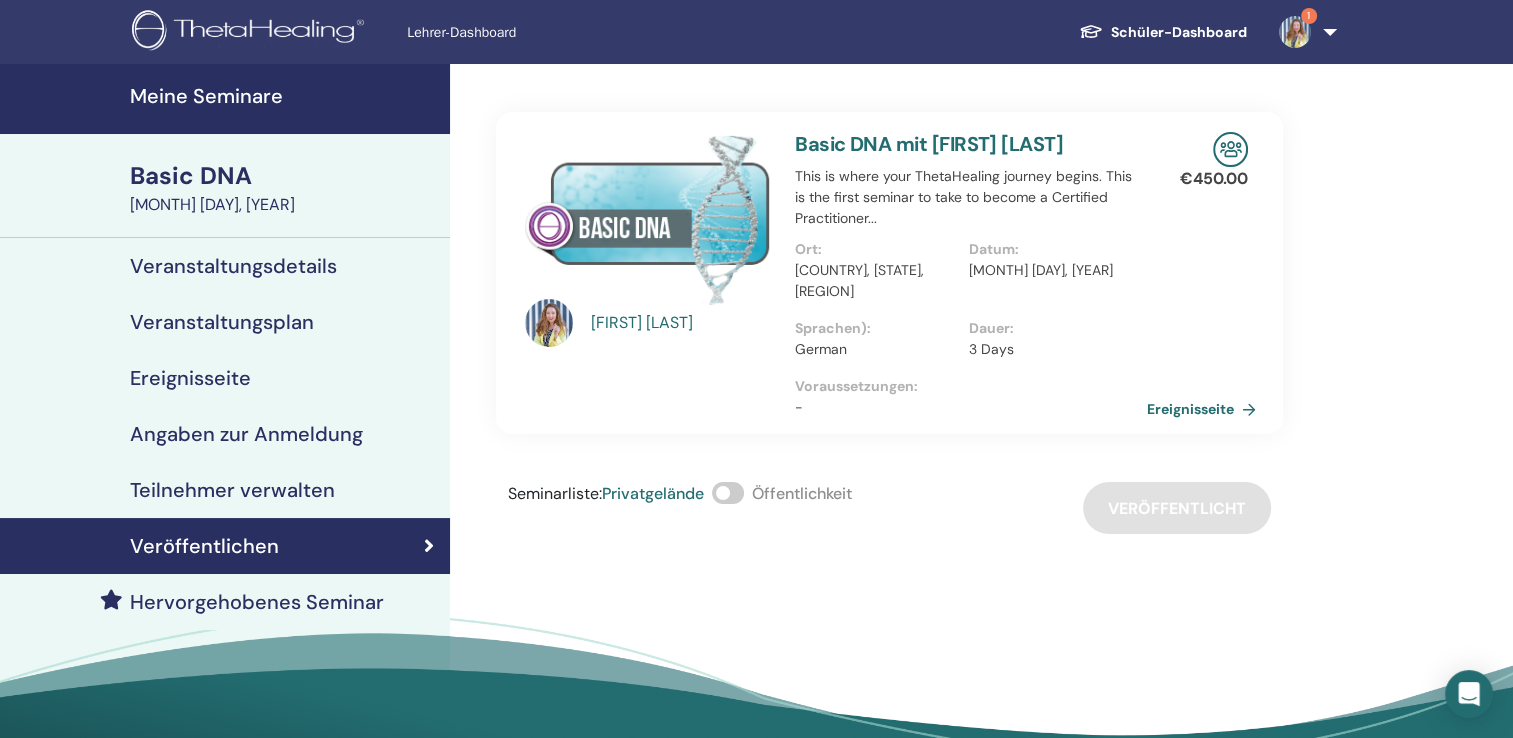 click on "Ereignisseite" at bounding box center [1205, 409] 